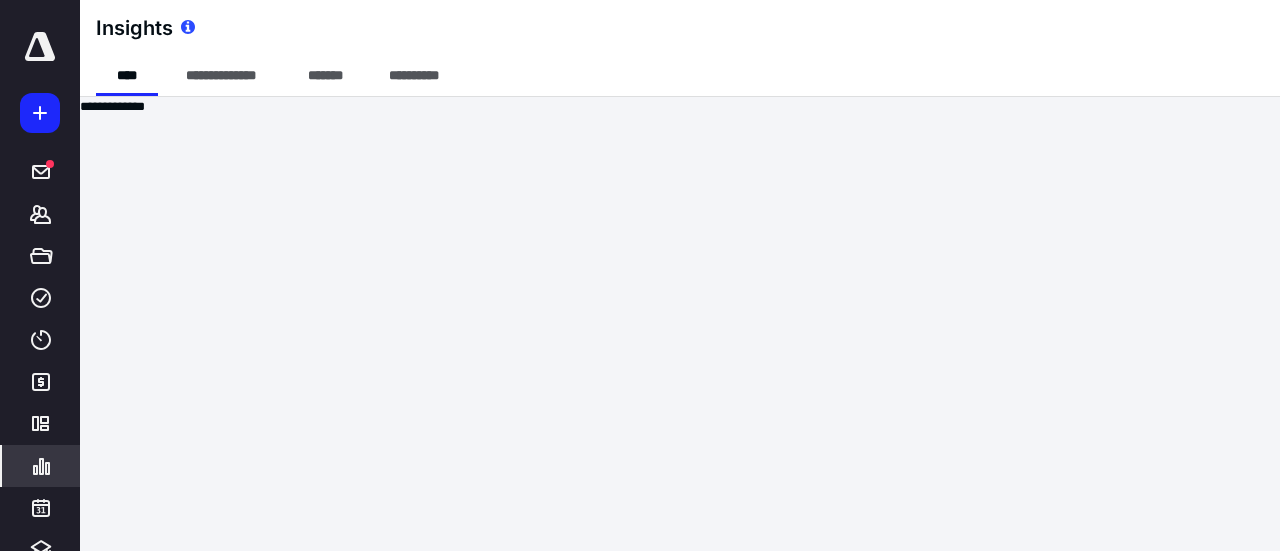 scroll, scrollTop: 0, scrollLeft: 0, axis: both 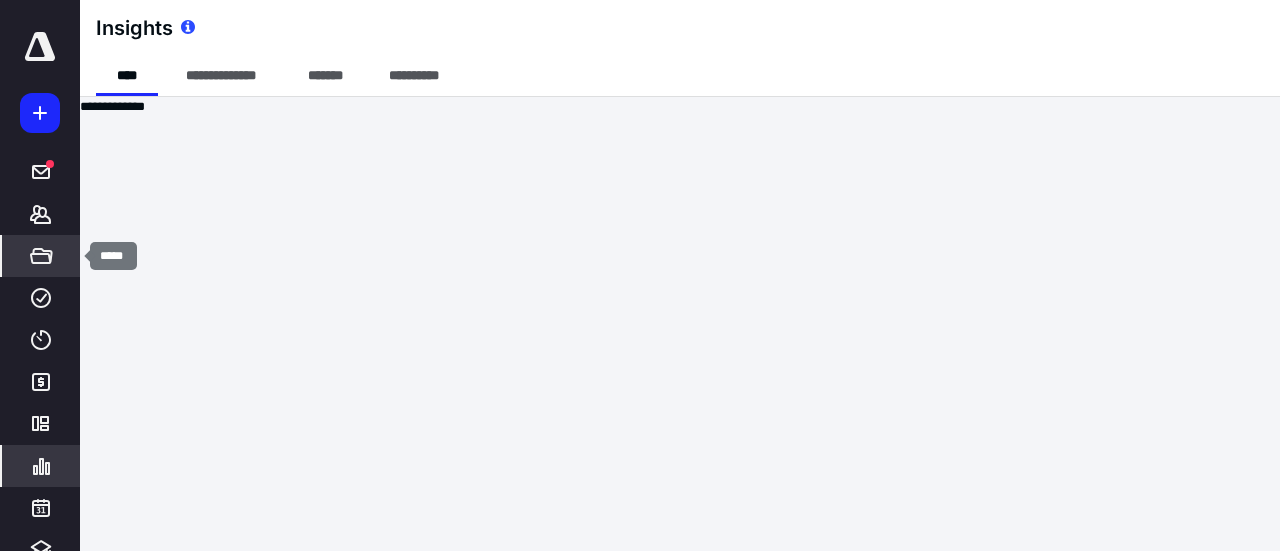 click 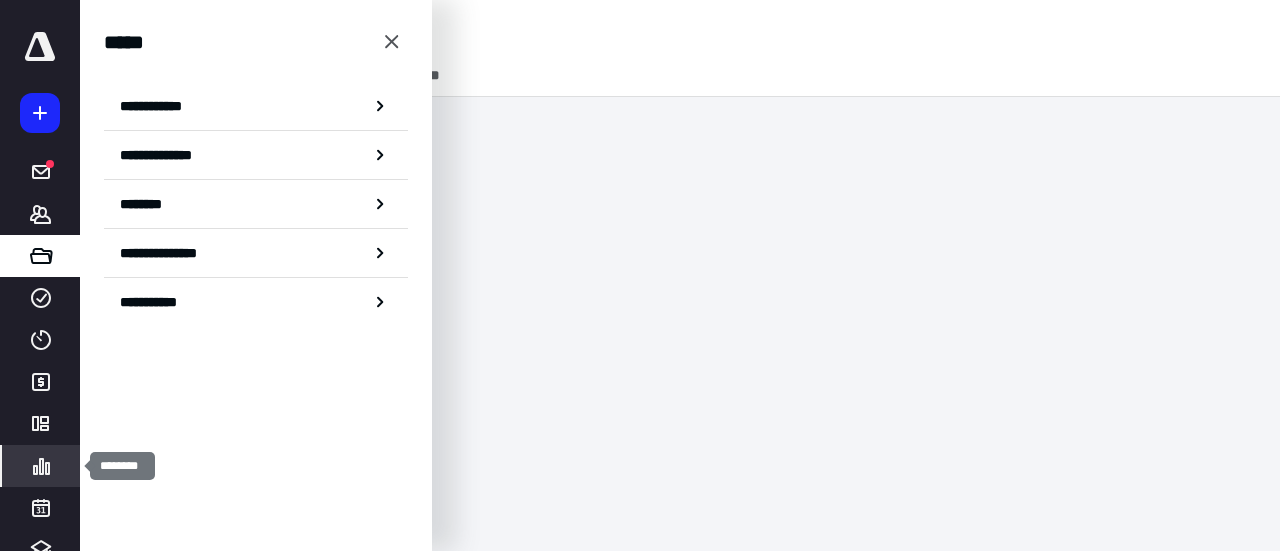 click 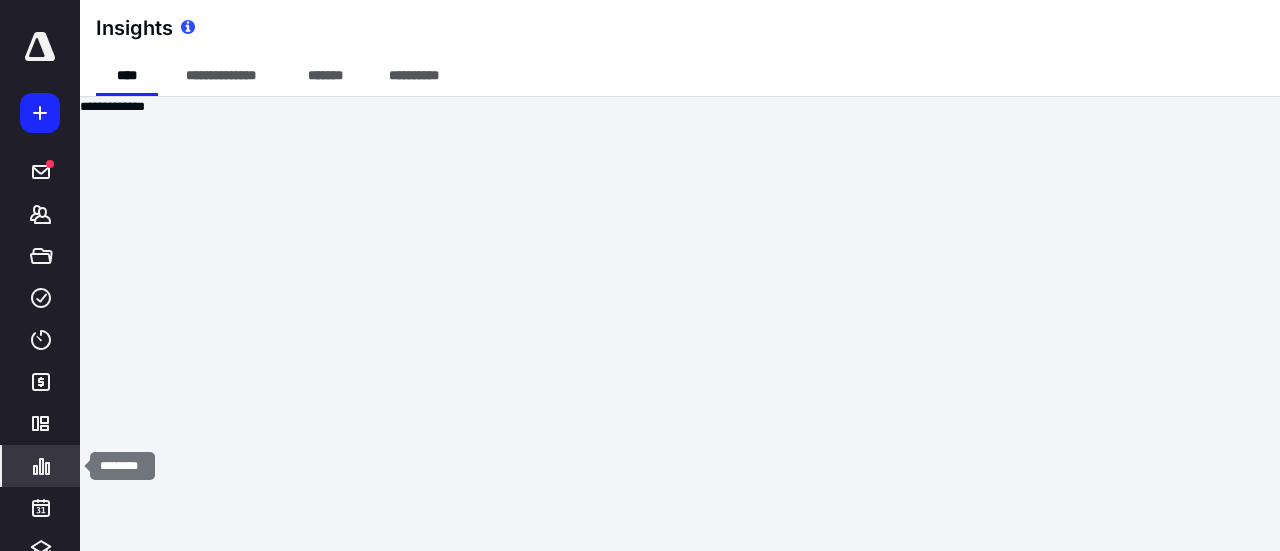 click 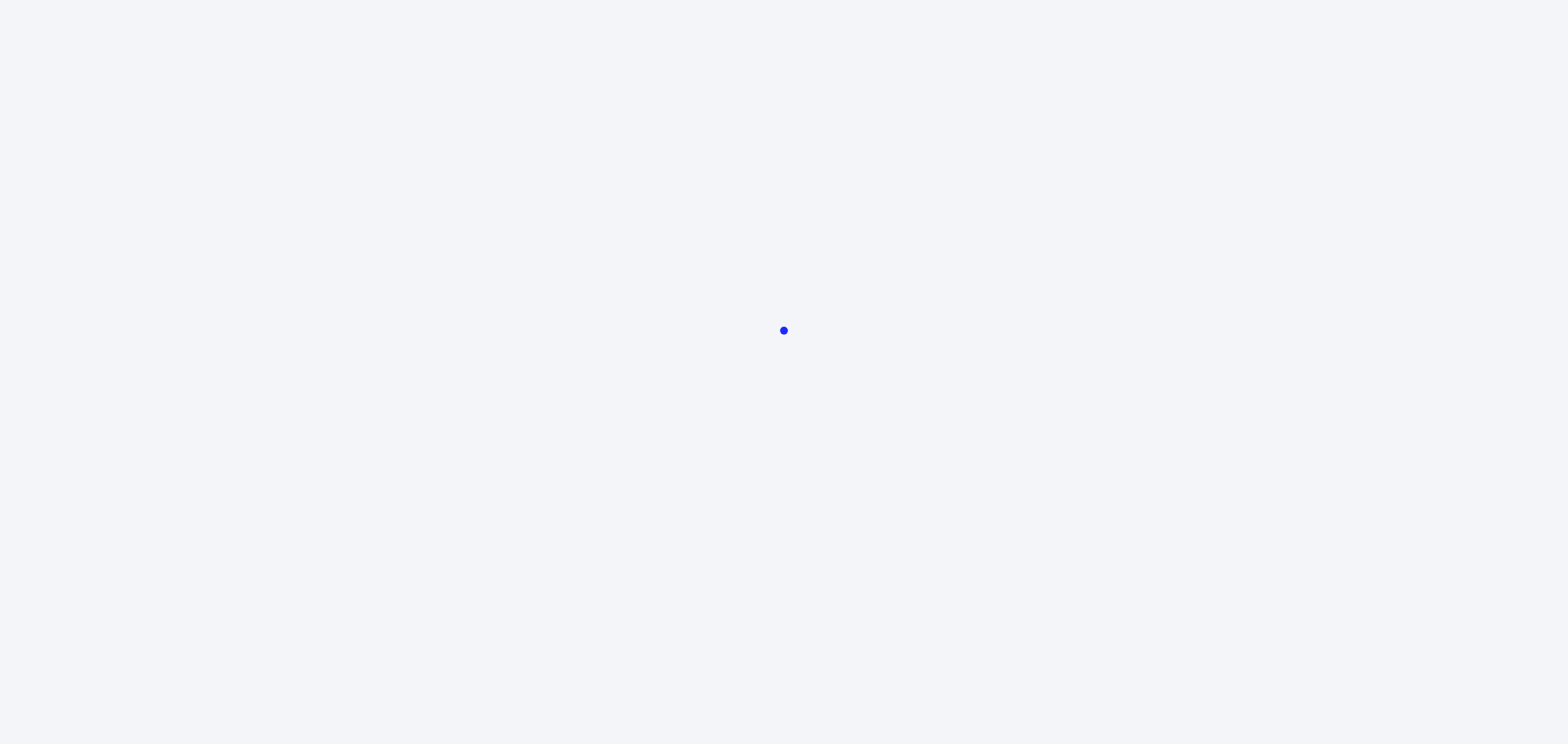 scroll, scrollTop: 0, scrollLeft: 0, axis: both 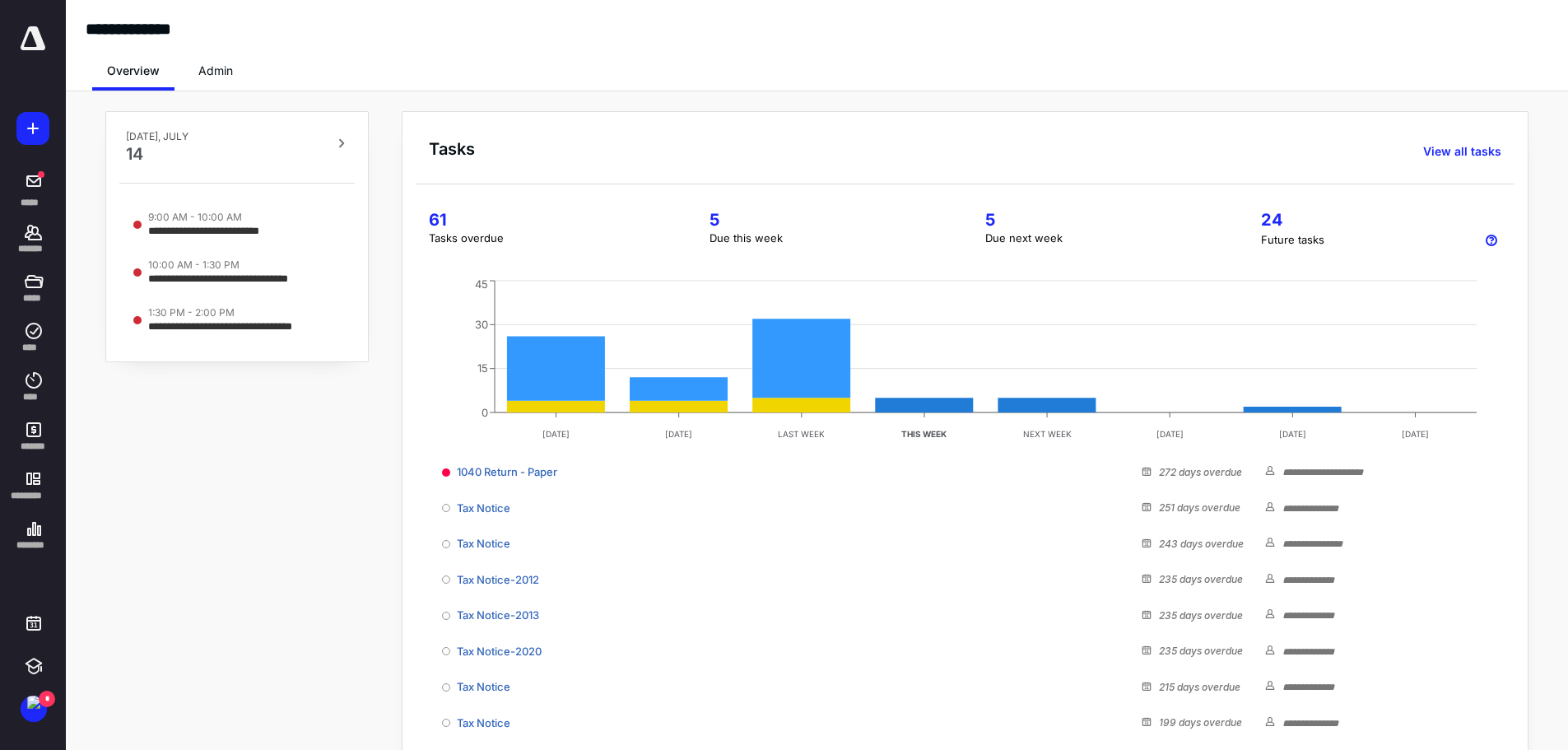 click at bounding box center [33, 39] 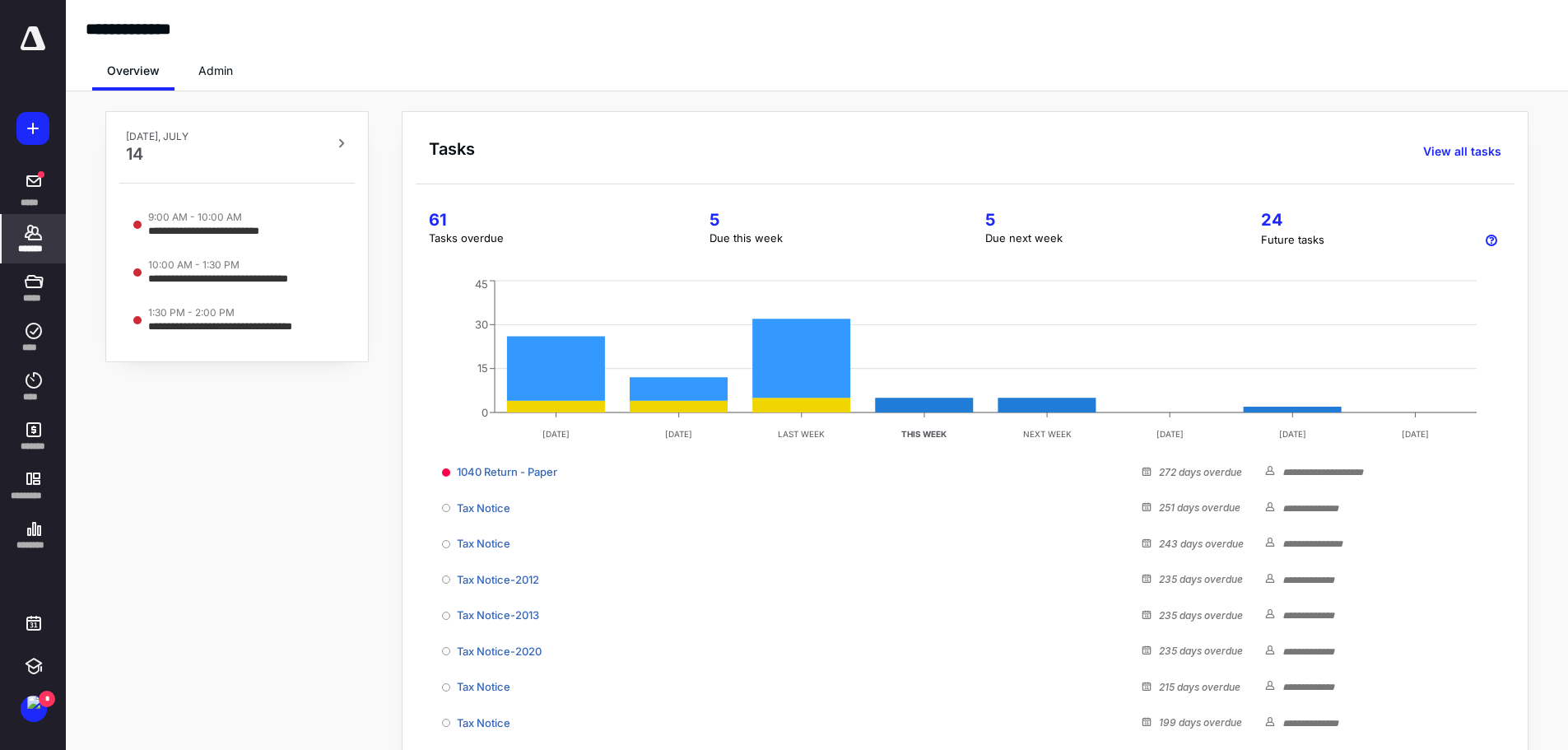 click 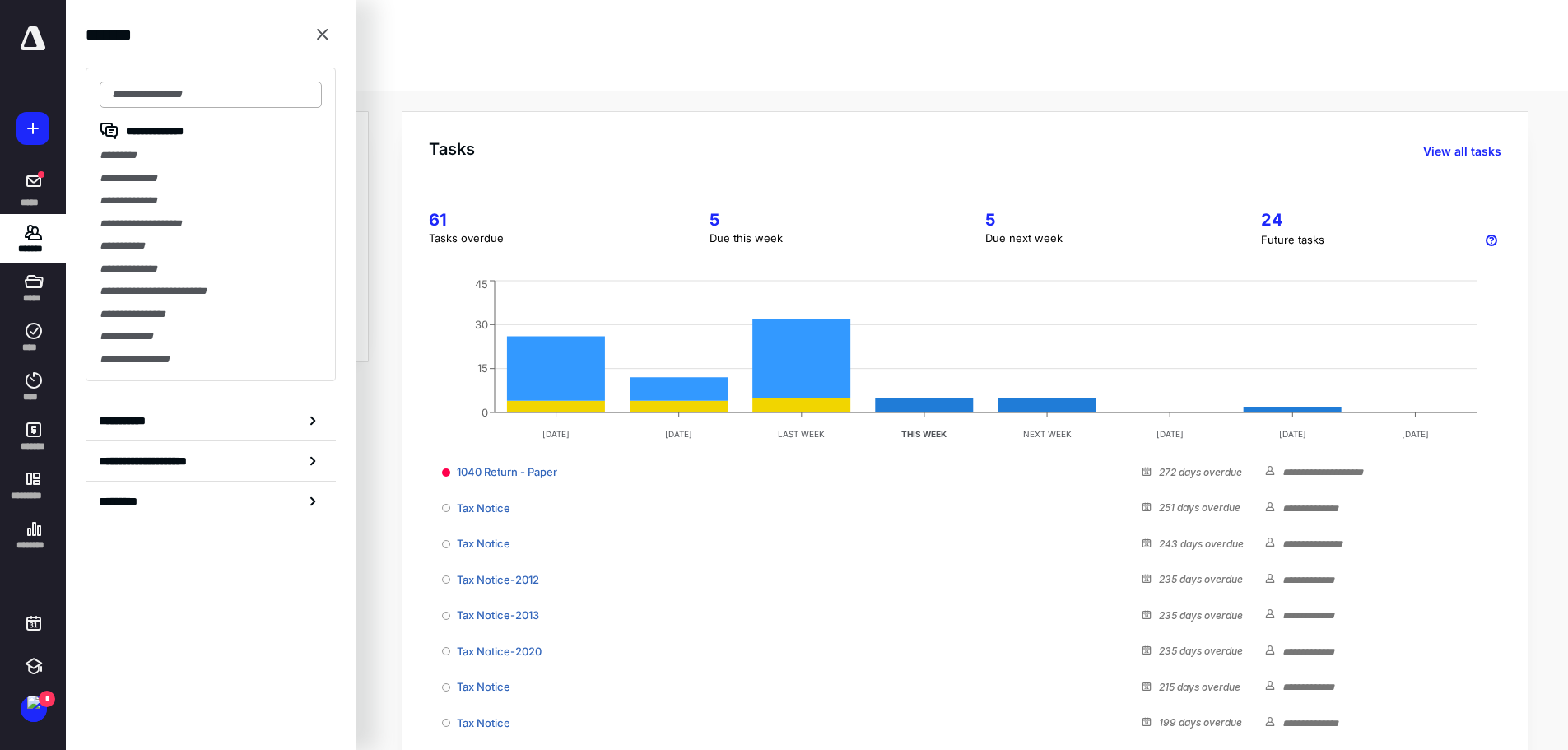 click at bounding box center [211, 95] 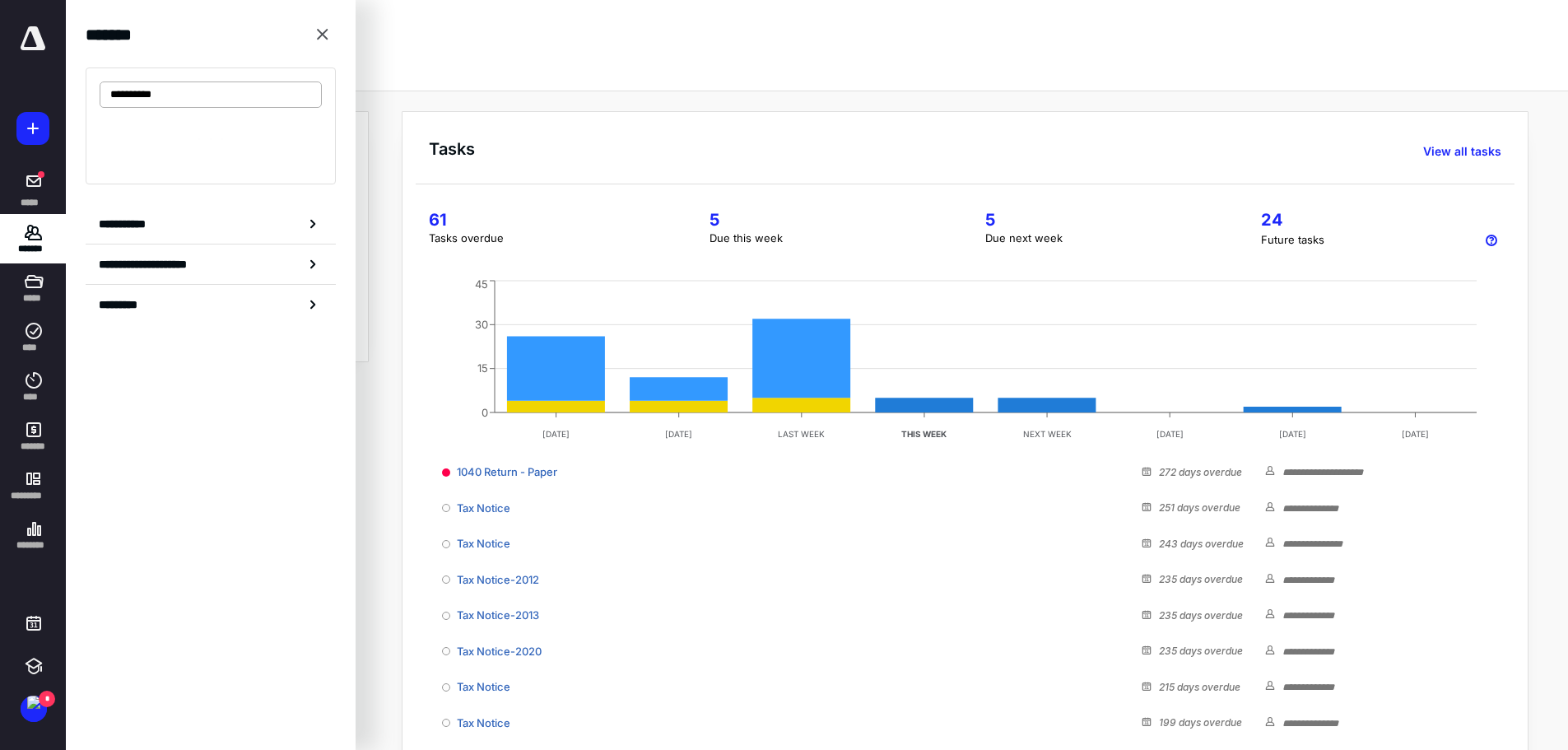 type on "**********" 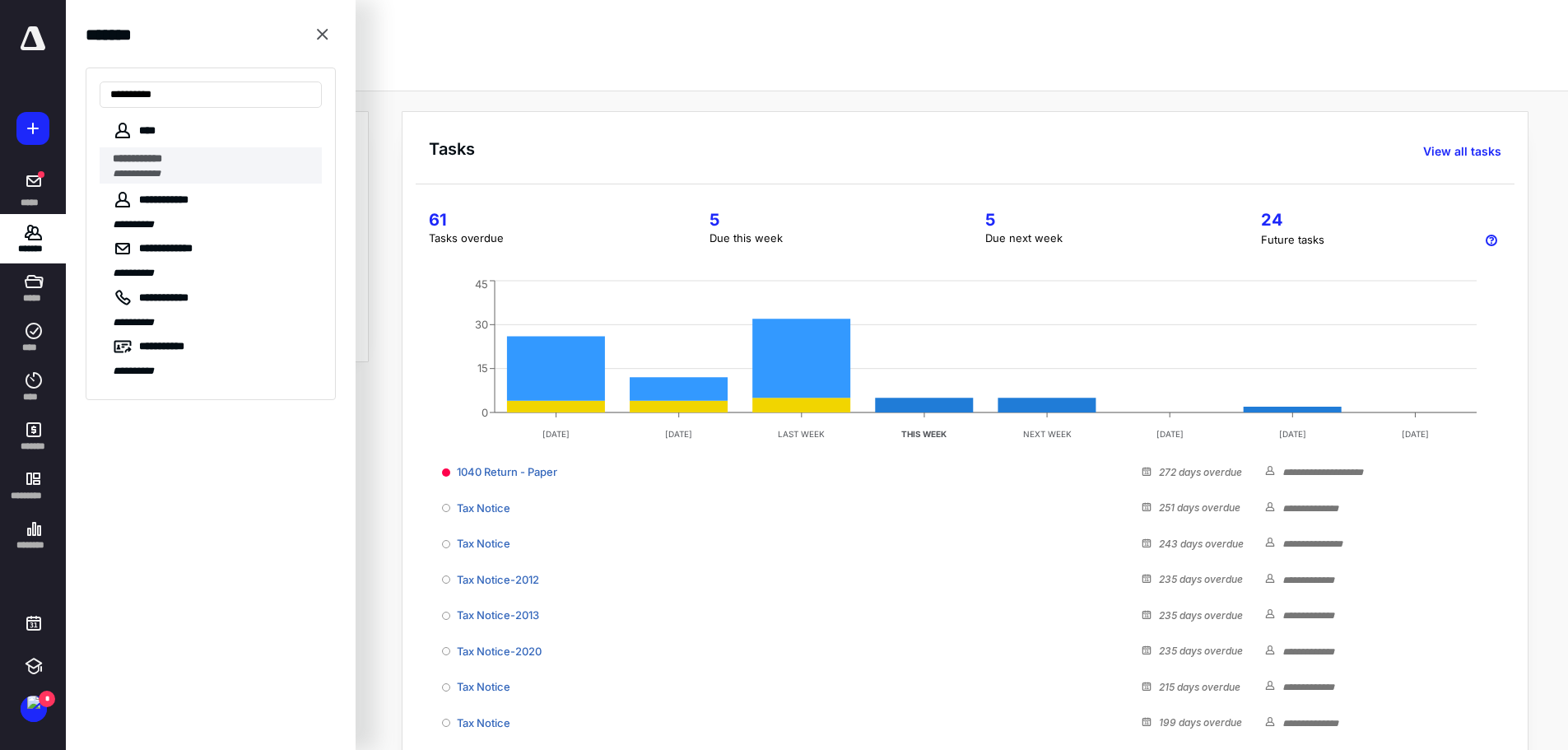 click on "**********" at bounding box center [137, 158] 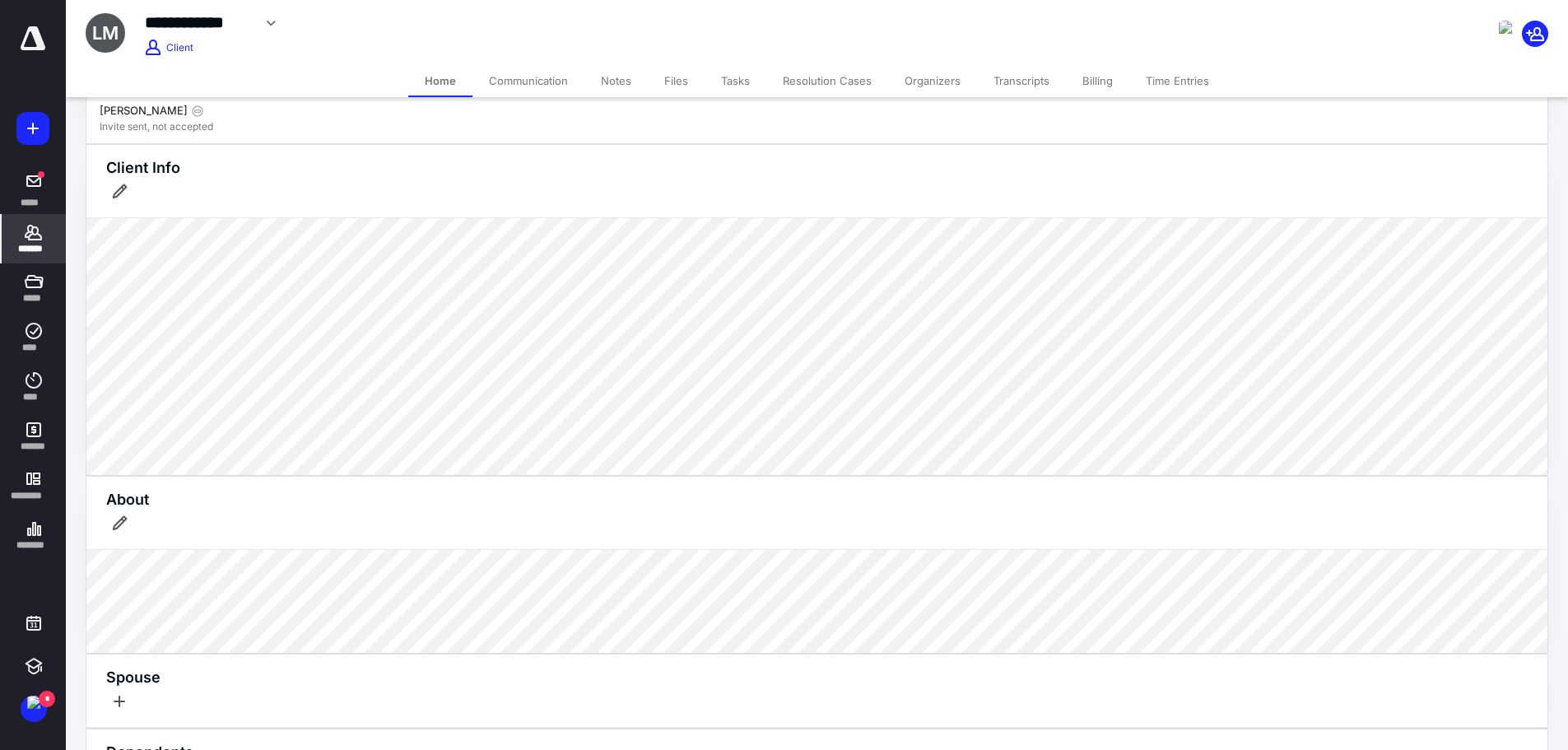 click on "Files" at bounding box center (676, 81) 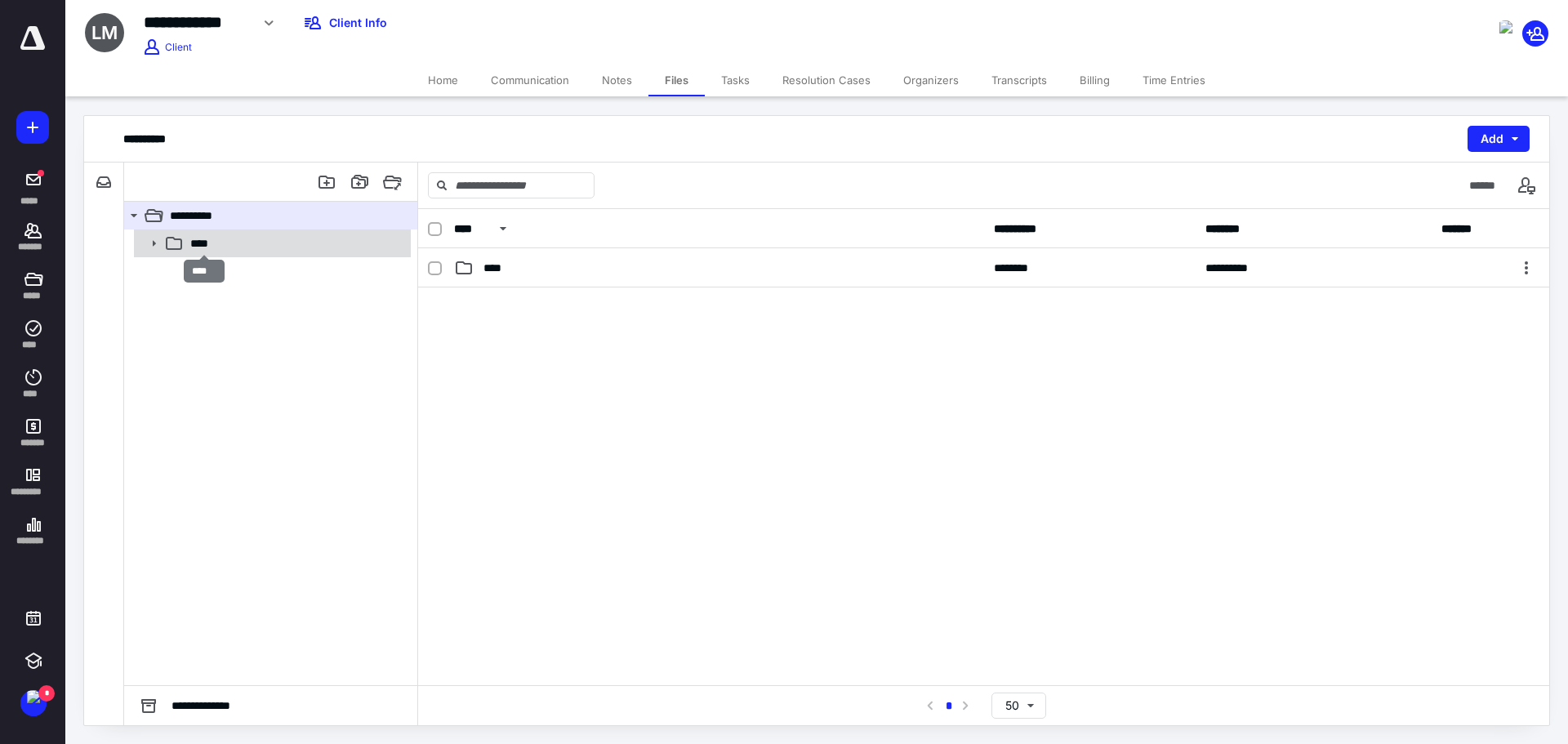 click on "****" at bounding box center [204, 243] 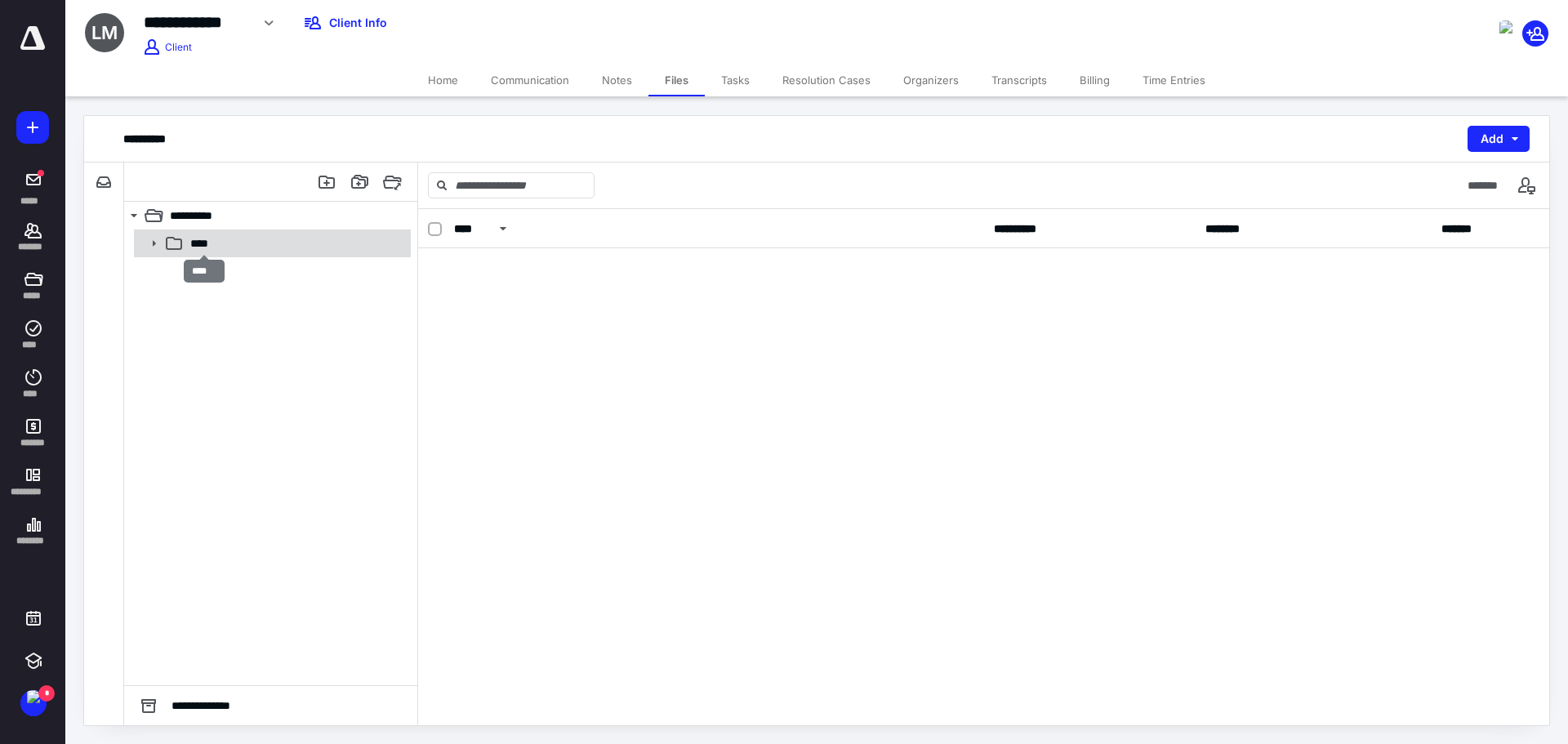 click on "****" at bounding box center [204, 243] 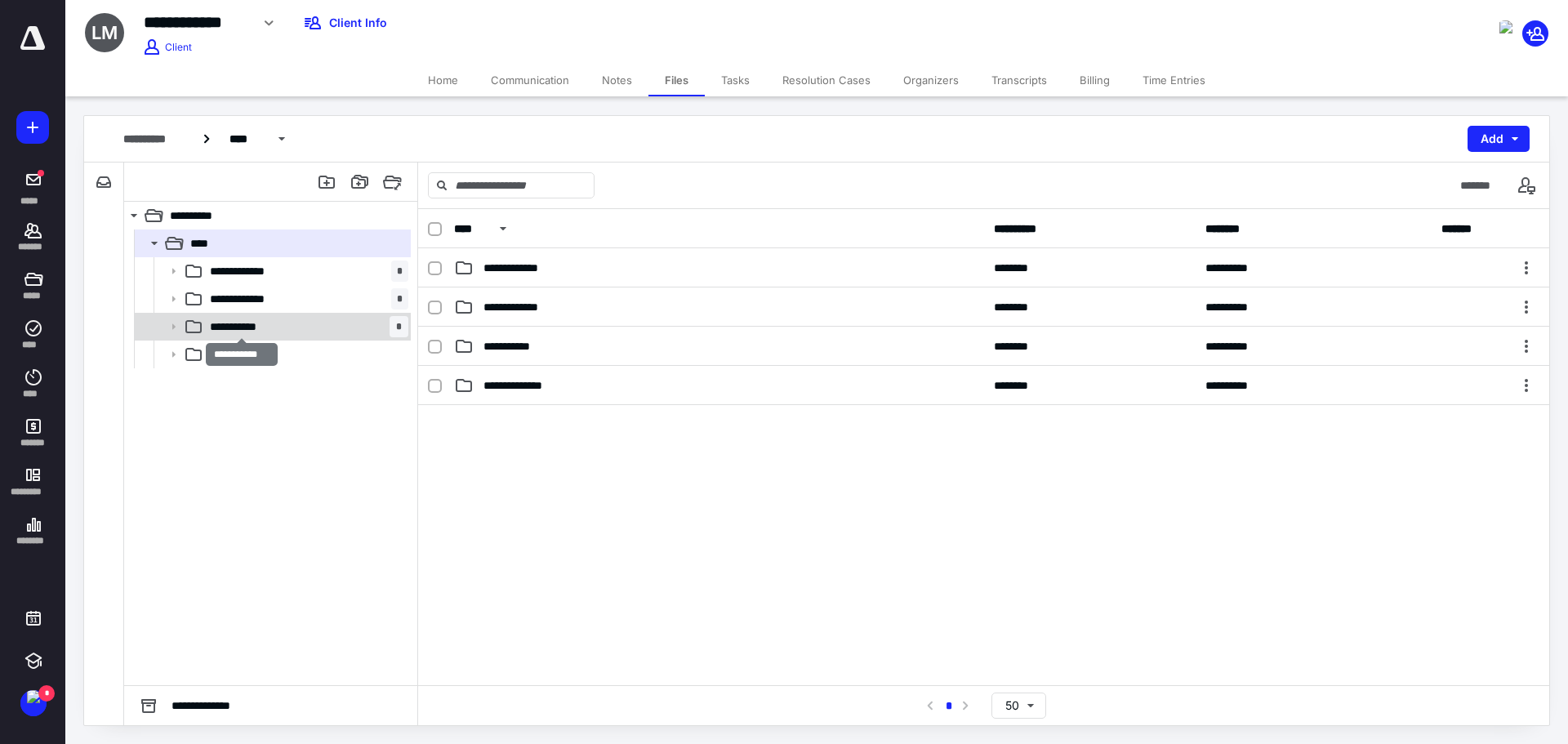 click on "**********" at bounding box center [242, 327] 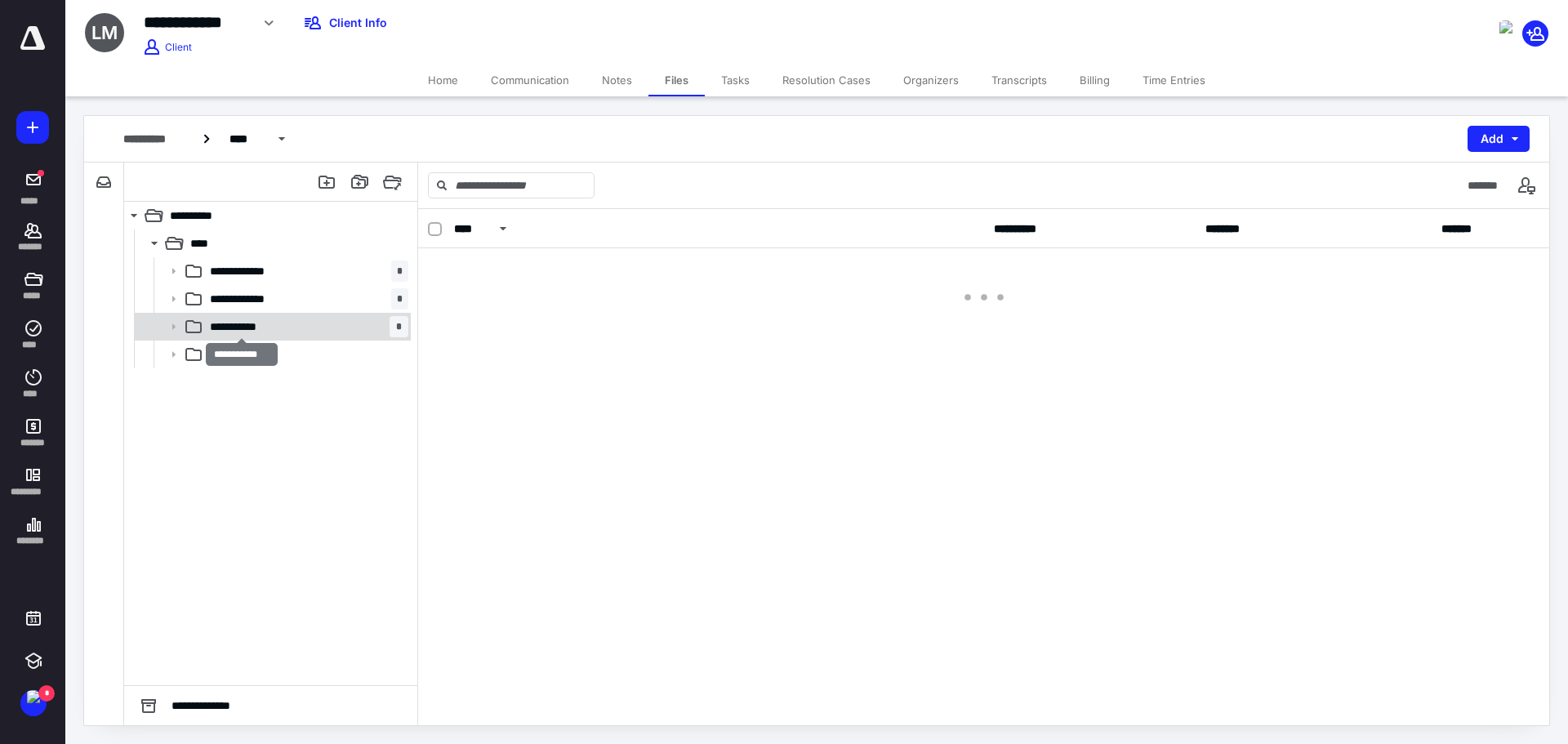 click on "**********" at bounding box center [242, 327] 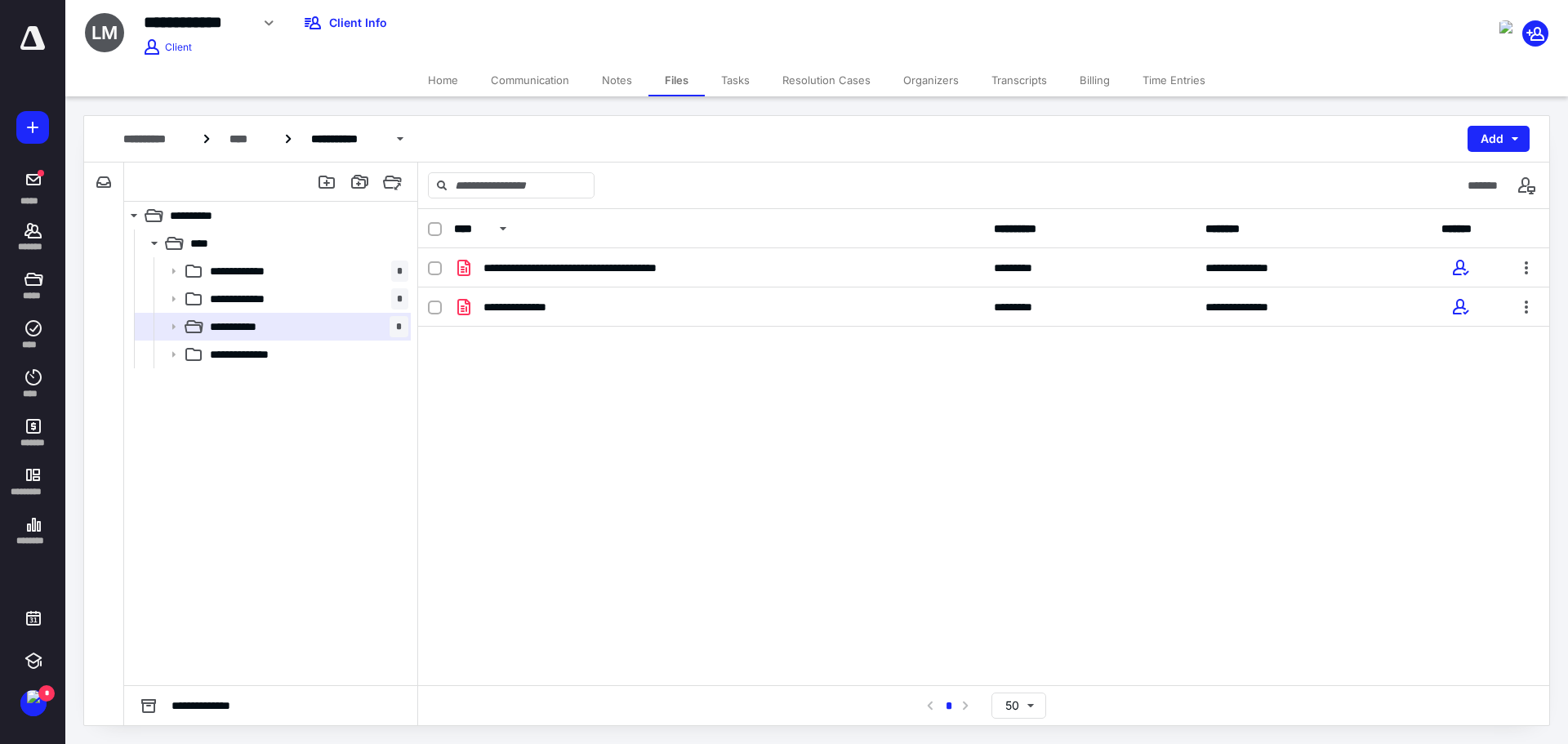click on "Tasks" at bounding box center [735, 80] 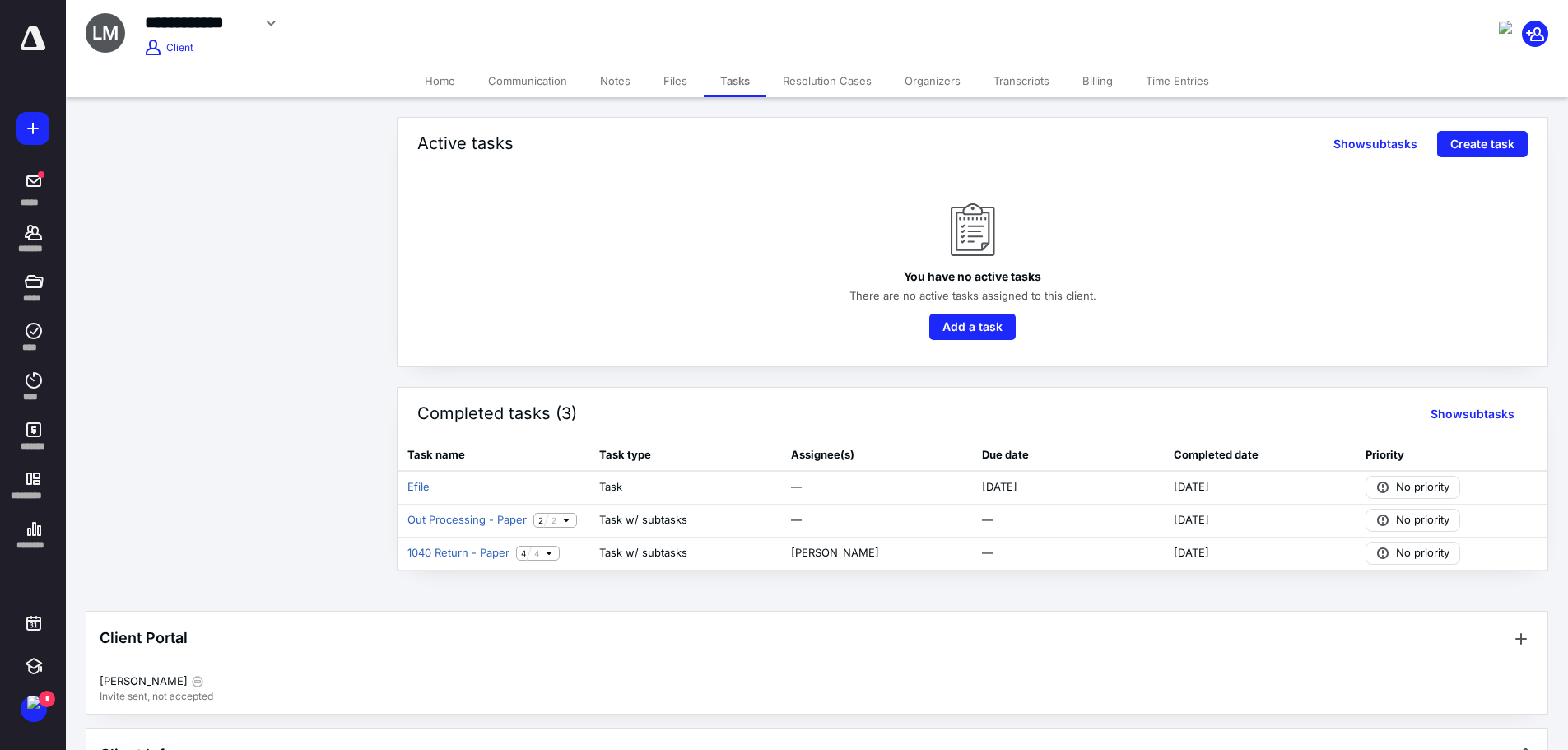 click on "Home" at bounding box center (440, 81) 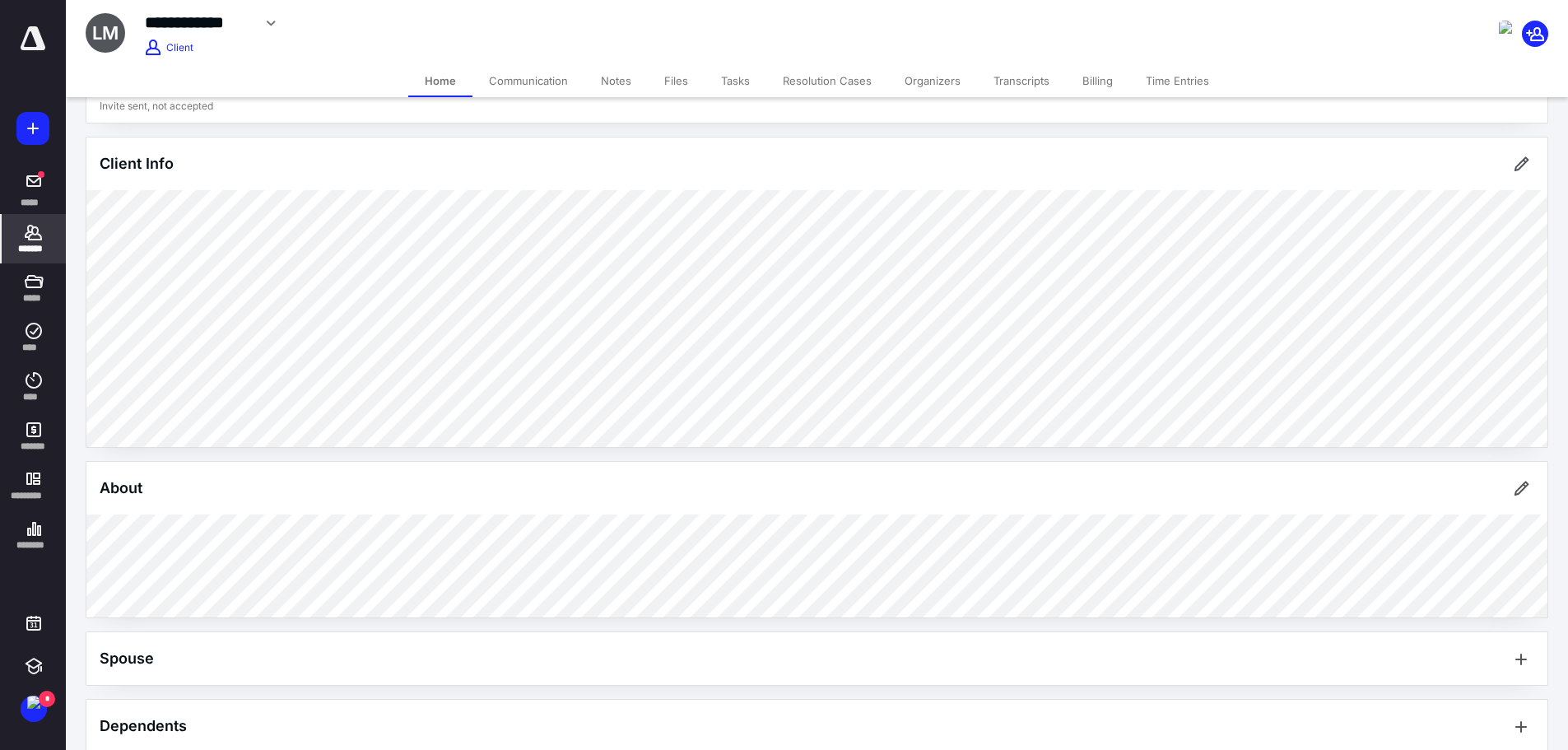 click on "Files" at bounding box center (676, 81) 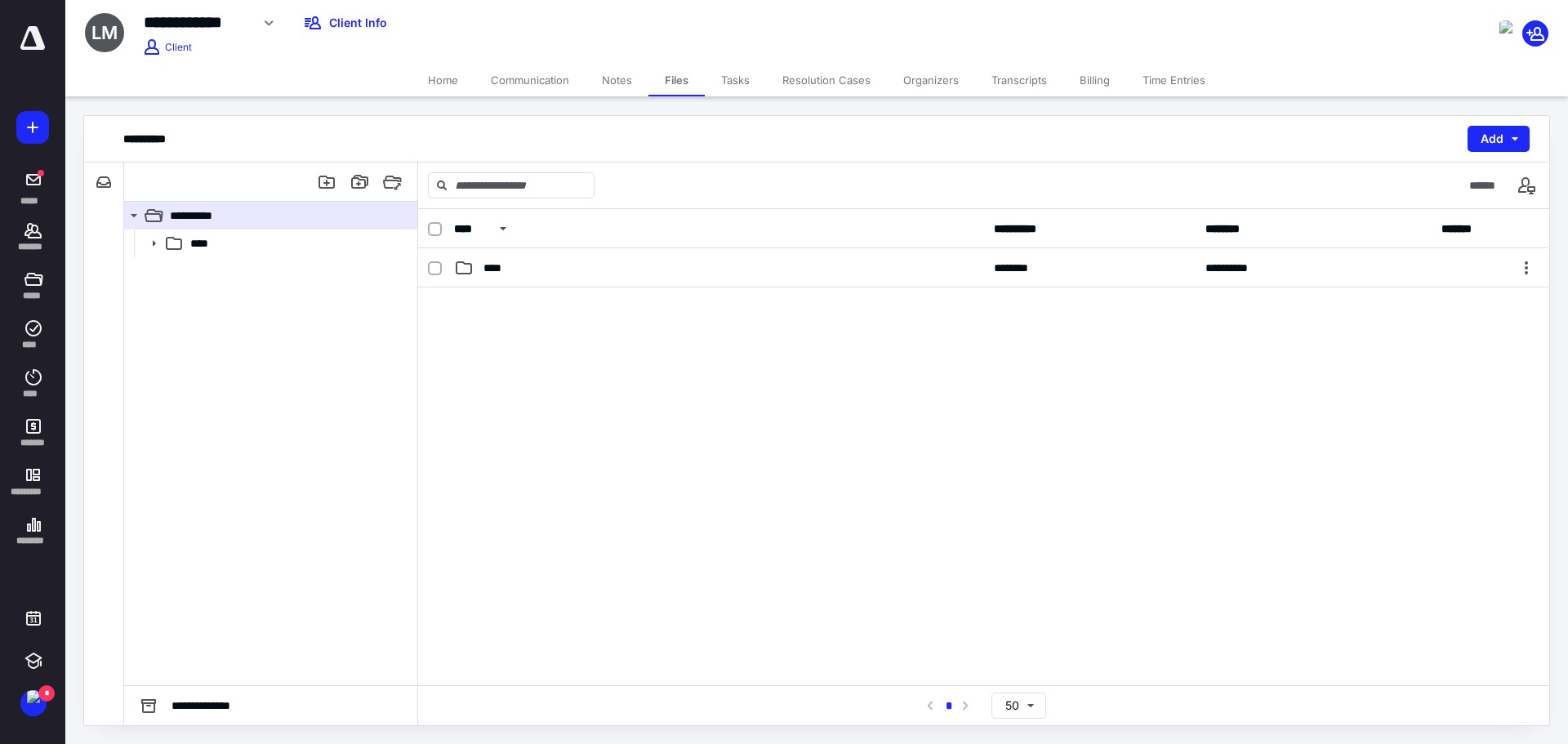 click on "Home" at bounding box center (443, 80) 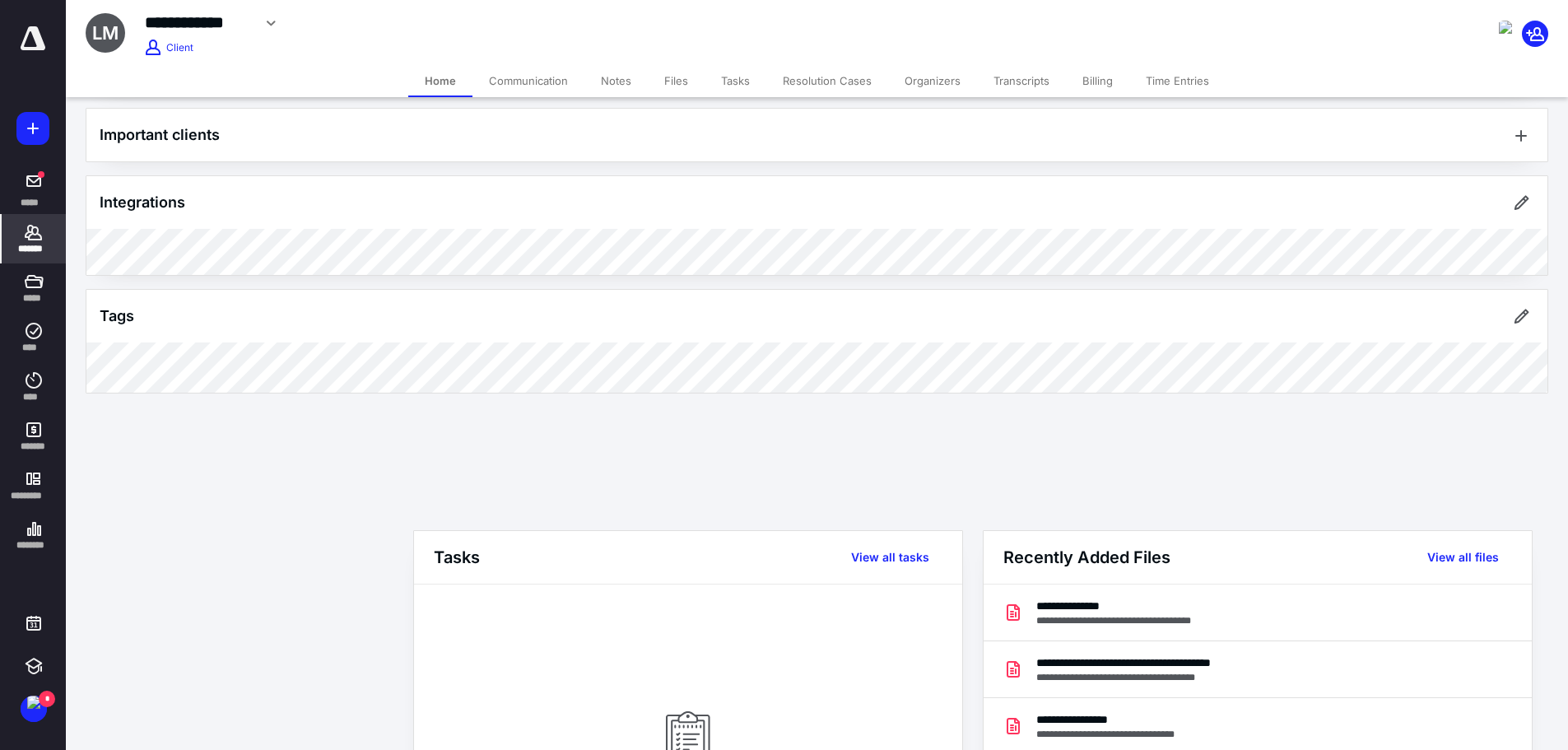 scroll, scrollTop: 329, scrollLeft: 0, axis: vertical 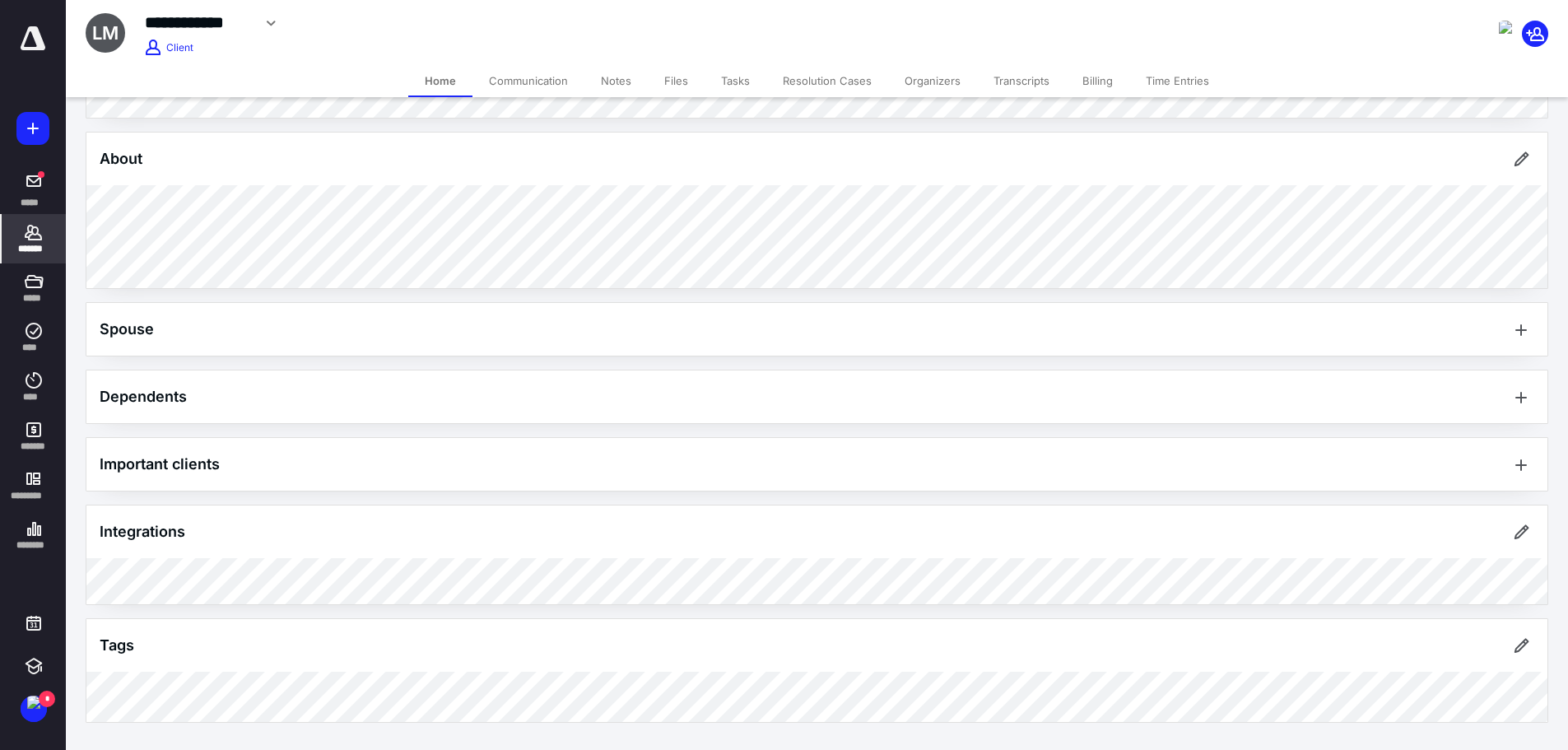 click on "Billing" at bounding box center [1097, 81] 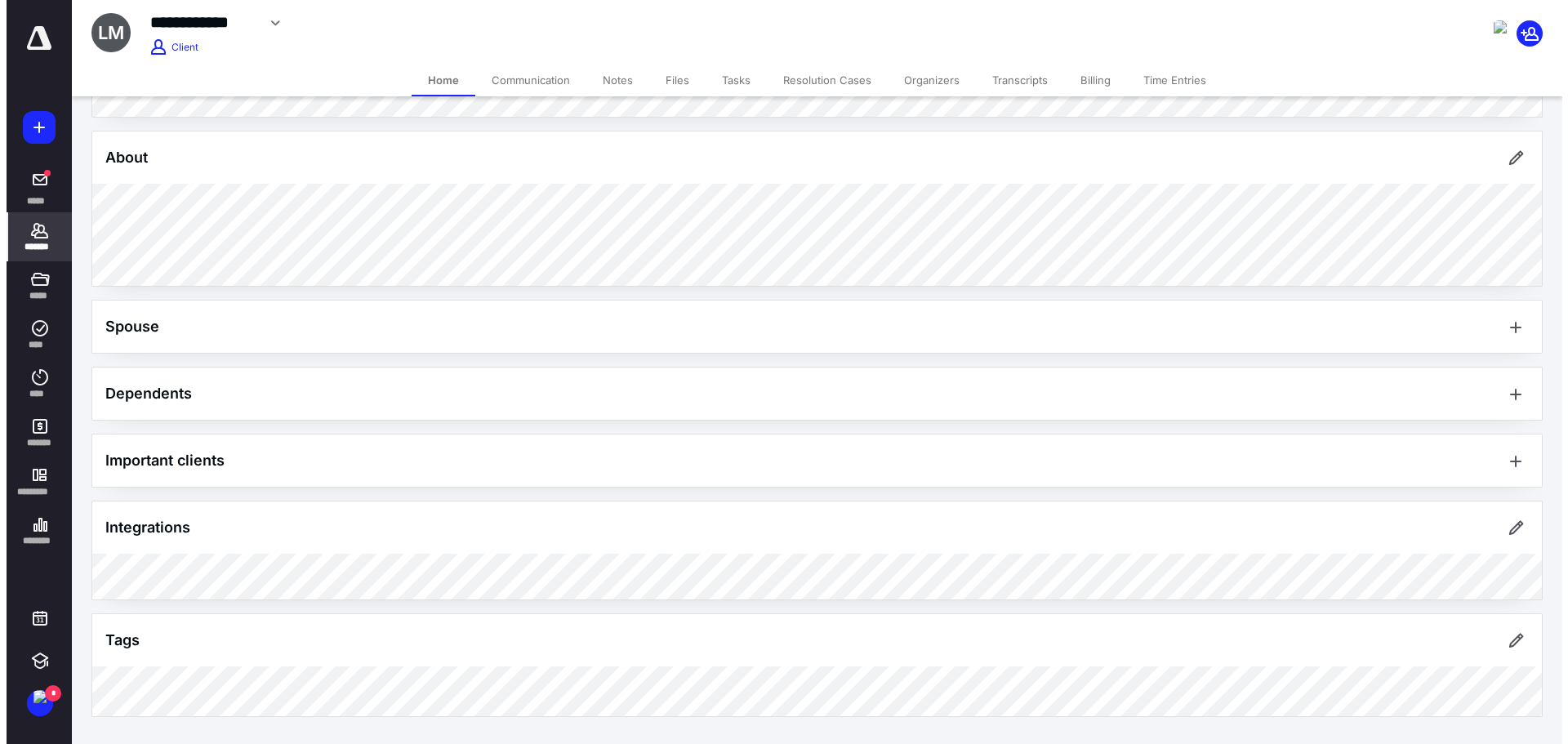 scroll, scrollTop: 0, scrollLeft: 0, axis: both 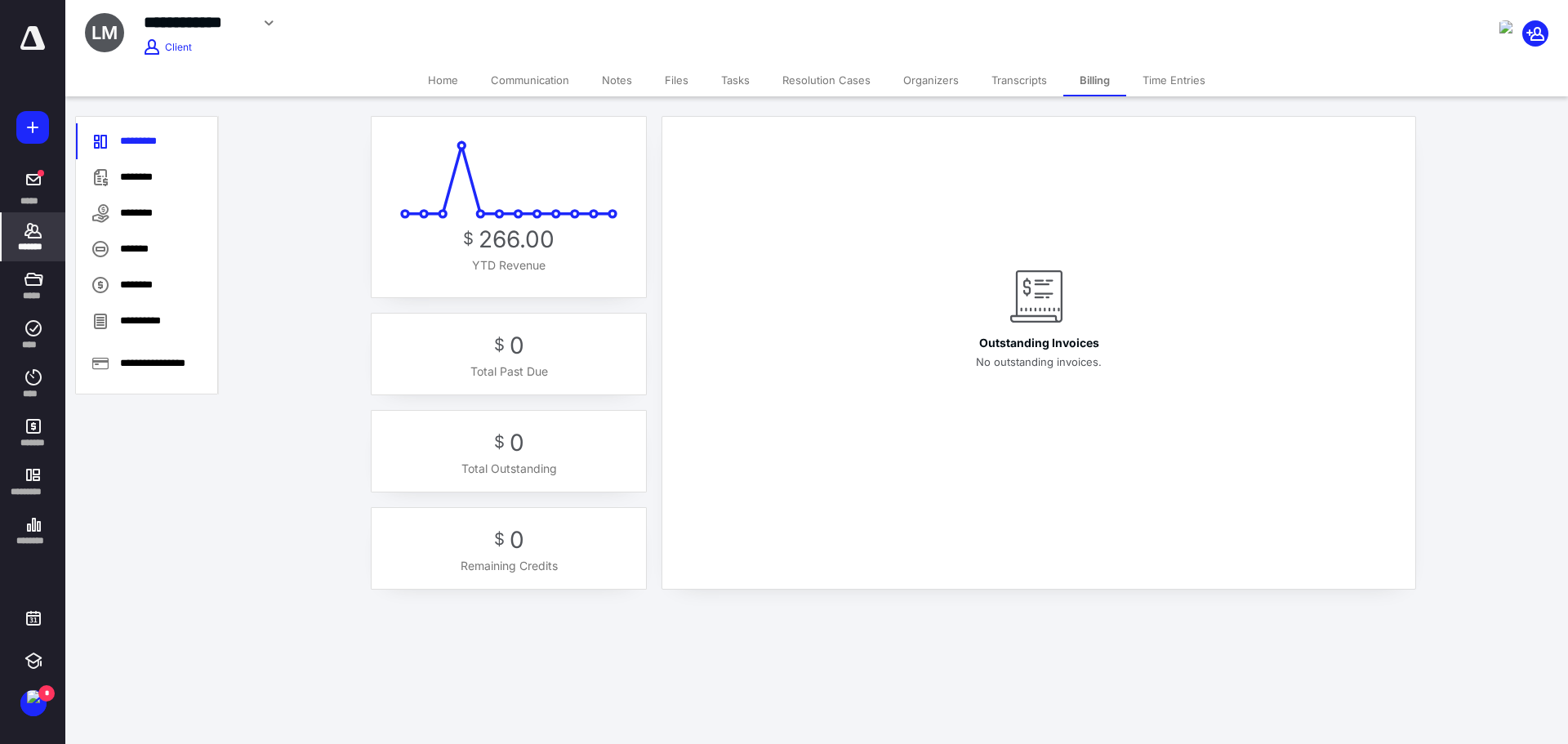 click on "Home" at bounding box center (443, 80) 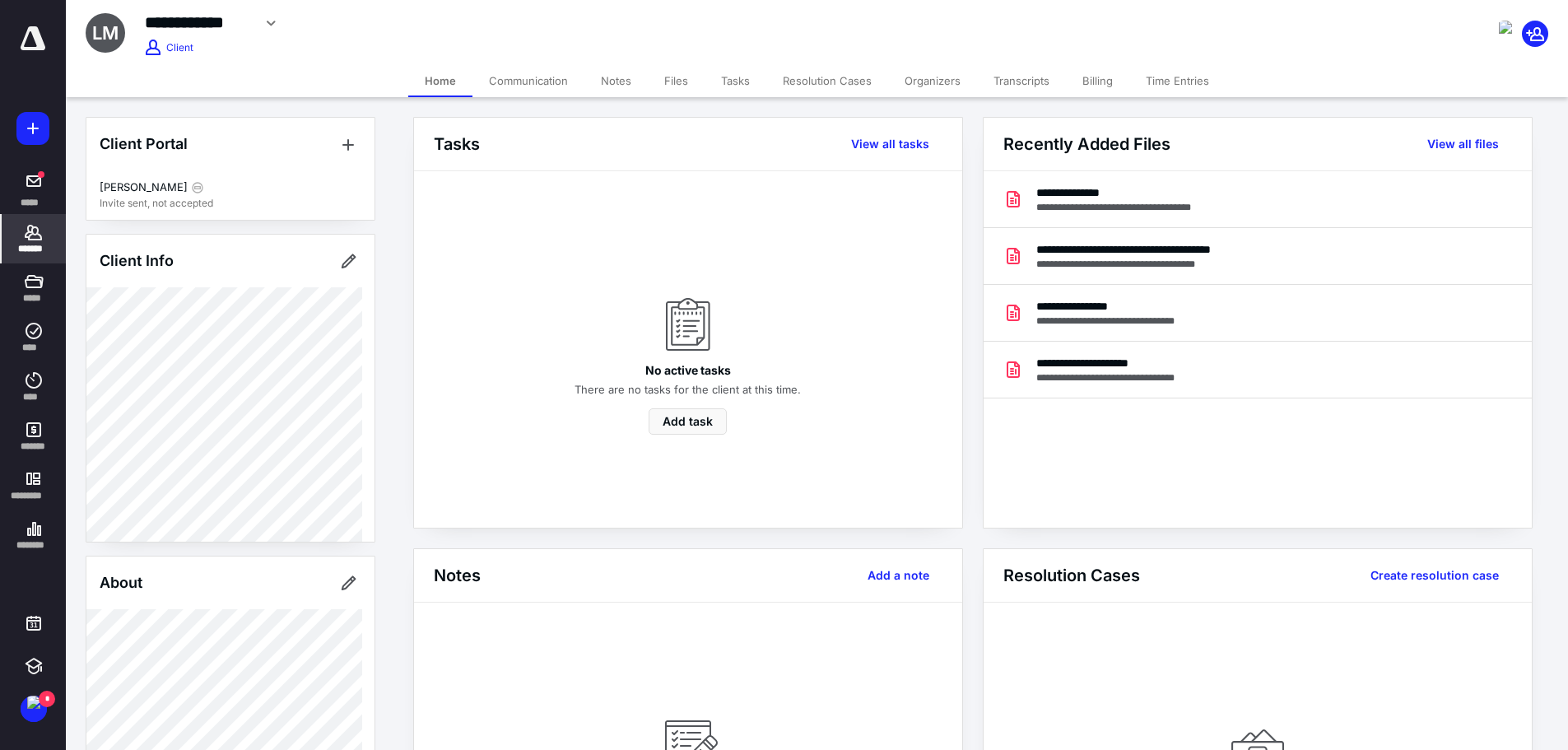 click on "Files" at bounding box center [676, 81] 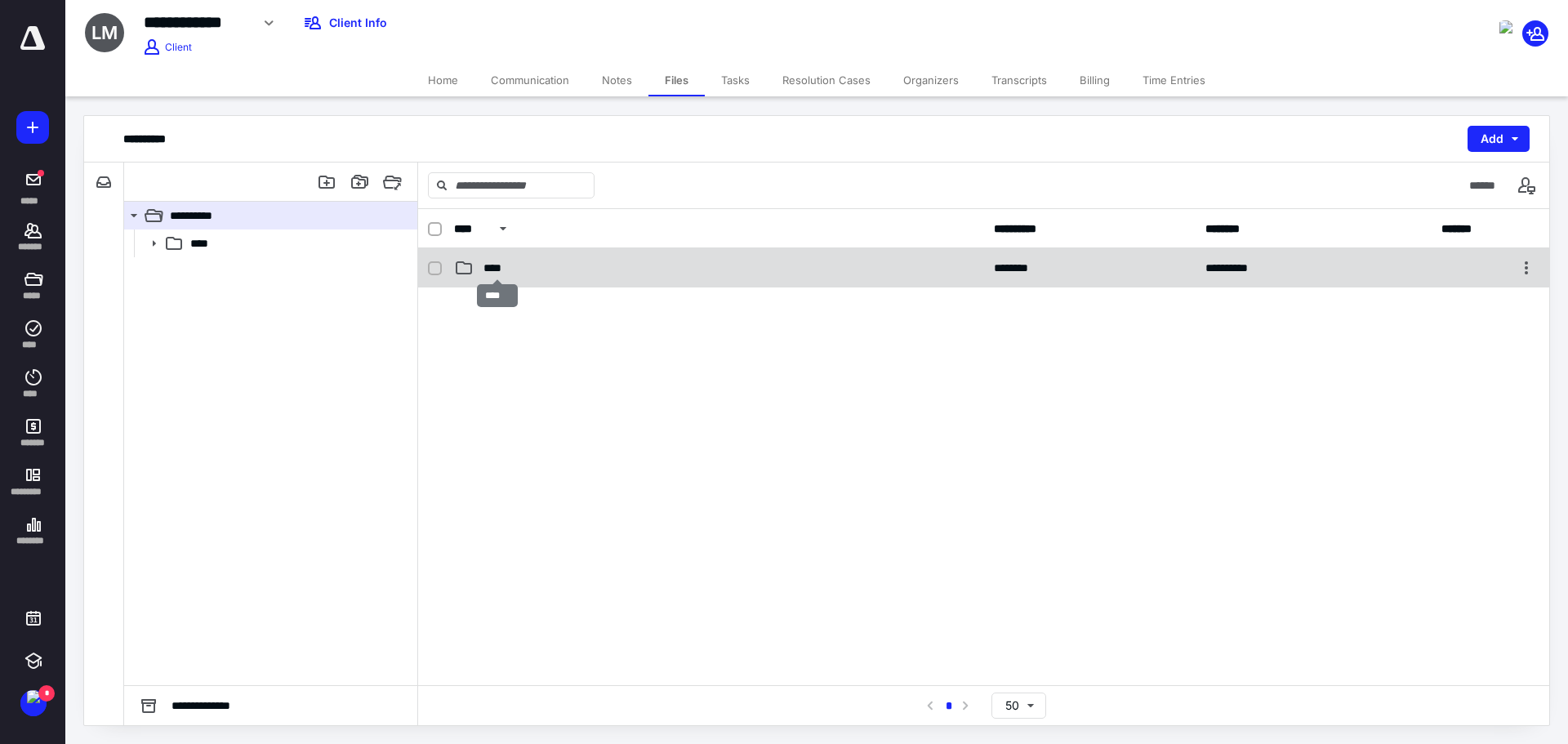 click on "****" at bounding box center [497, 268] 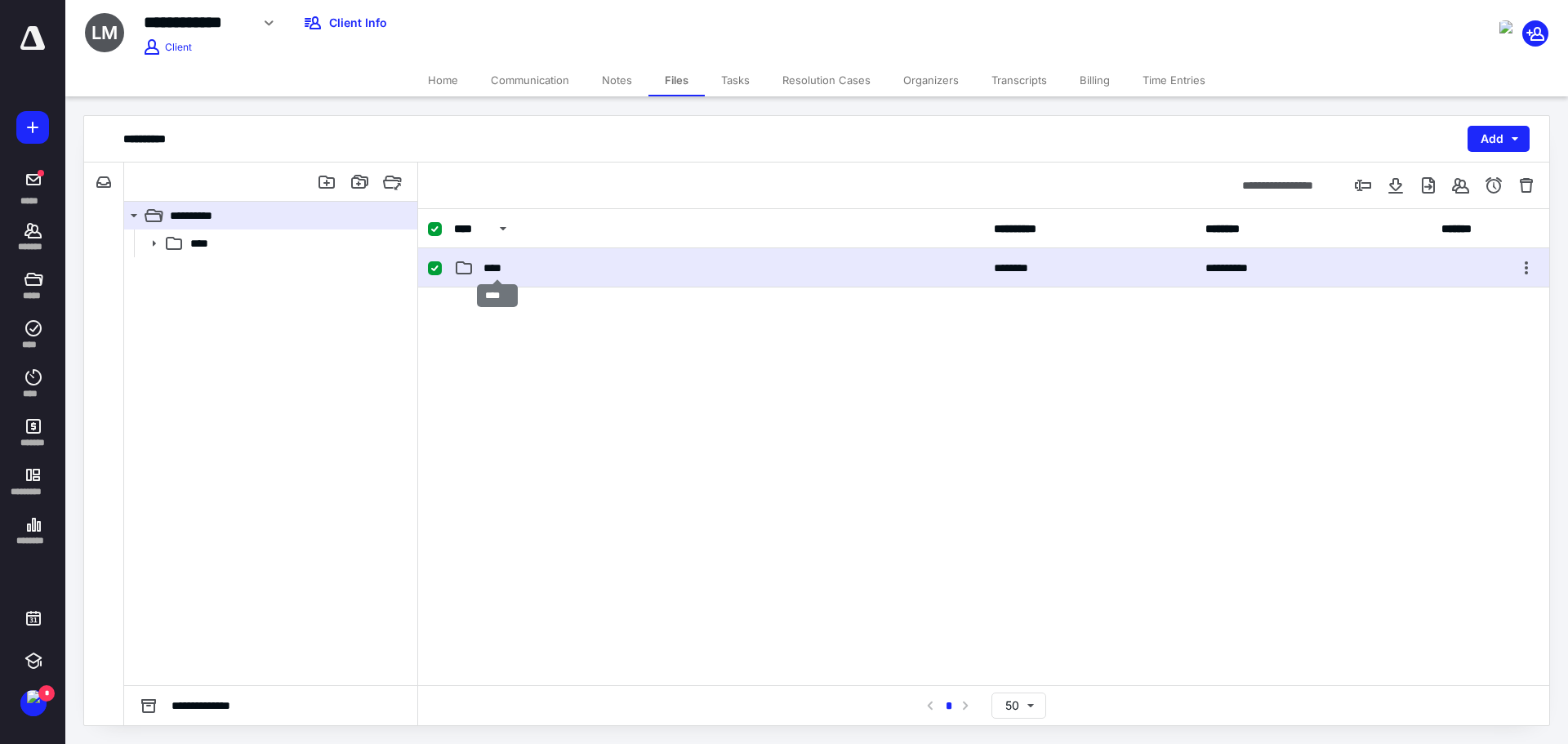 click on "****" at bounding box center (497, 268) 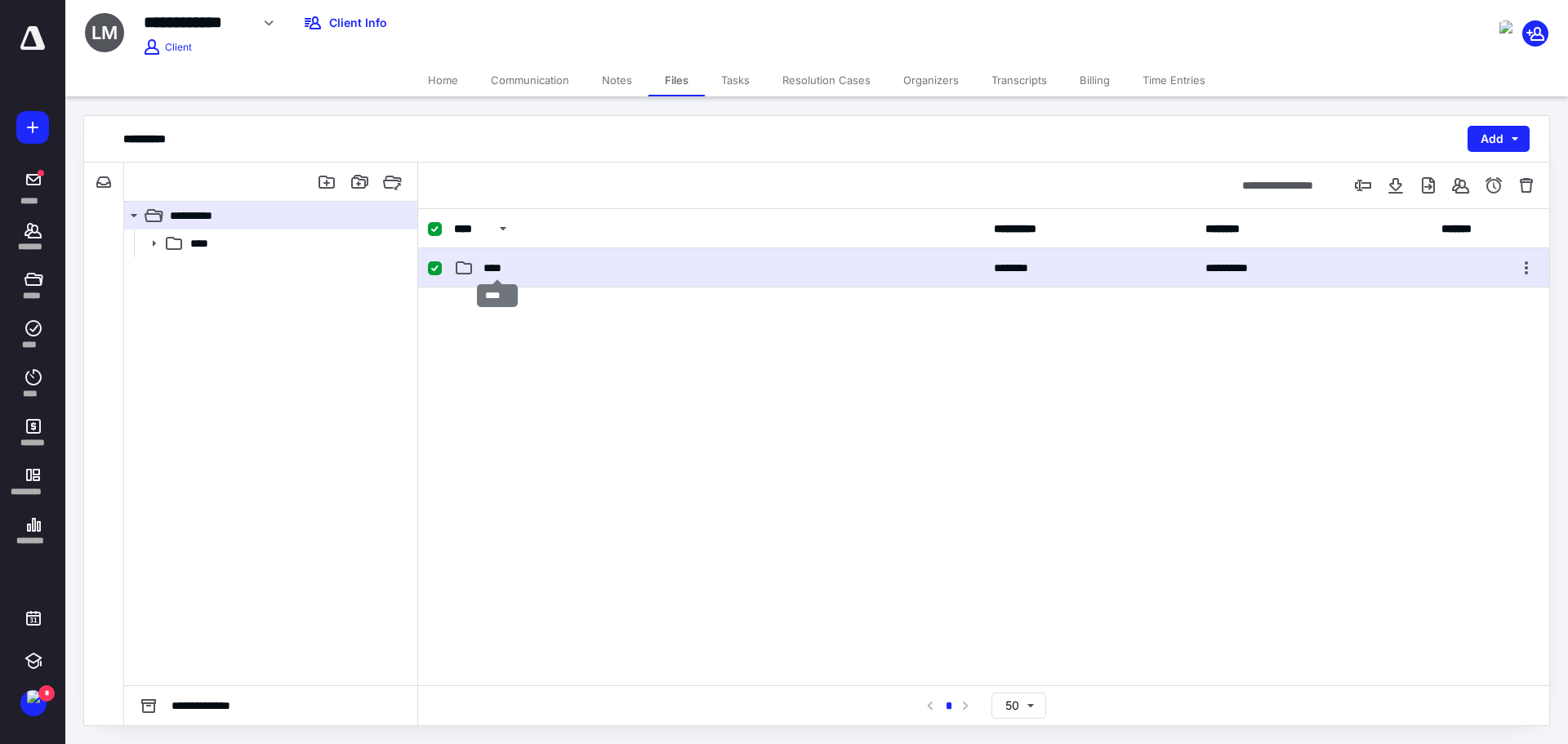 checkbox on "false" 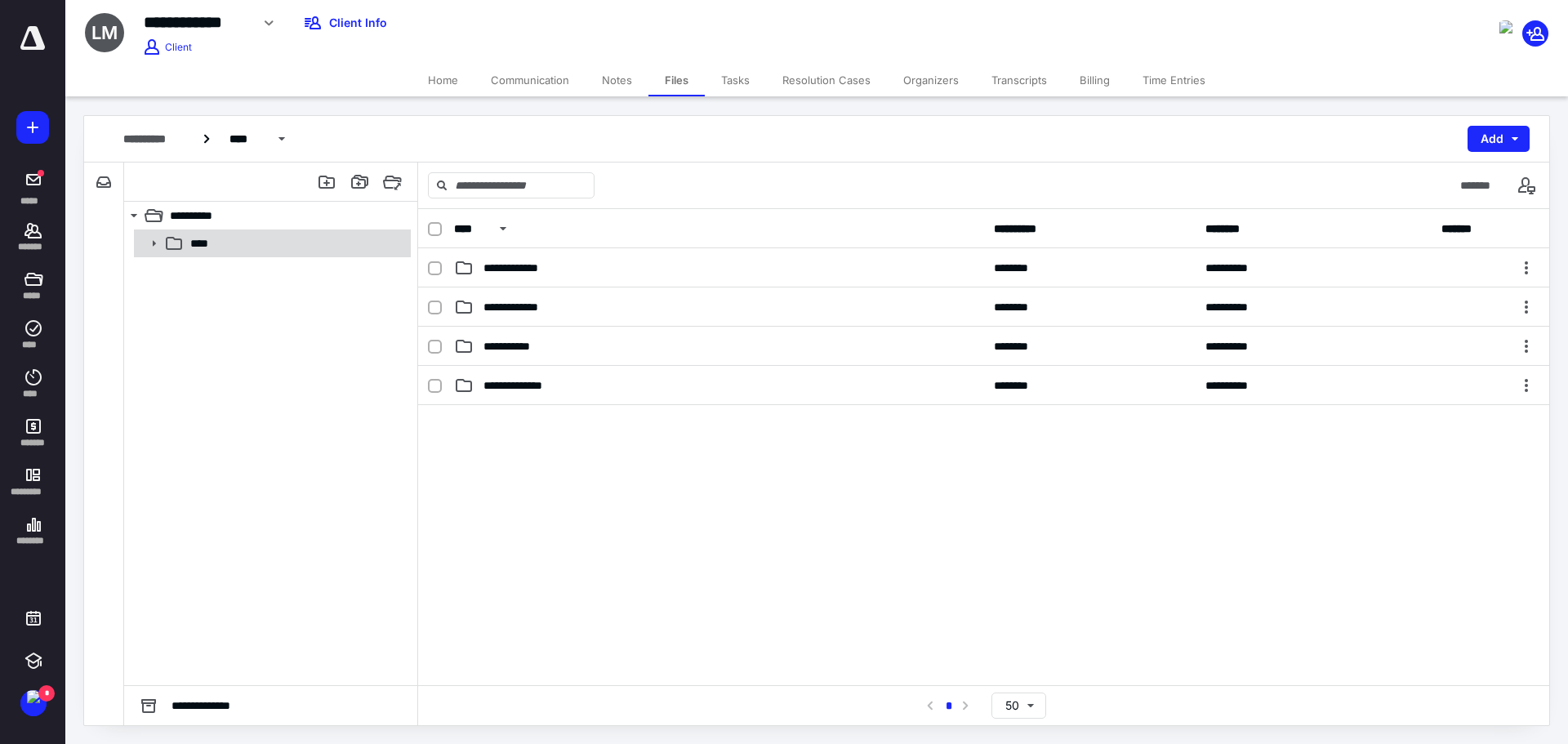 click on "****" at bounding box center [296, 243] 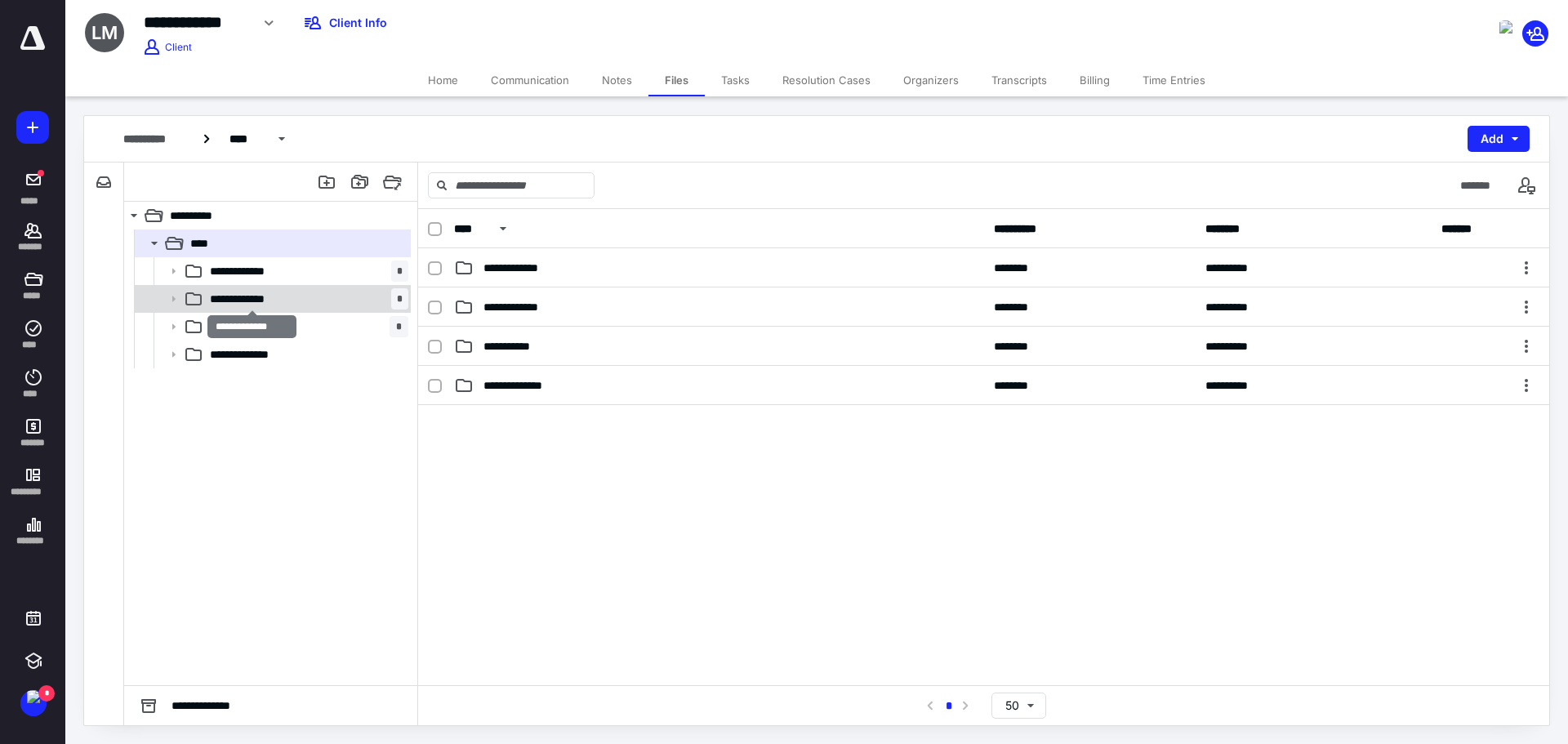 click on "**********" at bounding box center (252, 299) 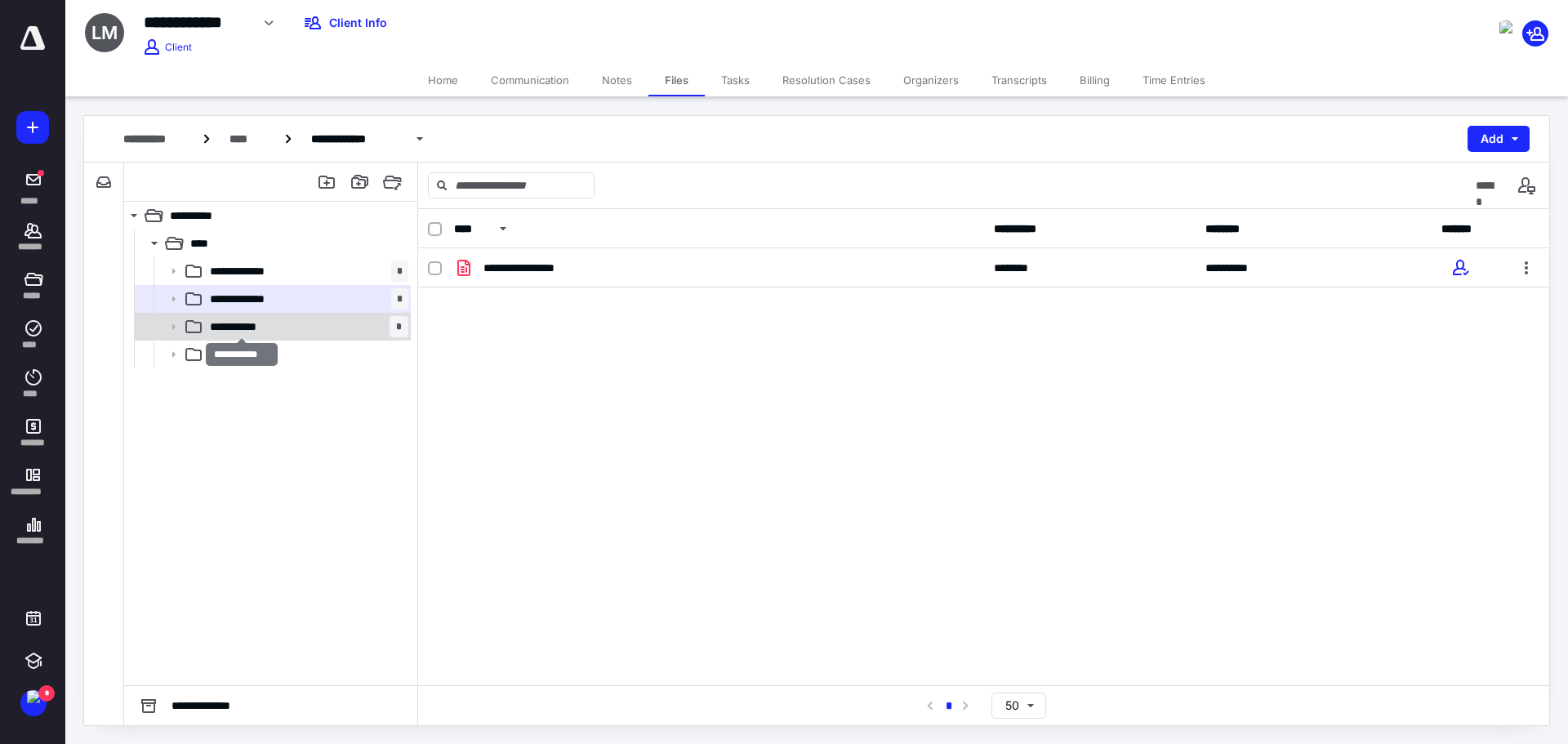 click on "**********" at bounding box center [242, 327] 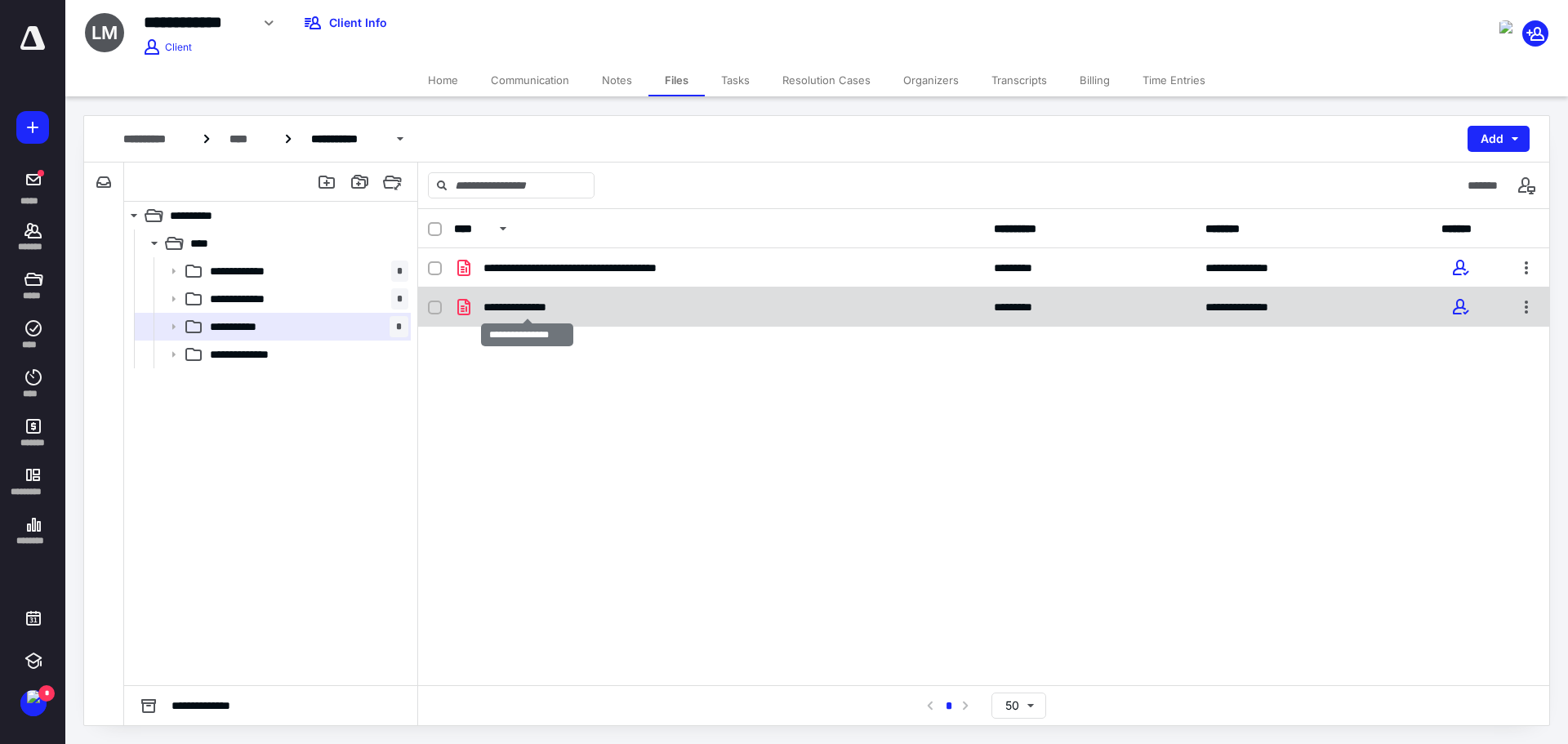 click on "**********" at bounding box center [527, 307] 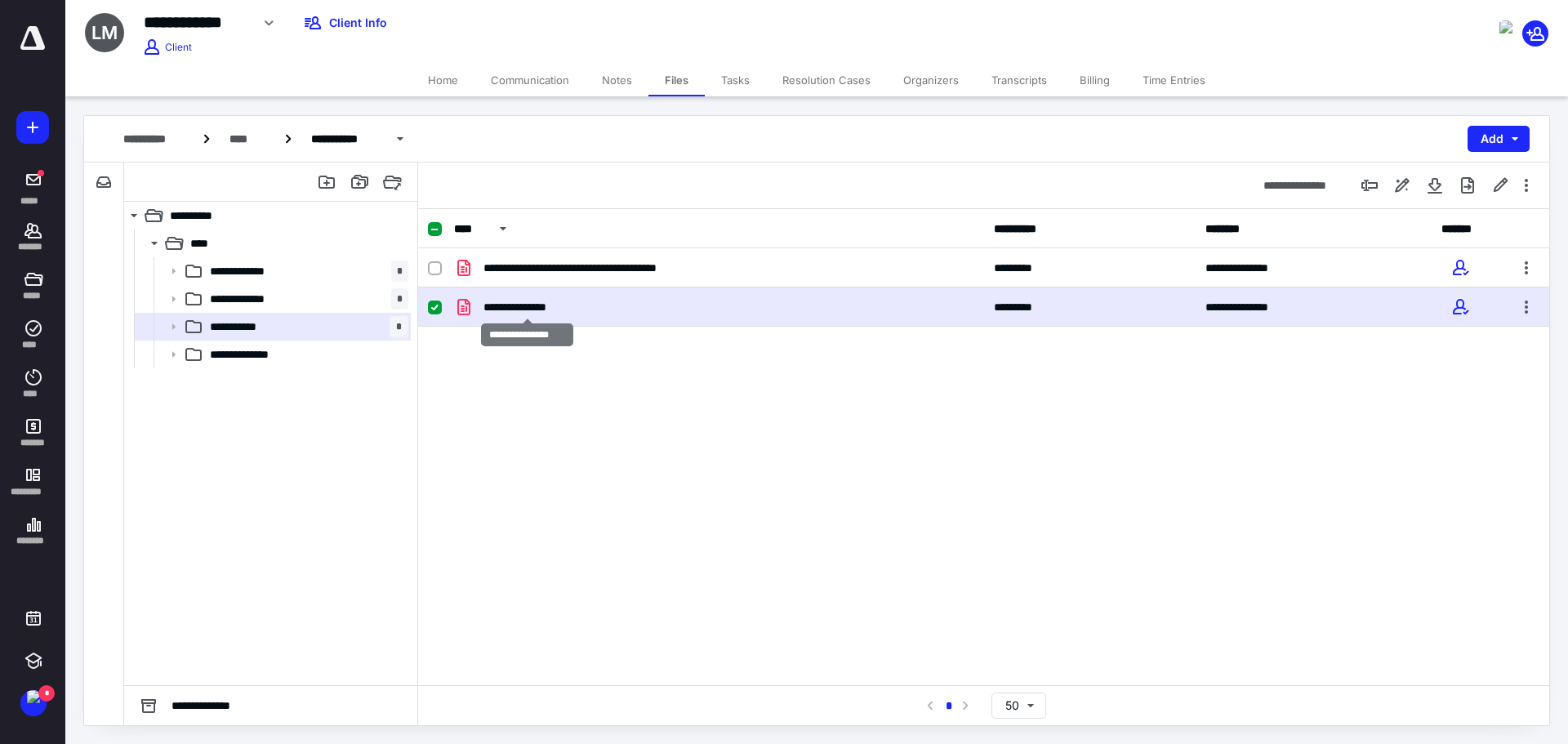 click on "**********" at bounding box center [527, 307] 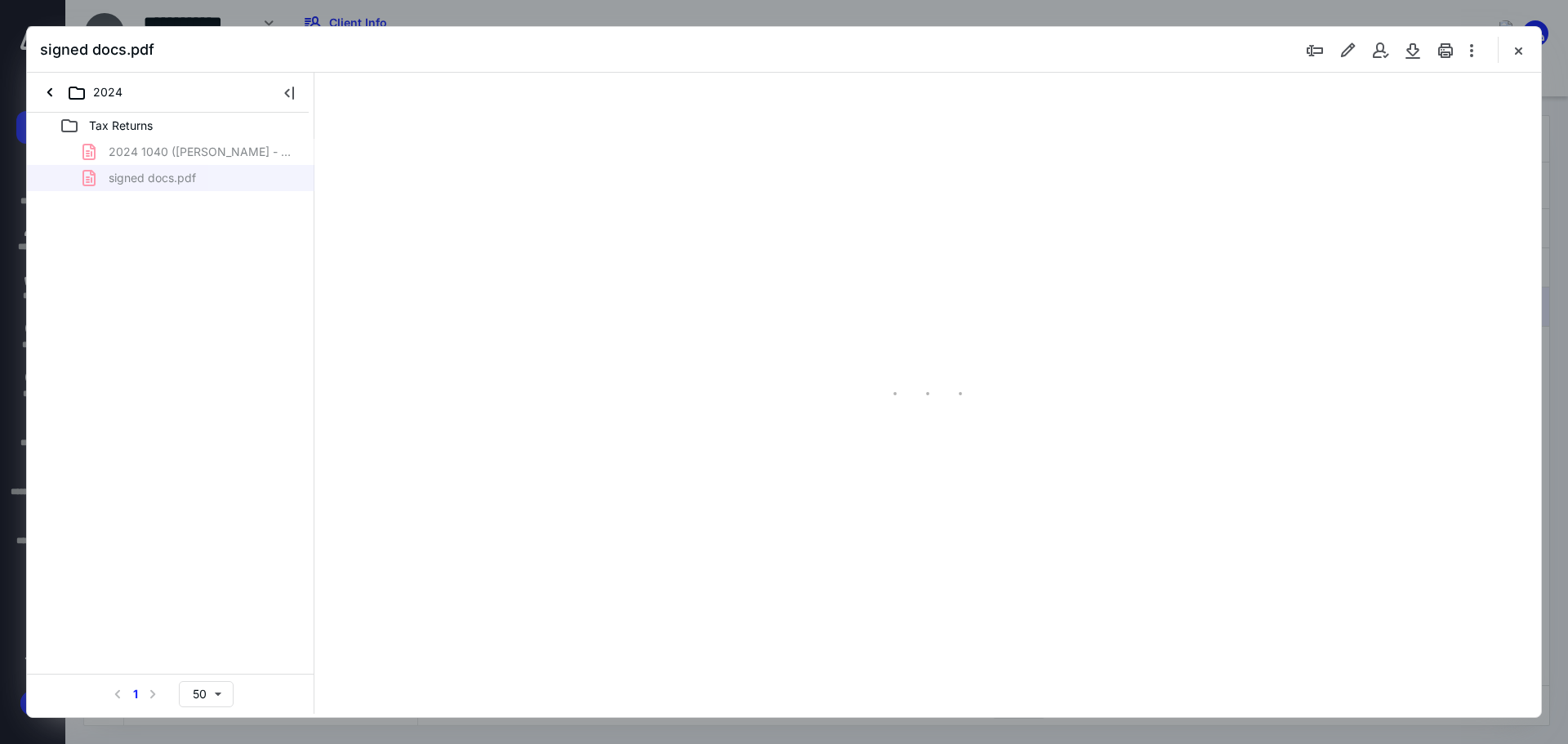 scroll, scrollTop: 0, scrollLeft: 0, axis: both 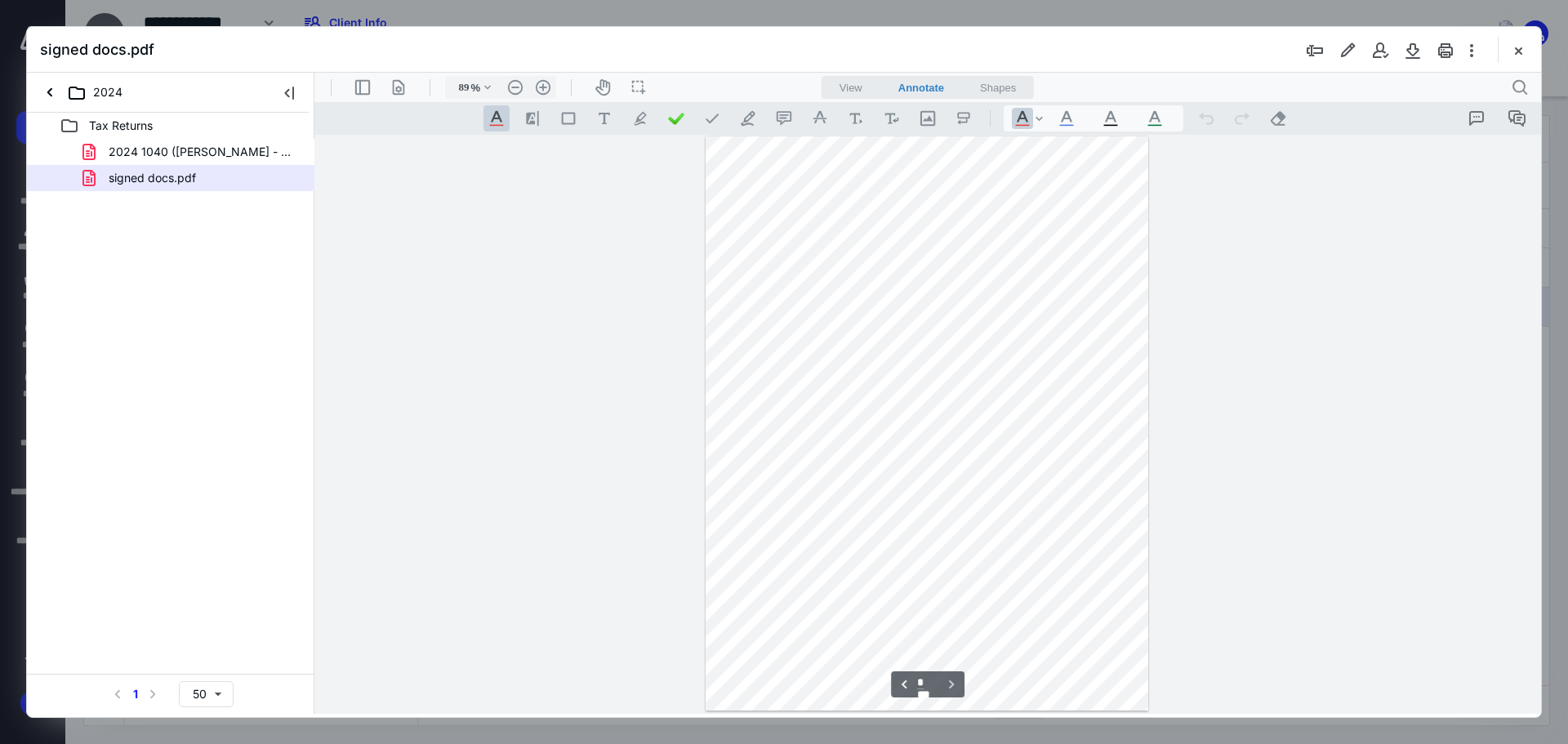 type on "*" 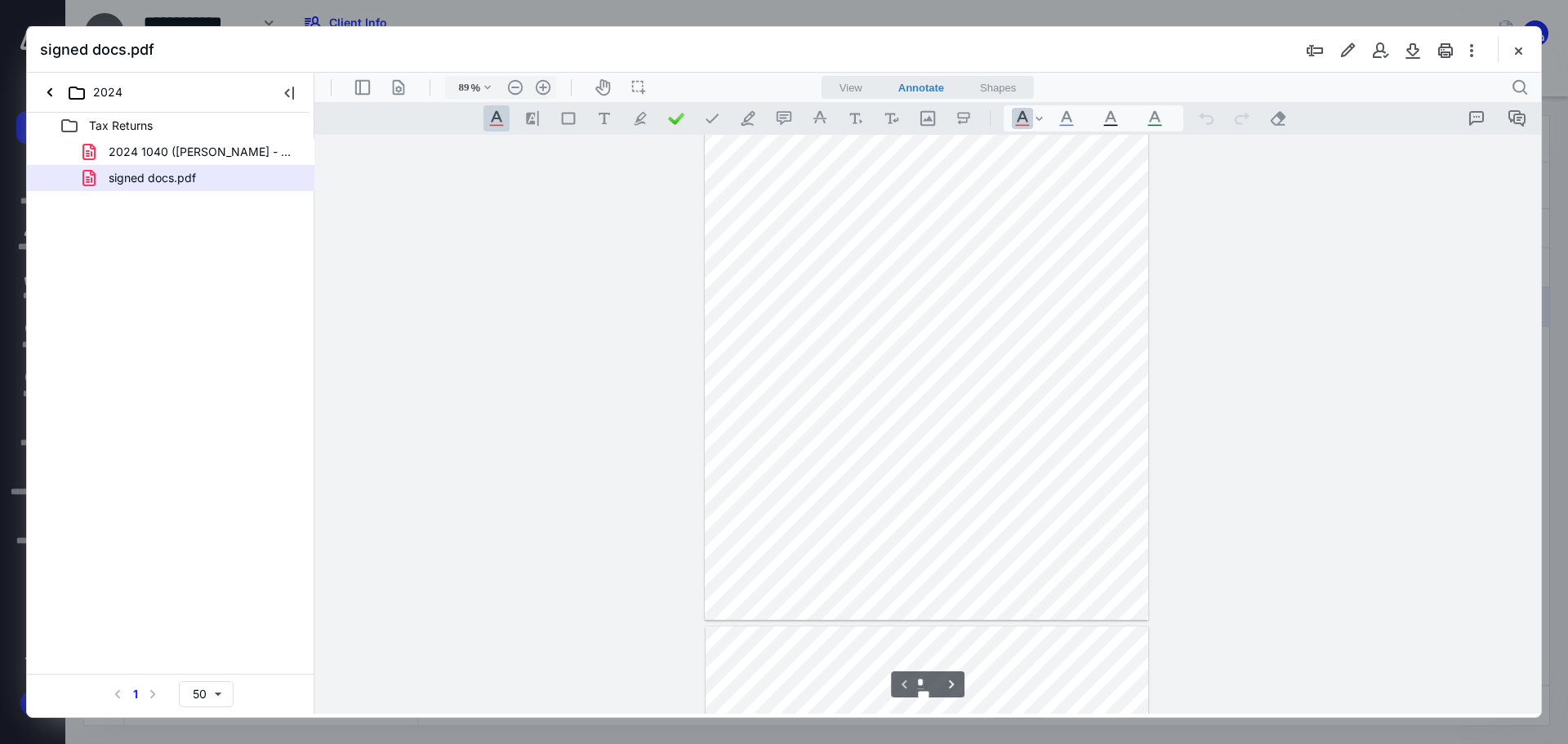 scroll, scrollTop: 0, scrollLeft: 0, axis: both 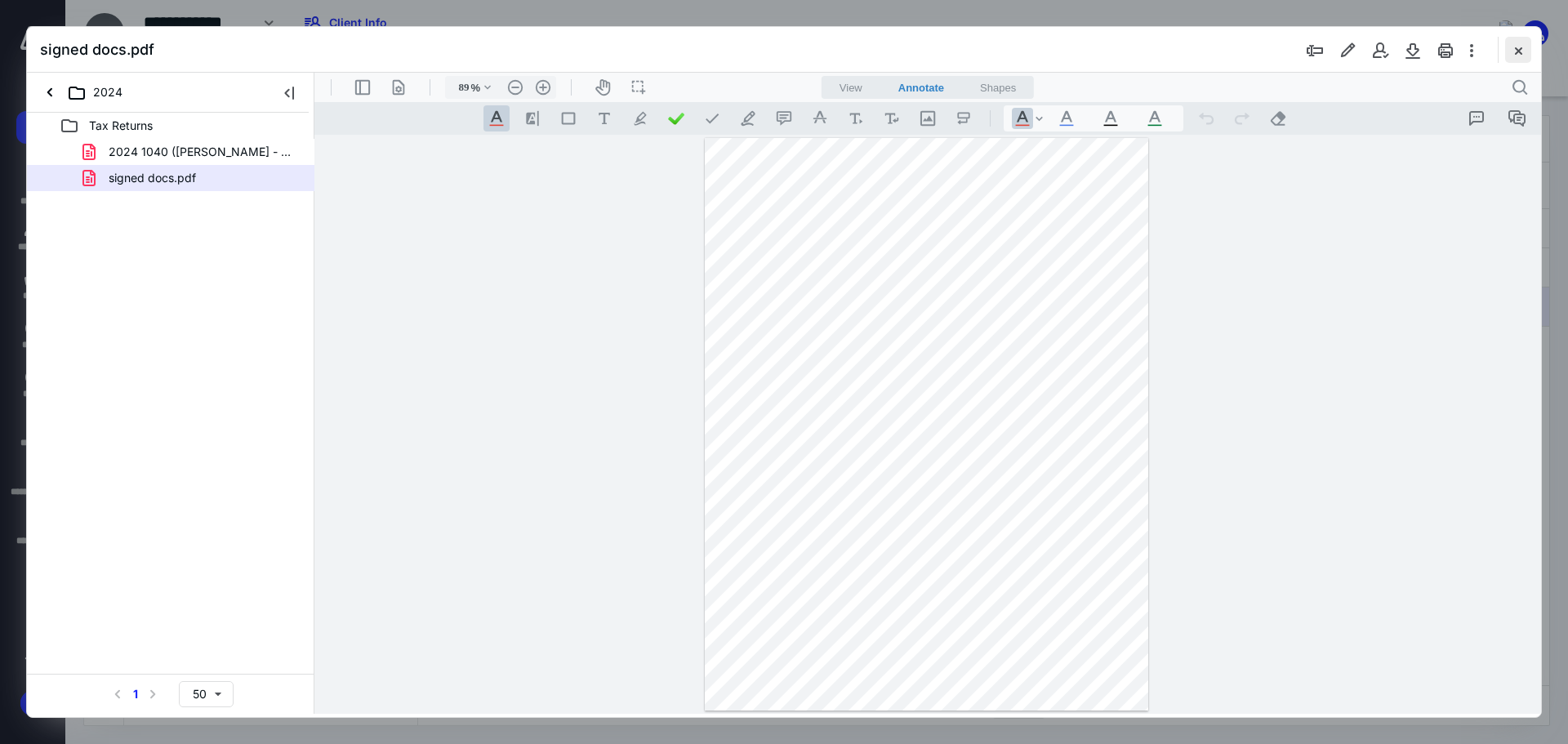 click at bounding box center [1518, 50] 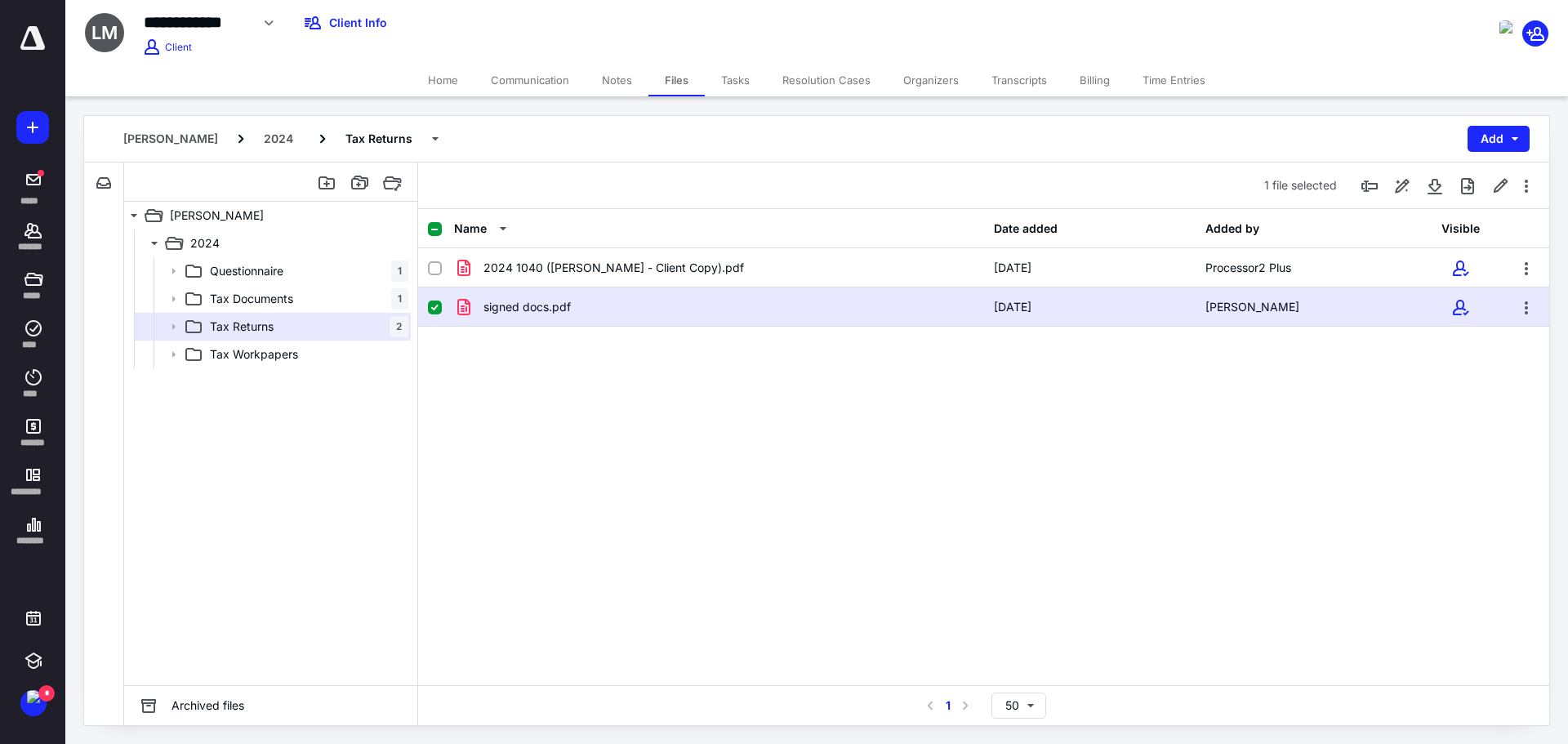 click on "Tasks" at bounding box center [735, 80] 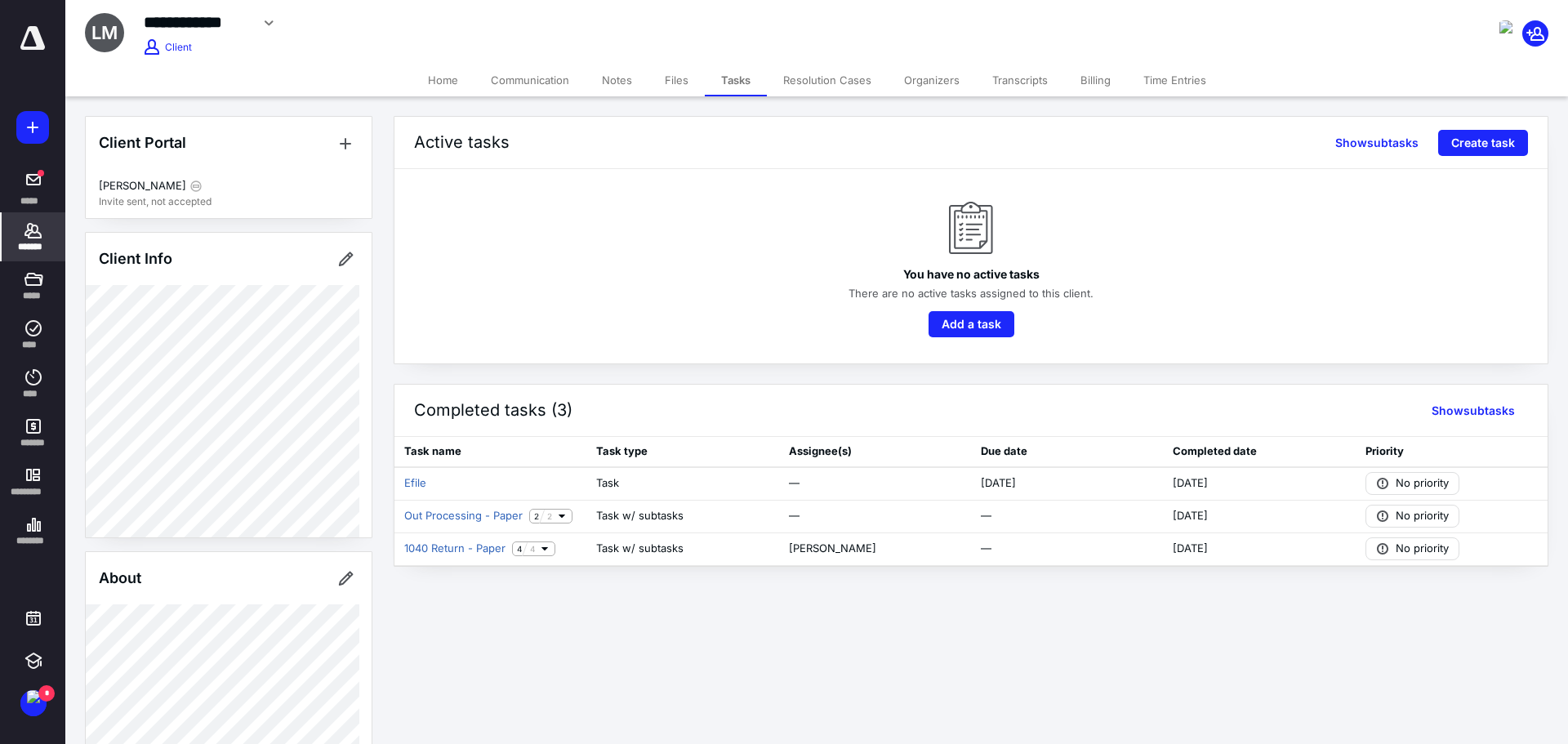 click 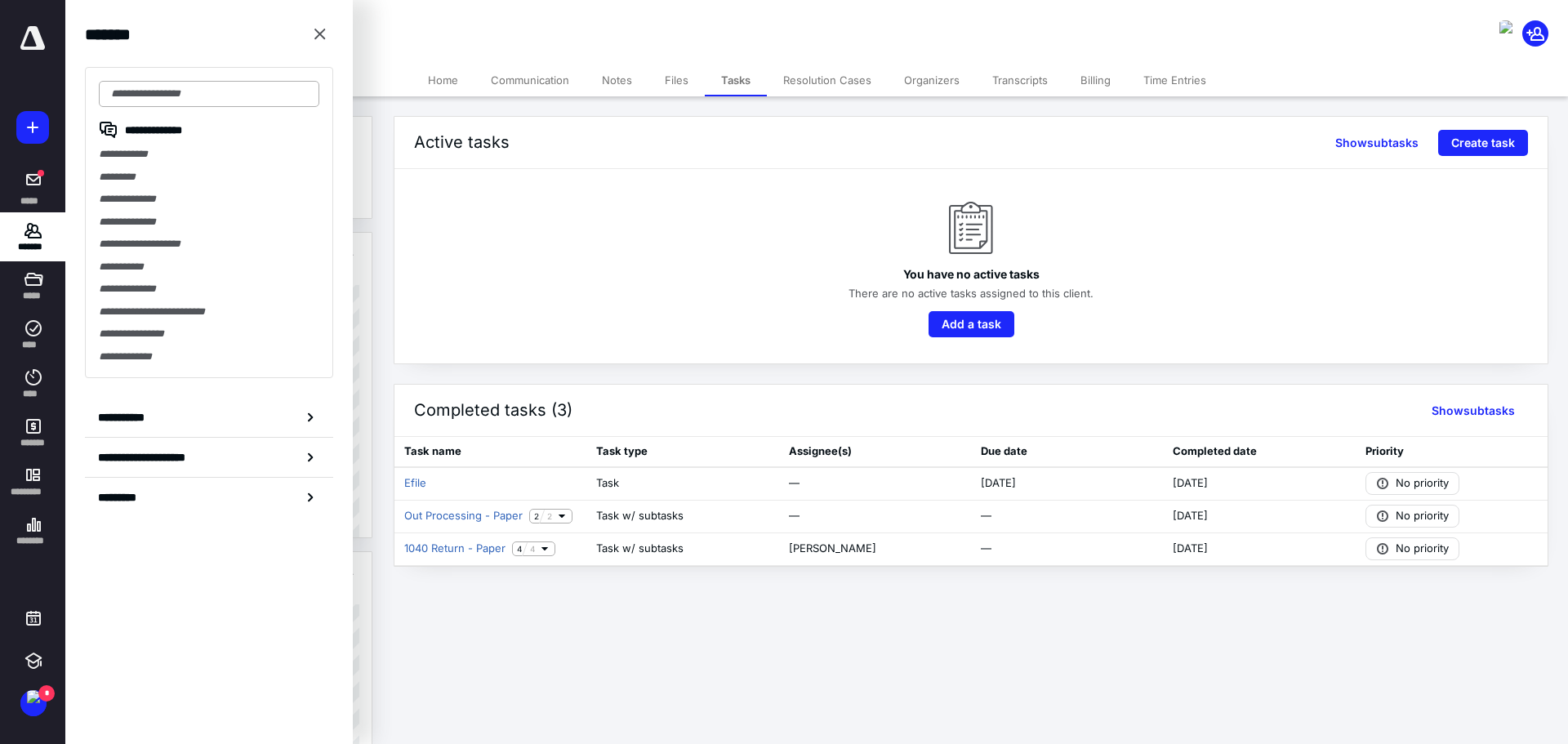 click at bounding box center [209, 94] 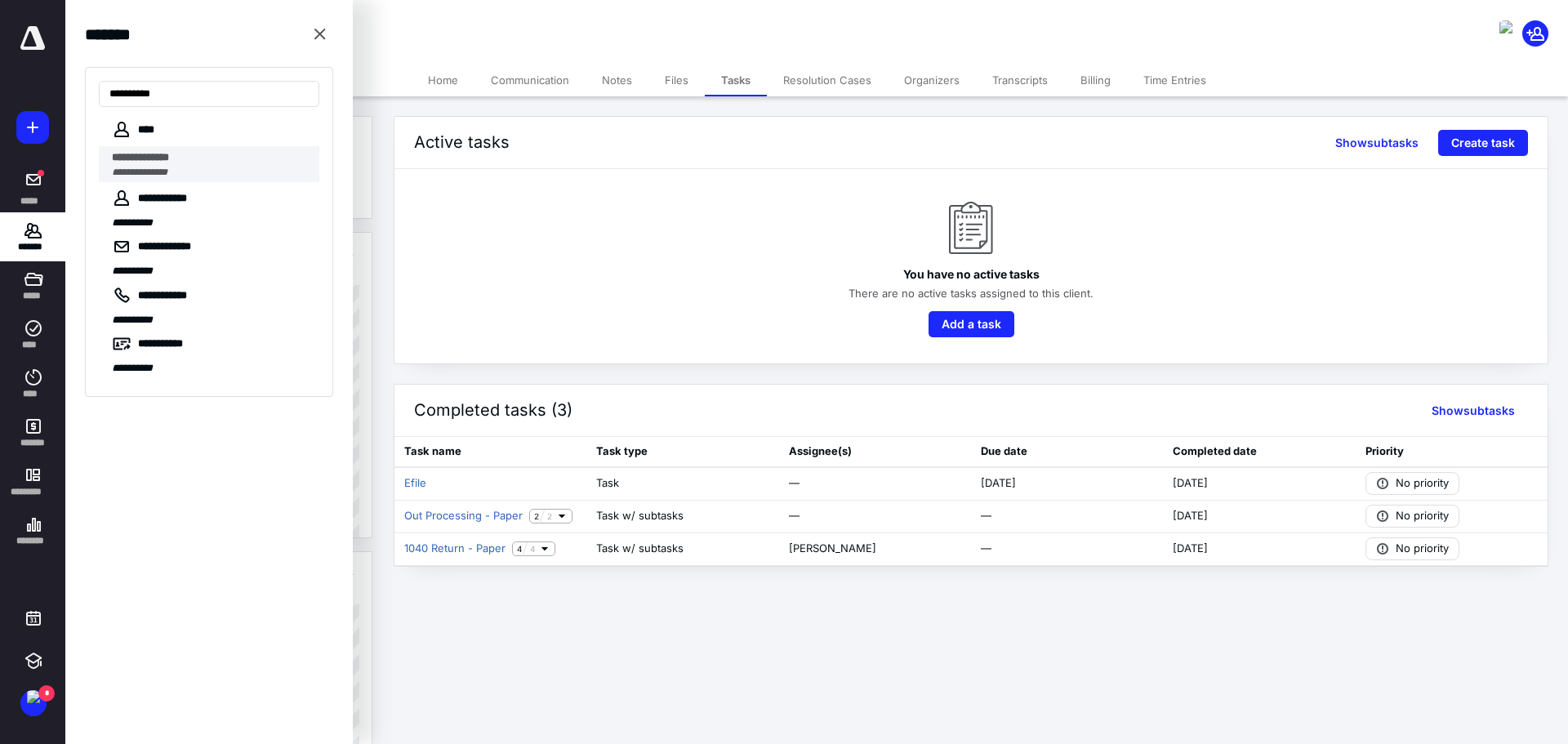 type on "**********" 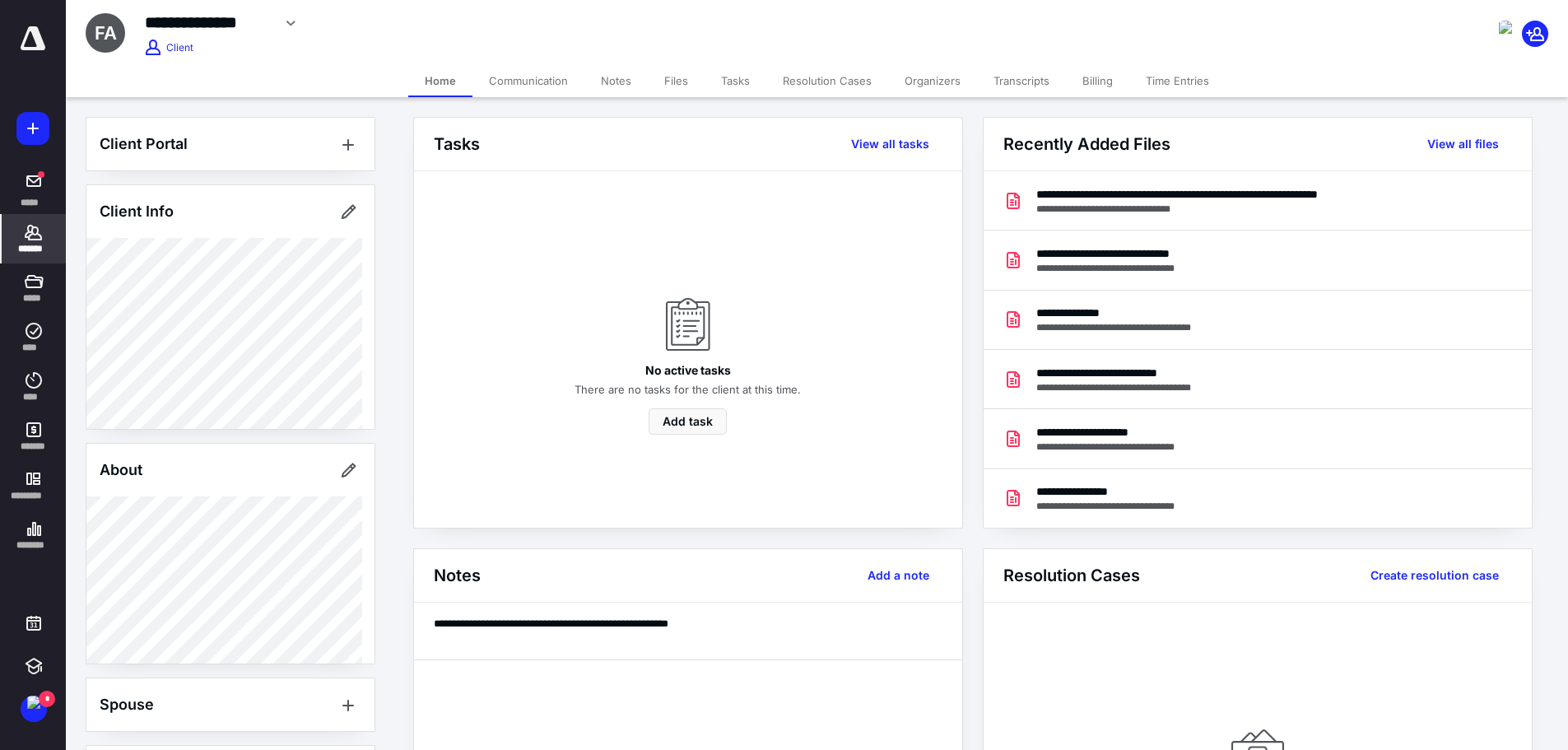 click on "Tasks" at bounding box center [735, 81] 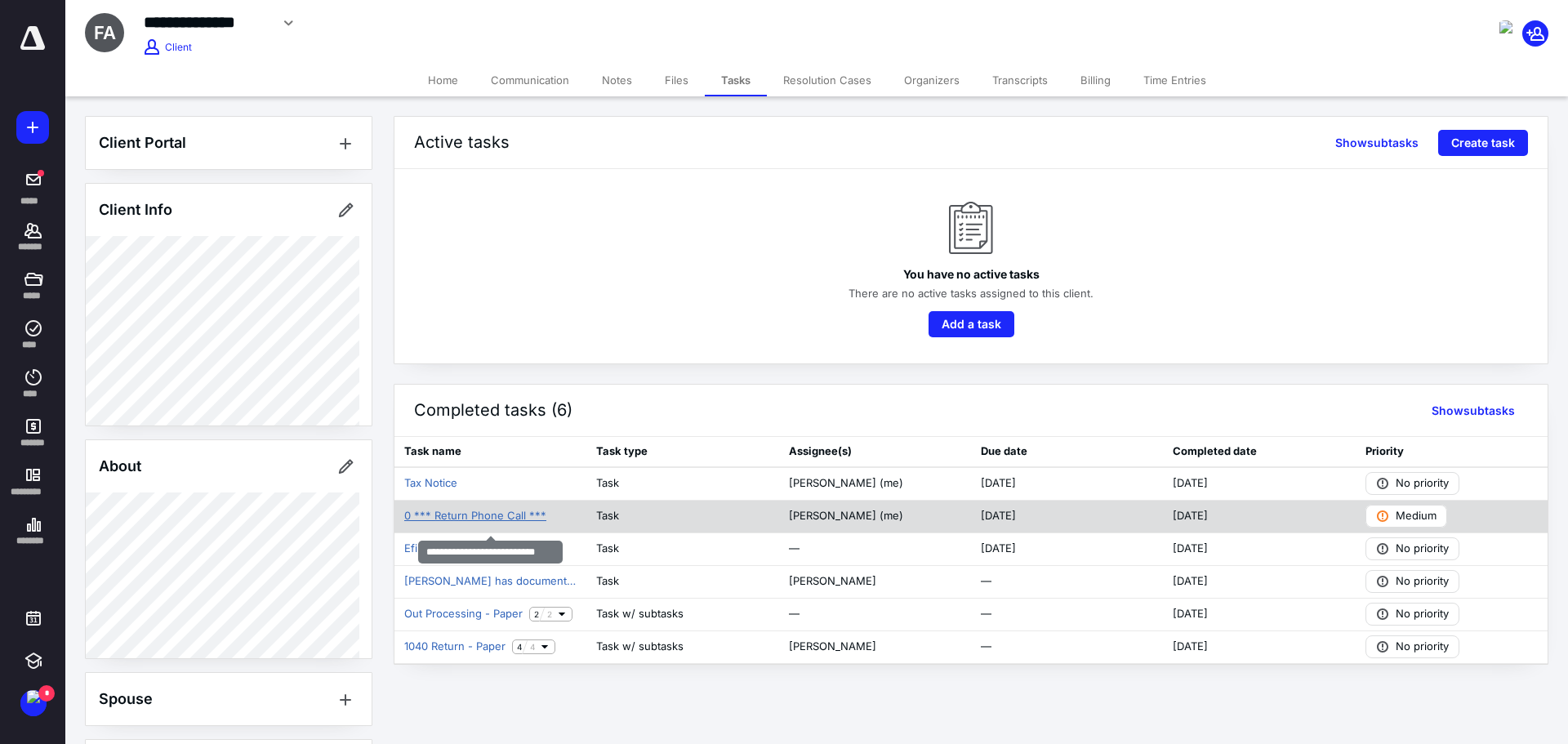 click on "0 *** Return Phone Call ***" at bounding box center [475, 516] 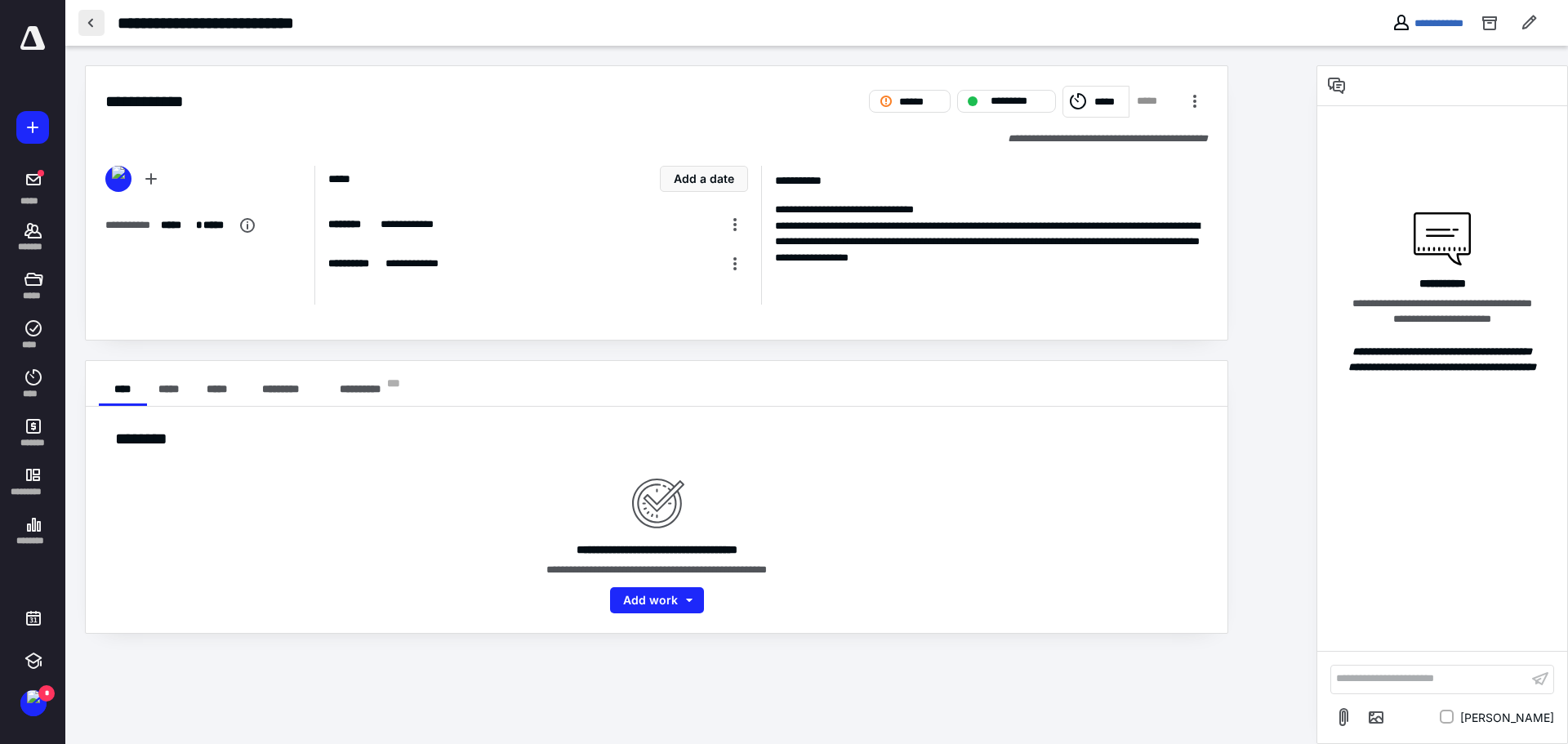 click at bounding box center (91, 23) 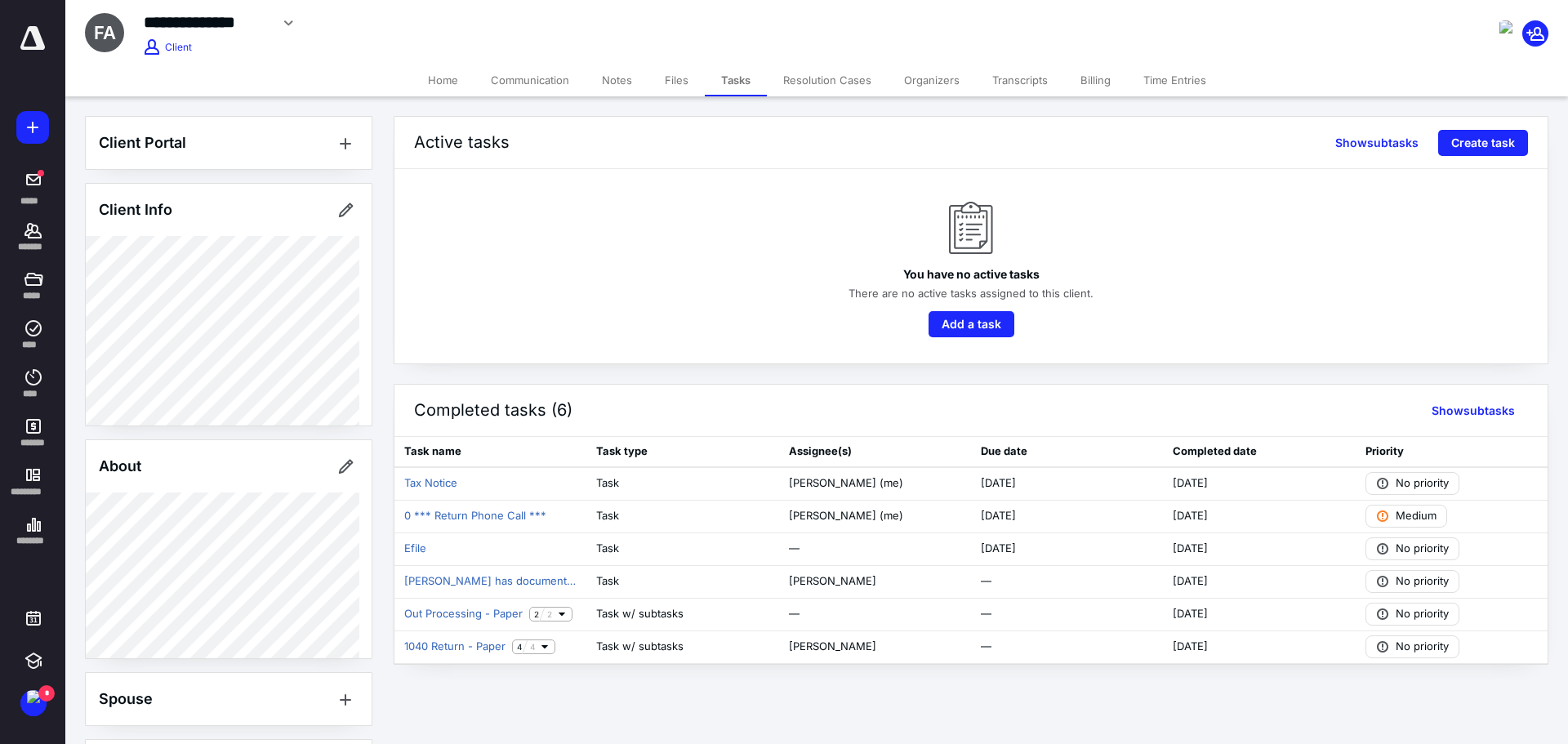 click on "Files" at bounding box center (676, 80) 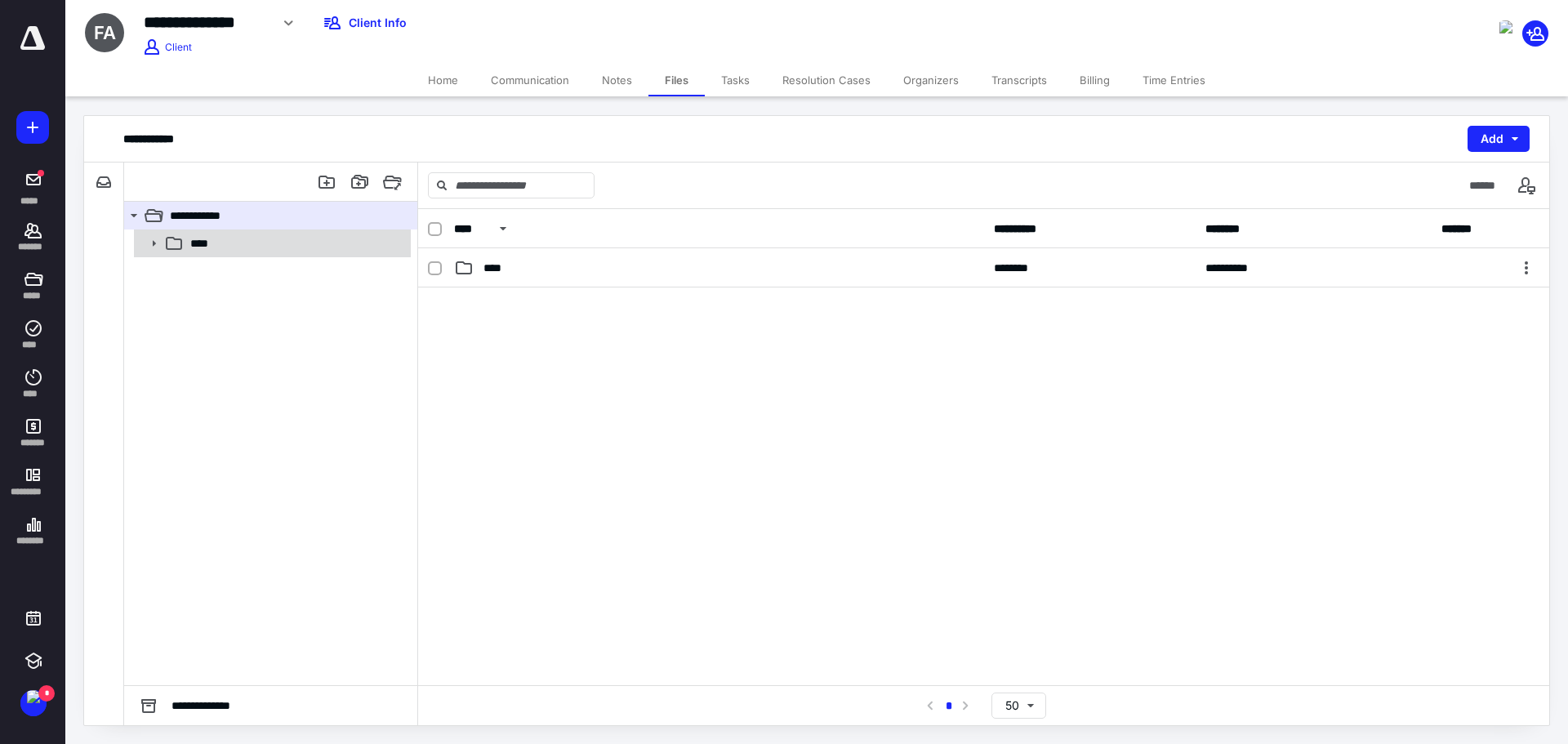 click on "****" at bounding box center [296, 243] 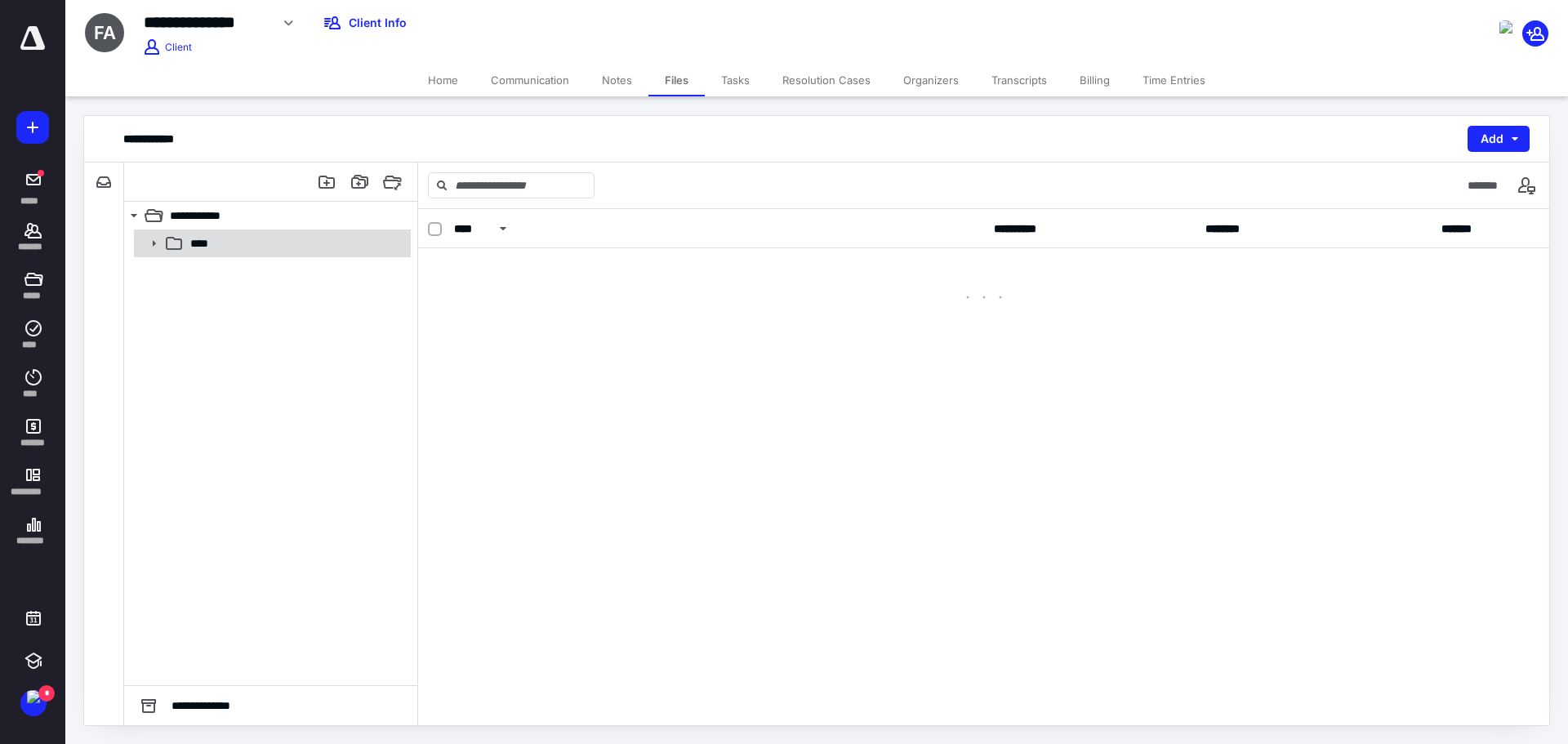 click on "****" at bounding box center (296, 243) 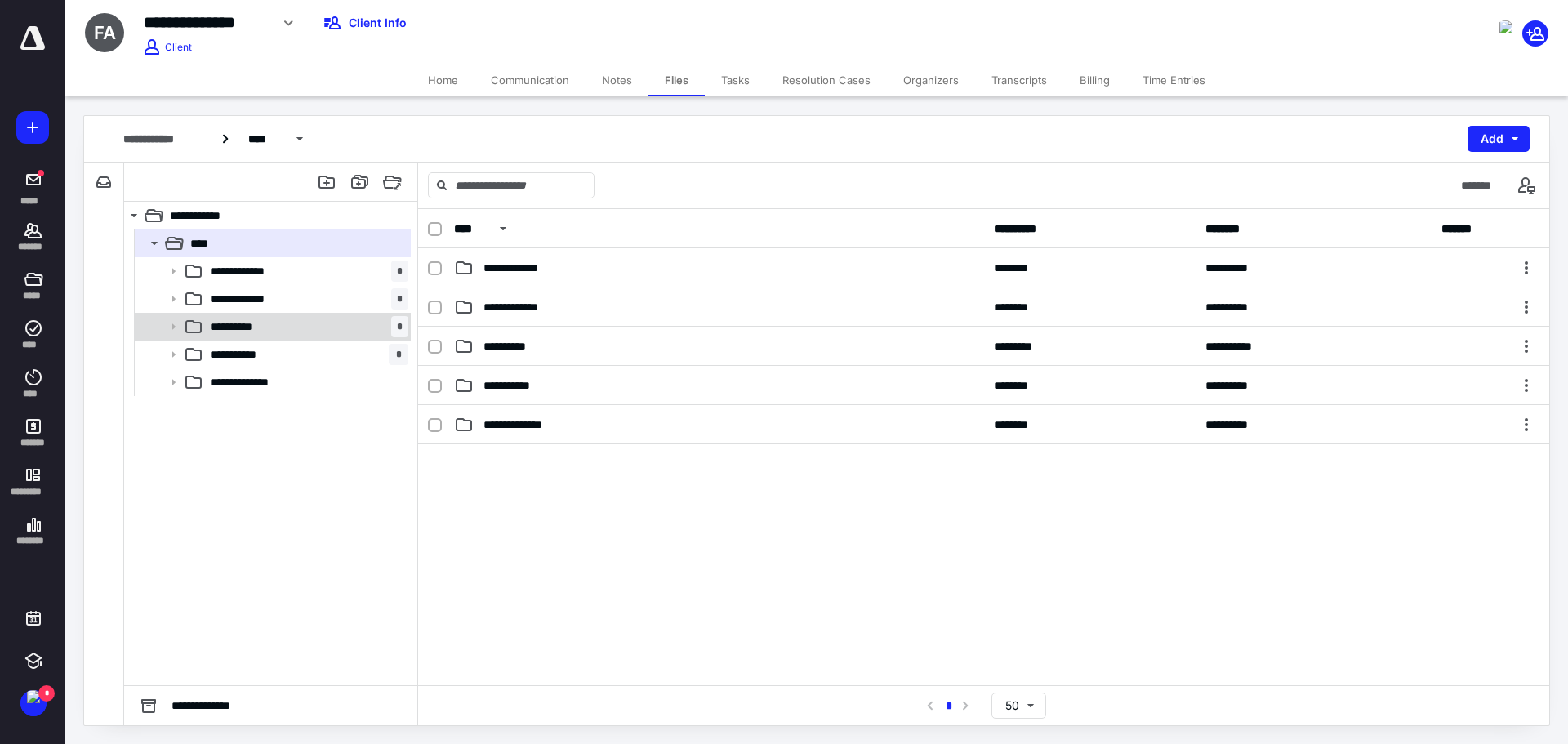 click on "**********" at bounding box center [305, 327] 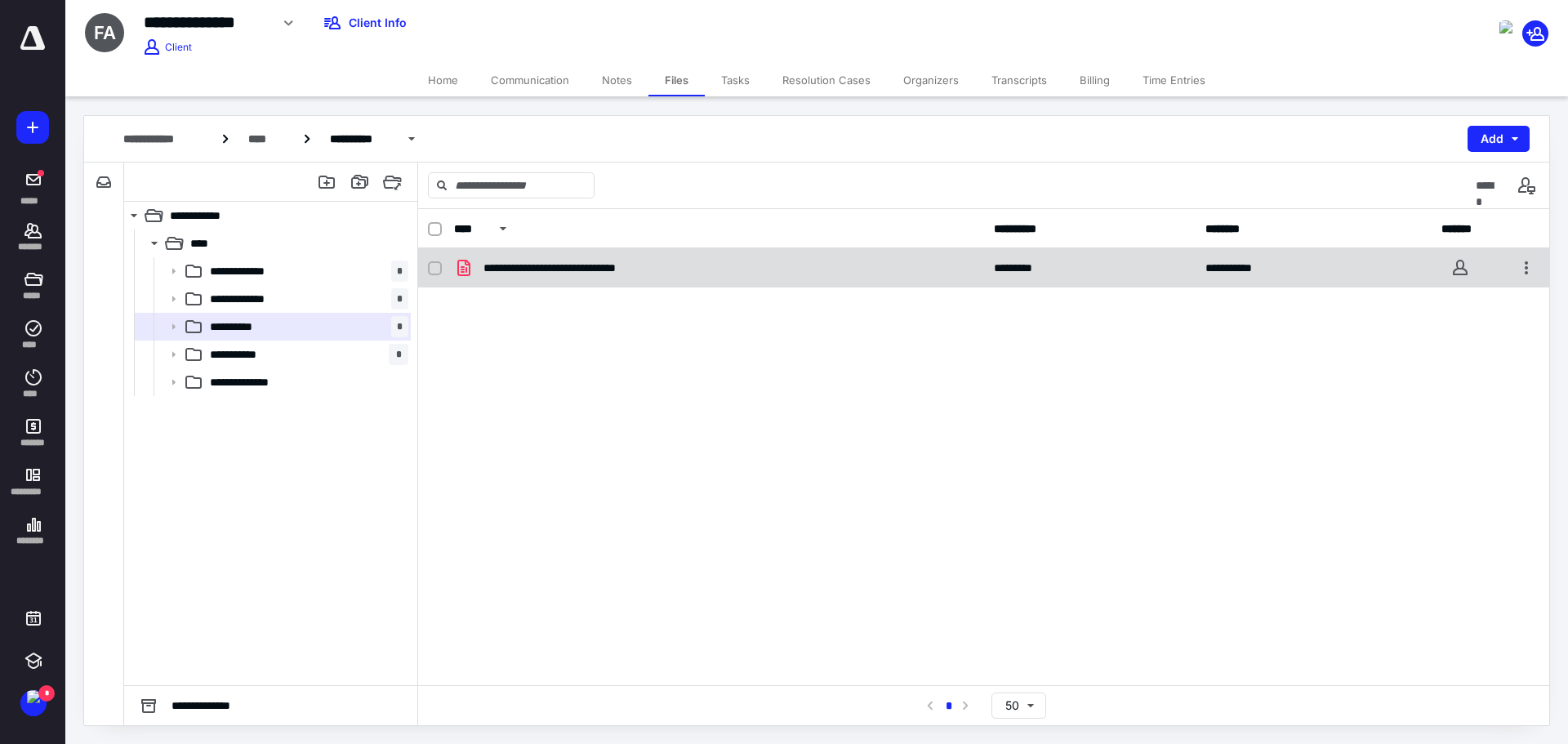 click on "**********" at bounding box center (576, 268) 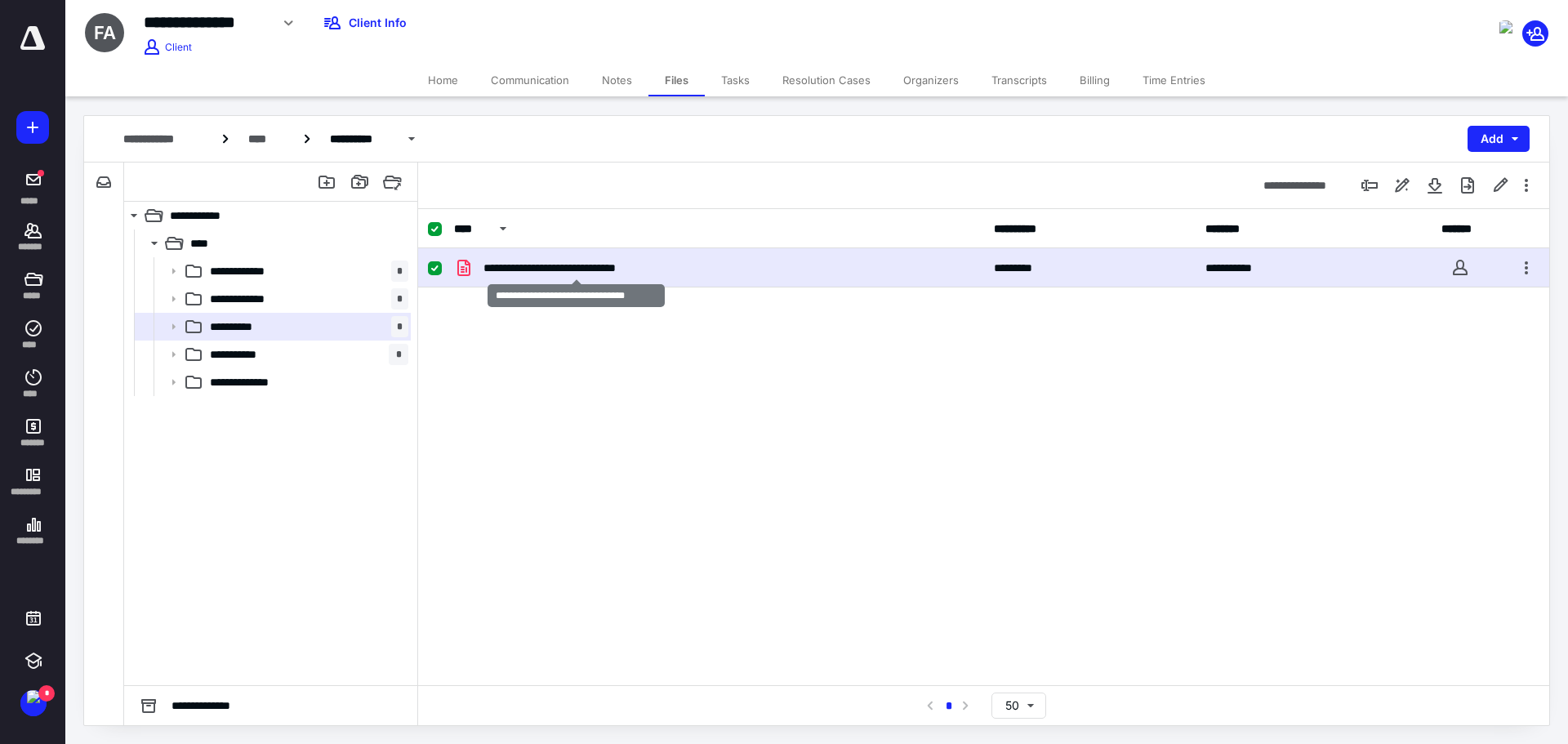 click on "**********" at bounding box center (576, 268) 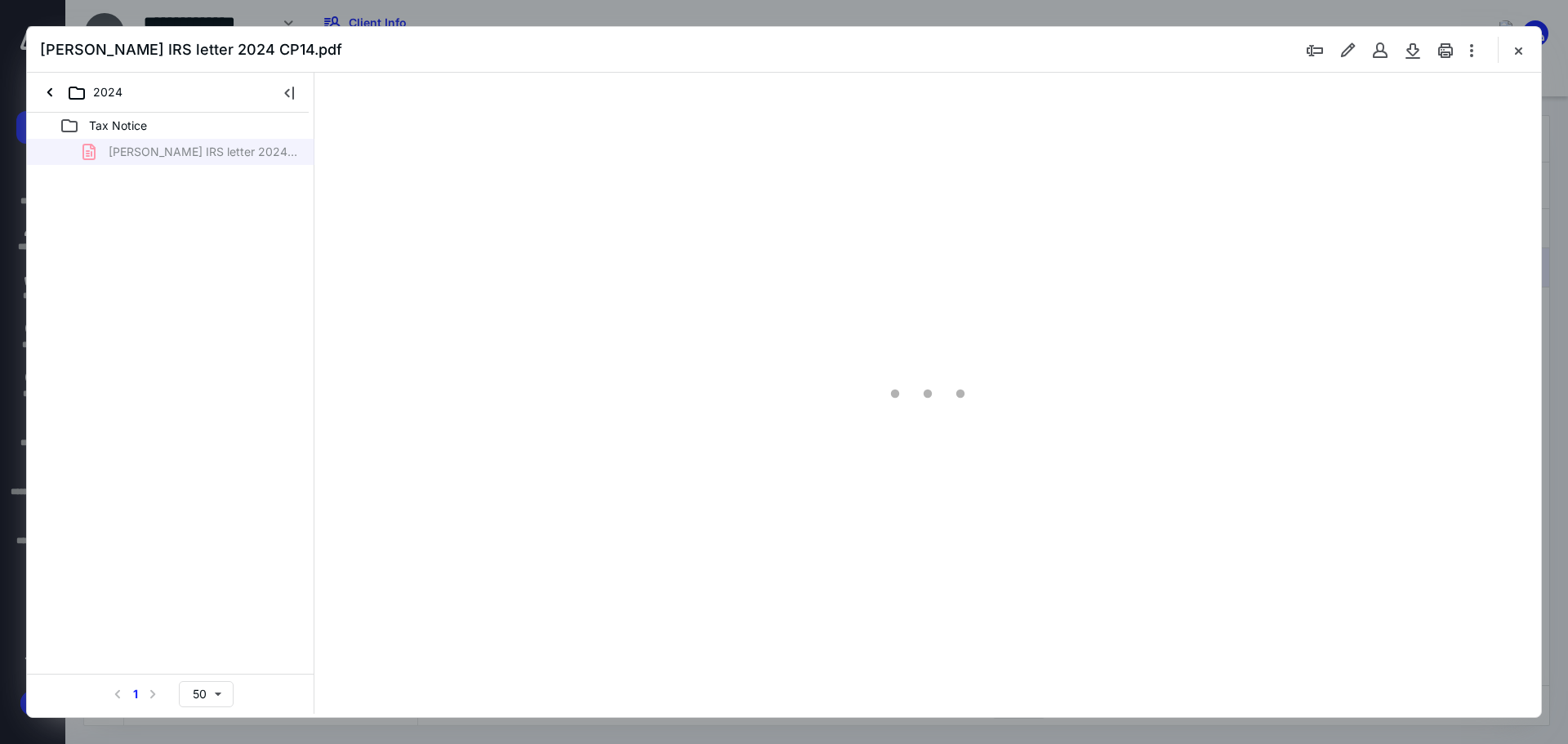 scroll, scrollTop: 0, scrollLeft: 0, axis: both 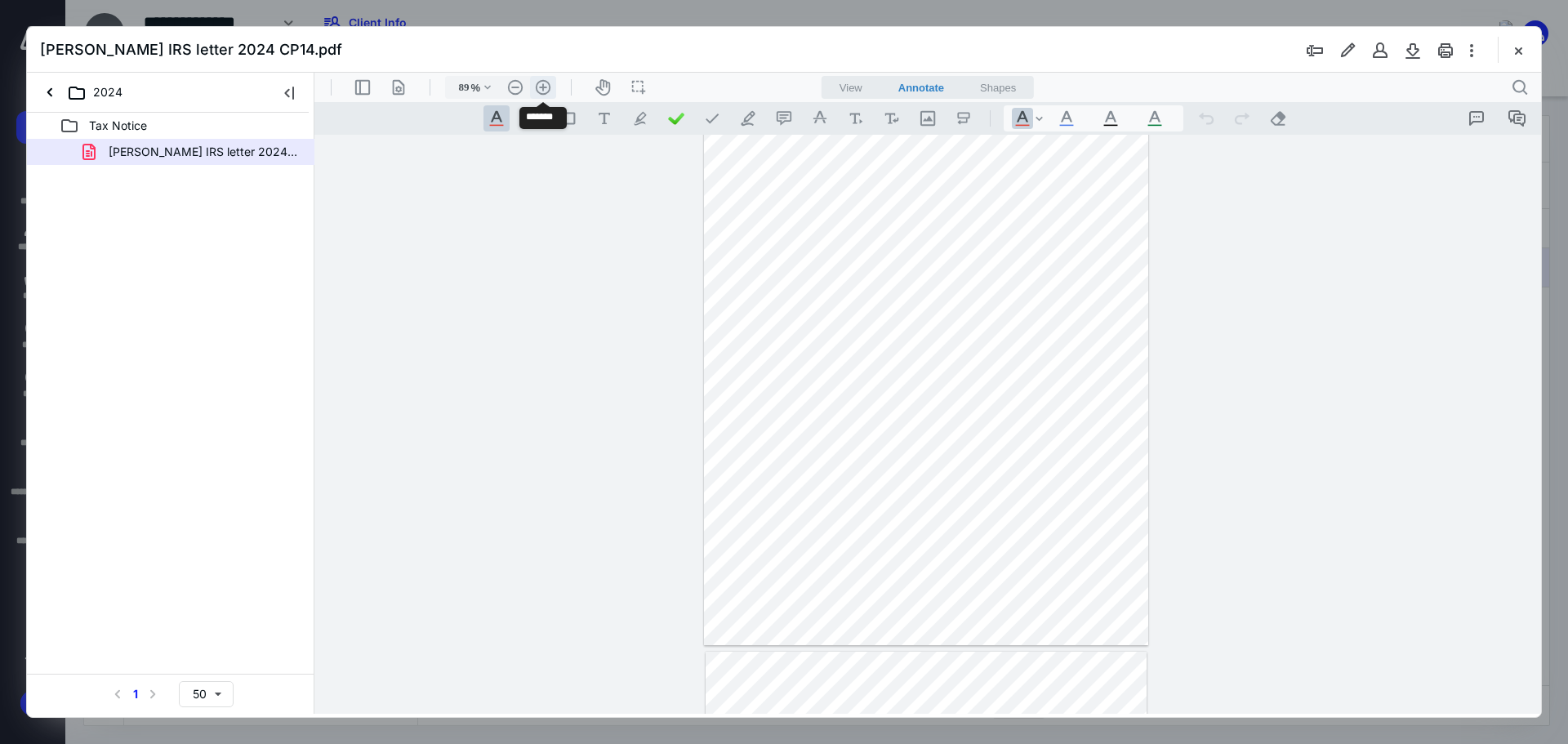 click on ".cls-1{fill:#abb0c4;} icon - header - zoom - in - line" at bounding box center (543, 87) 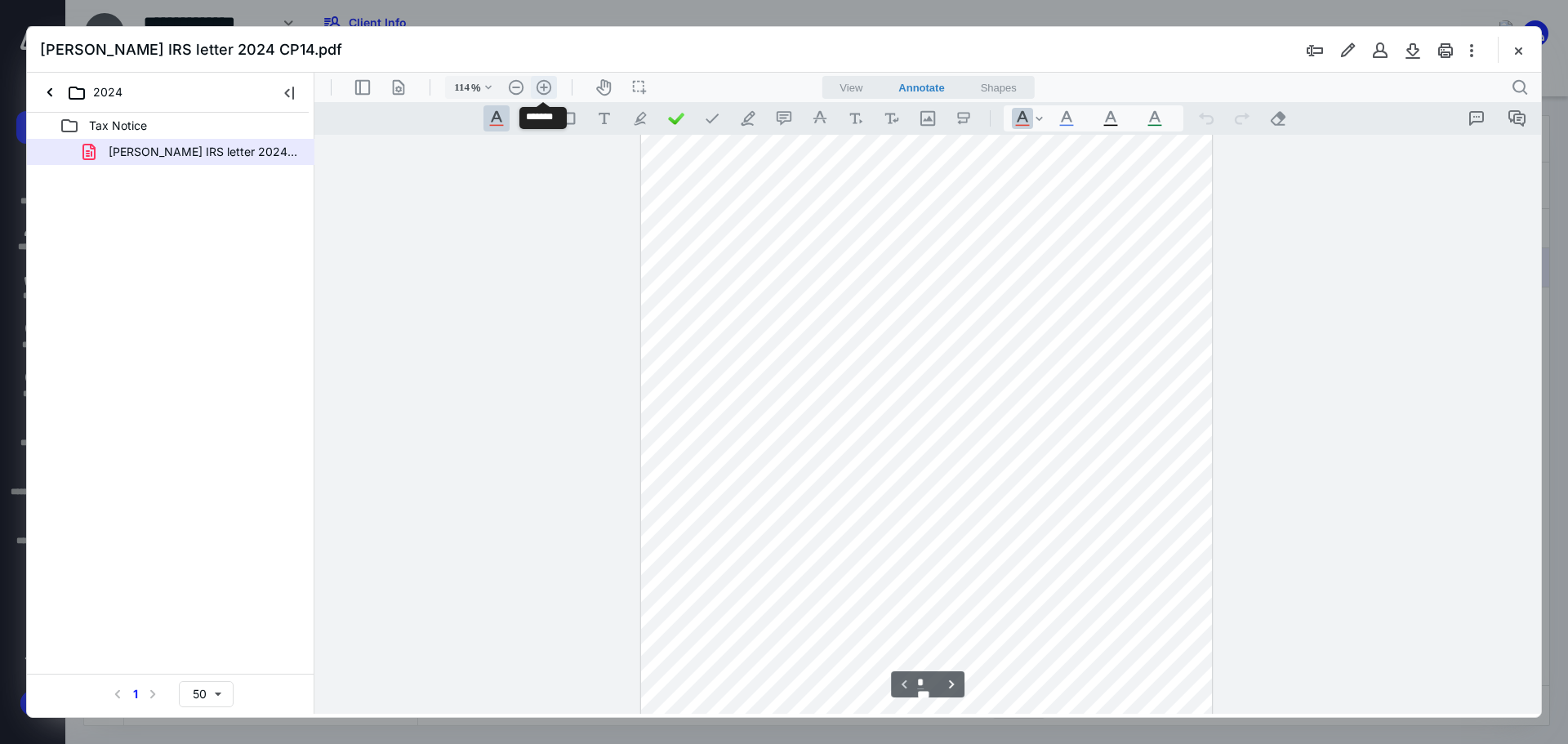 click on ".cls-1{fill:#abb0c4;} icon - header - zoom - in - line" at bounding box center (544, 87) 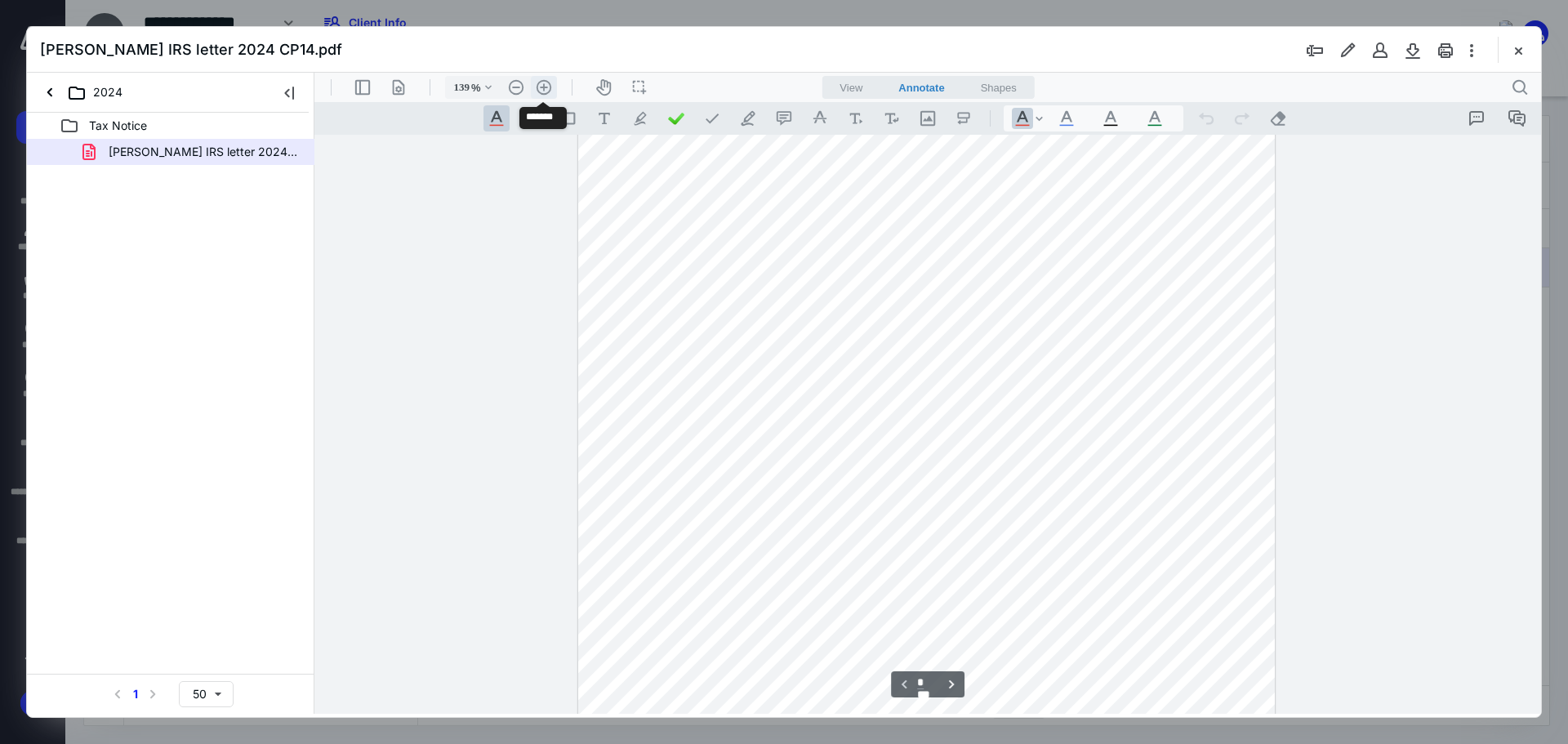 click on ".cls-1{fill:#abb0c4;} icon - header - zoom - in - line" at bounding box center [544, 87] 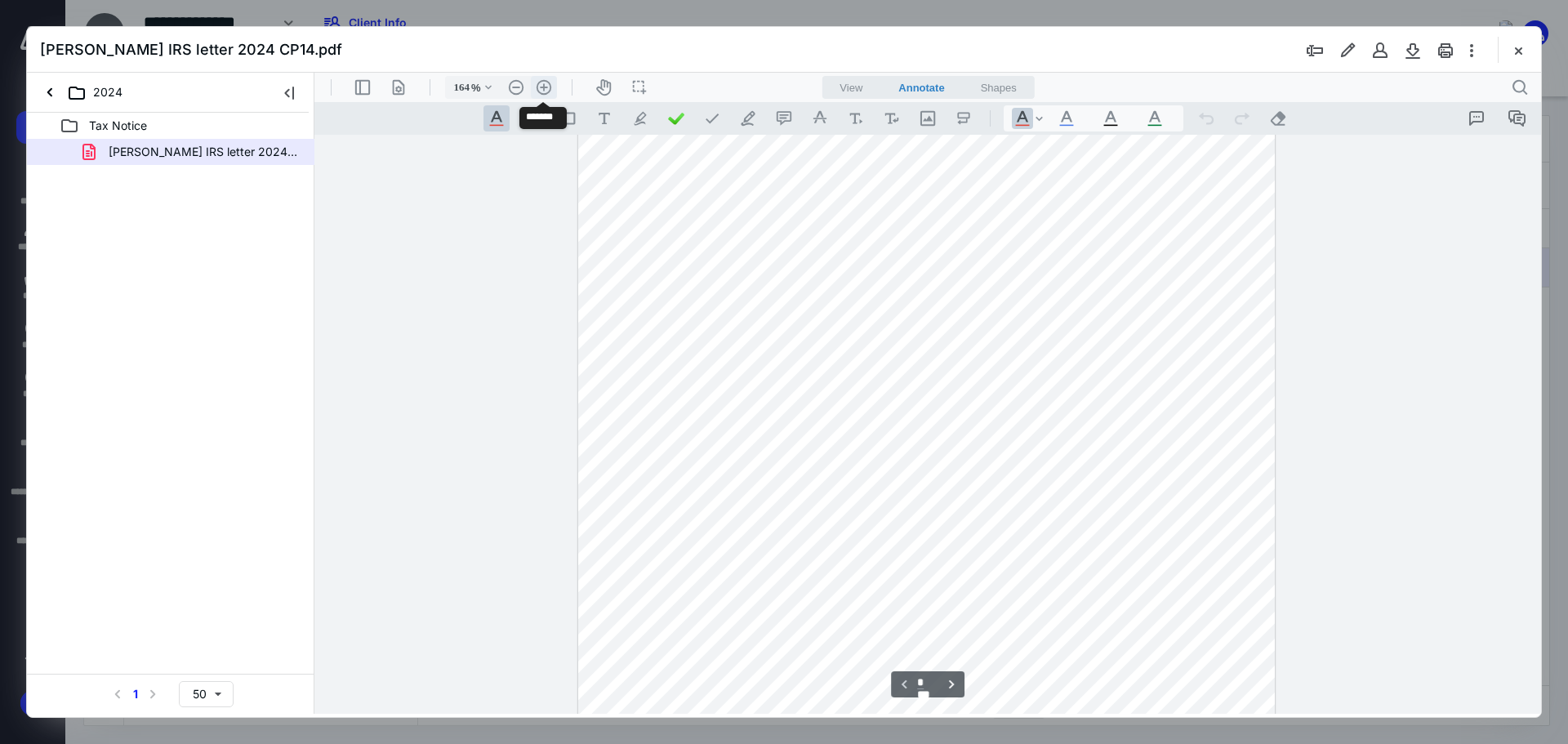 scroll, scrollTop: 340, scrollLeft: 0, axis: vertical 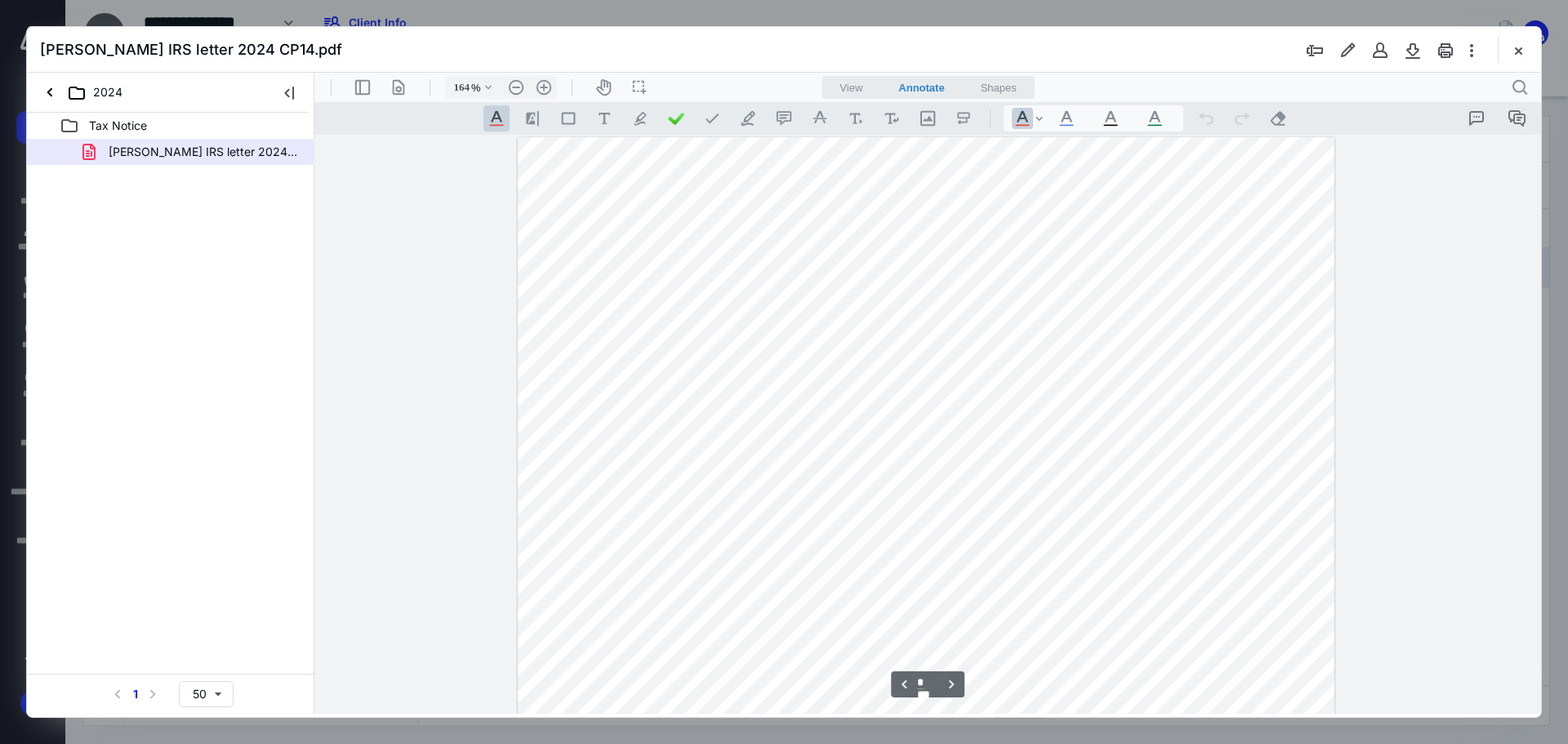 type on "*" 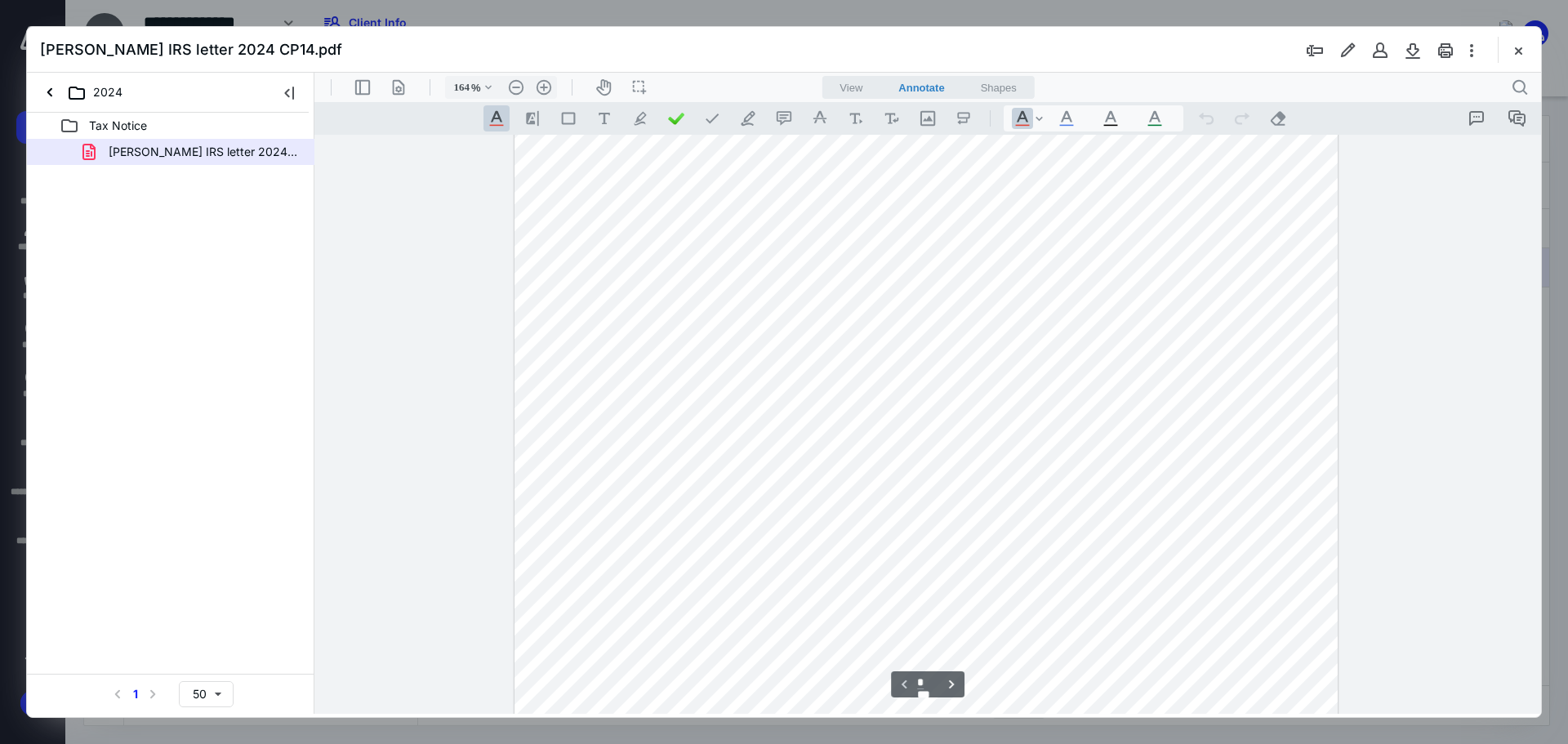 scroll, scrollTop: 95, scrollLeft: 0, axis: vertical 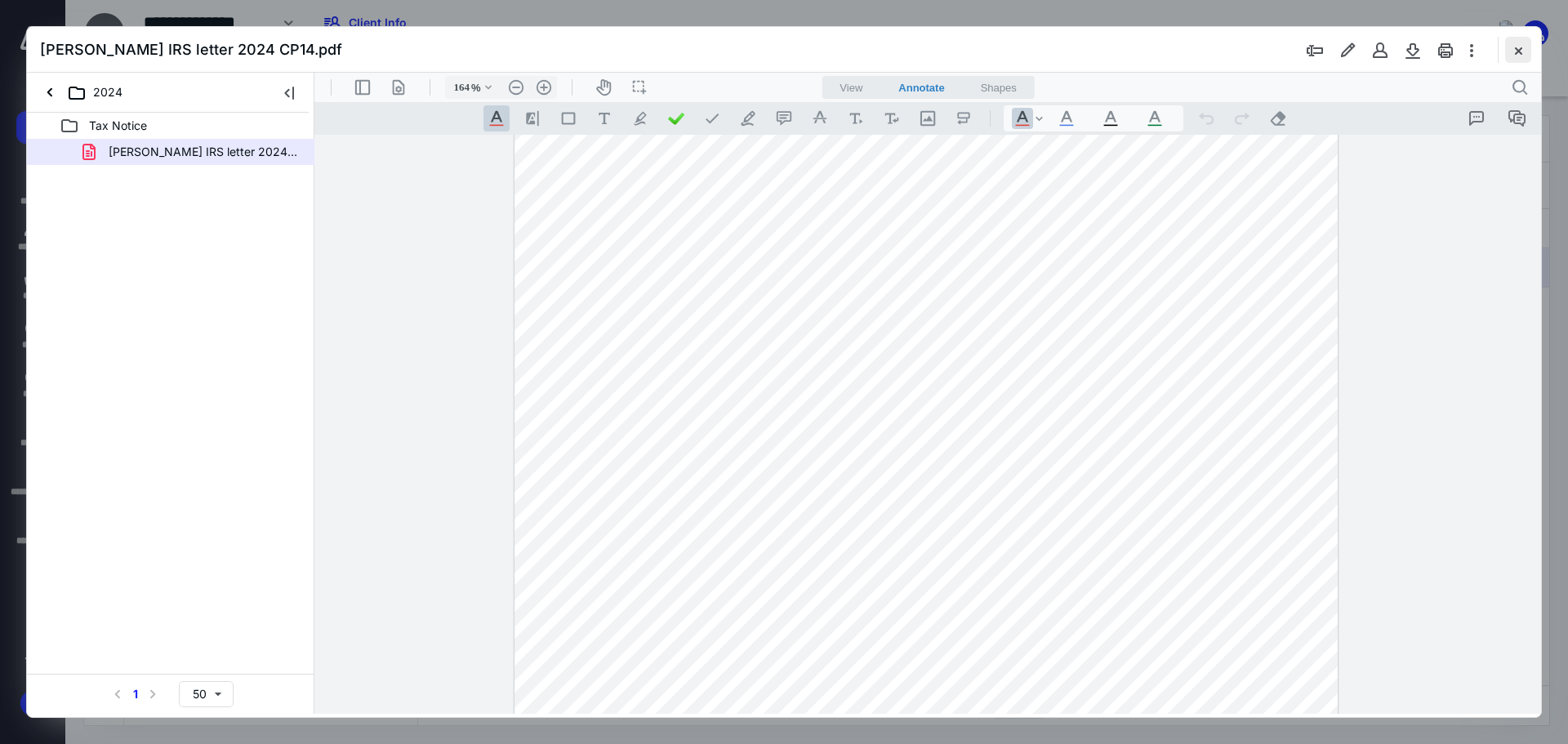 click at bounding box center [1518, 50] 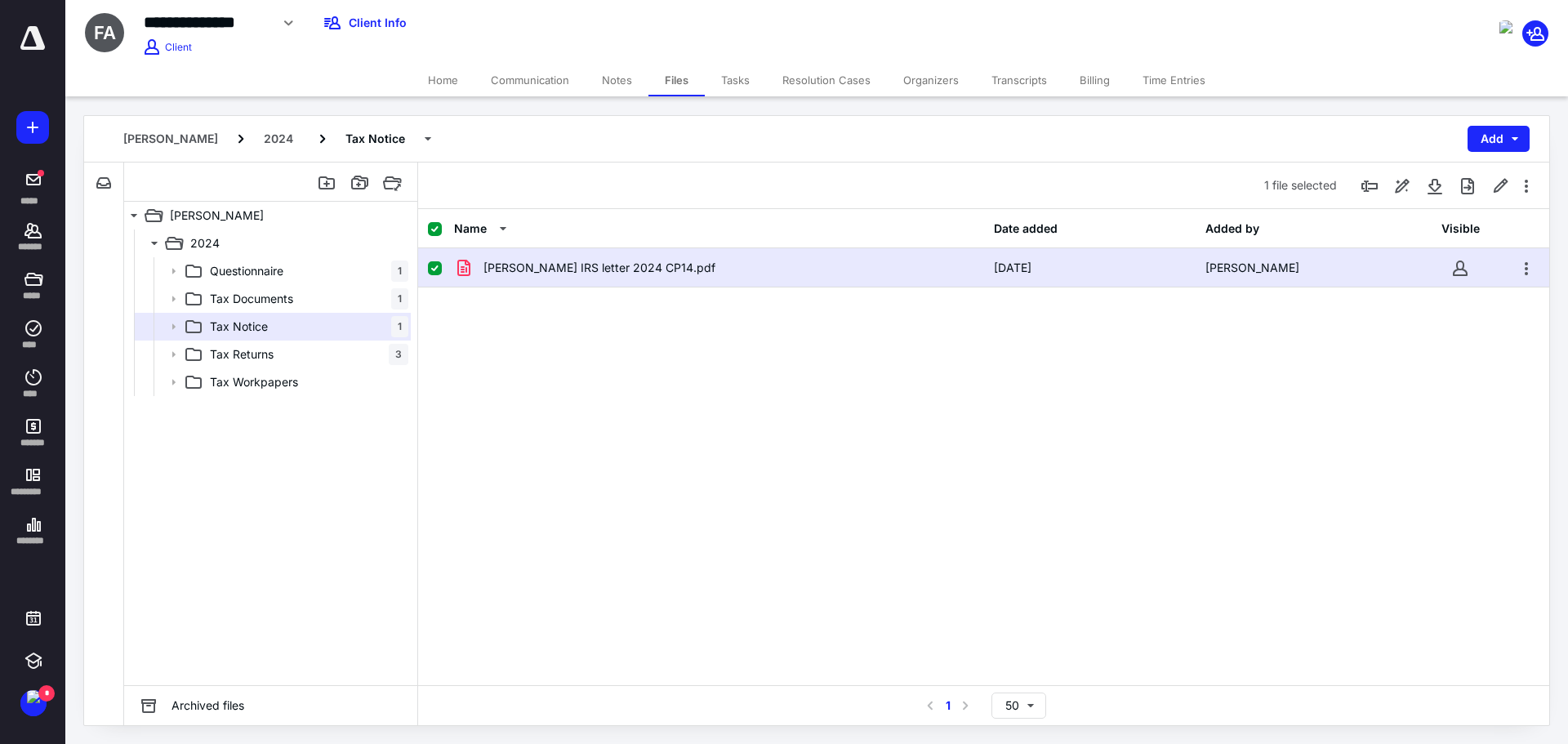 click on "Files" at bounding box center [676, 80] 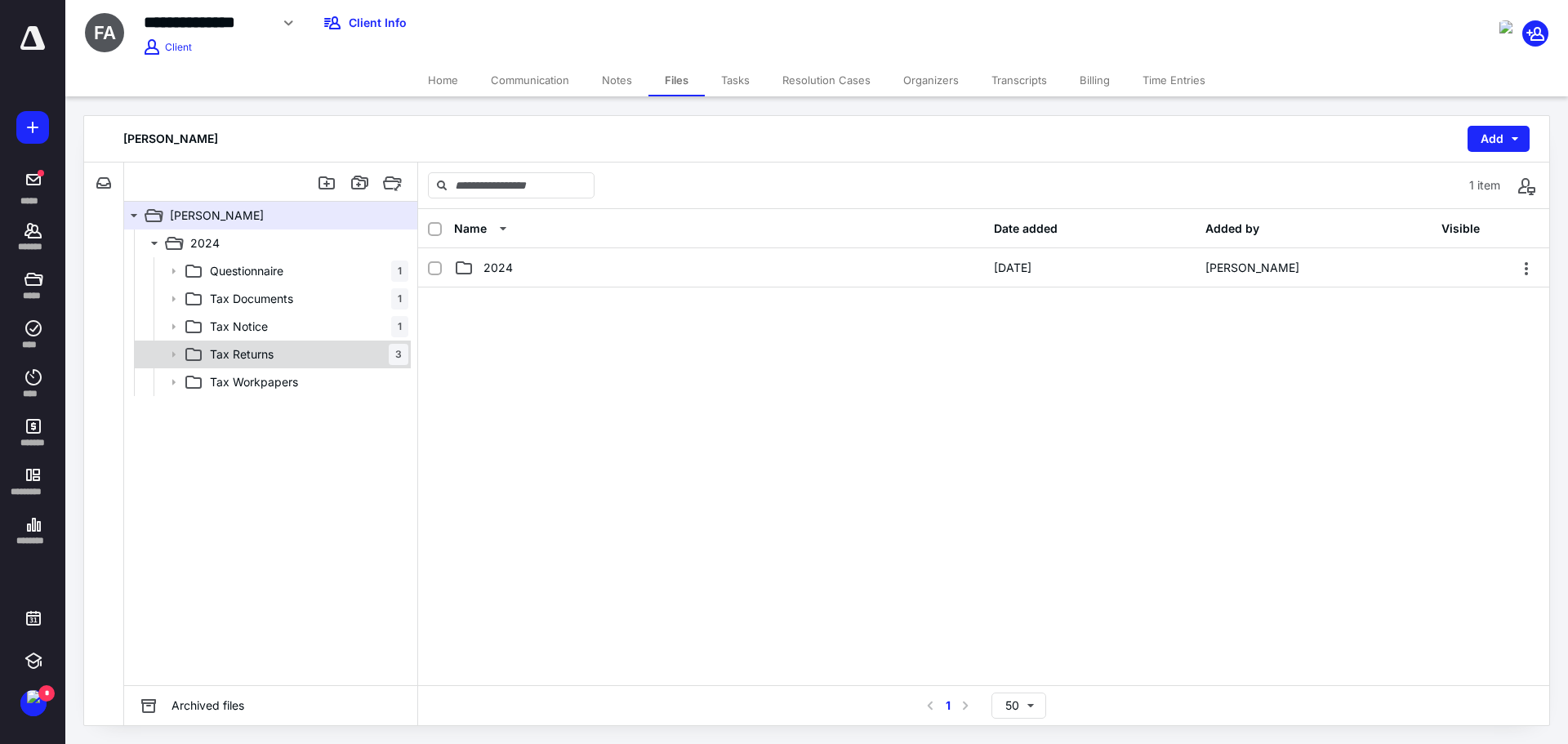 click on "Tax Returns 3" at bounding box center (305, 354) 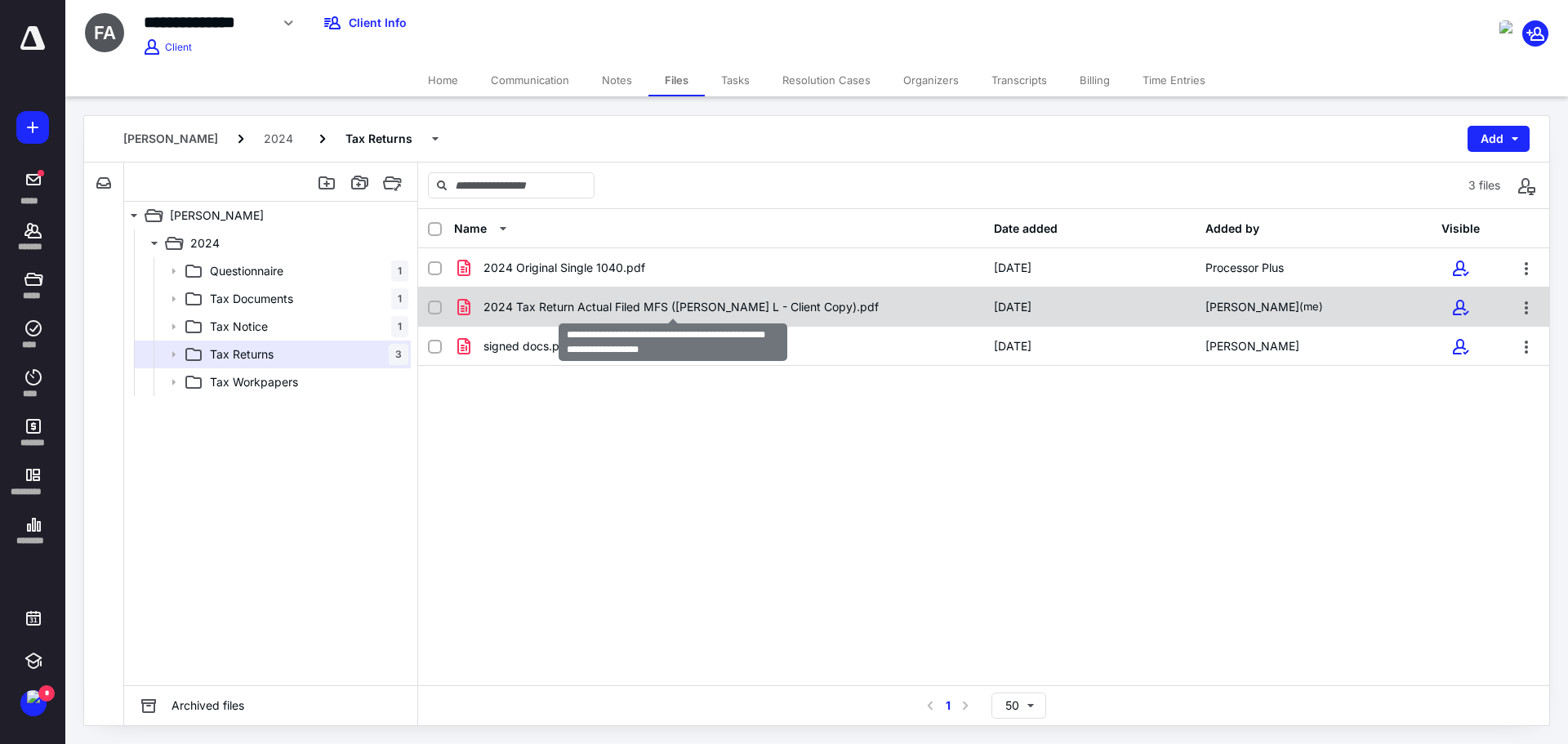 click on "2024 Tax Return Actual Filed MFS  ([PERSON_NAME] L - Client Copy).pdf" at bounding box center [681, 307] 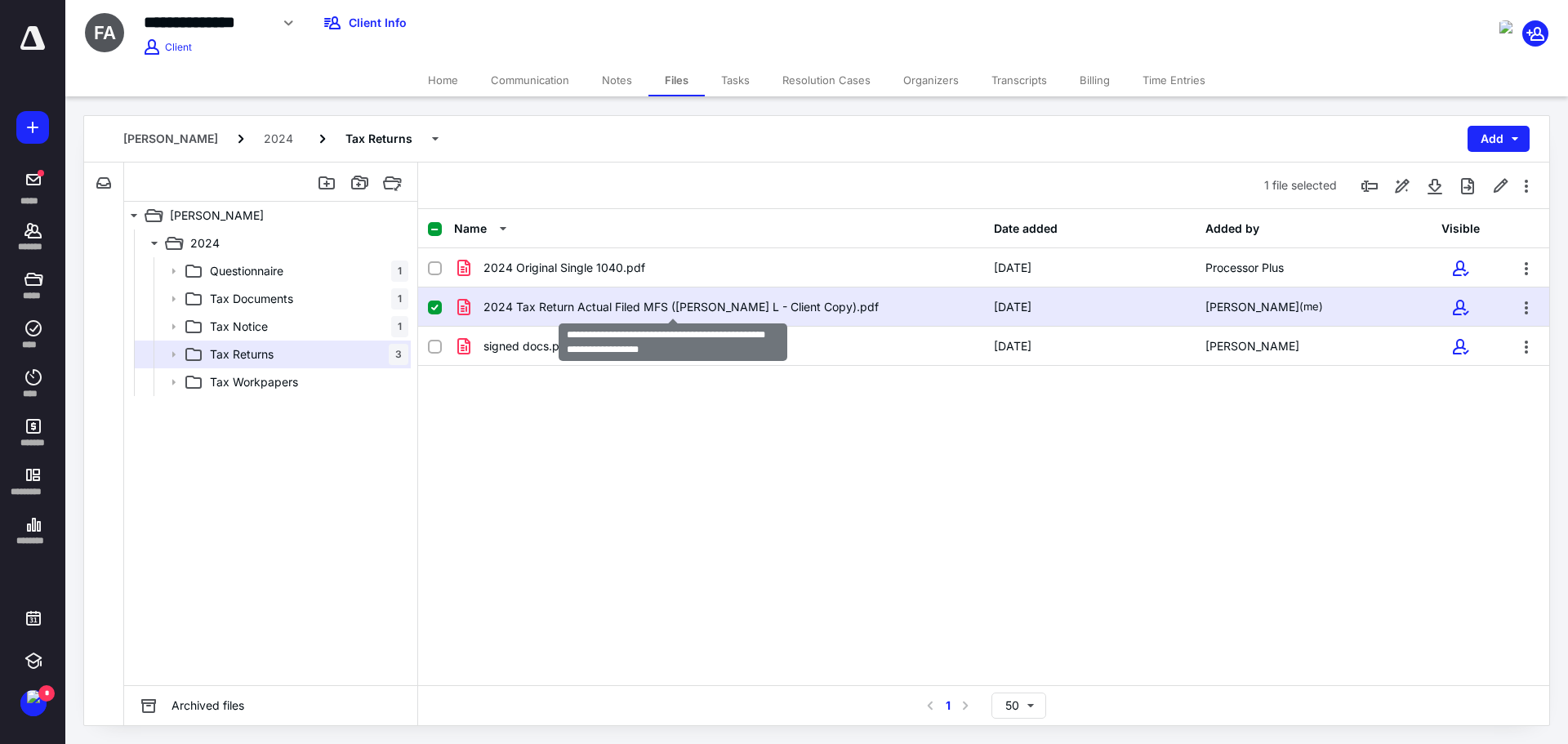 click on "2024 Tax Return Actual Filed MFS  ([PERSON_NAME] L - Client Copy).pdf" at bounding box center (681, 307) 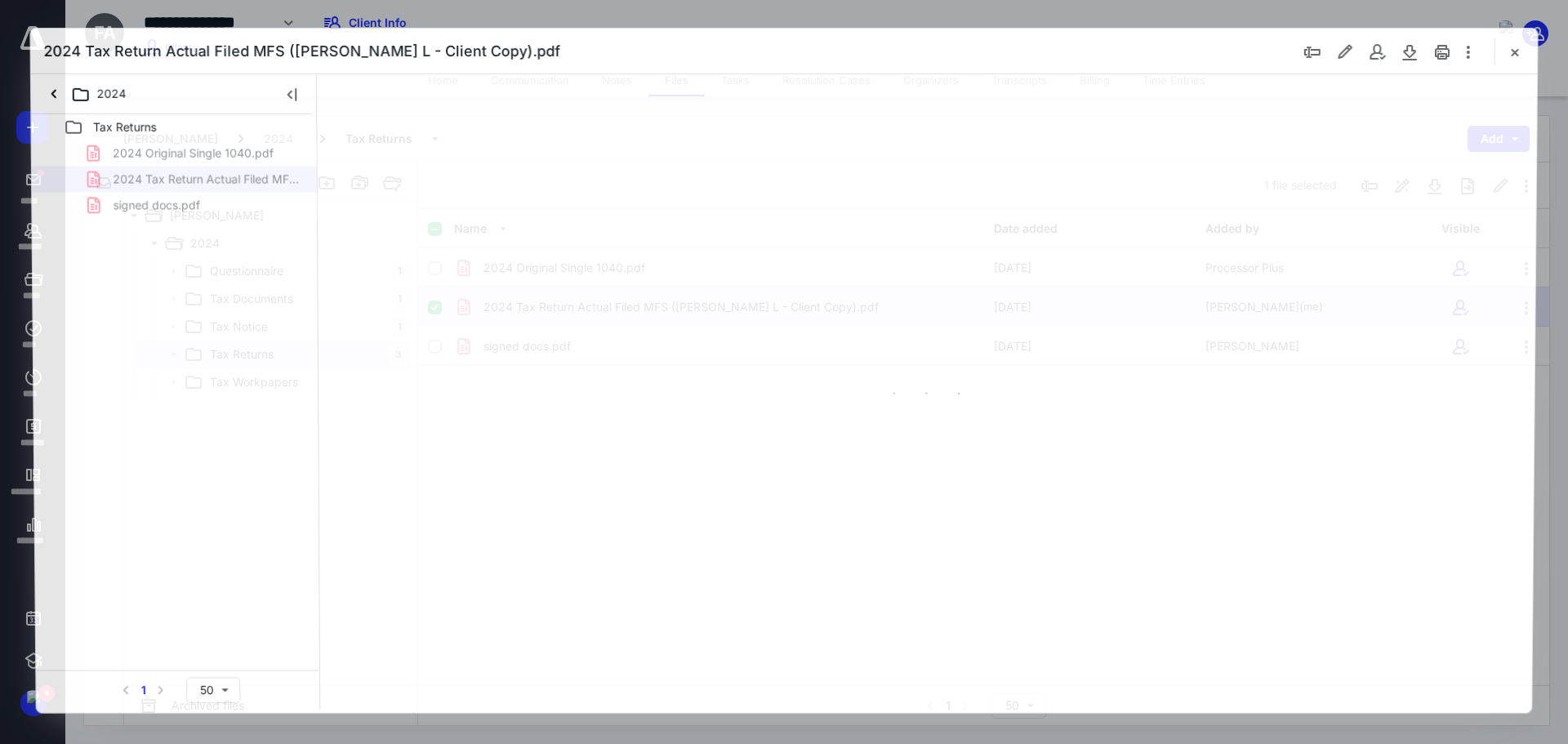scroll, scrollTop: 0, scrollLeft: 0, axis: both 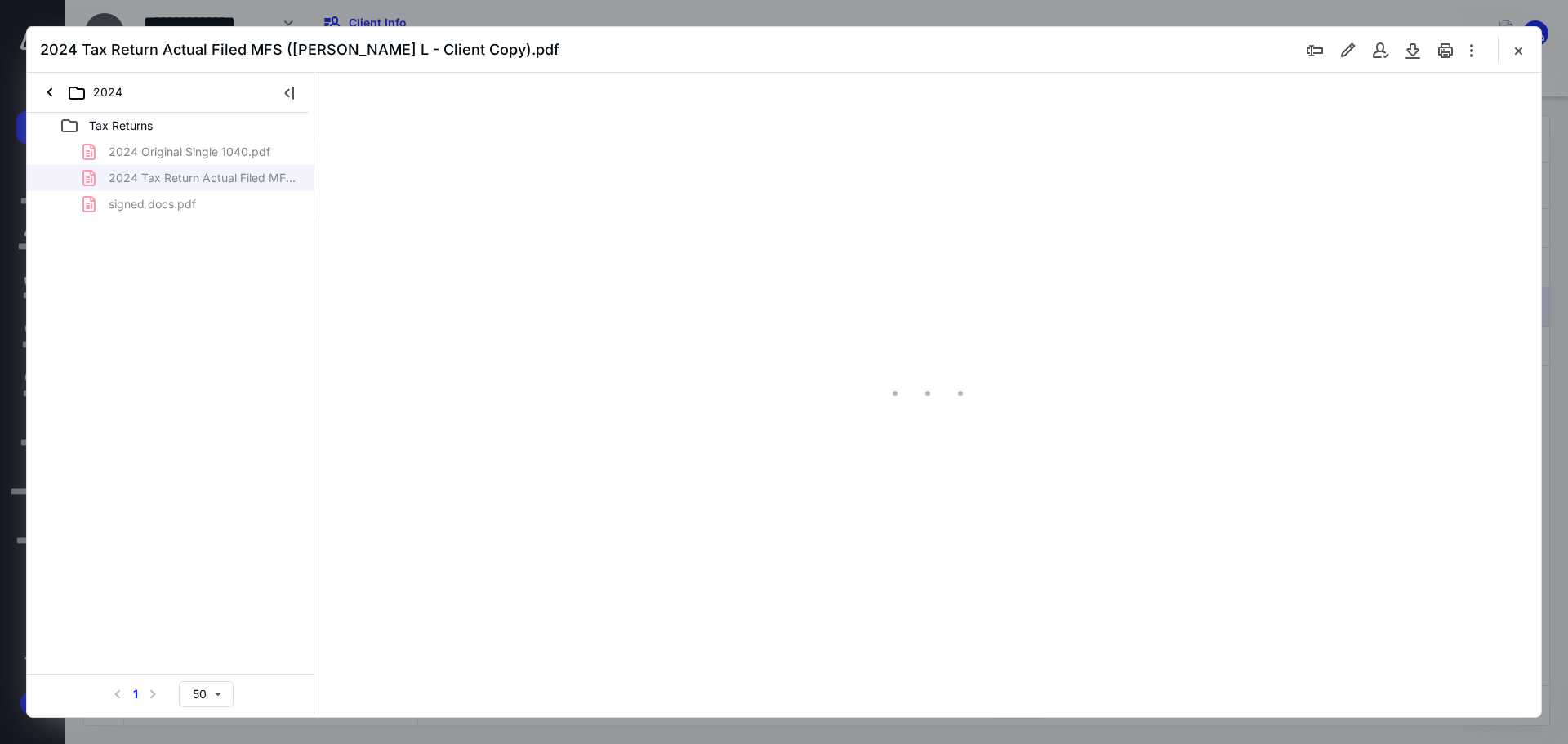 type on "89" 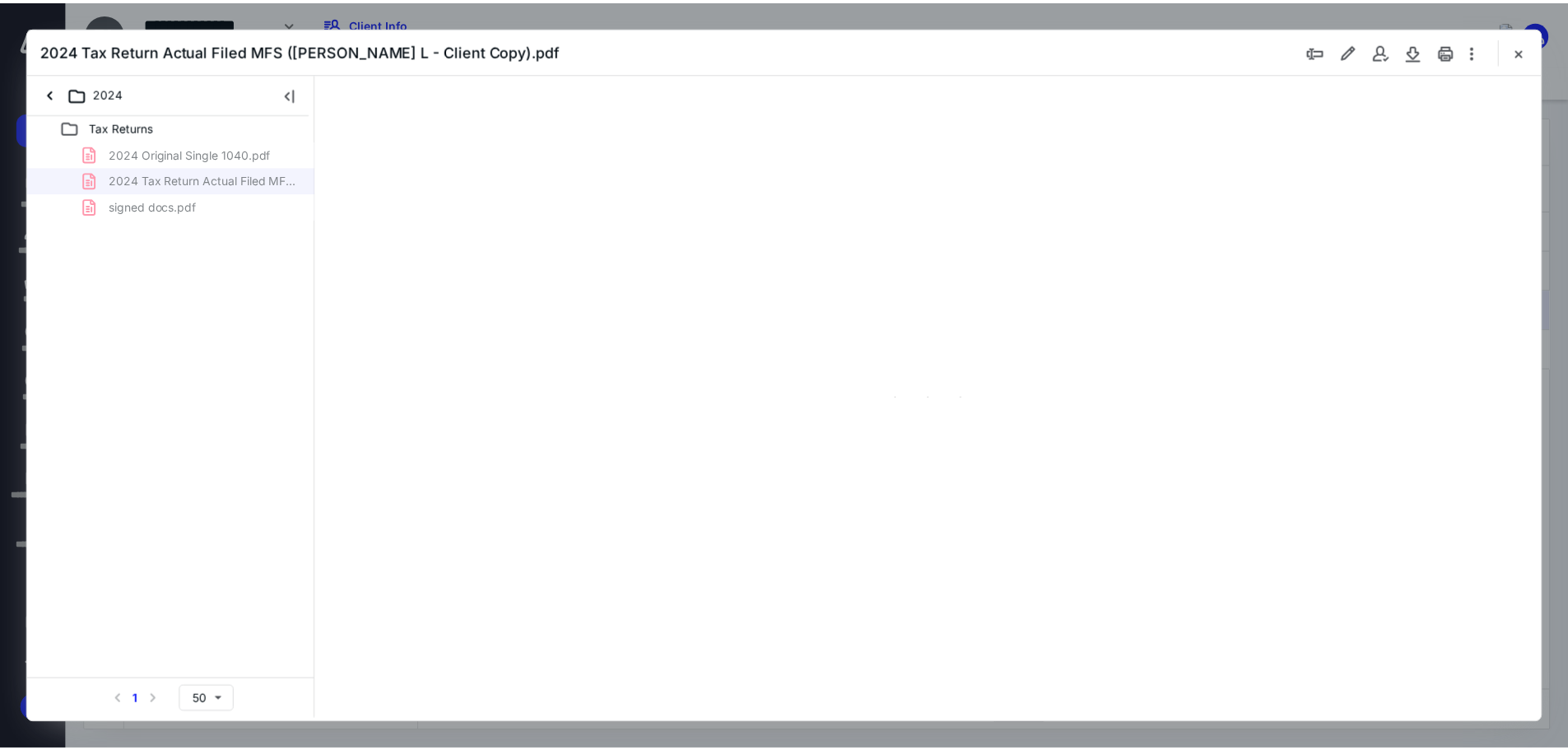 scroll, scrollTop: 66, scrollLeft: 0, axis: vertical 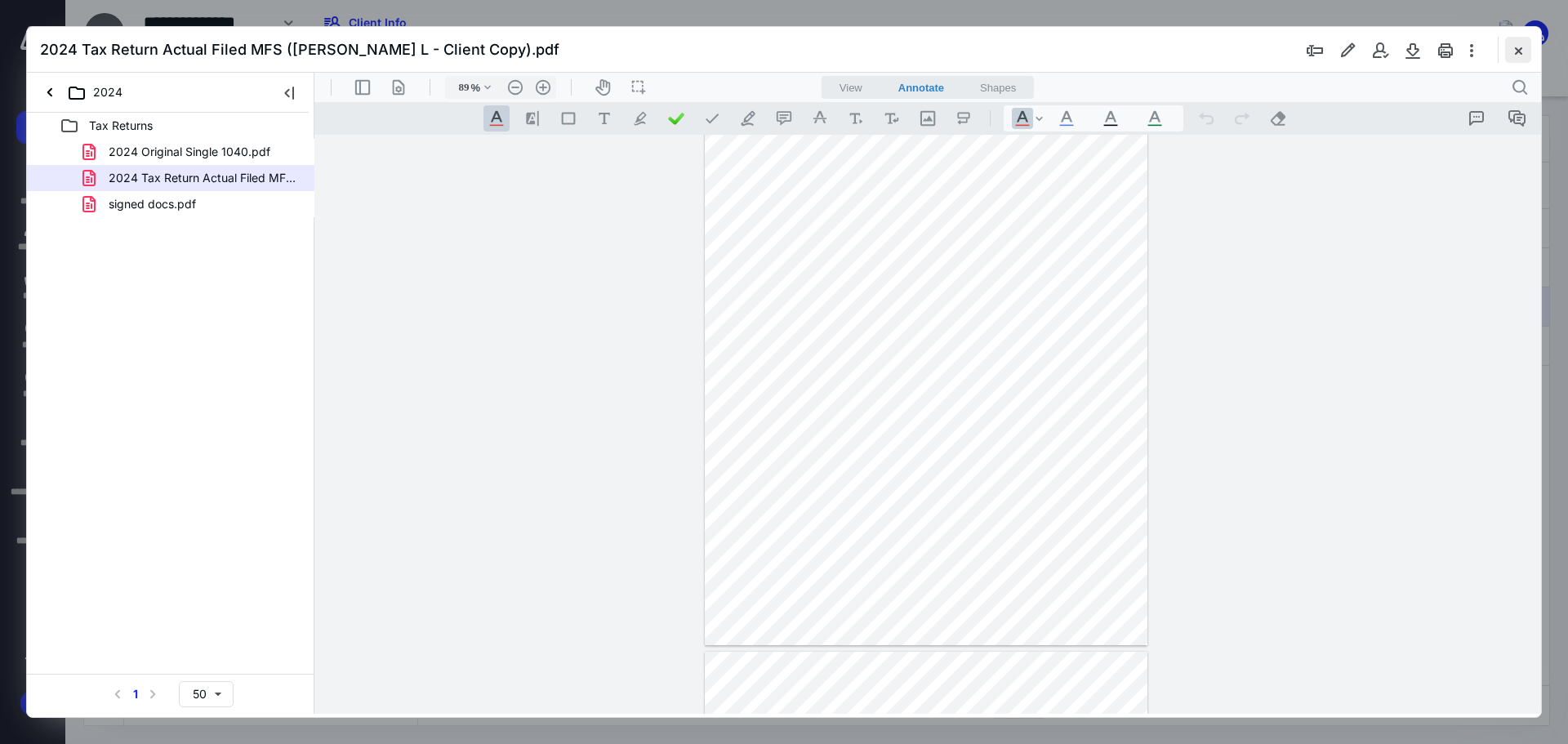 click at bounding box center [1518, 50] 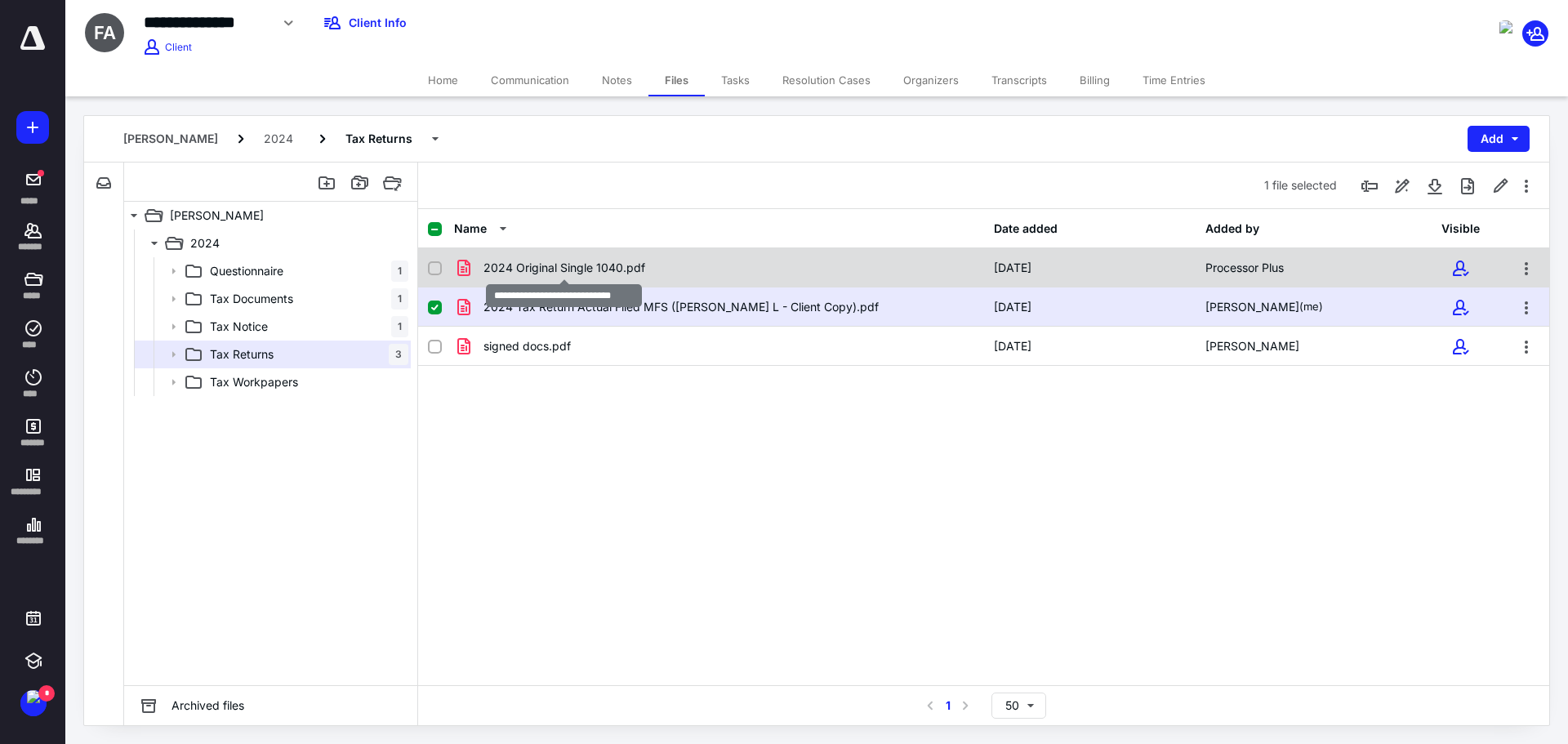 click on "2024 Original Single 1040.pdf" at bounding box center (564, 268) 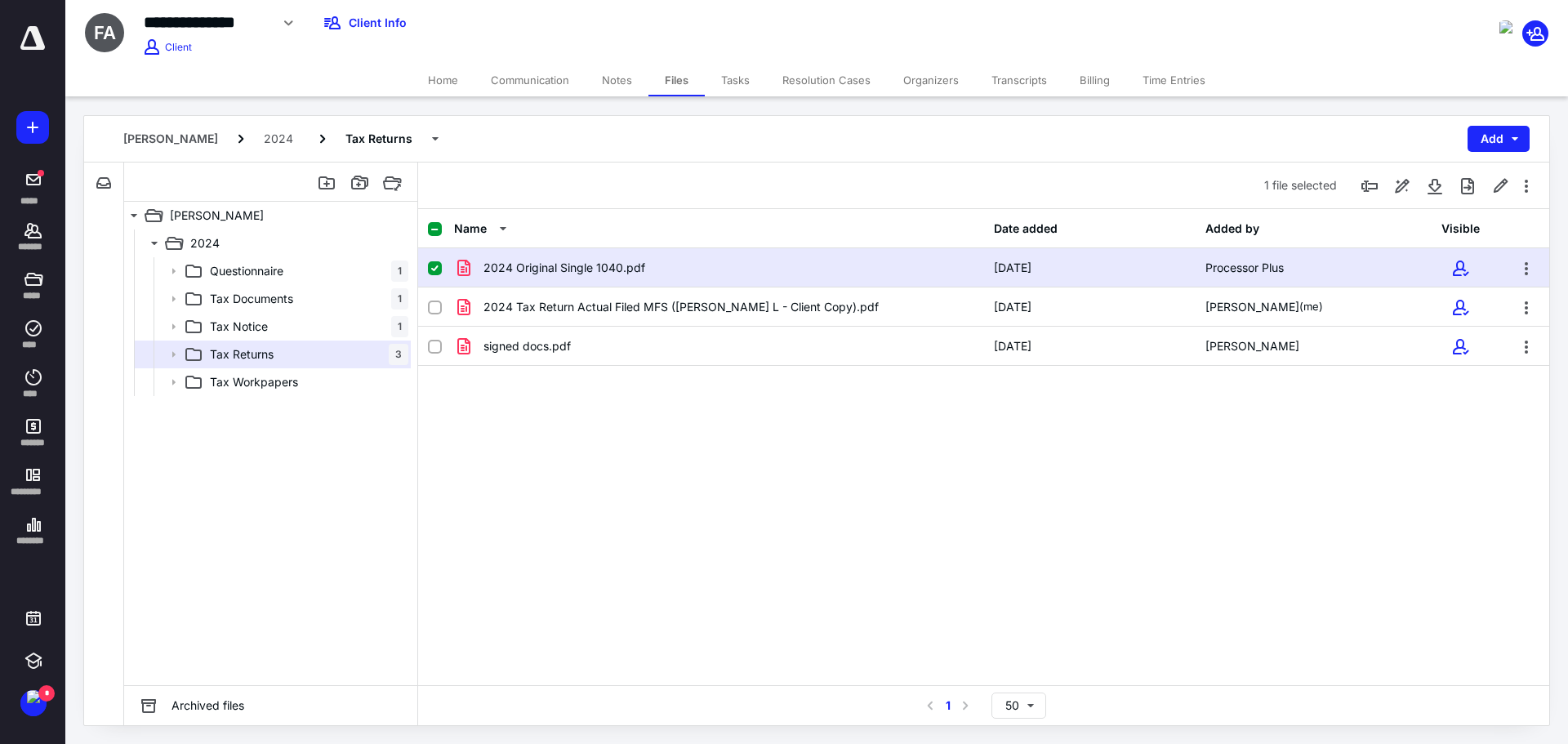 click on "Home" at bounding box center [443, 80] 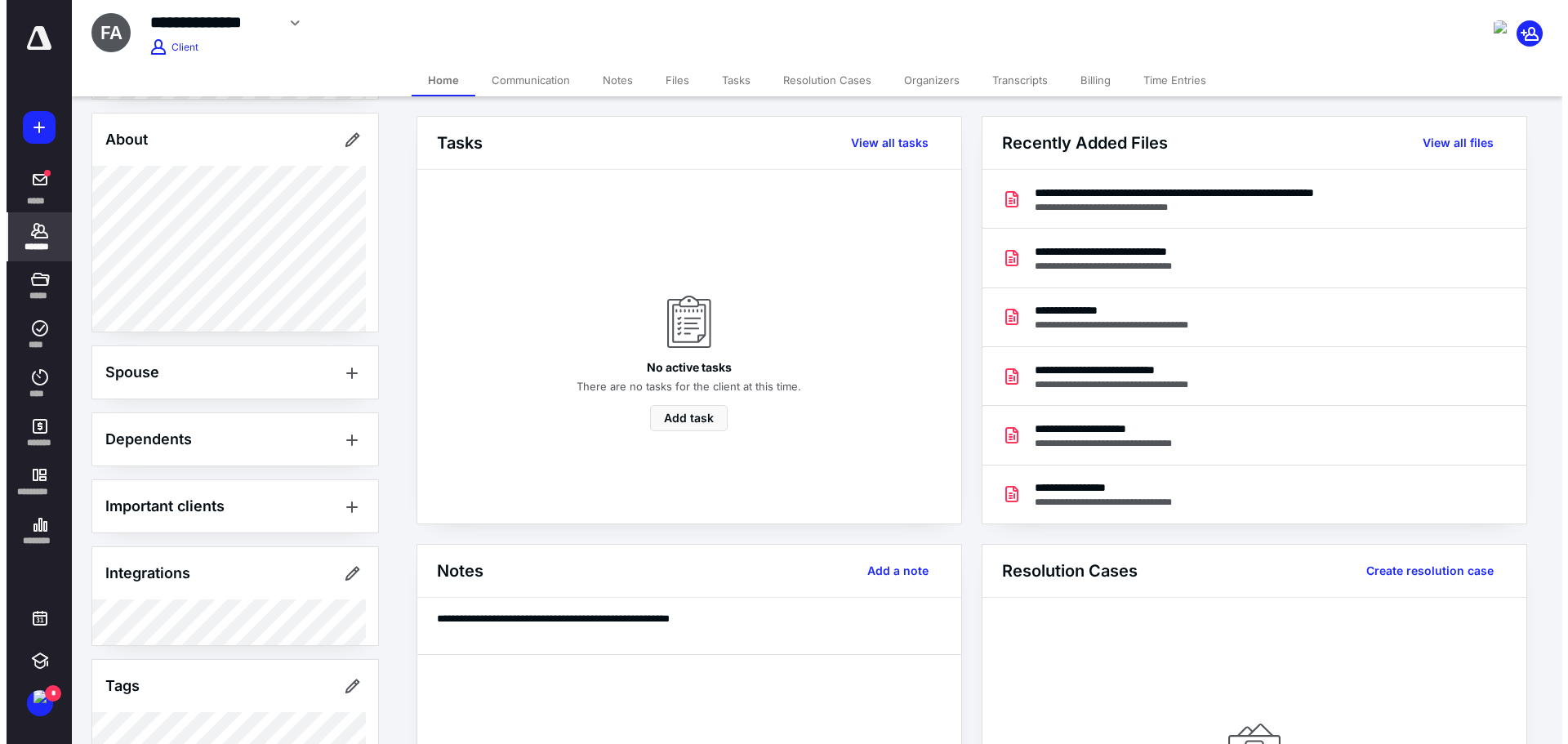 scroll, scrollTop: 0, scrollLeft: 0, axis: both 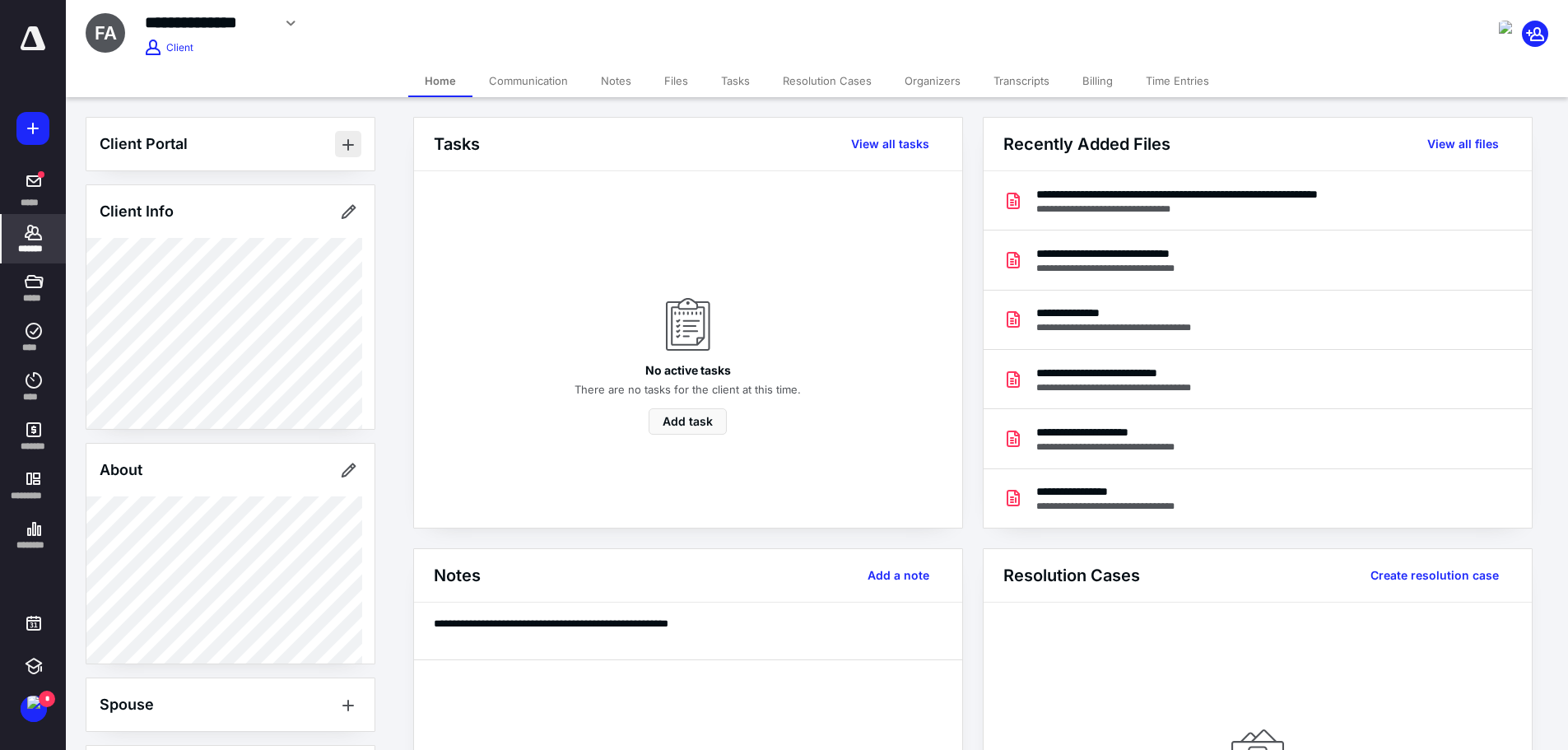 click at bounding box center (348, 144) 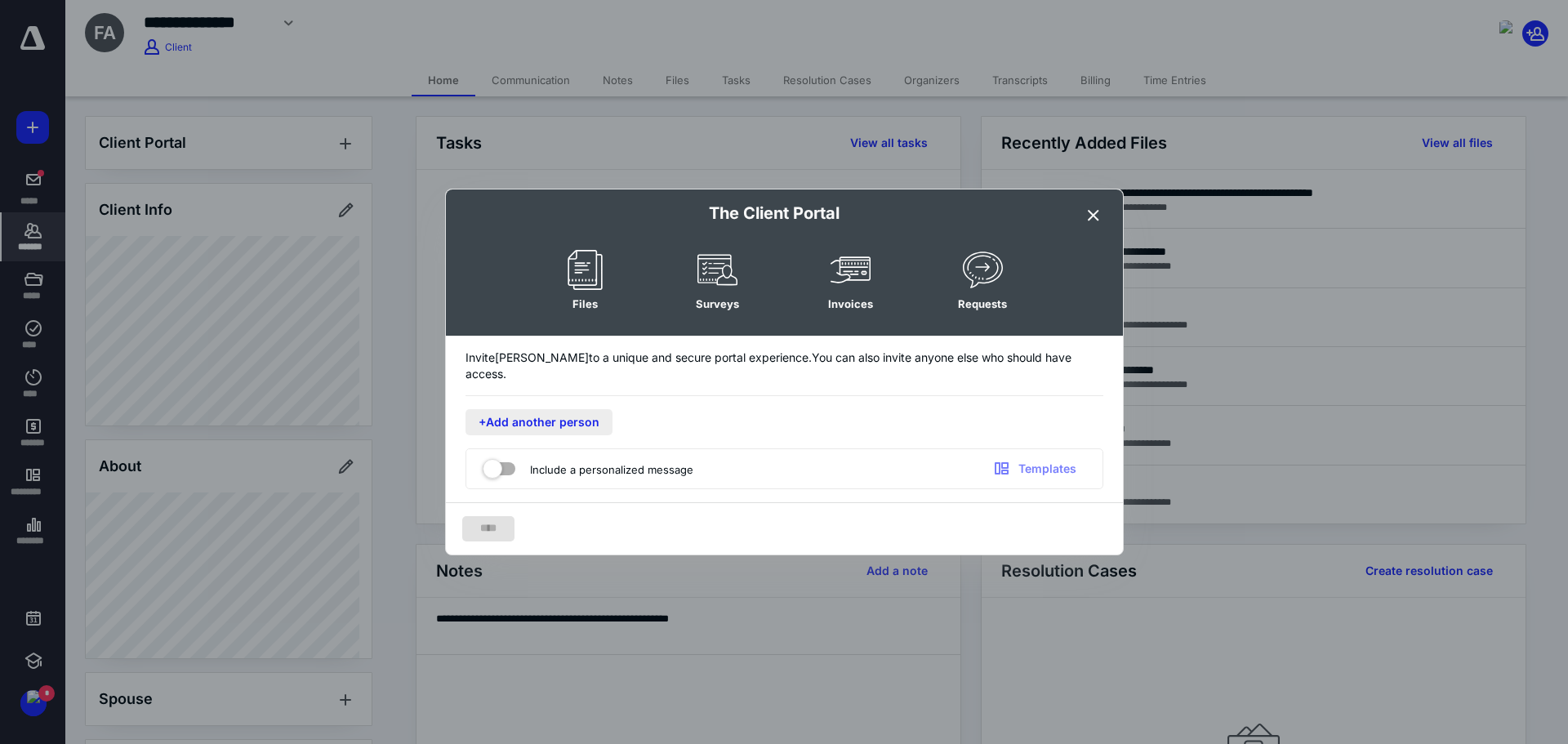 click on "+Add another person" at bounding box center (539, 422) 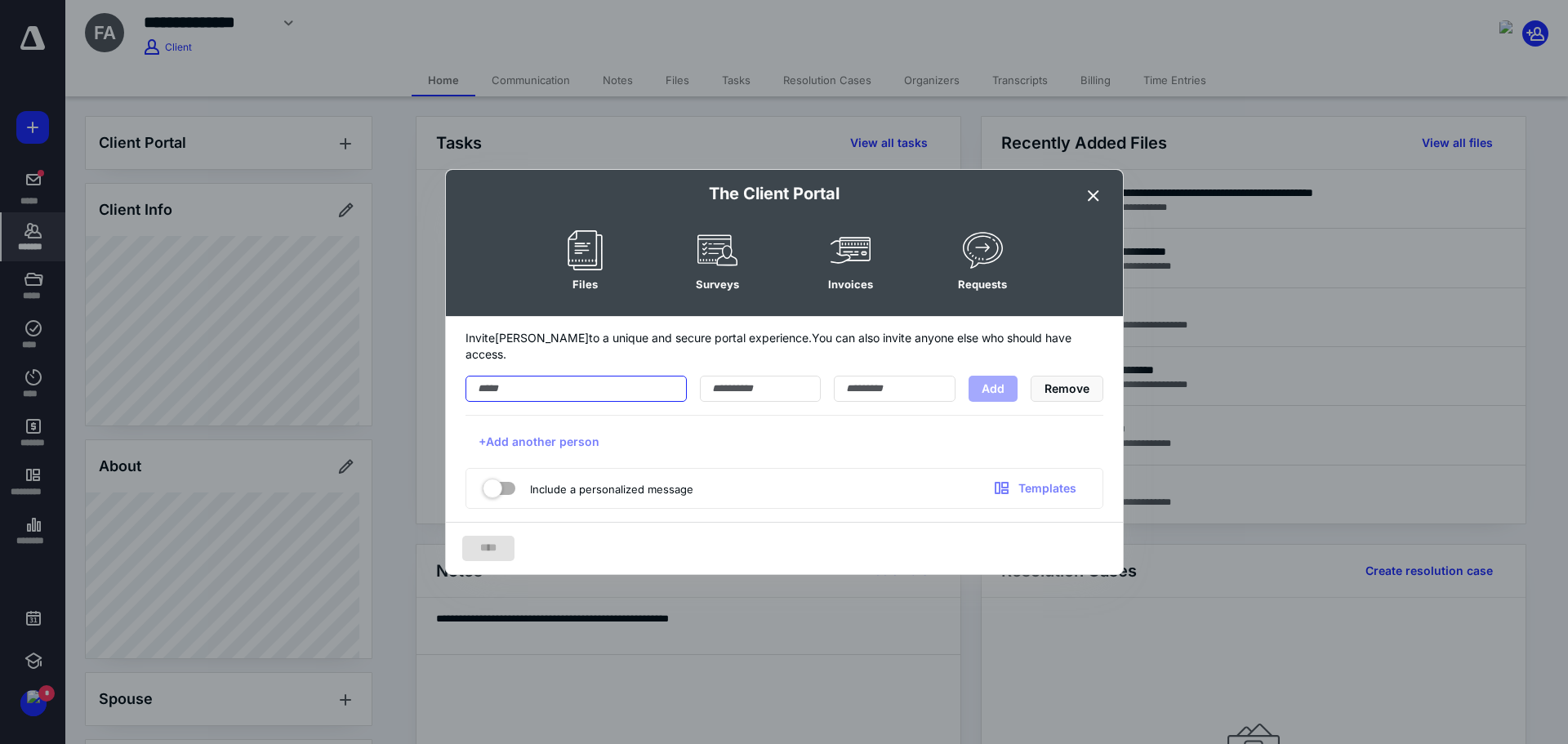 click at bounding box center [576, 389] 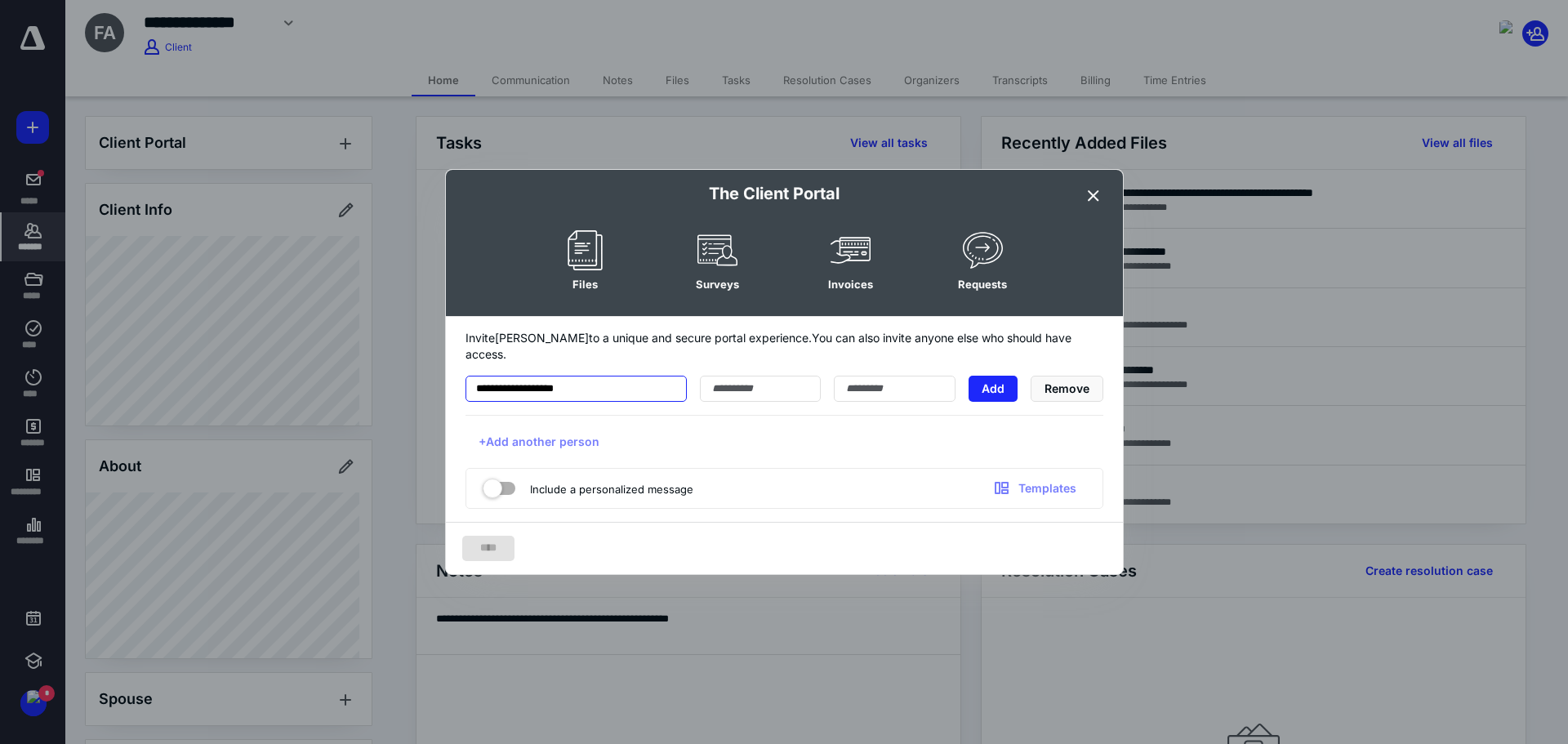 type on "**********" 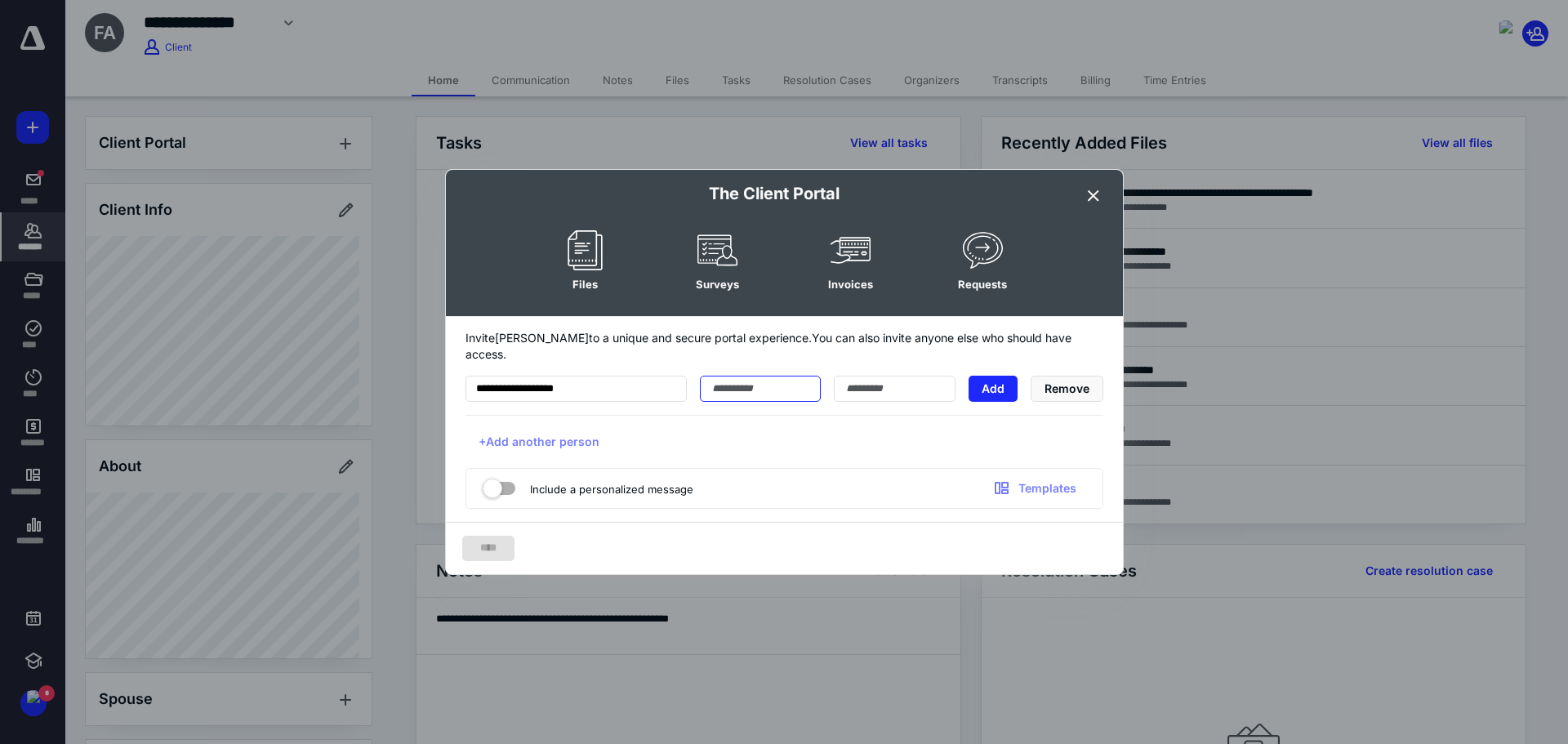 click at bounding box center [760, 389] 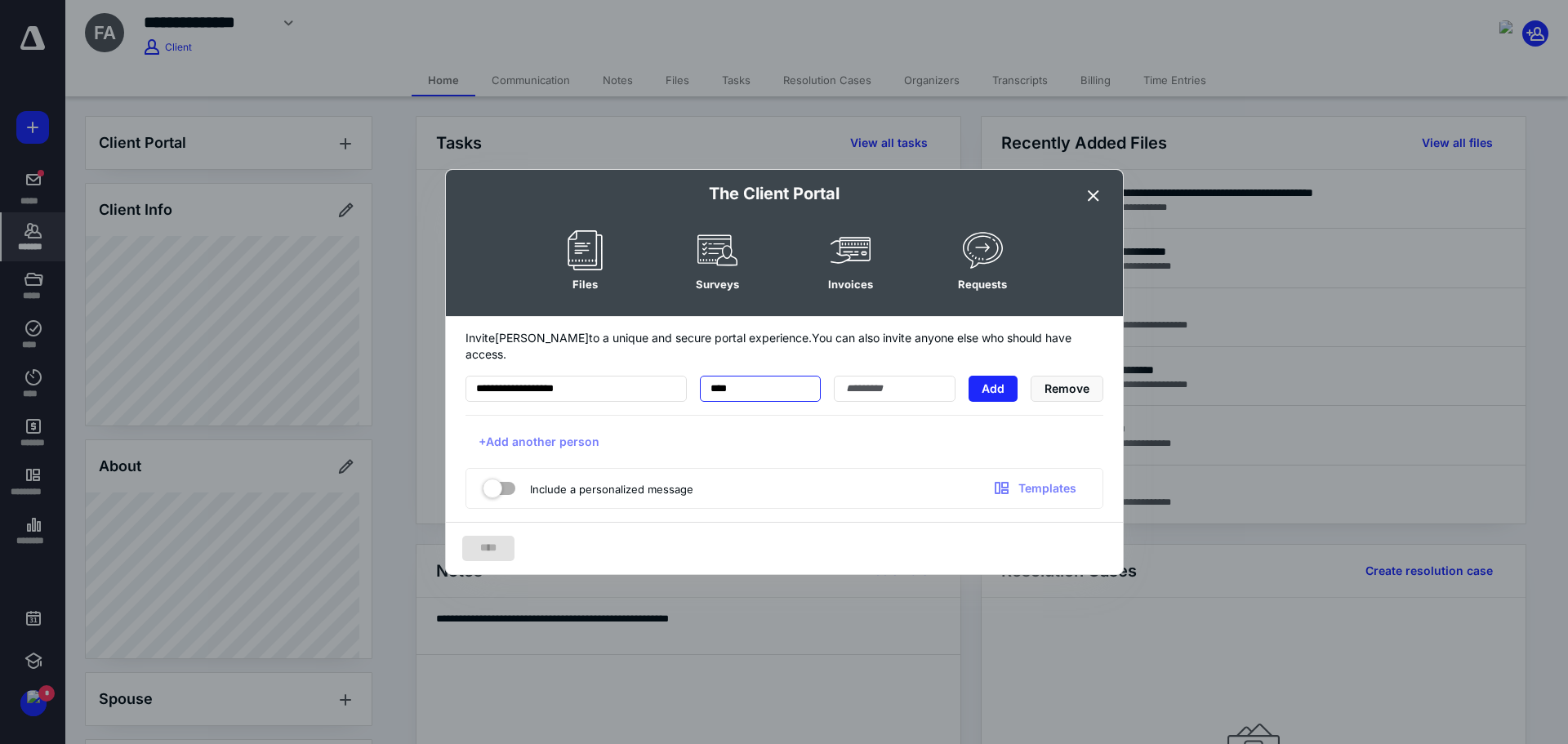 type on "****" 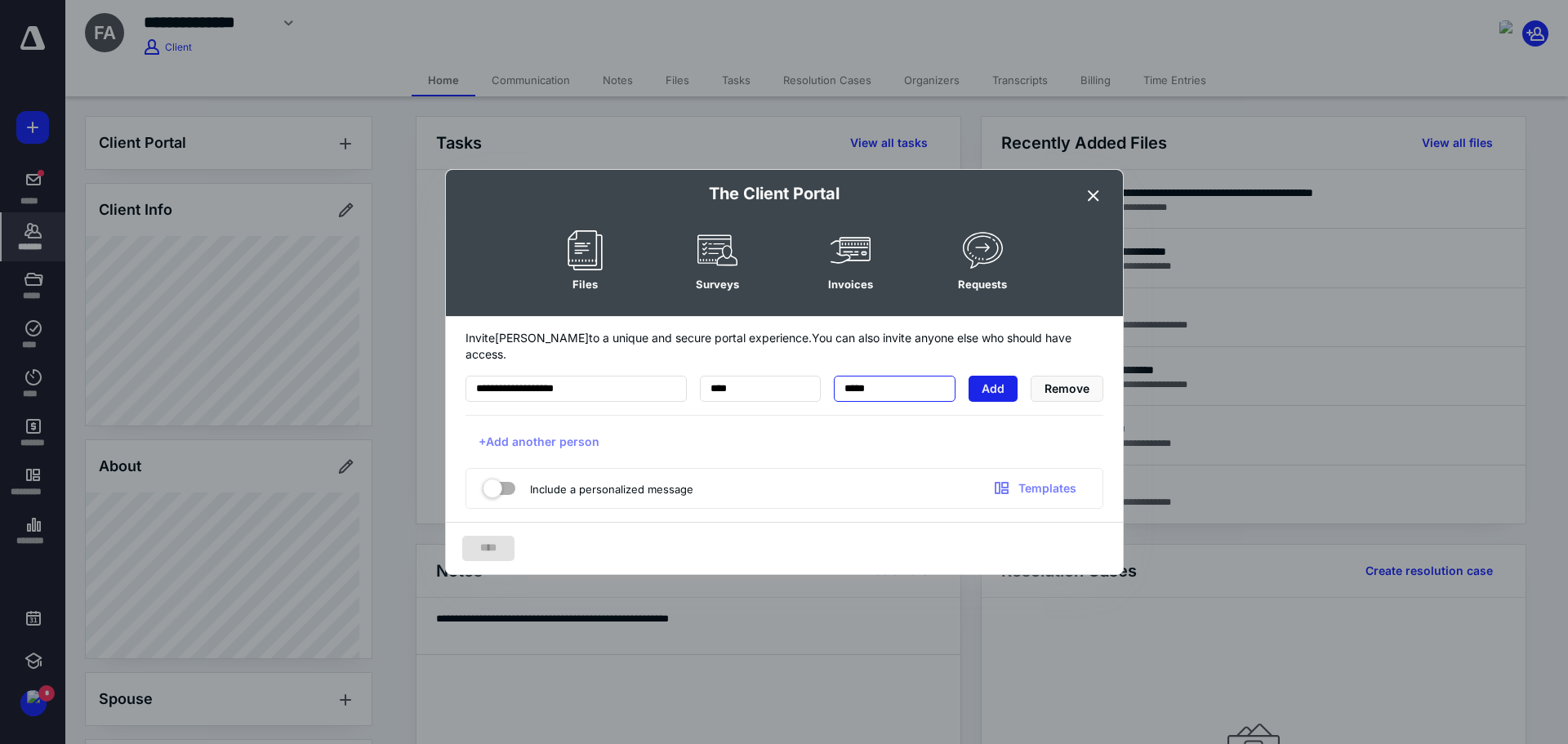 type on "*****" 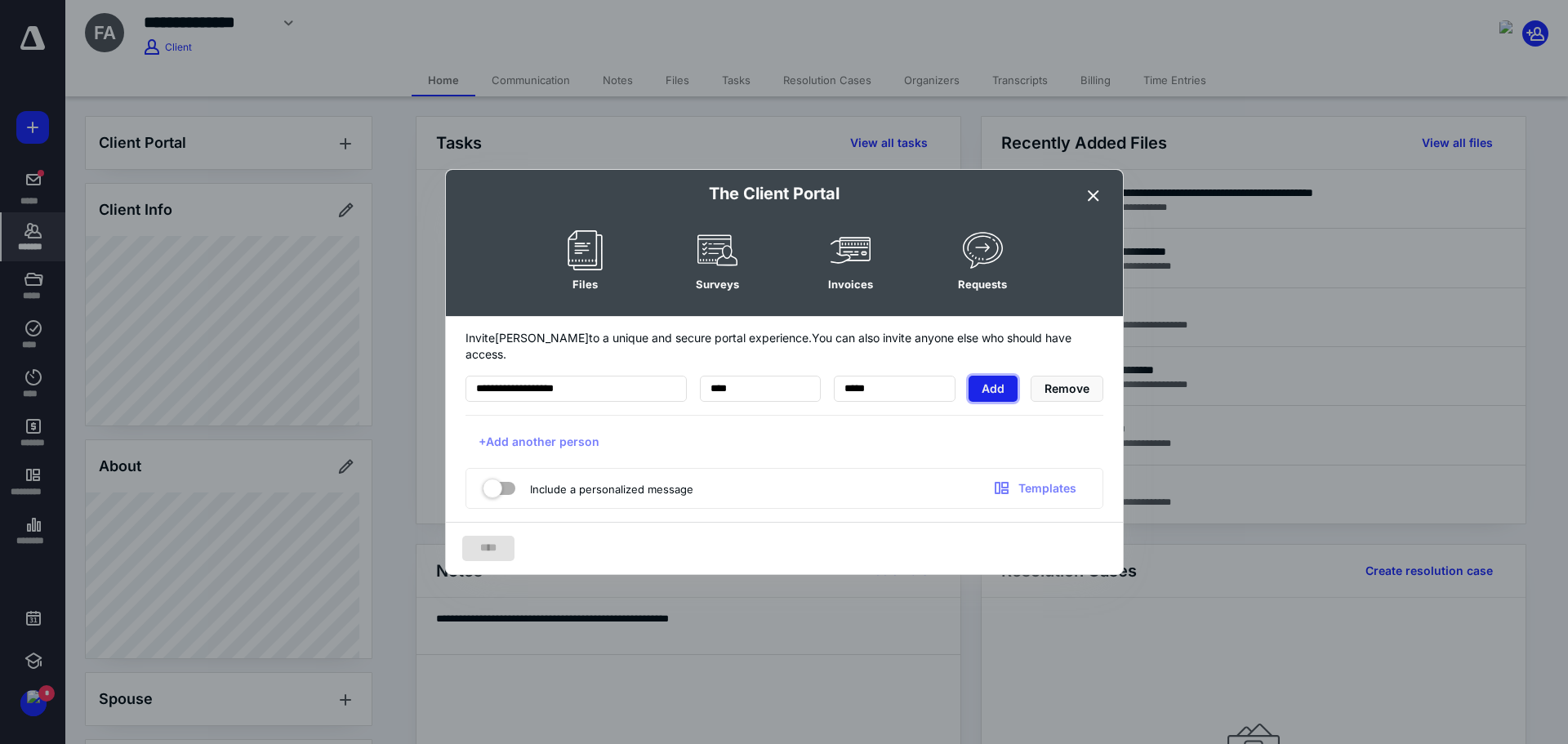click on "Add" at bounding box center (993, 389) 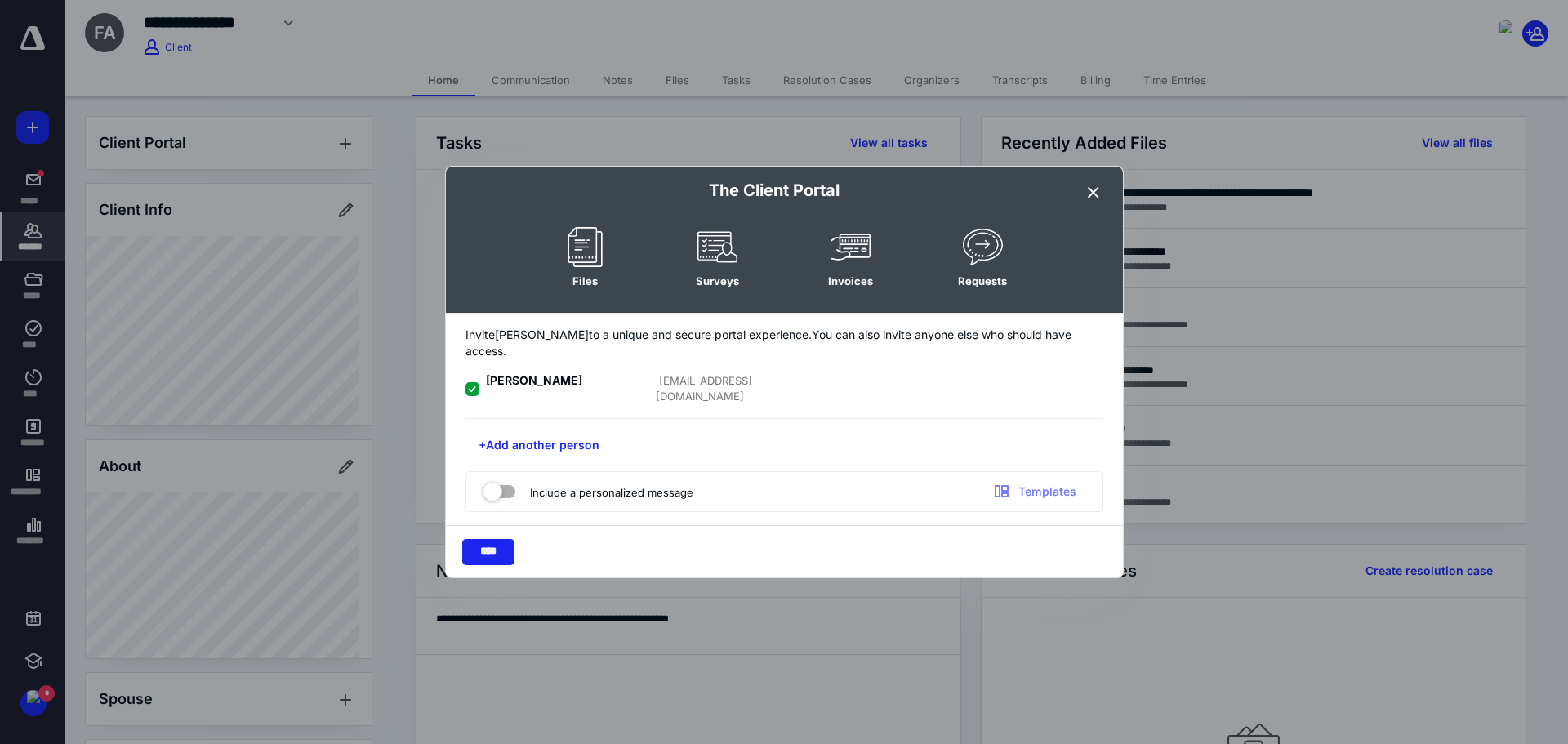 click on "****" at bounding box center [488, 552] 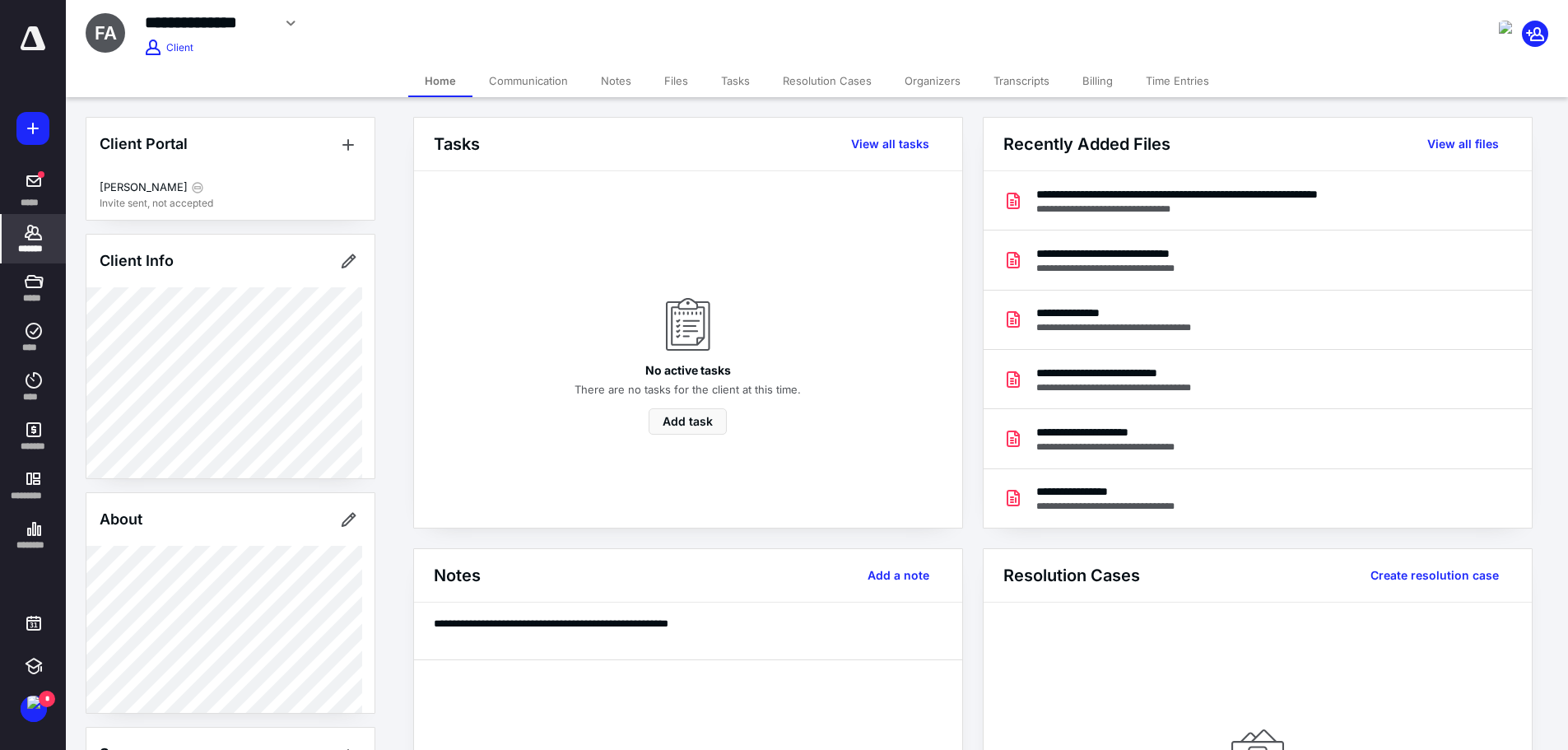 click 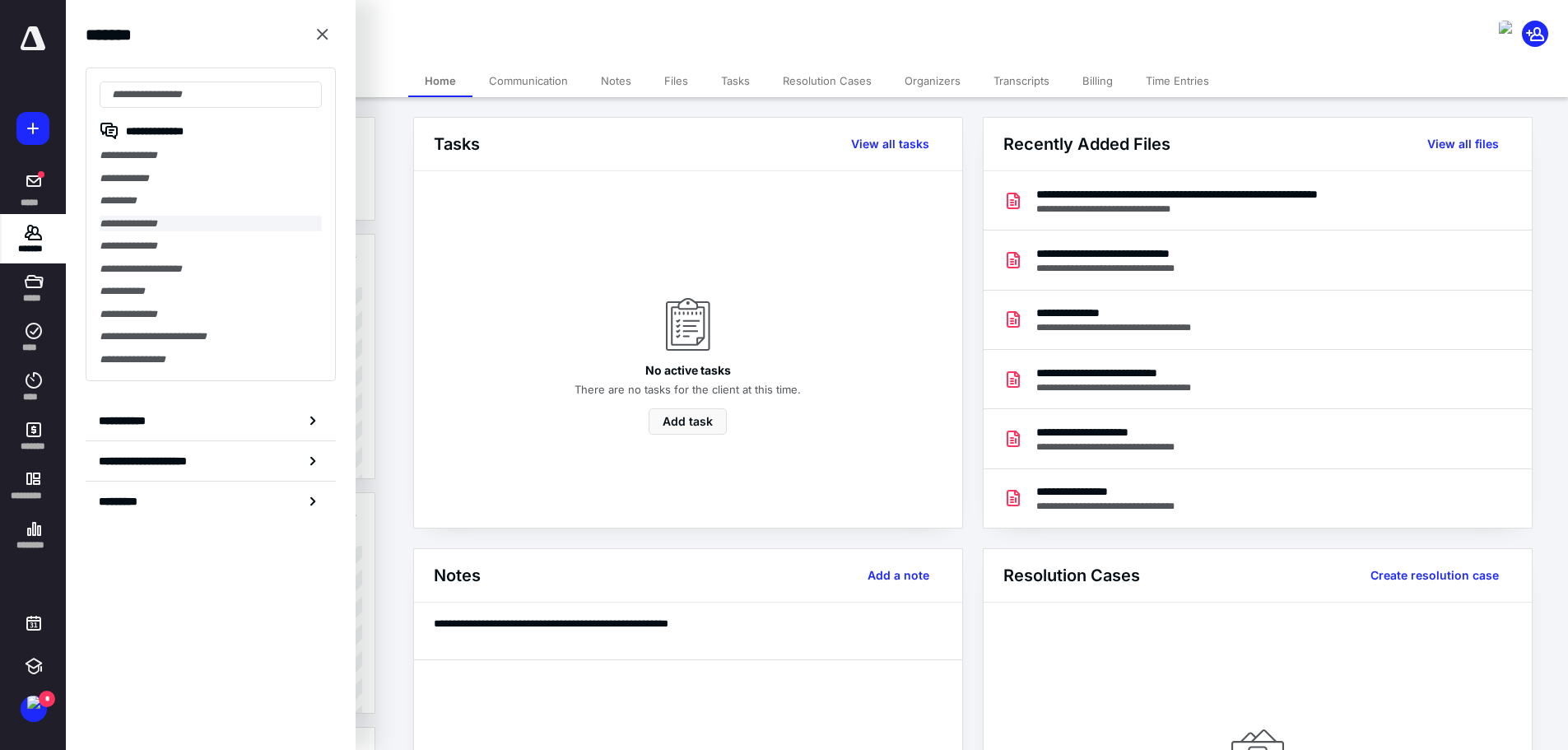 click on "**********" at bounding box center [211, 224] 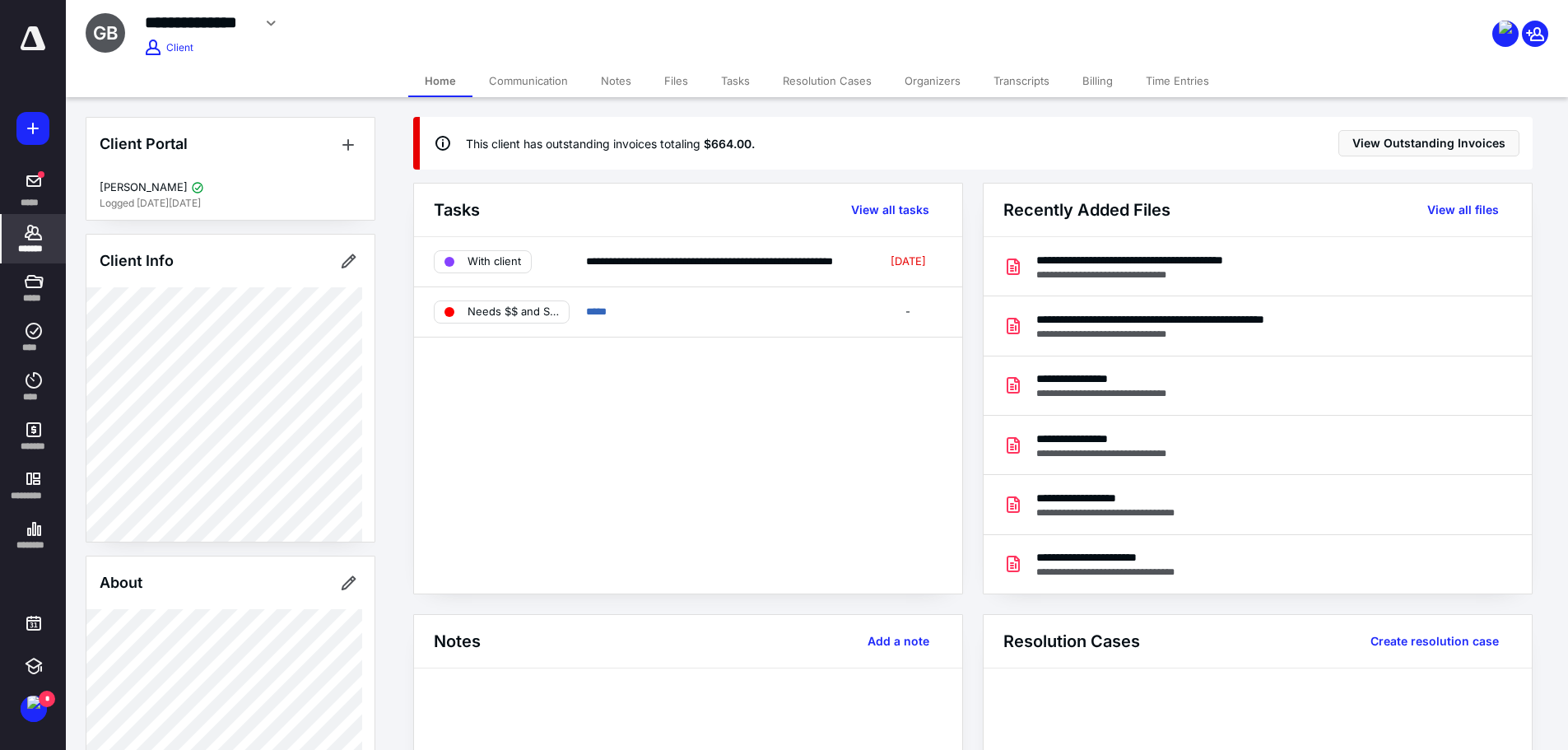click on "Billing" at bounding box center [1097, 81] 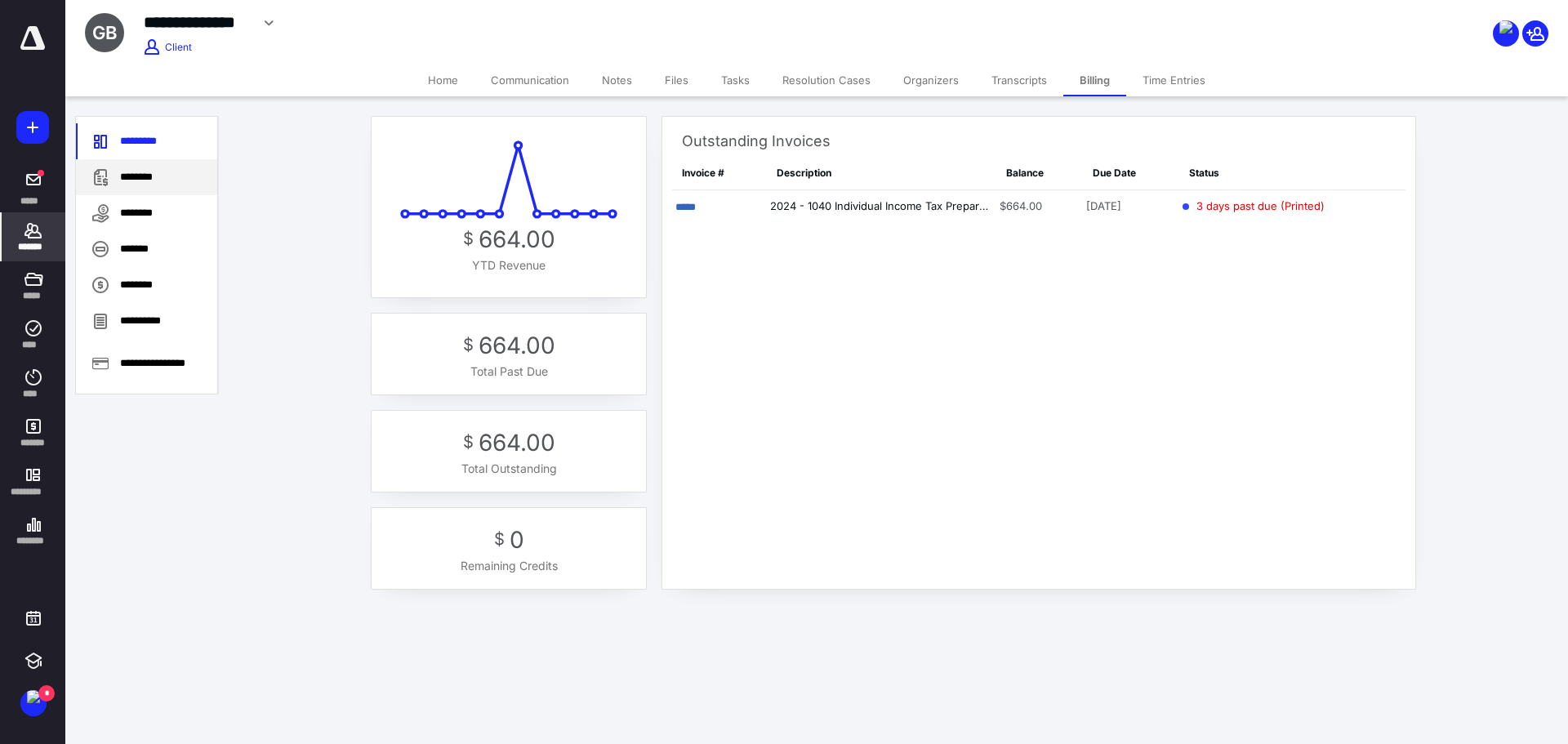 click on "********" at bounding box center (146, 177) 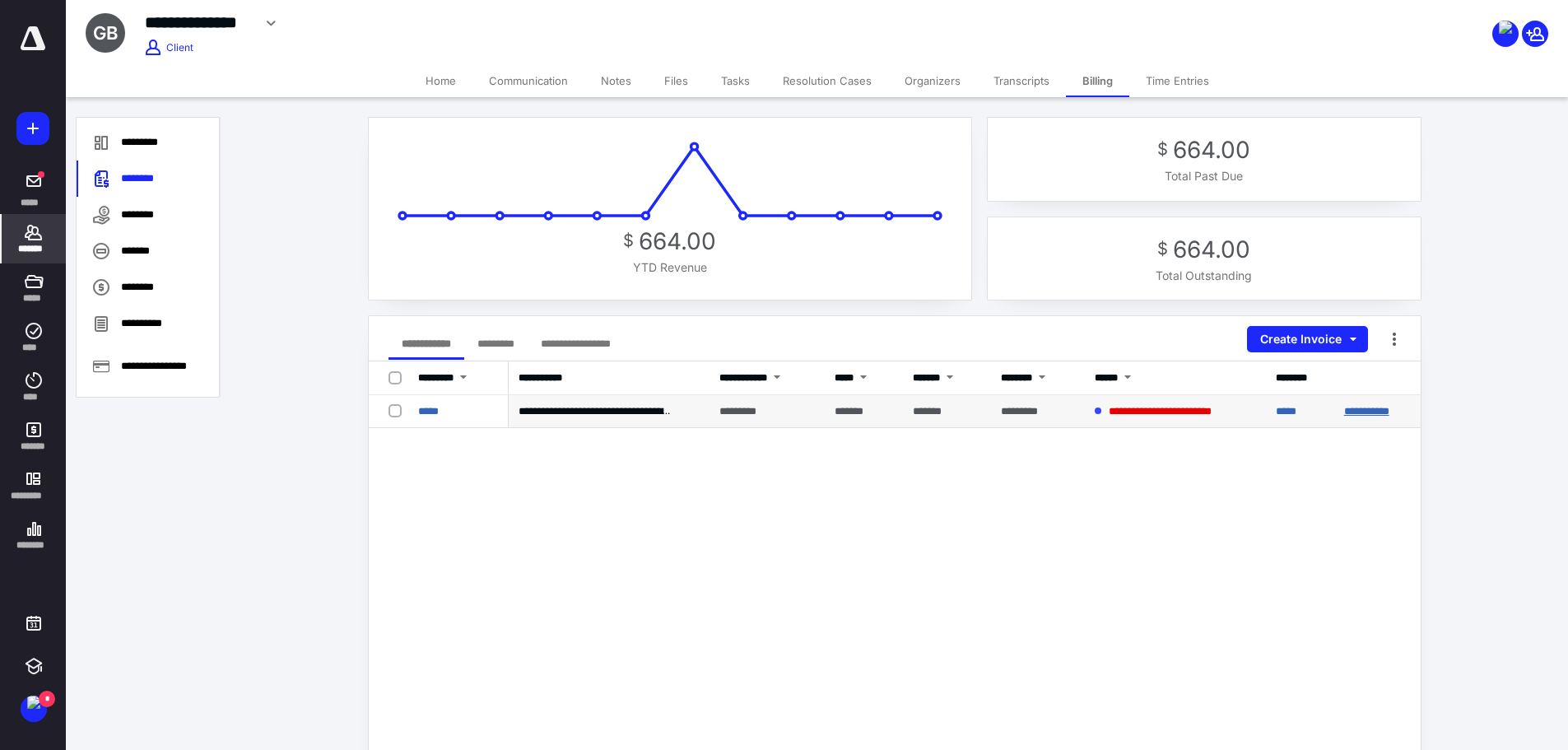 click on "**********" at bounding box center [1366, 411] 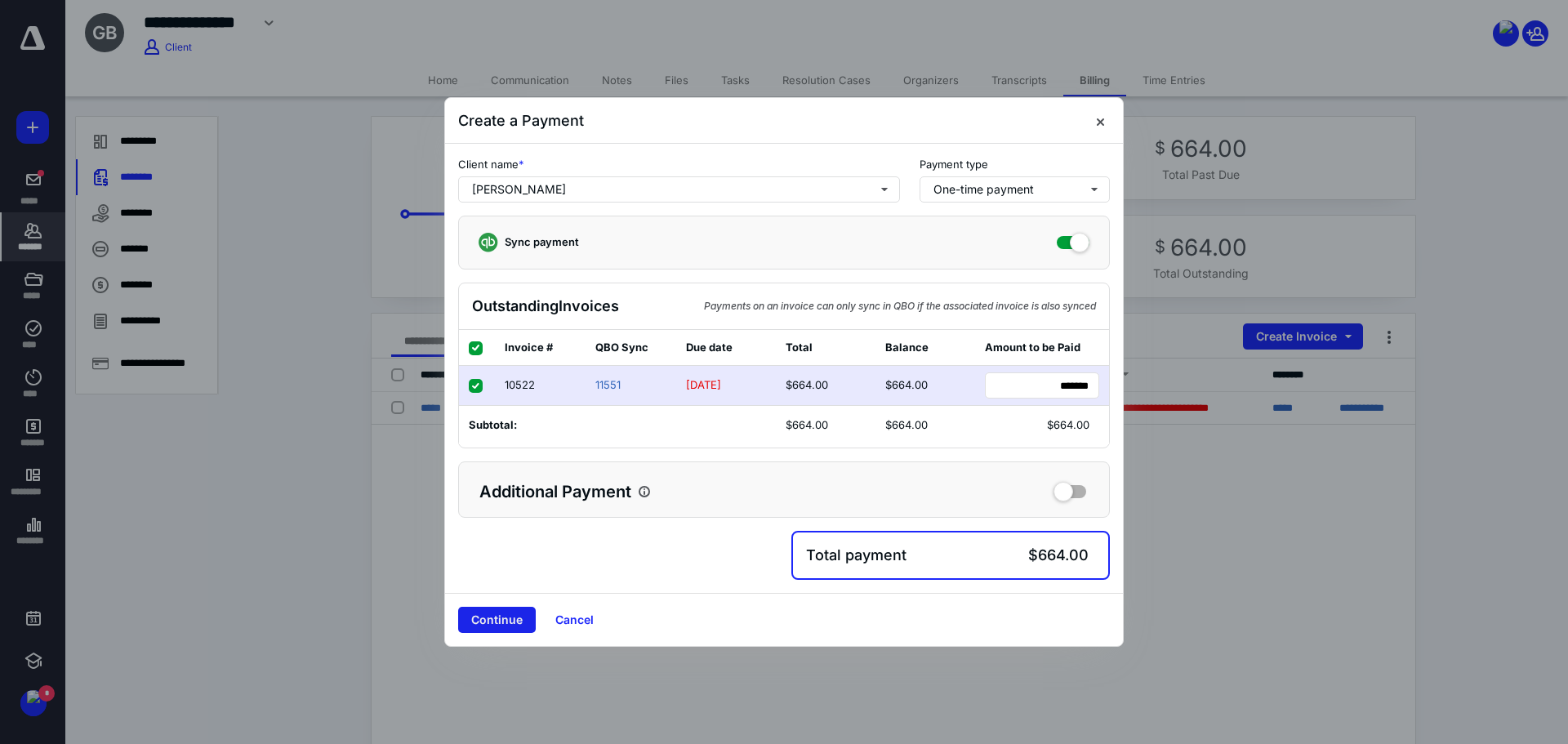 click on "Continue" at bounding box center (497, 620) 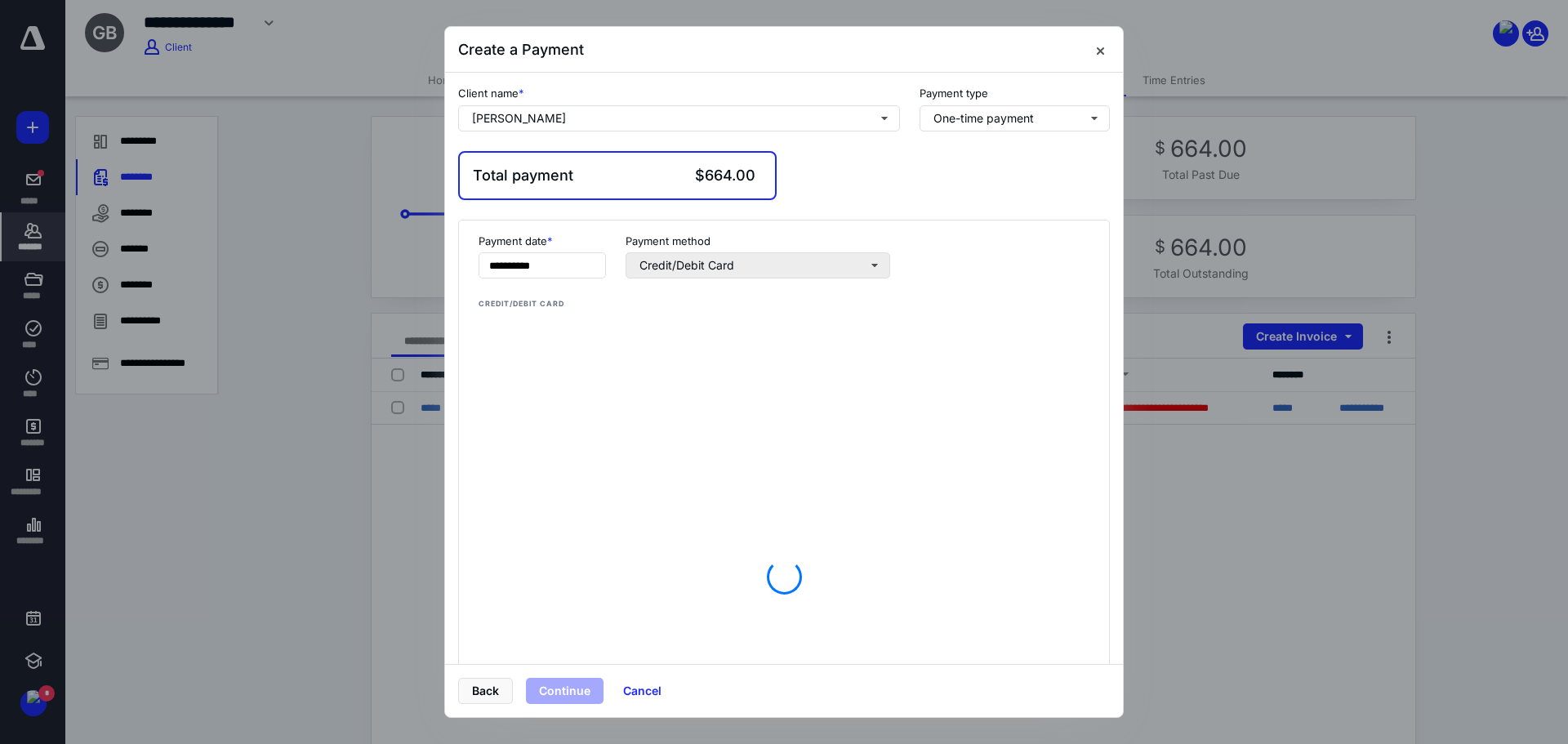 click at bounding box center (784, 577) 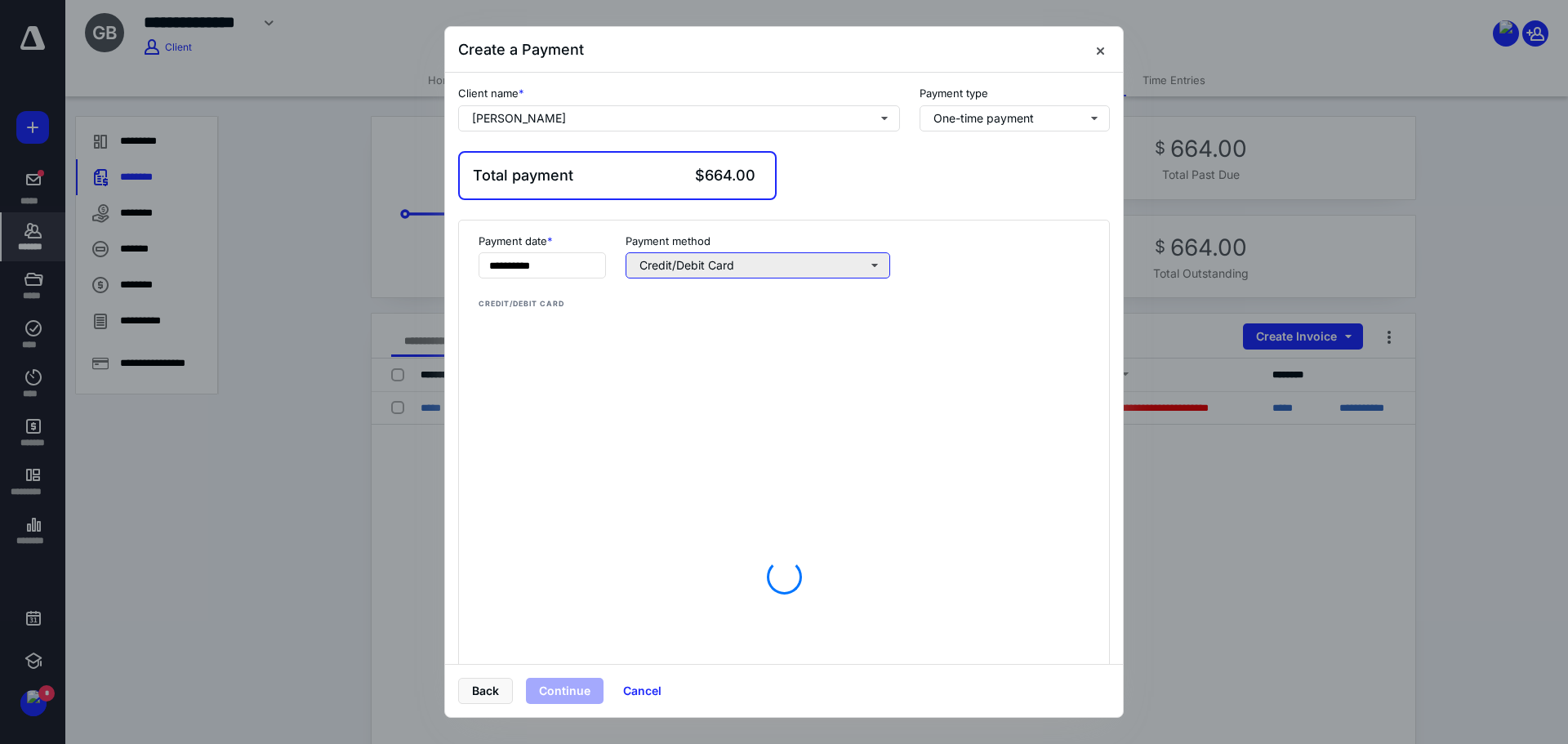 click on "Credit/Debit Card" at bounding box center [758, 265] 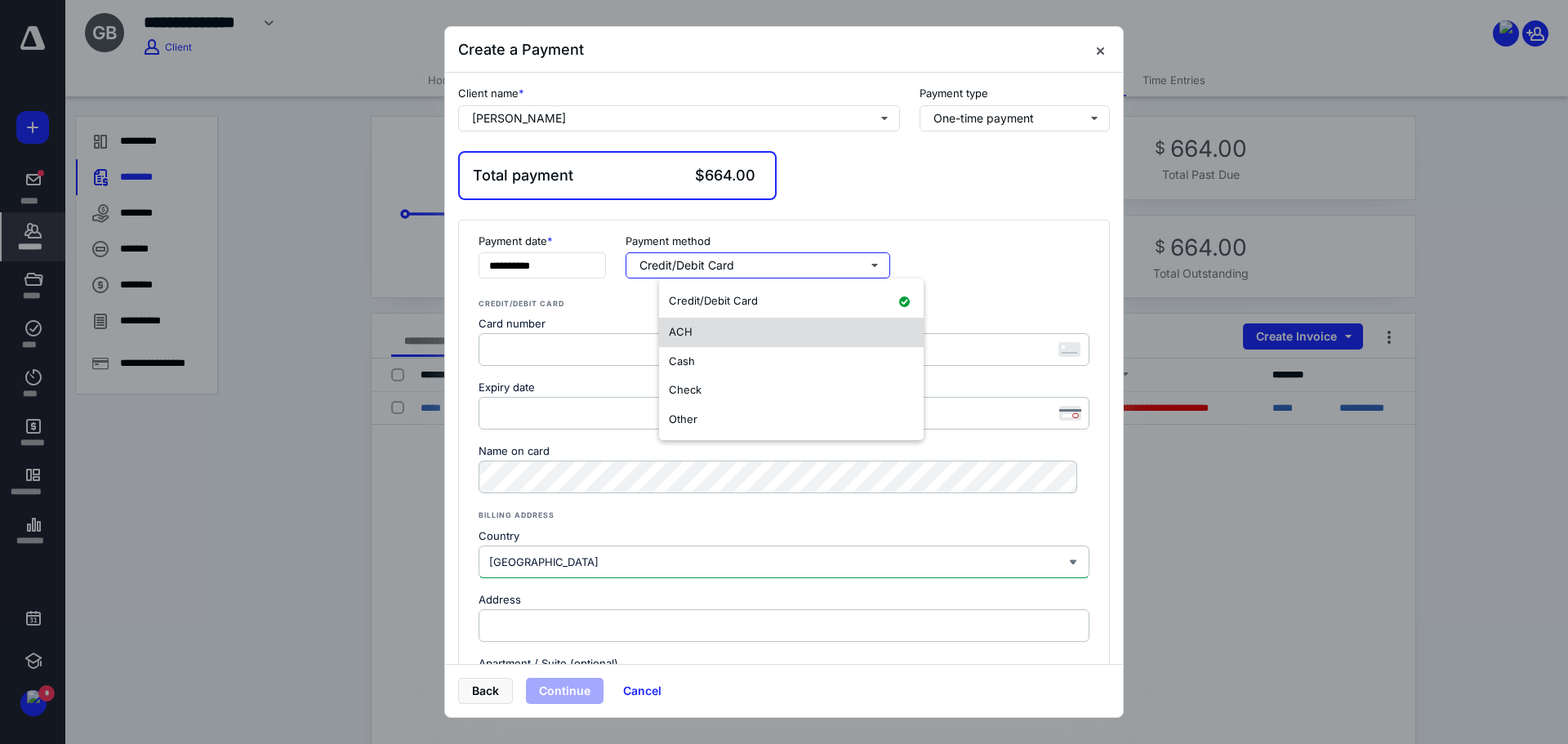 click on "ACH" at bounding box center (791, 332) 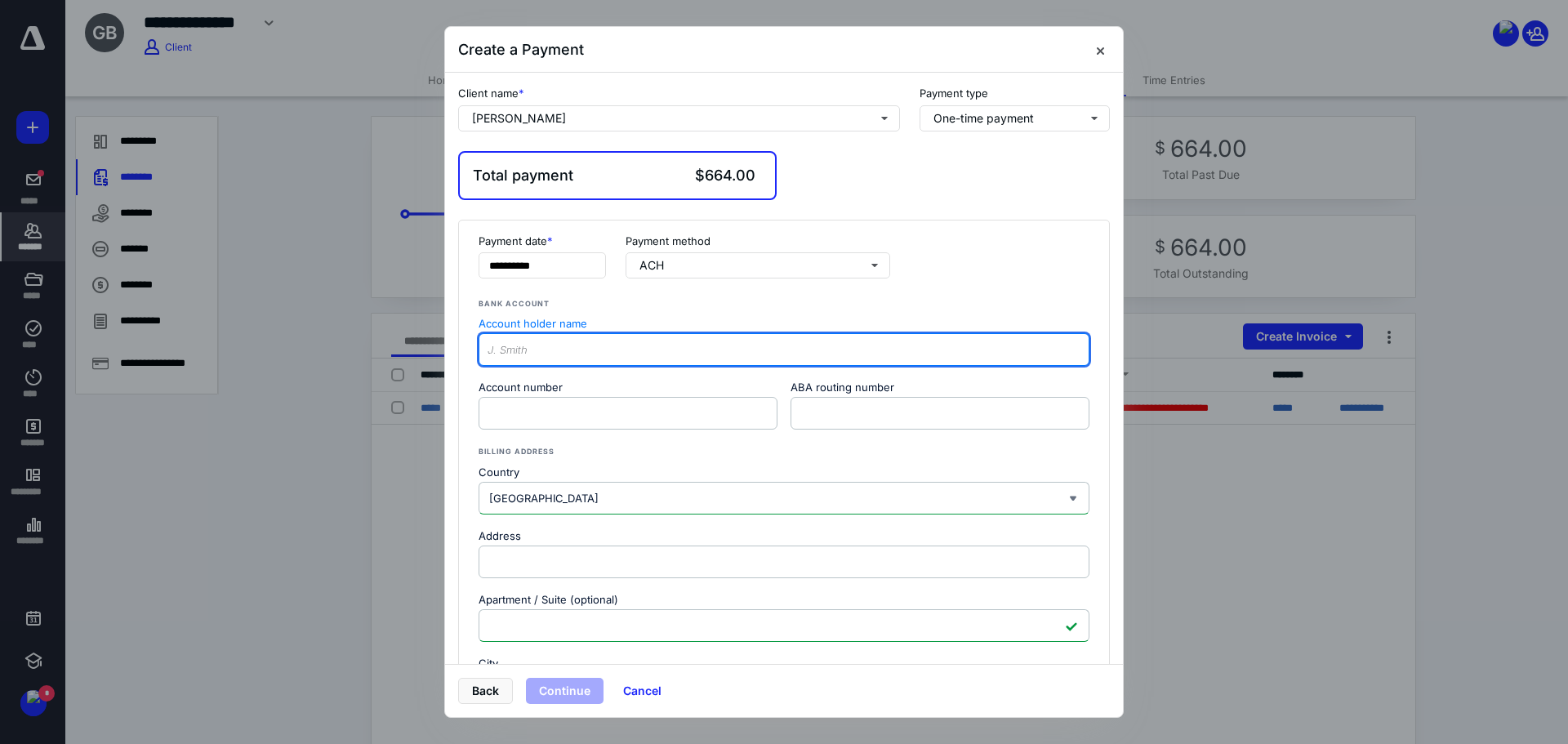 click on "Account holder name" at bounding box center [784, 350] 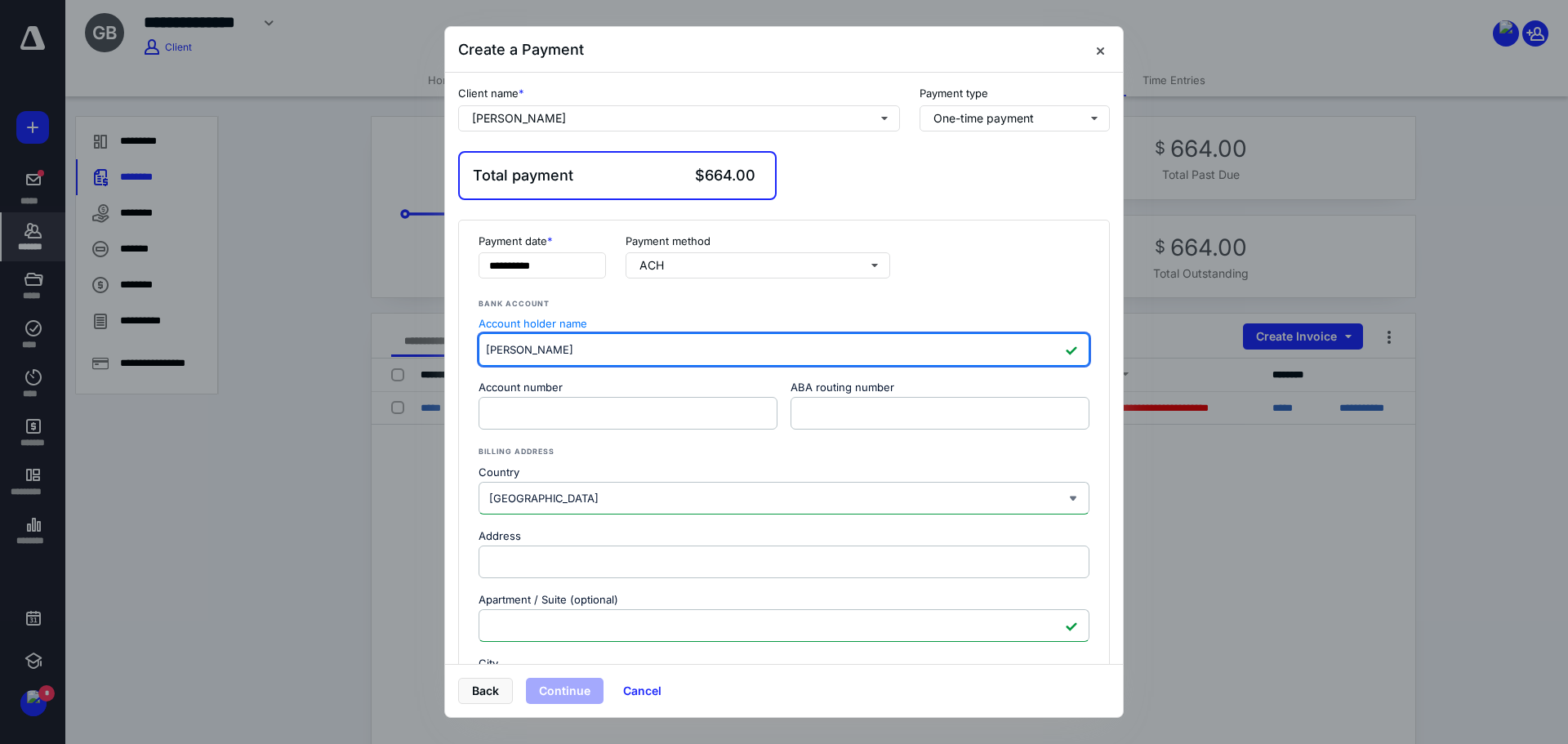 type on "[PERSON_NAME]" 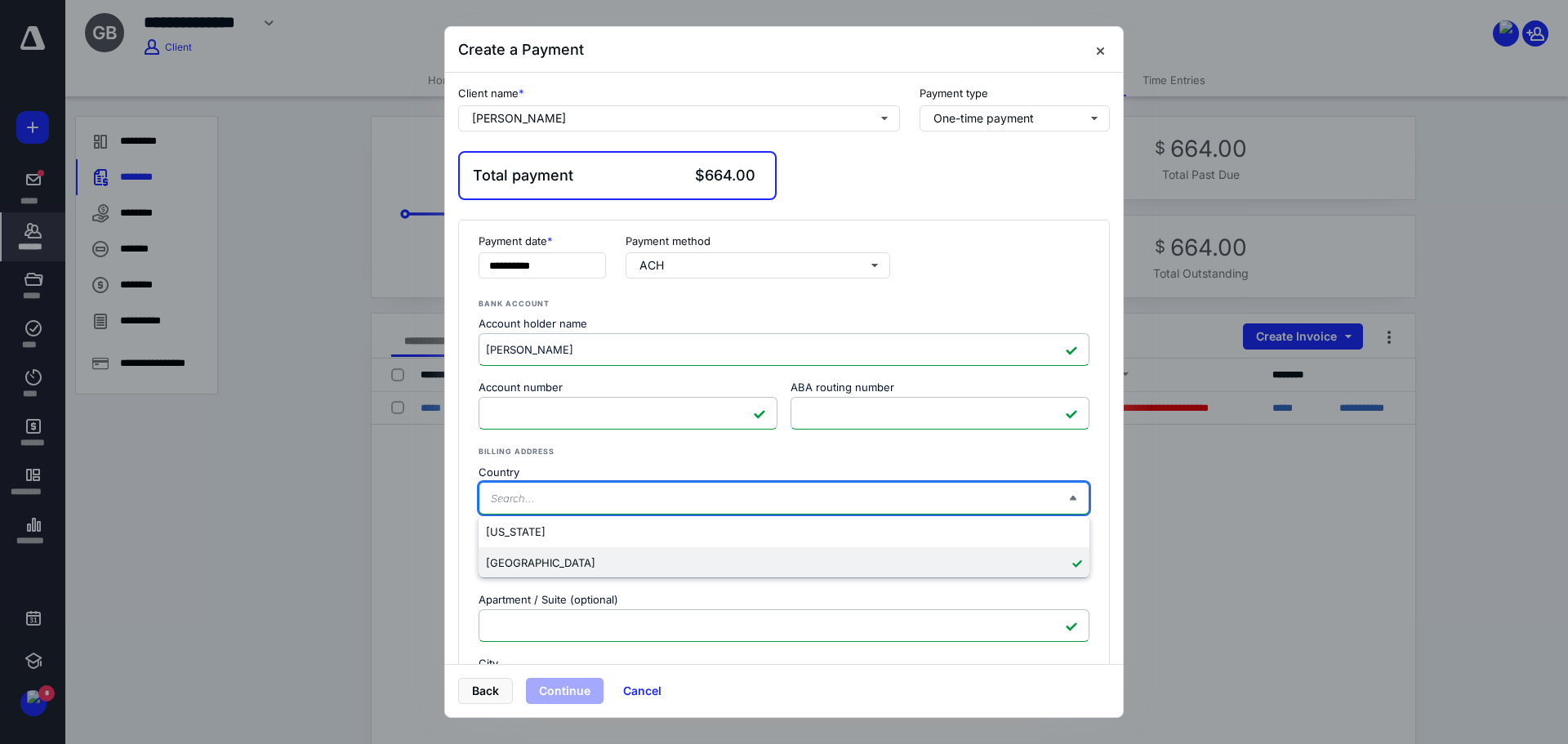 click on "[GEOGRAPHIC_DATA]" at bounding box center (784, 563) 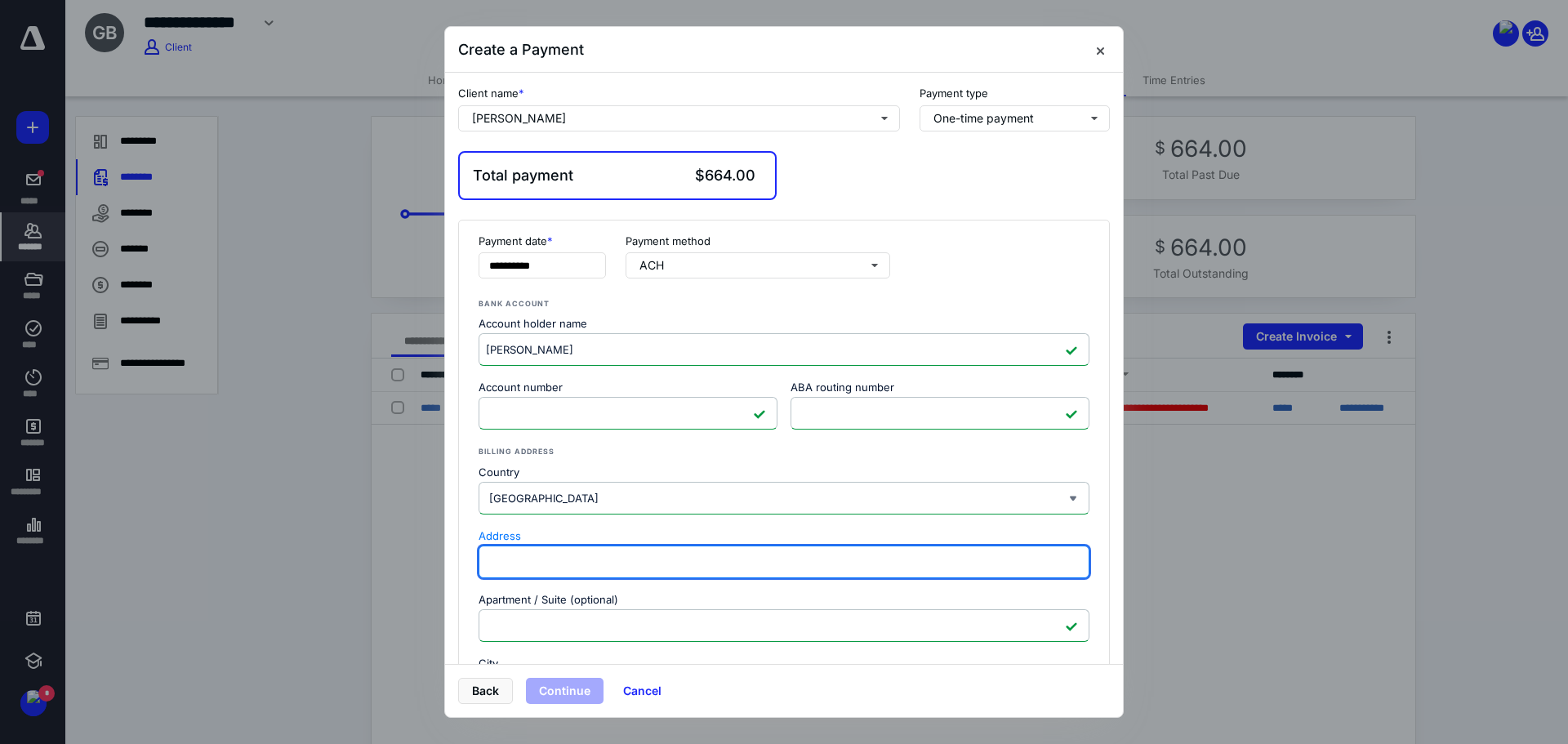 click on "Address" at bounding box center [784, 562] 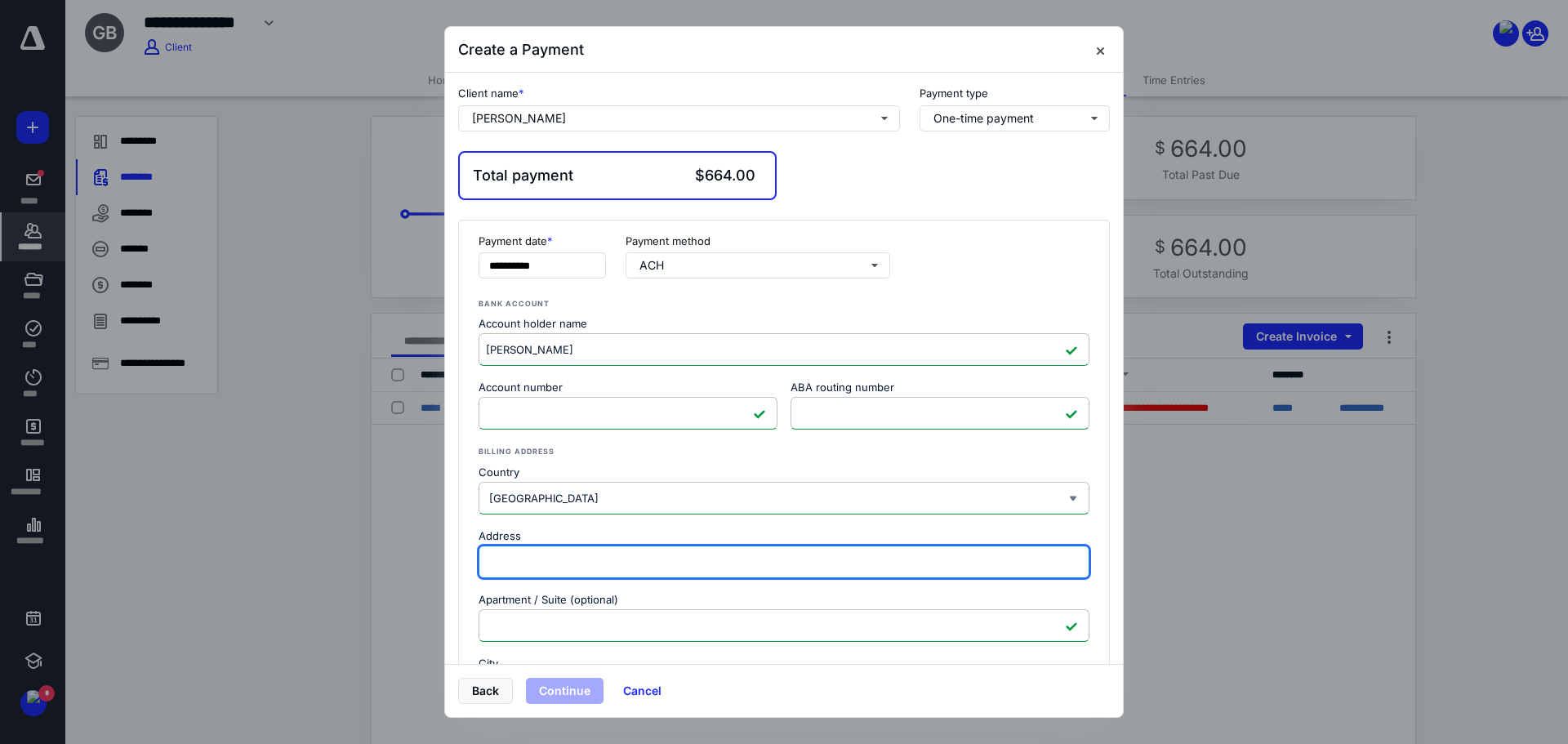 click on "Address" at bounding box center [784, 562] 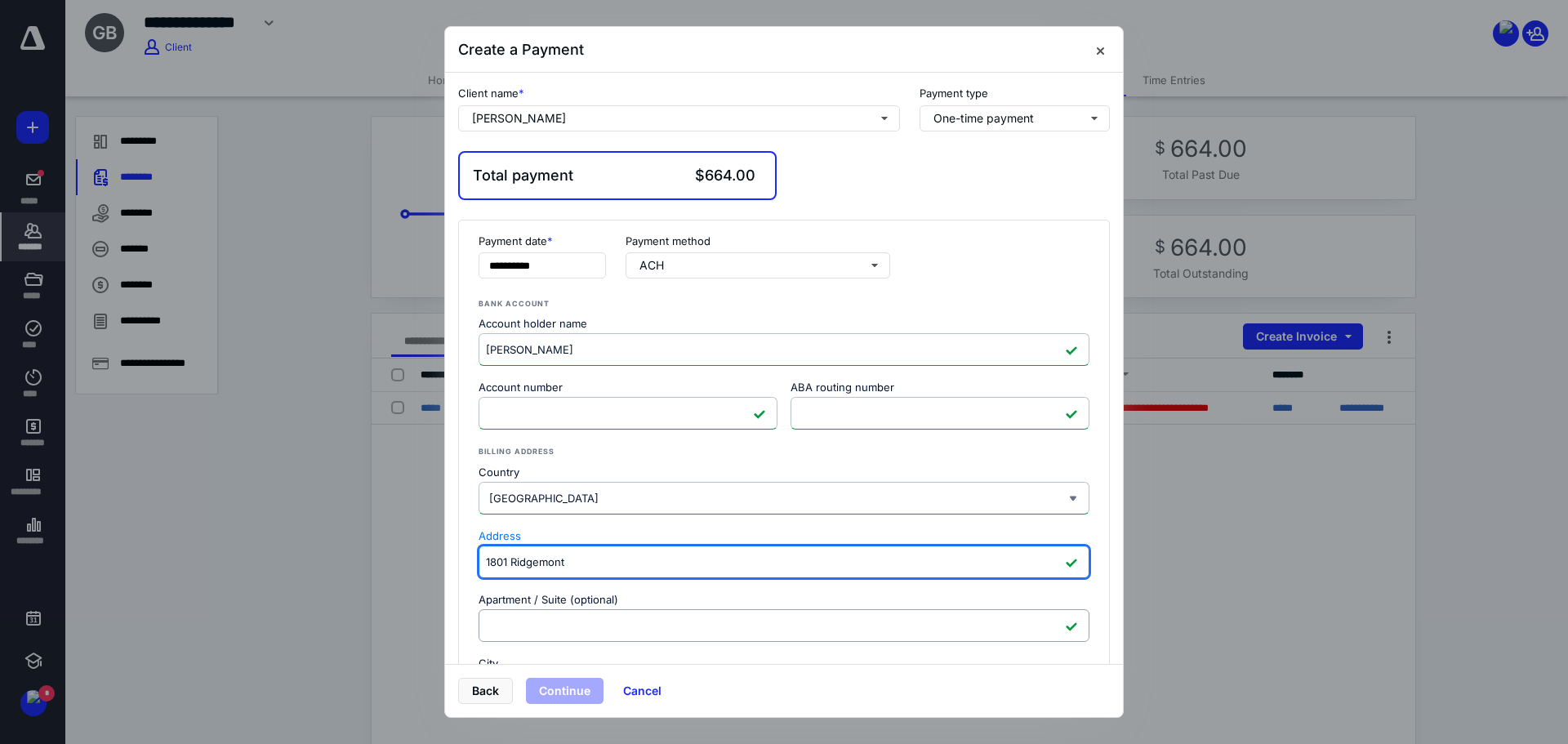 scroll, scrollTop: 163, scrollLeft: 0, axis: vertical 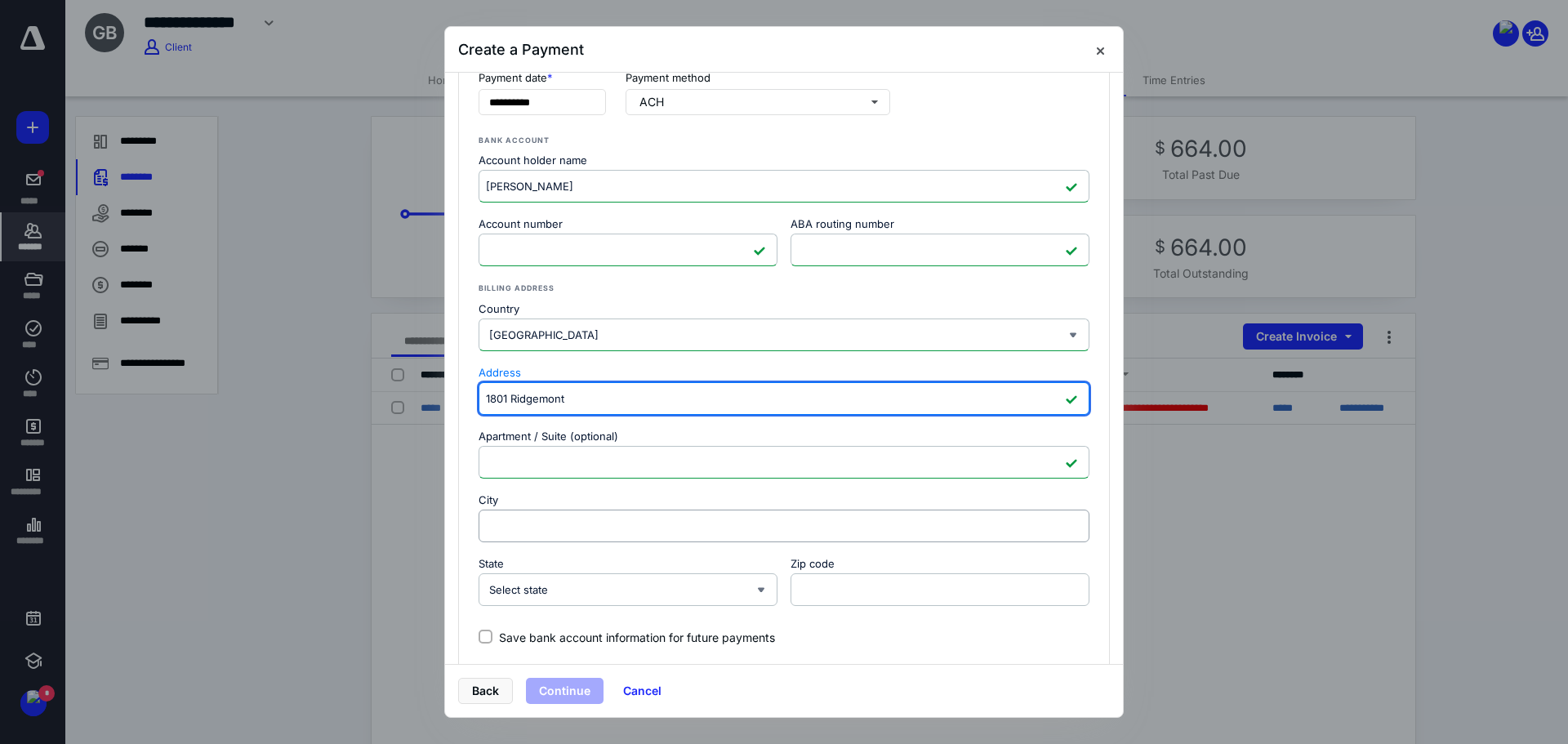 type on "1801 Ridgemont" 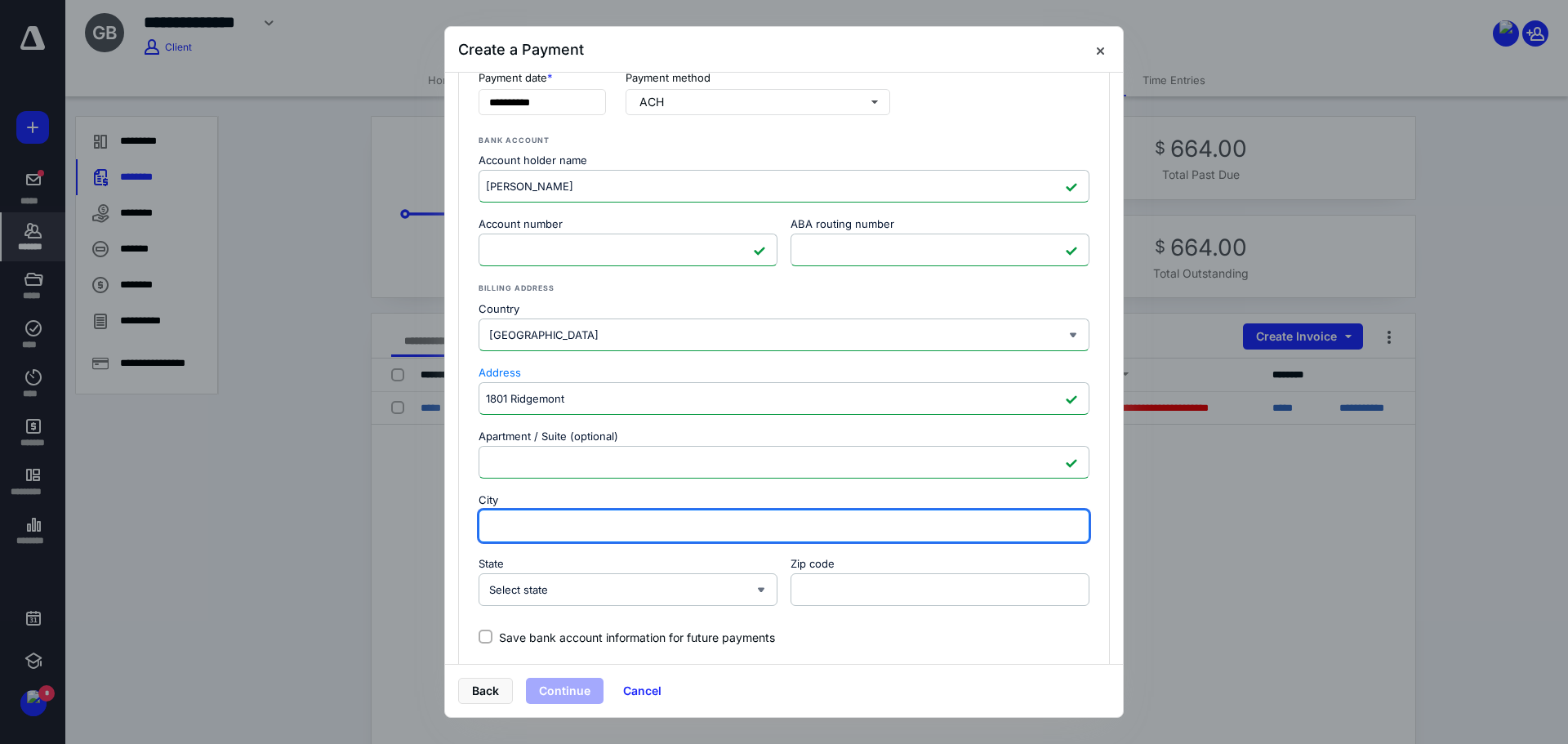 click on "City" at bounding box center [784, 526] 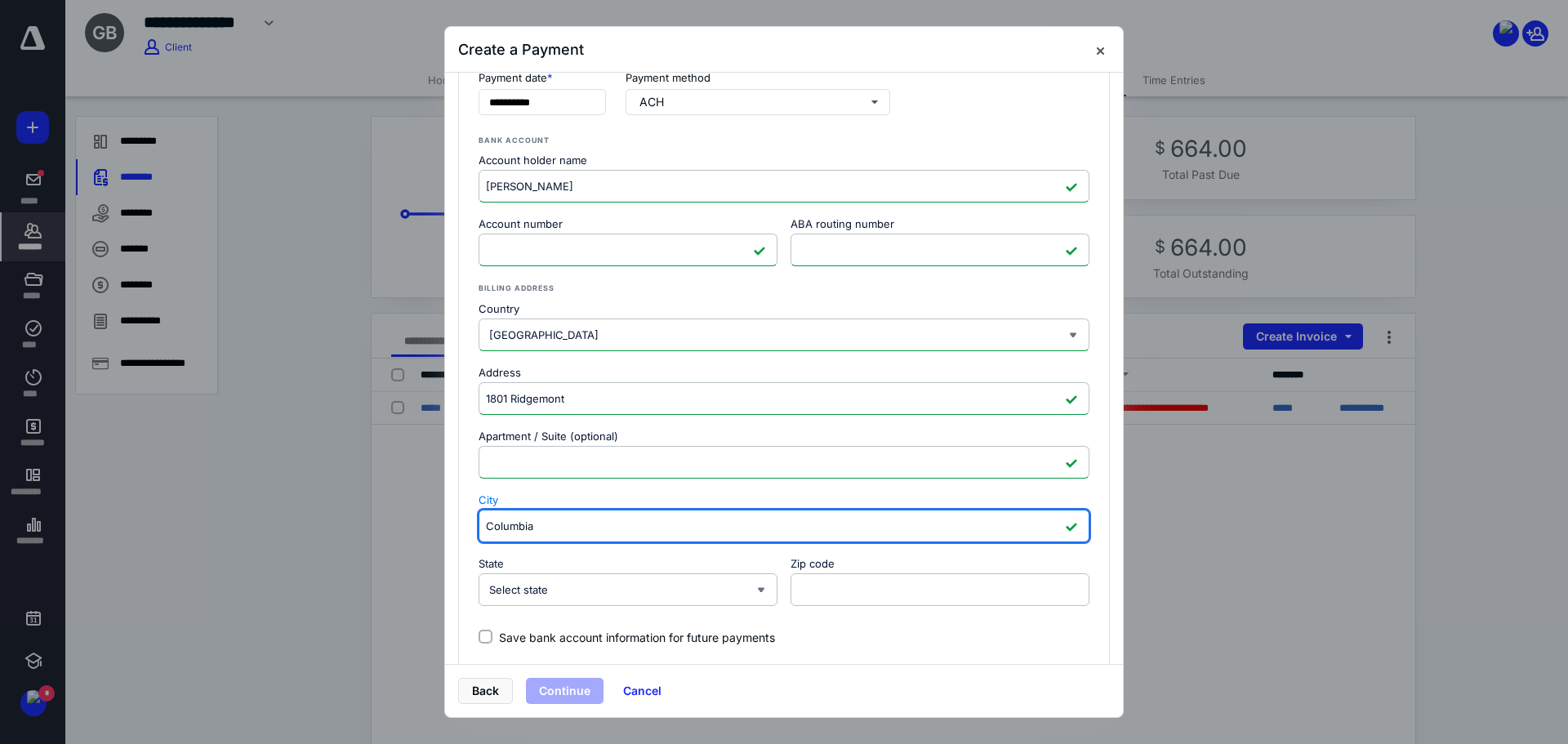type on "Columbia" 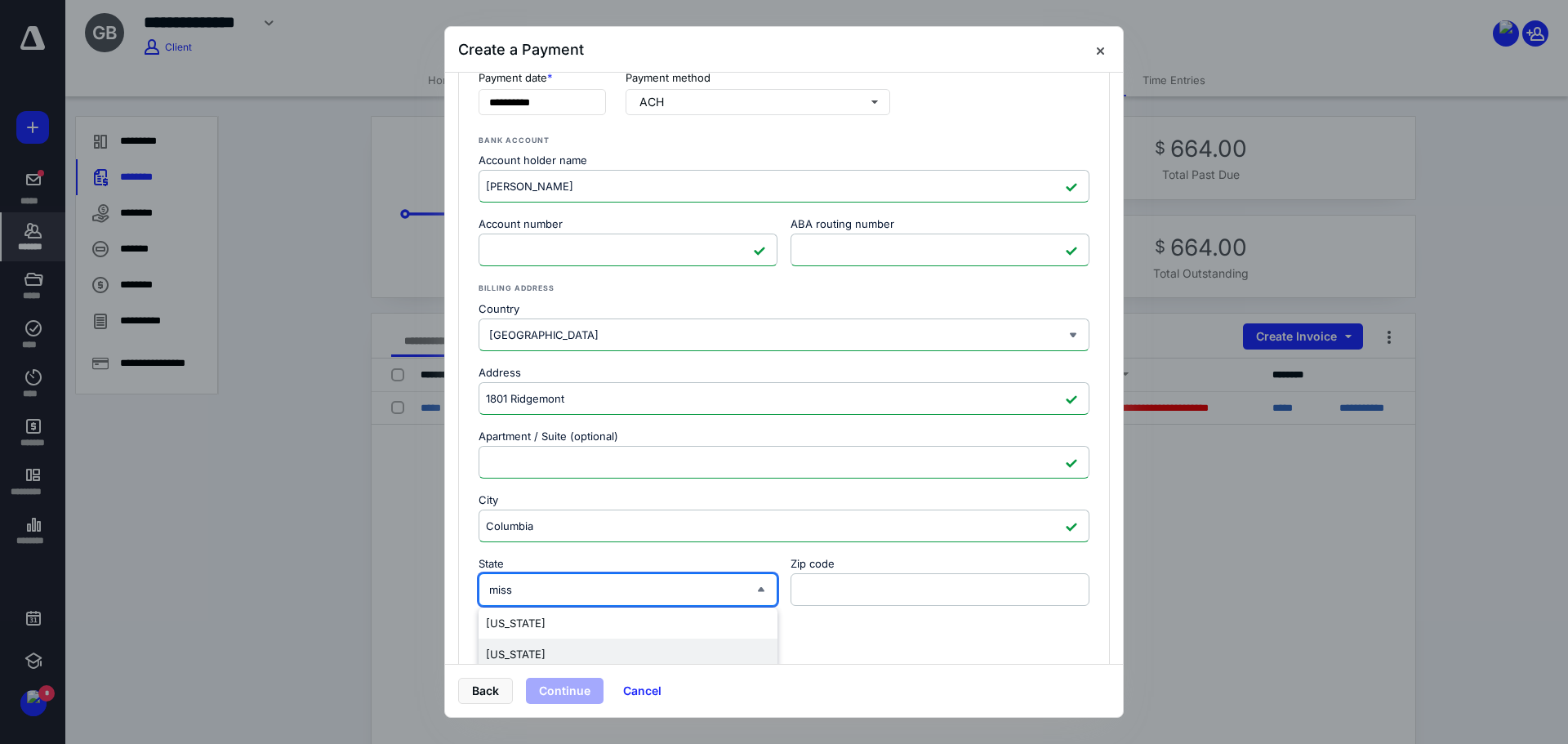 click on "[US_STATE]" at bounding box center (628, 654) 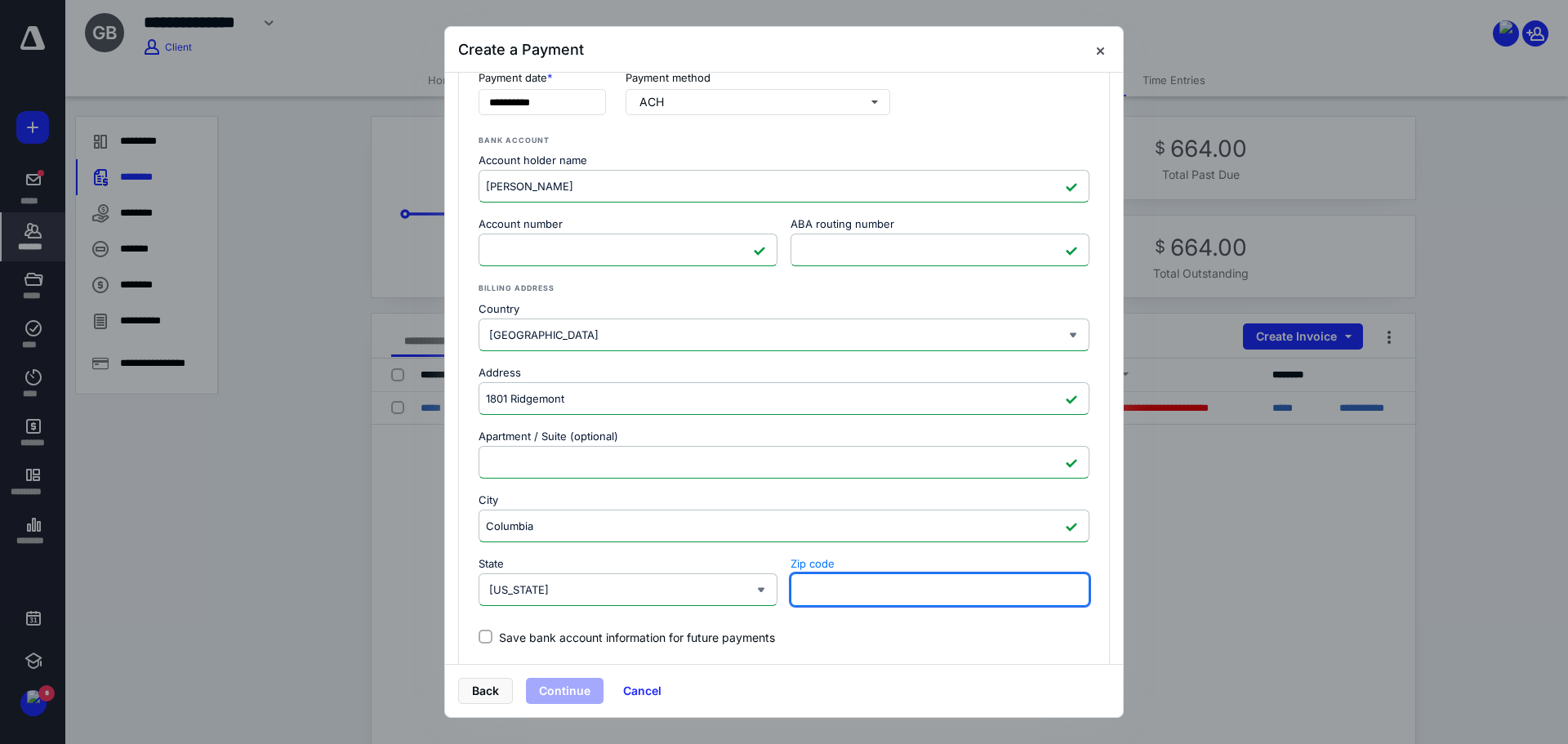 click on "Zip code" at bounding box center [940, 590] 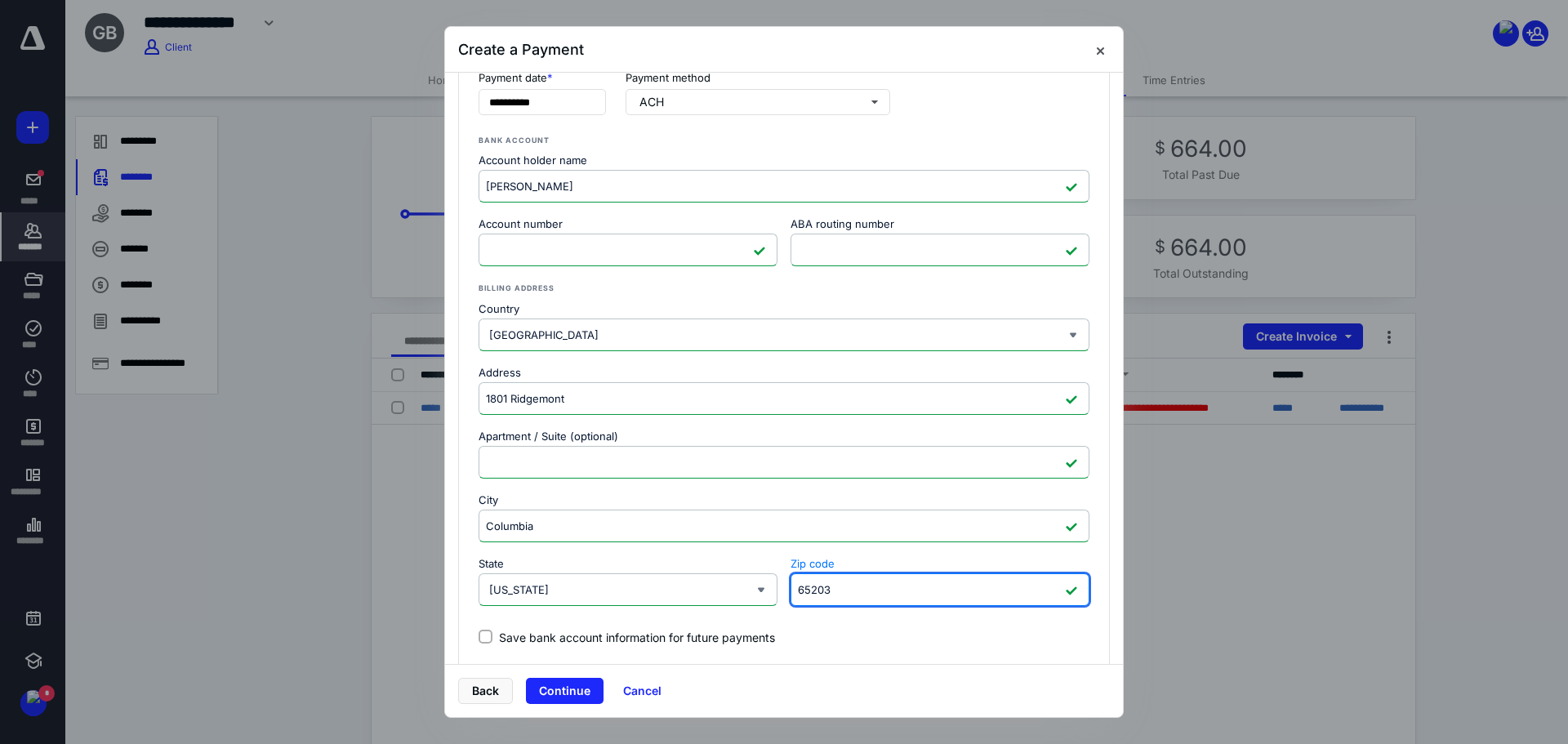 type on "65203" 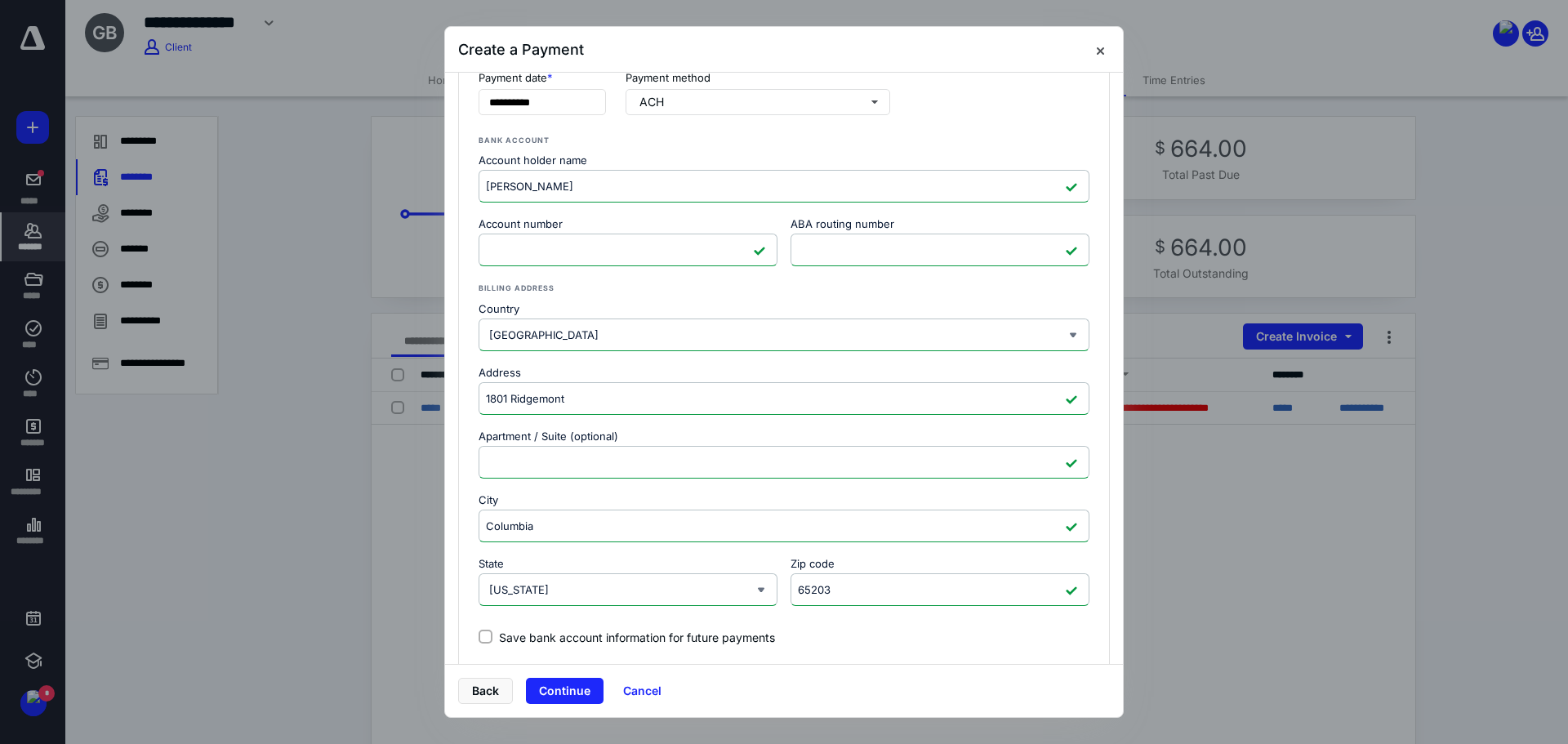 click on "Save bank account information for future payments" at bounding box center (637, 637) 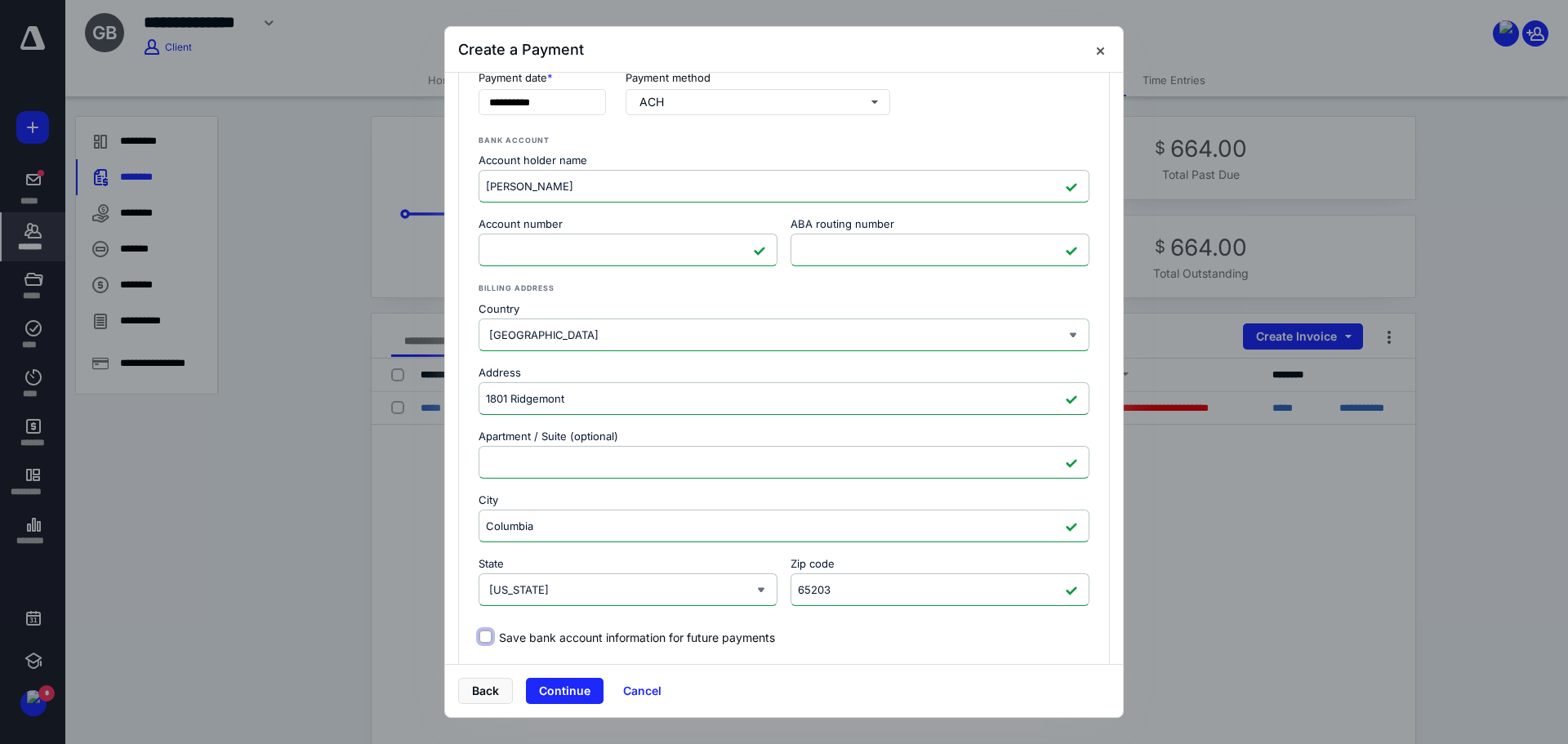 click on "Save bank account information for future payments" at bounding box center (485, 637) 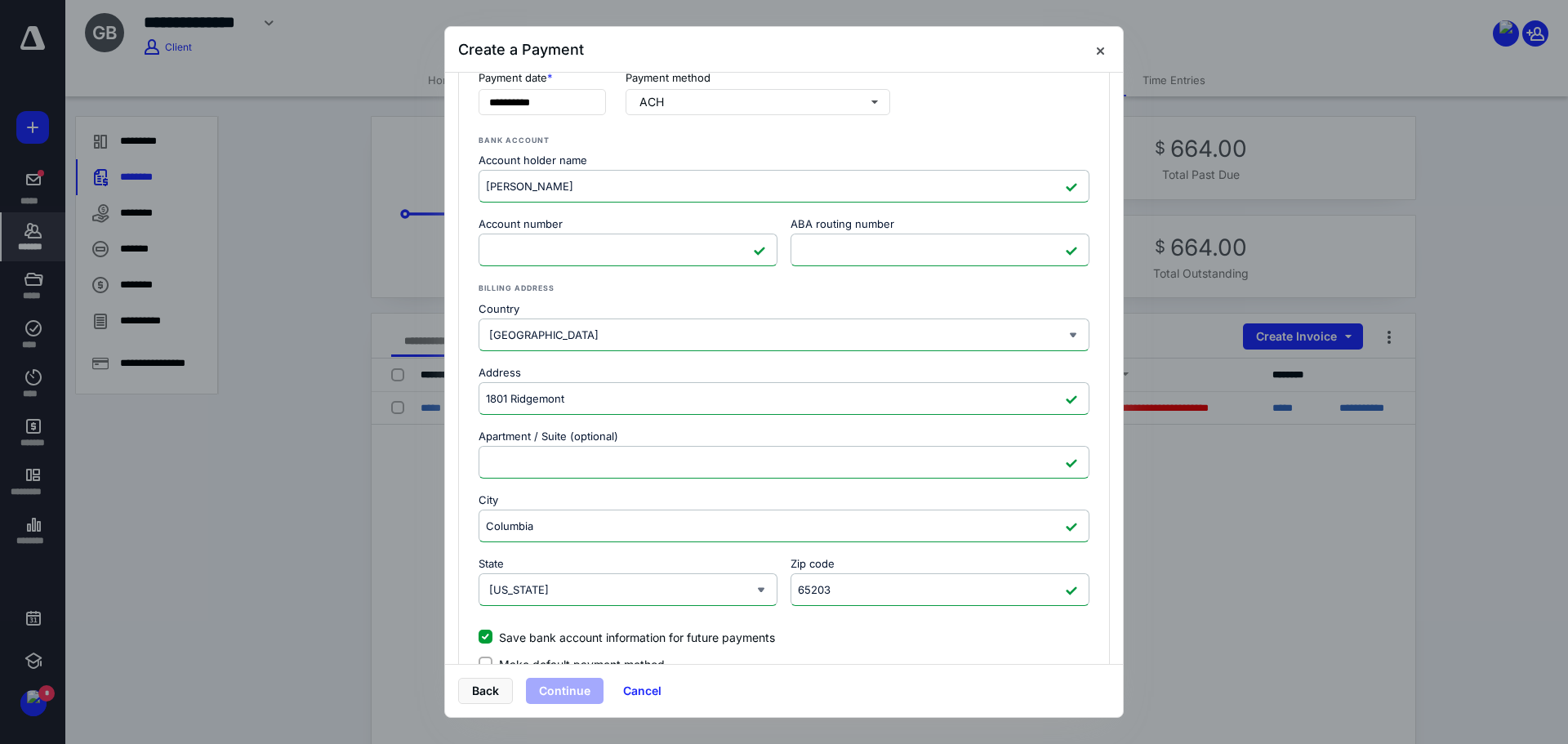 scroll, scrollTop: 327, scrollLeft: 0, axis: vertical 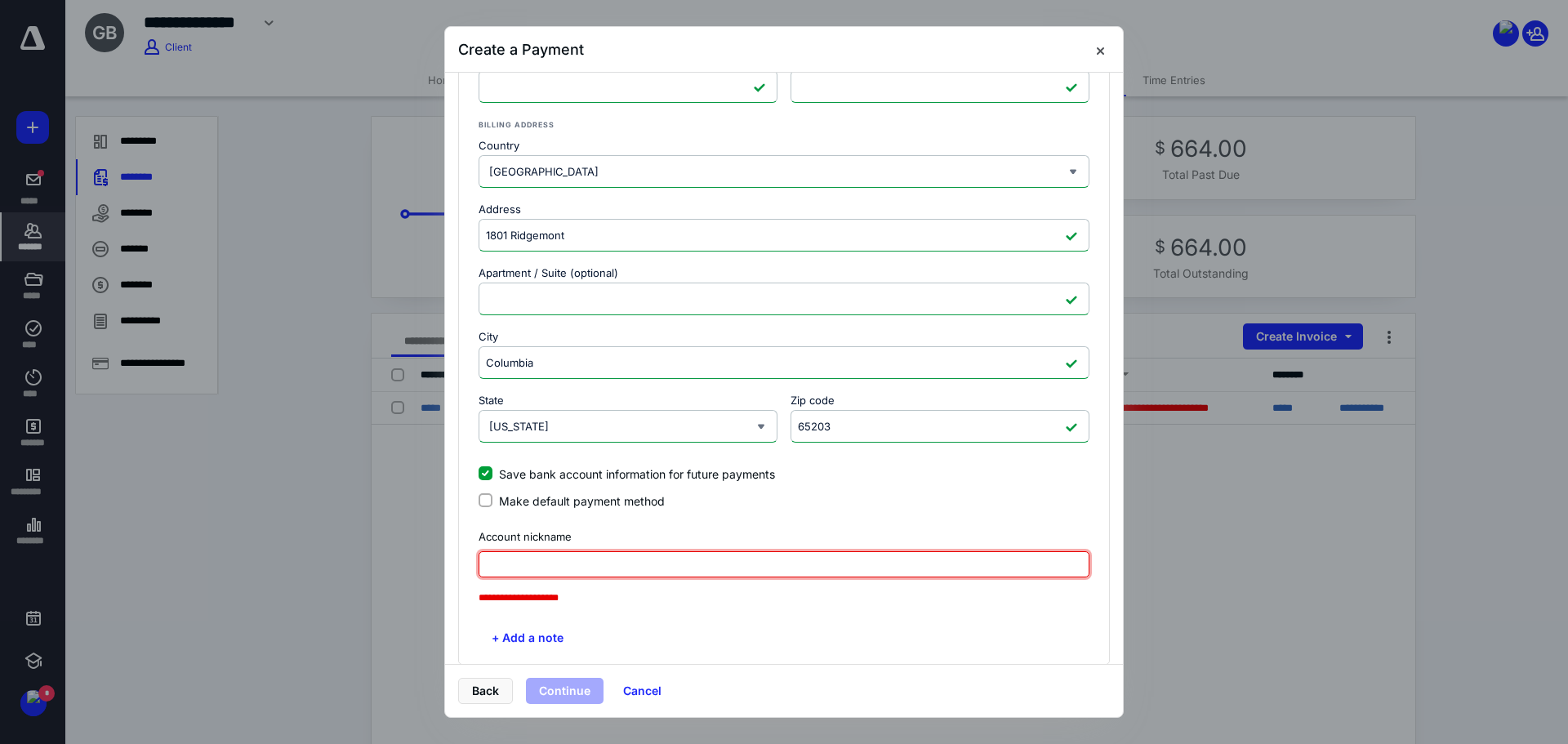 click at bounding box center (784, 564) 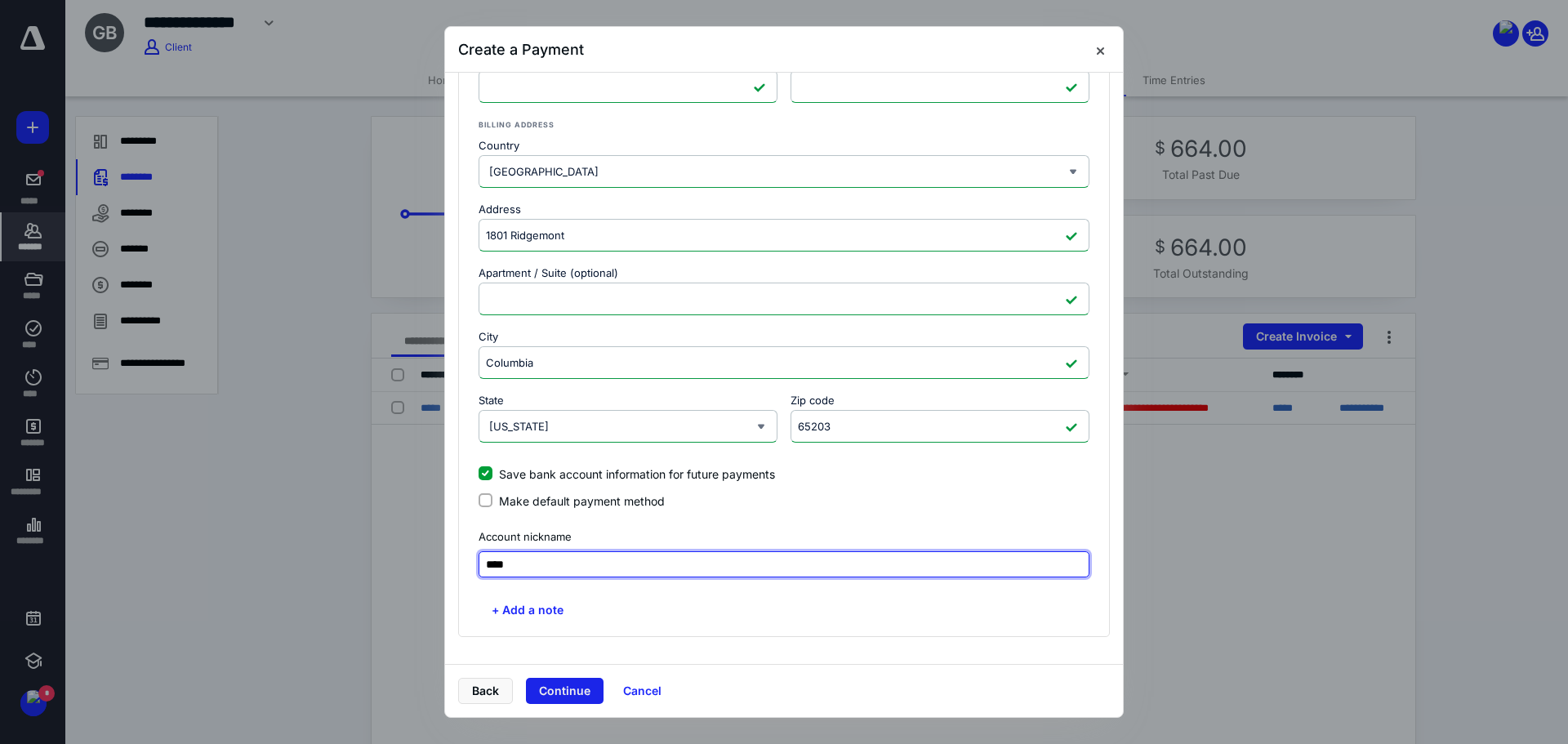 type on "****" 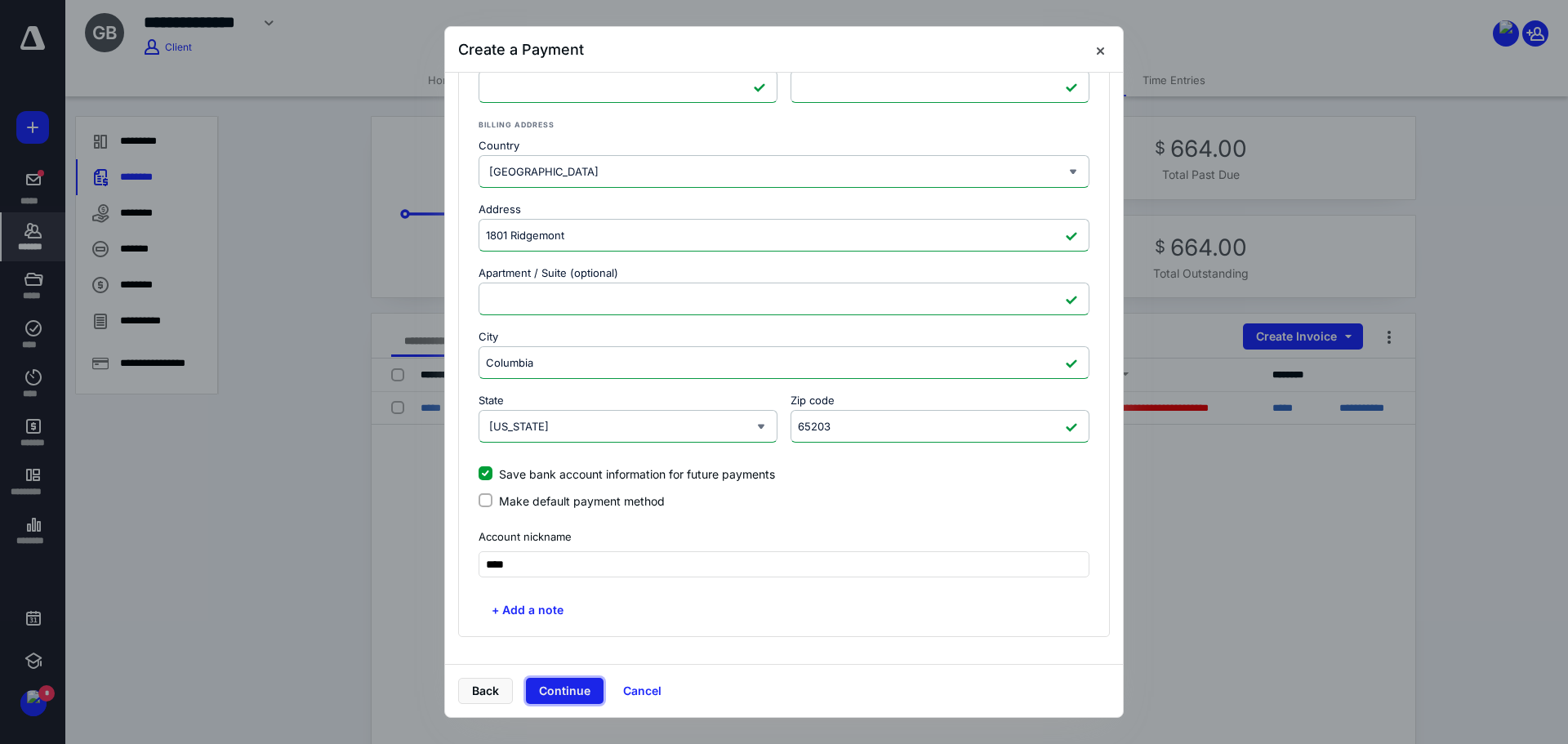 click on "Continue" at bounding box center (564, 691) 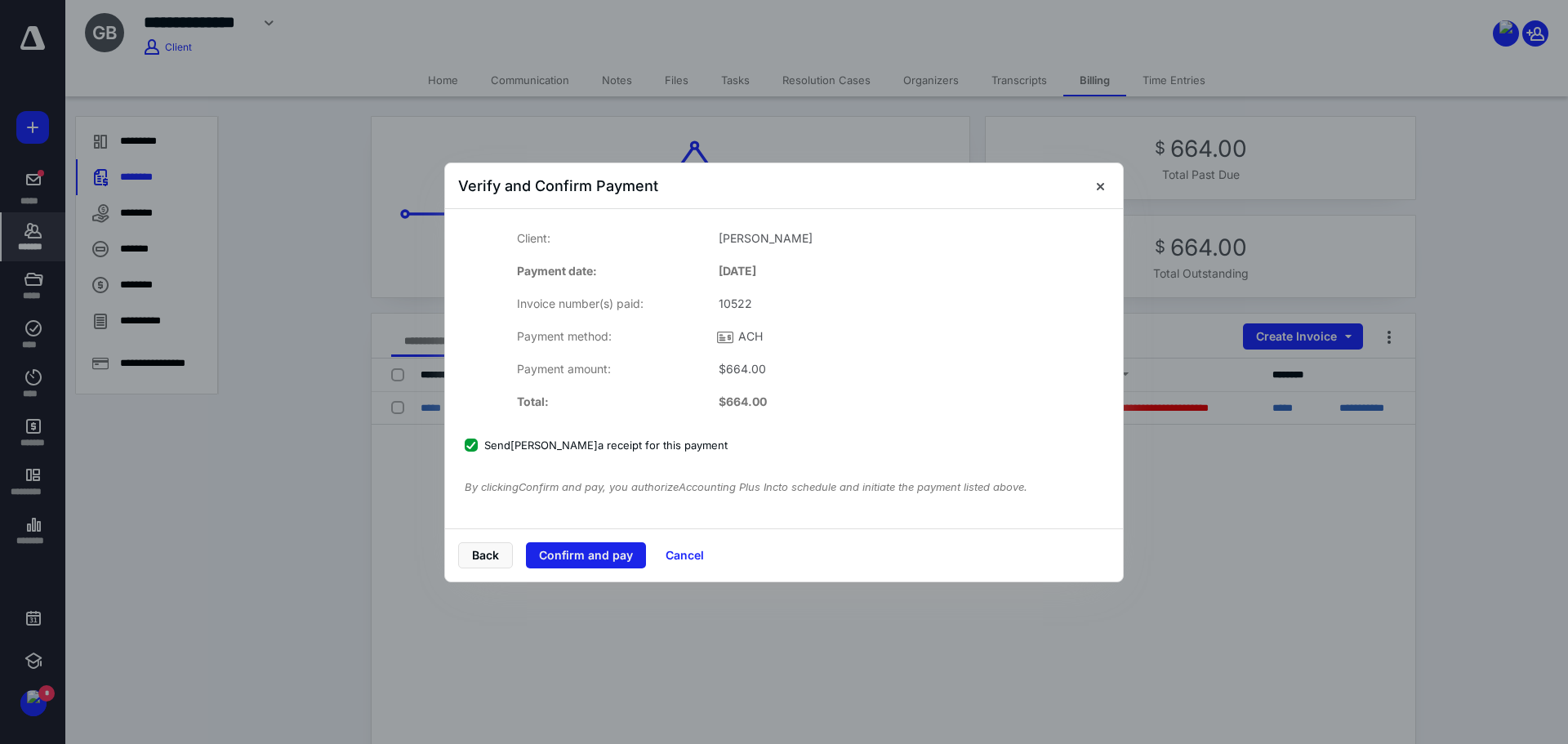 click on "Confirm and pay" at bounding box center (586, 555) 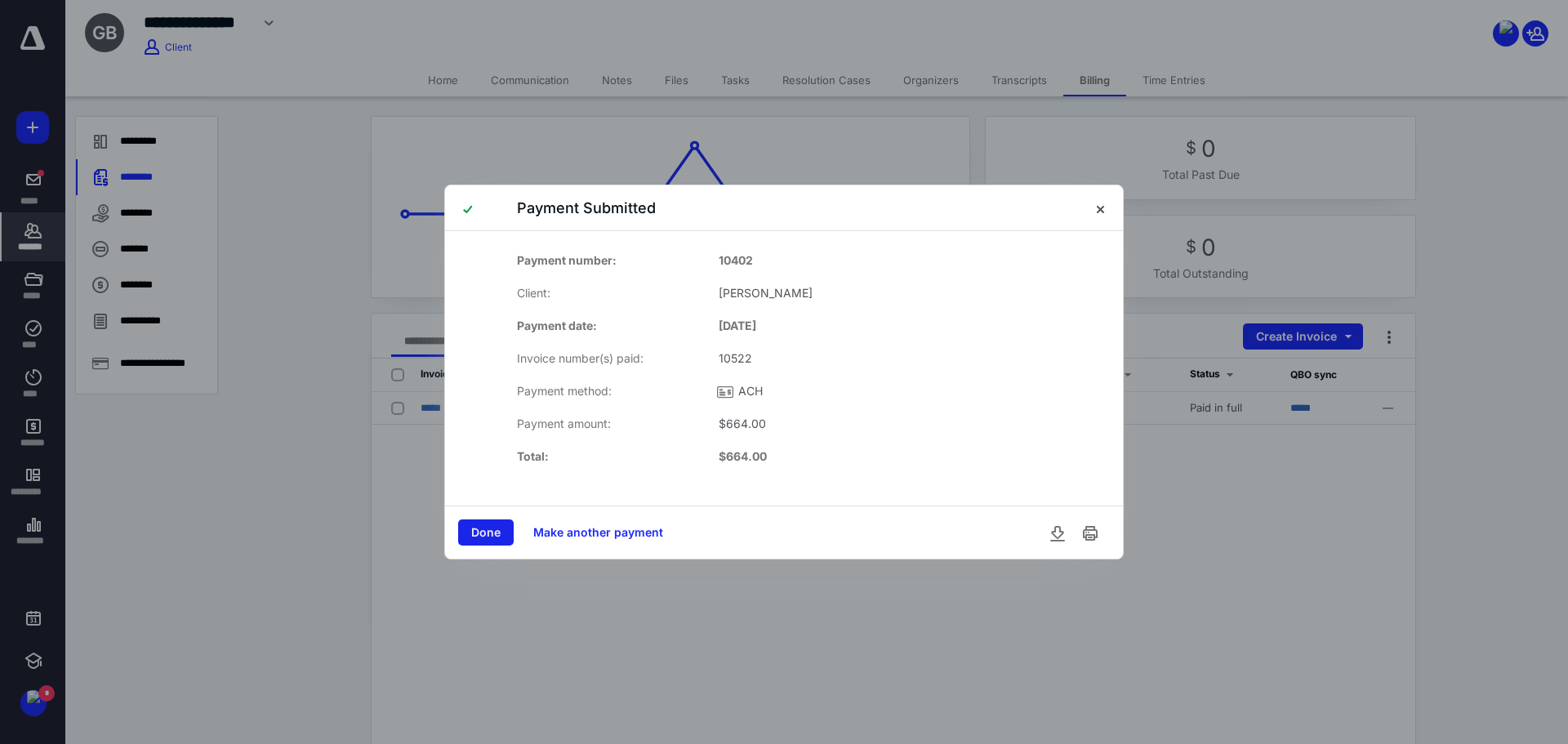 click on "Done" at bounding box center (486, 532) 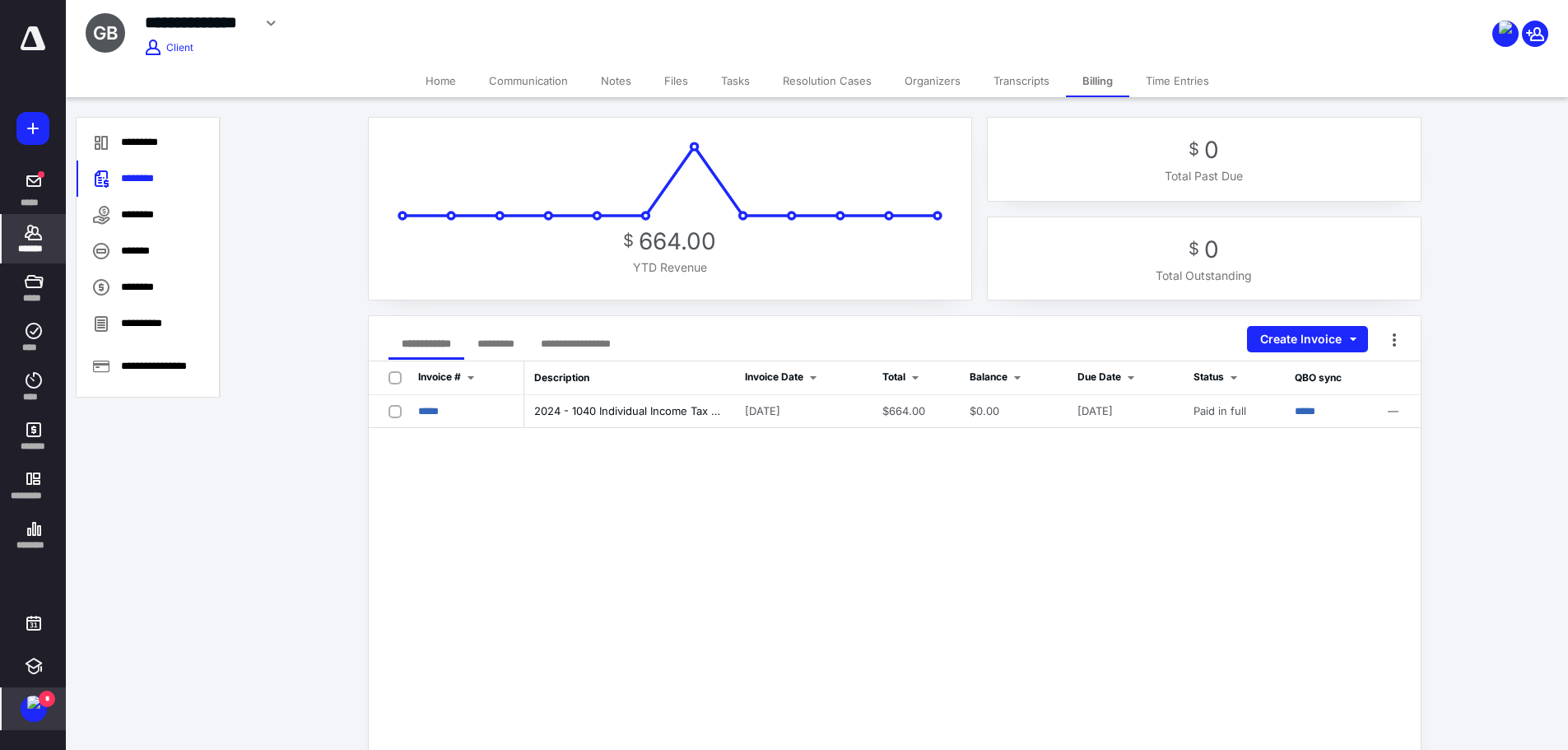 click on "*" at bounding box center (47, 699) 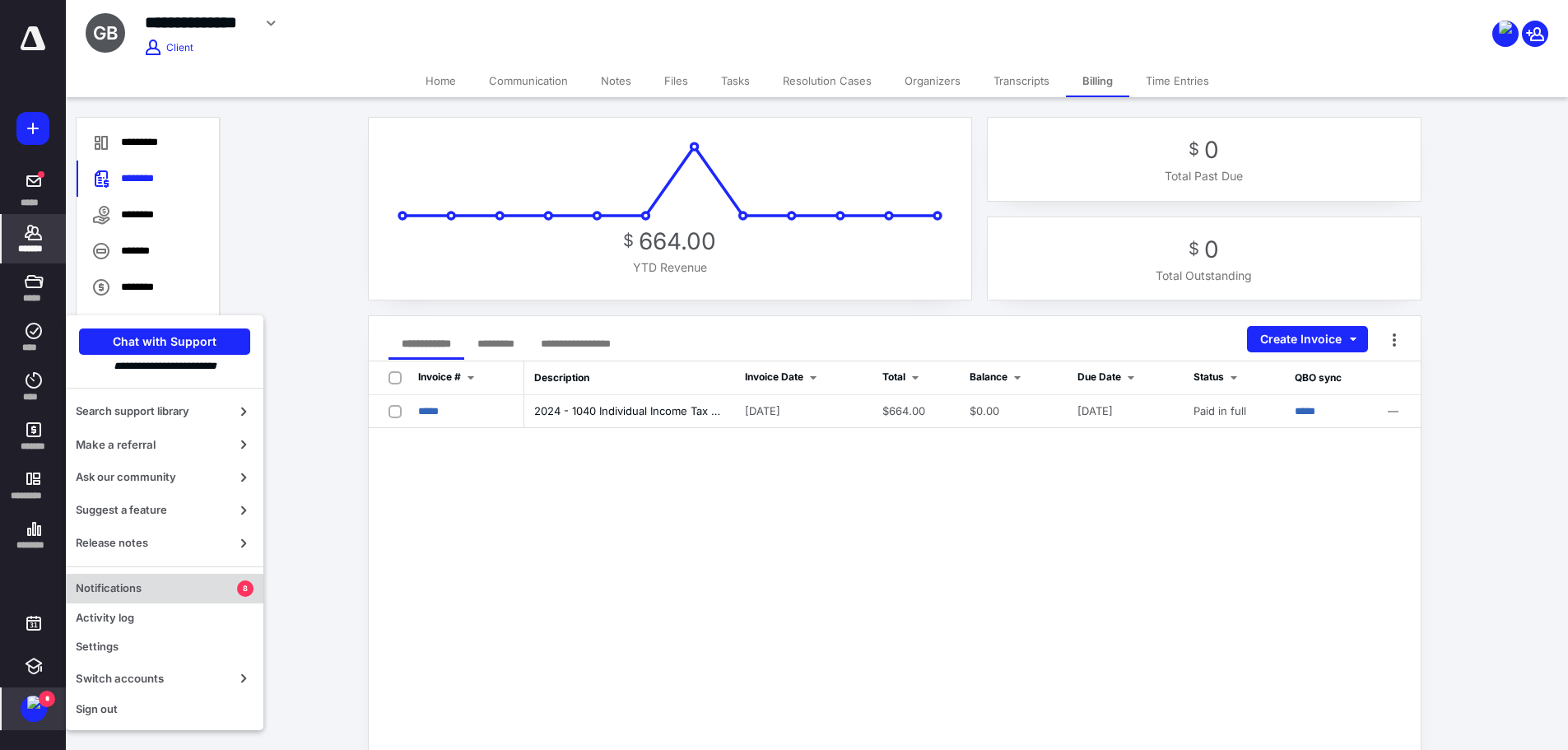 click on "Notifications 8" at bounding box center (165, 589) 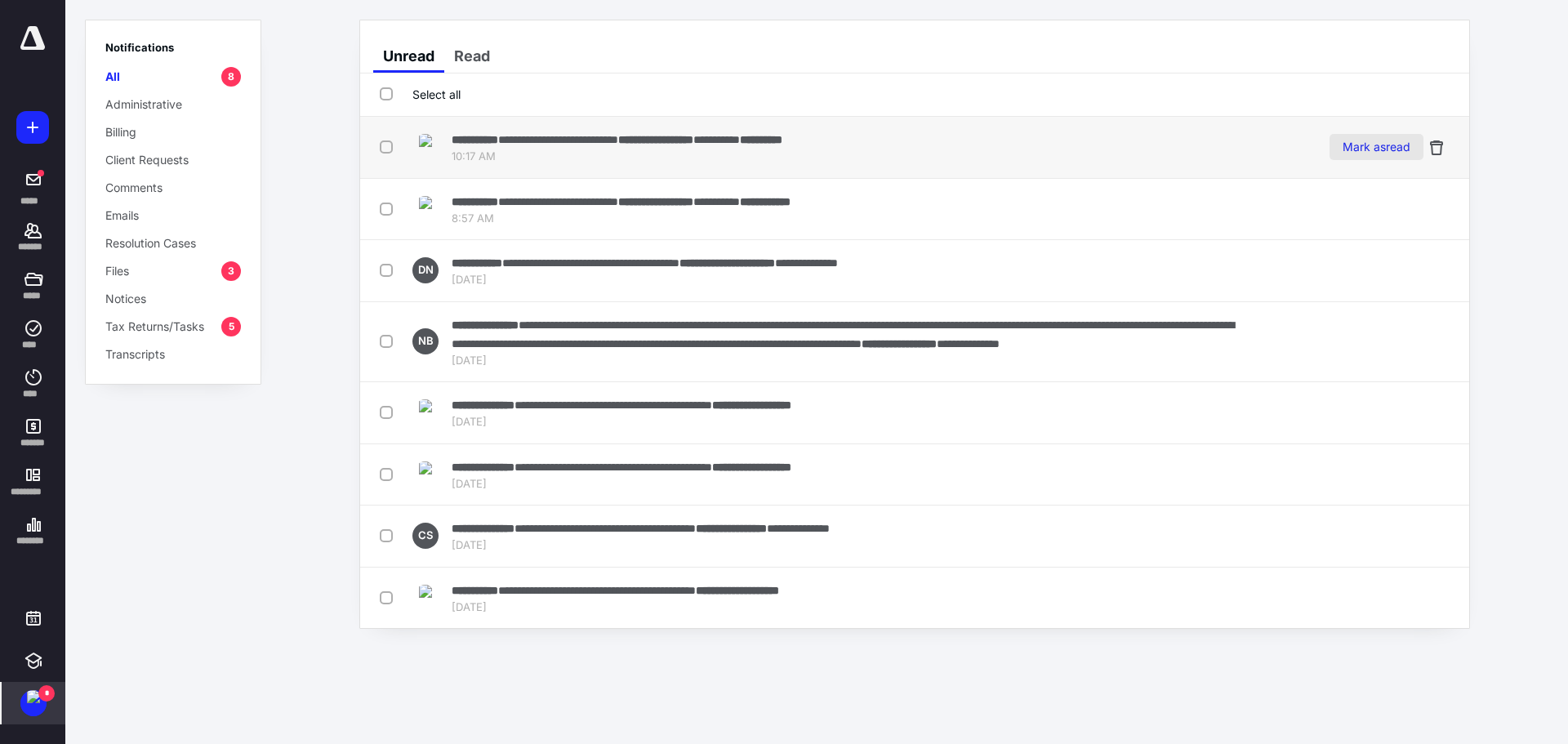 click on "Mark as  read" at bounding box center (1376, 147) 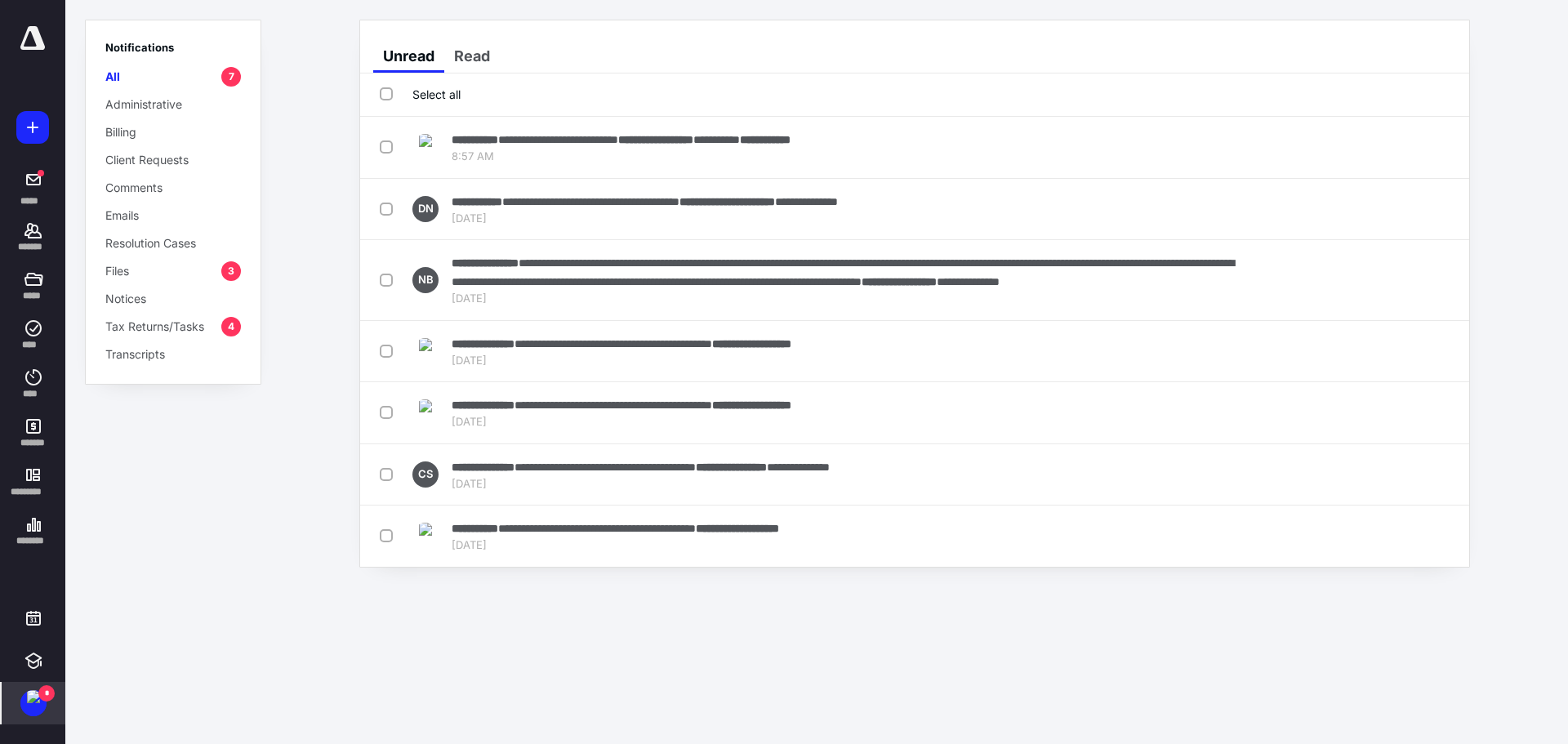 click on "Mark as  read" at bounding box center [1376, 147] 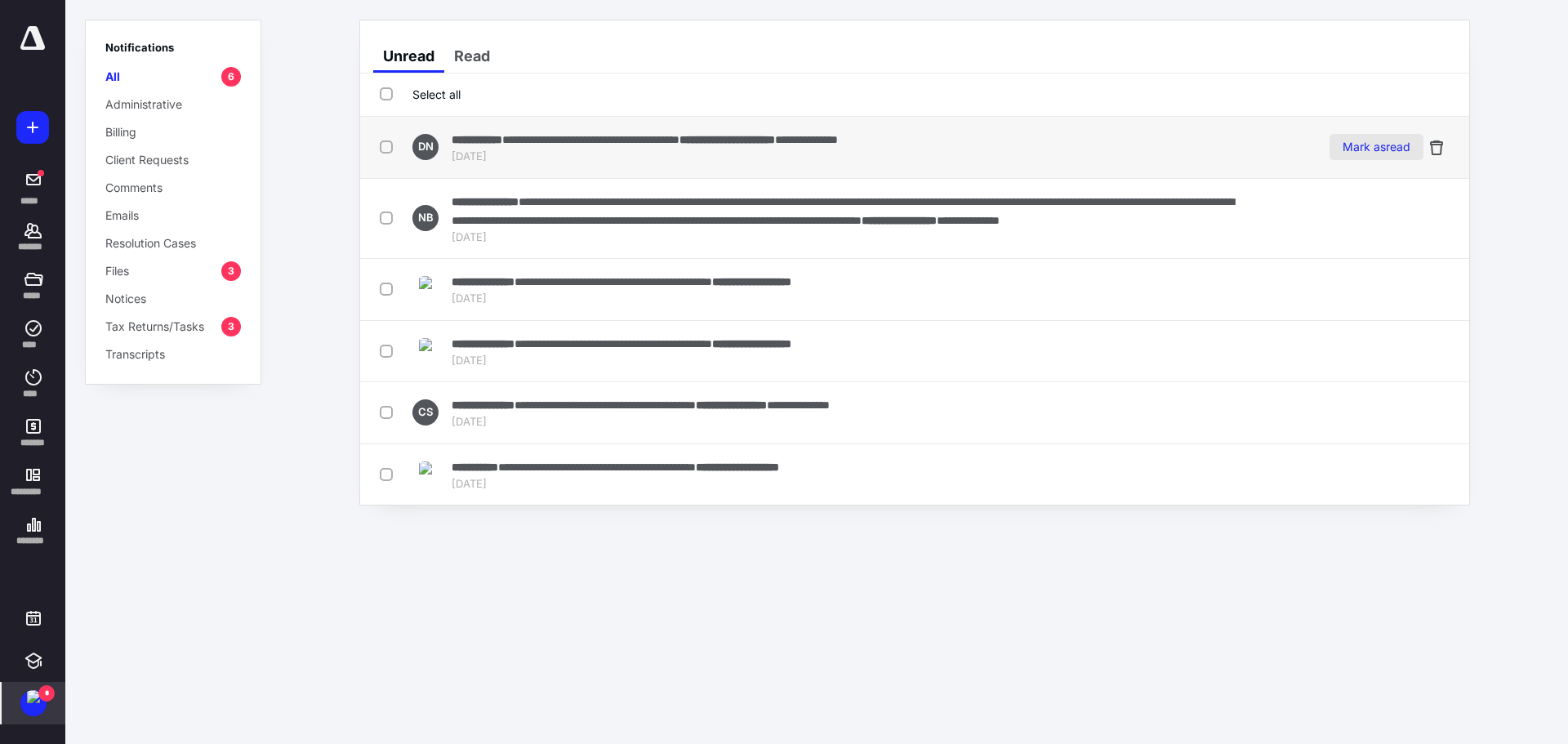 click on "Mark as  read" at bounding box center (1376, 147) 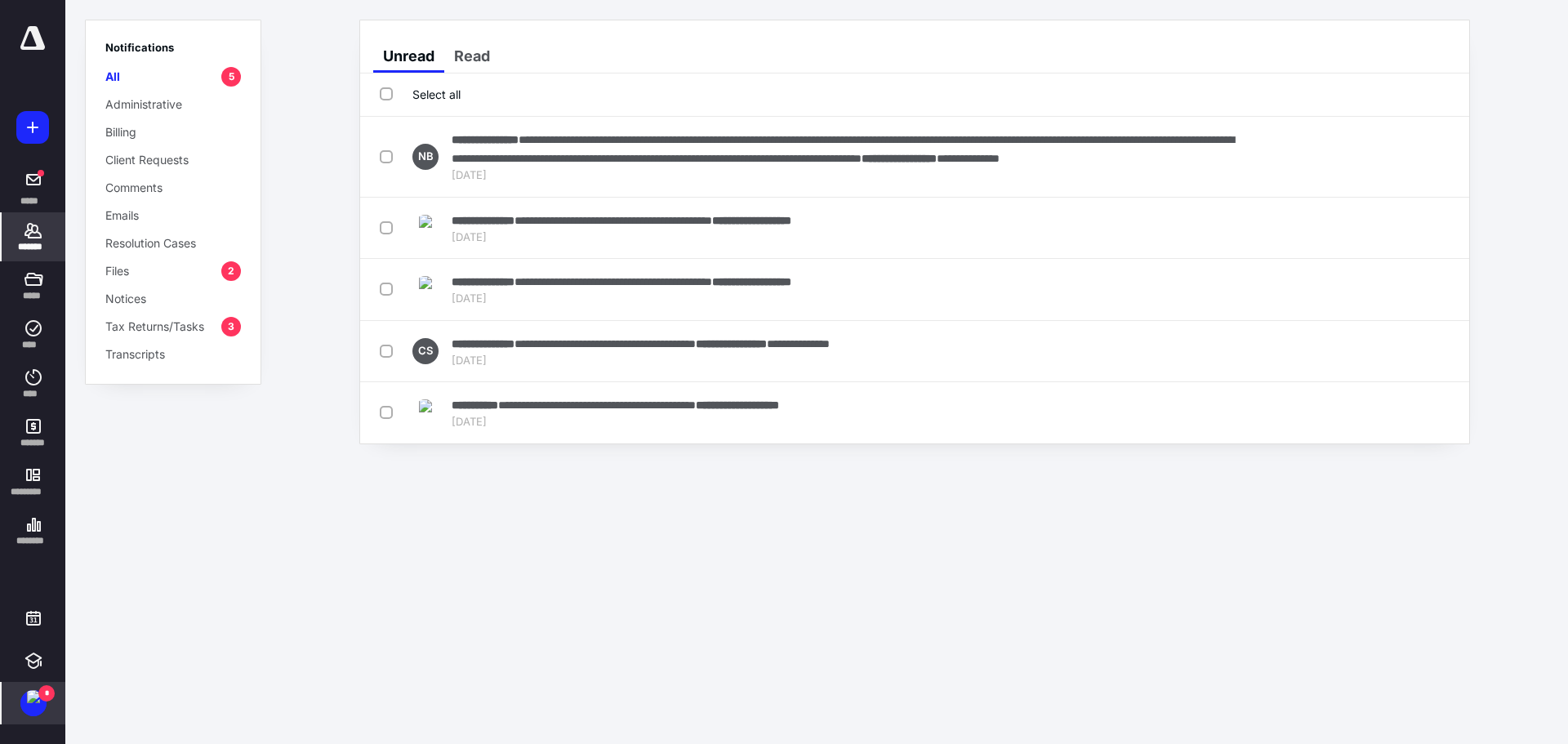 click 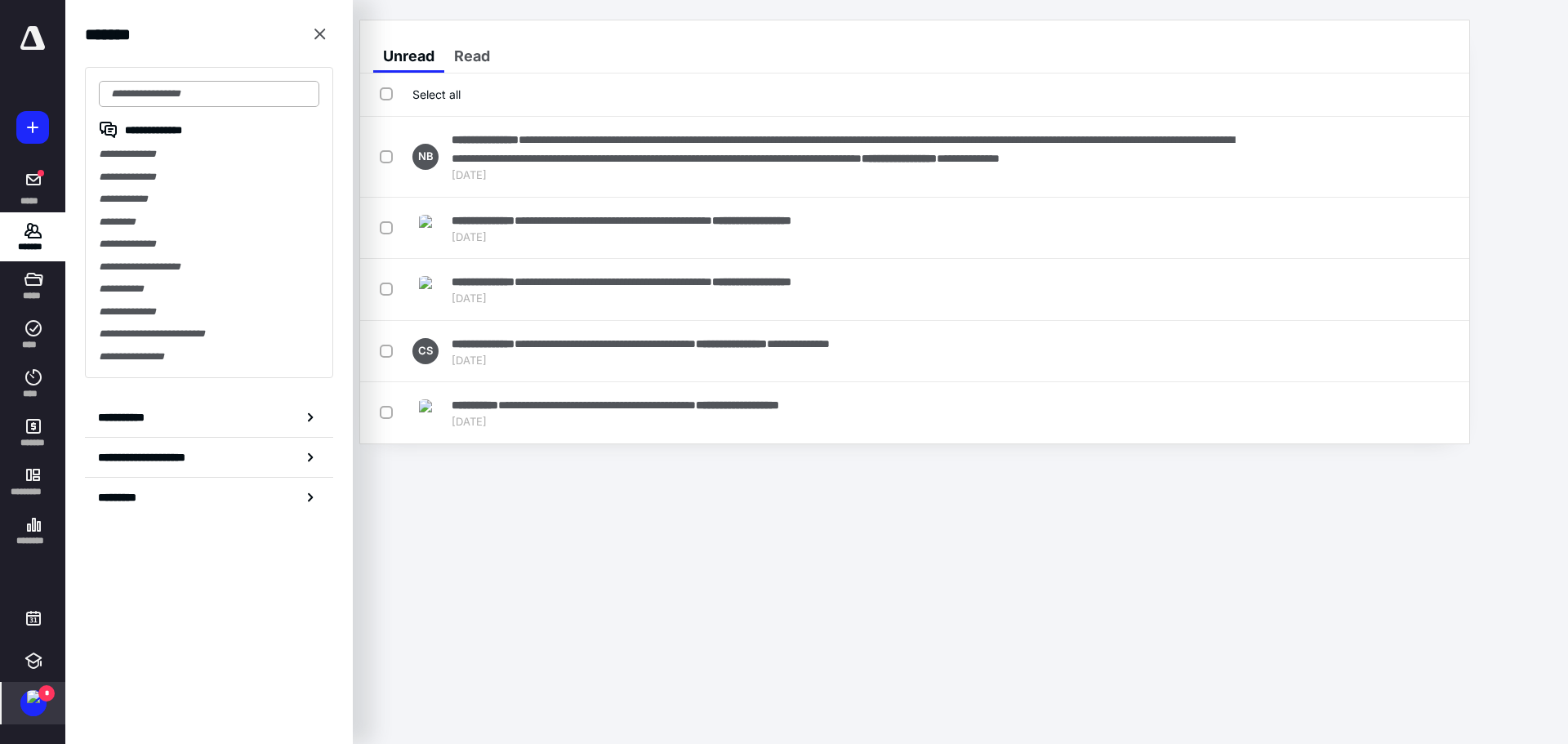 click at bounding box center (209, 94) 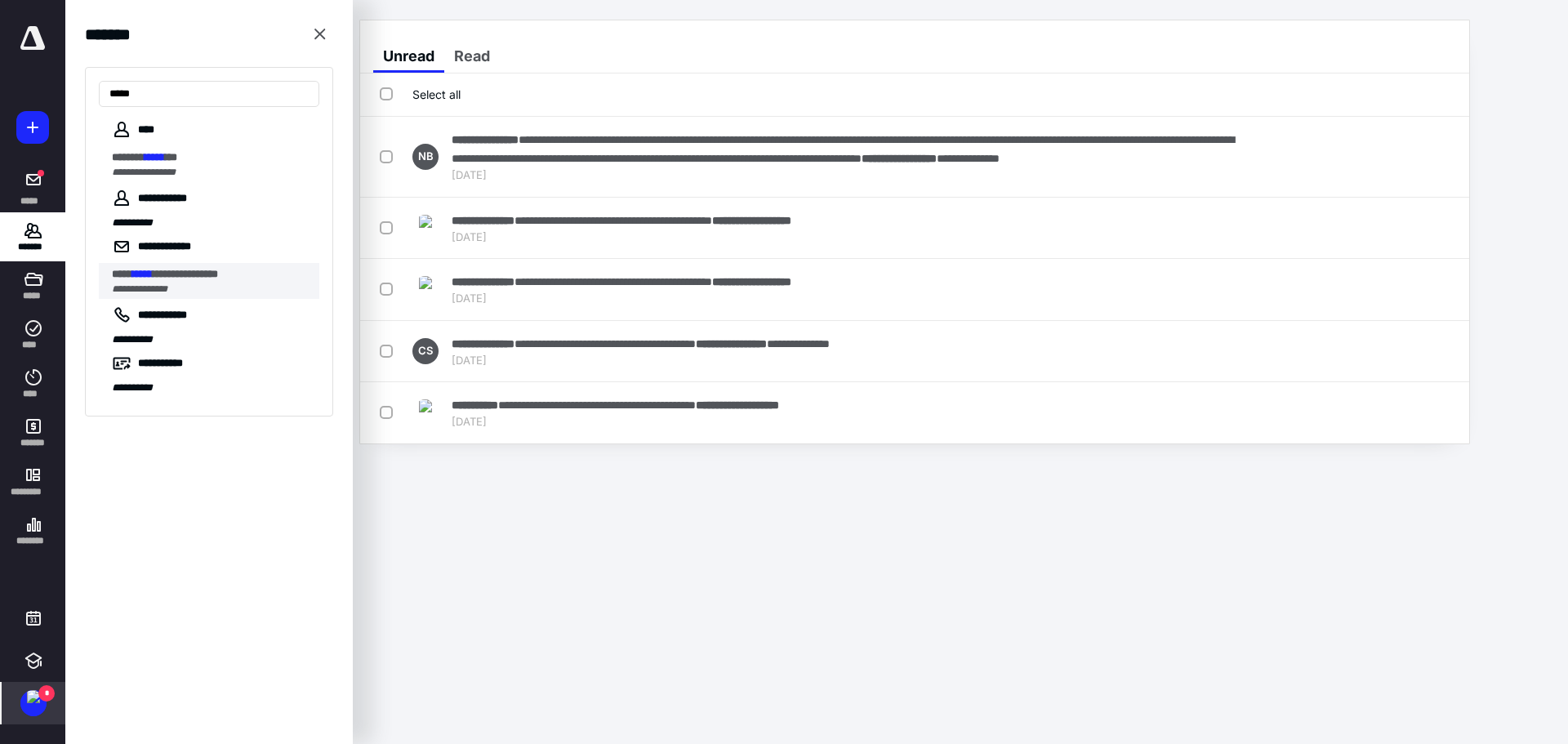 type on "*****" 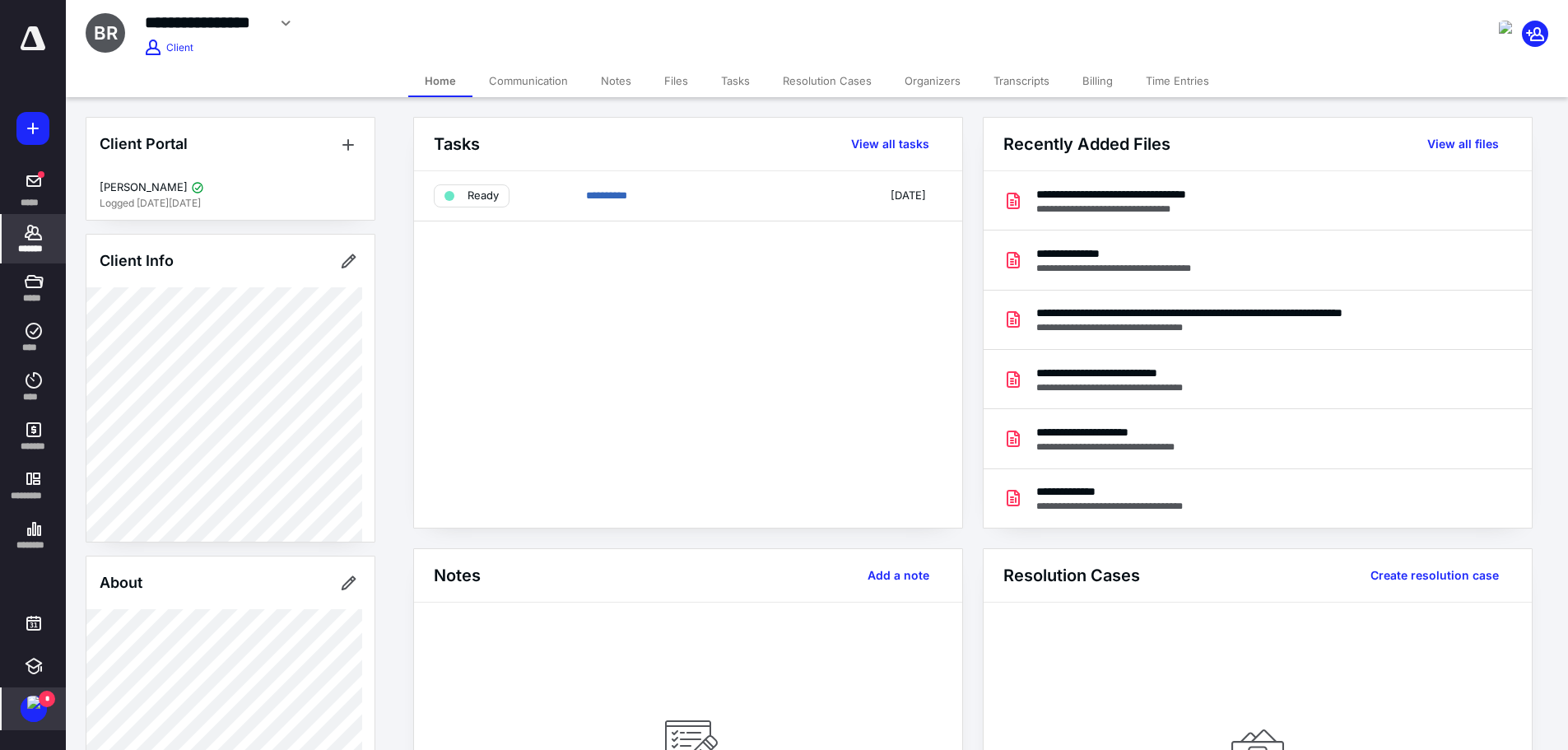 click on "Tasks" at bounding box center [735, 81] 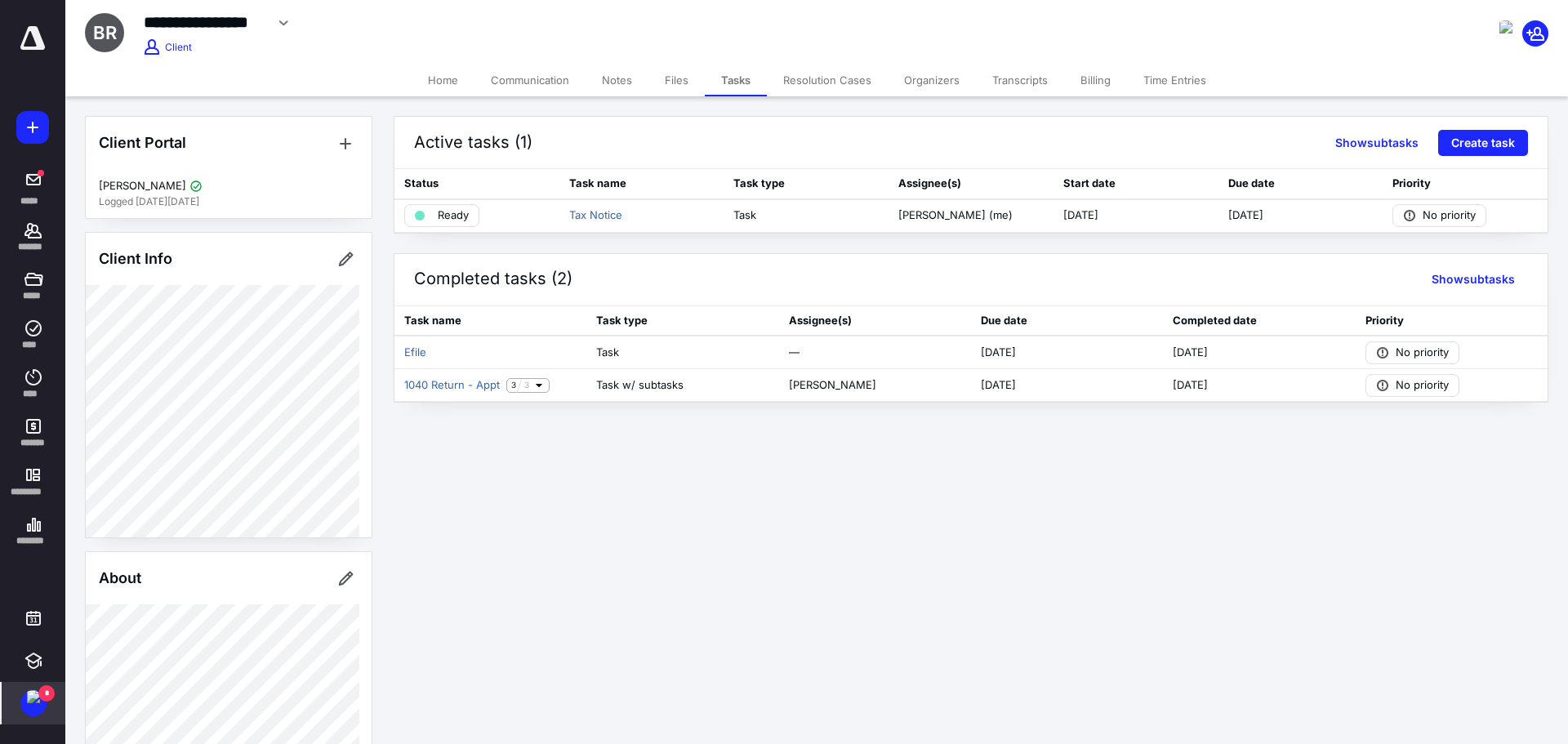 click on "Files" at bounding box center (676, 80) 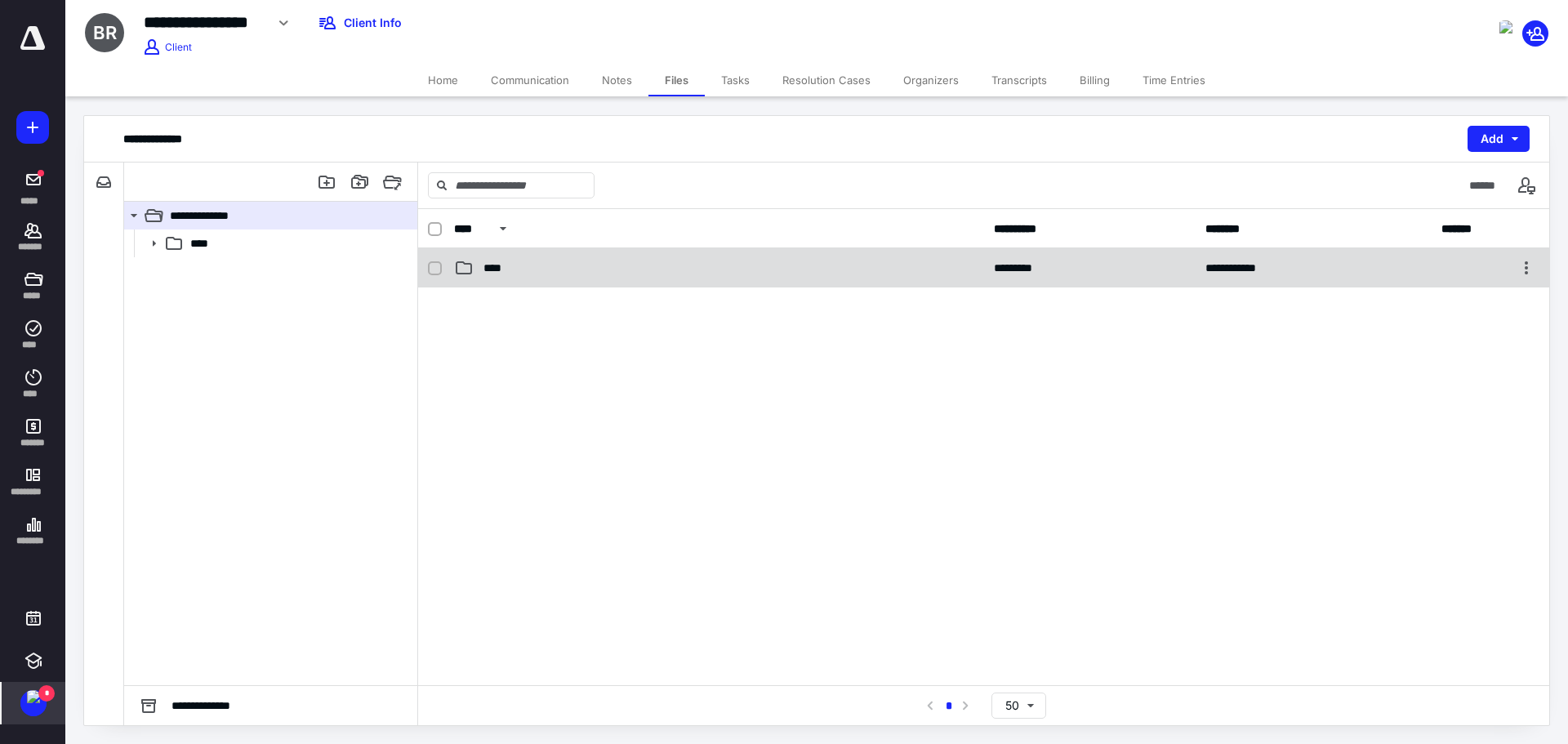 click on "****" at bounding box center (497, 268) 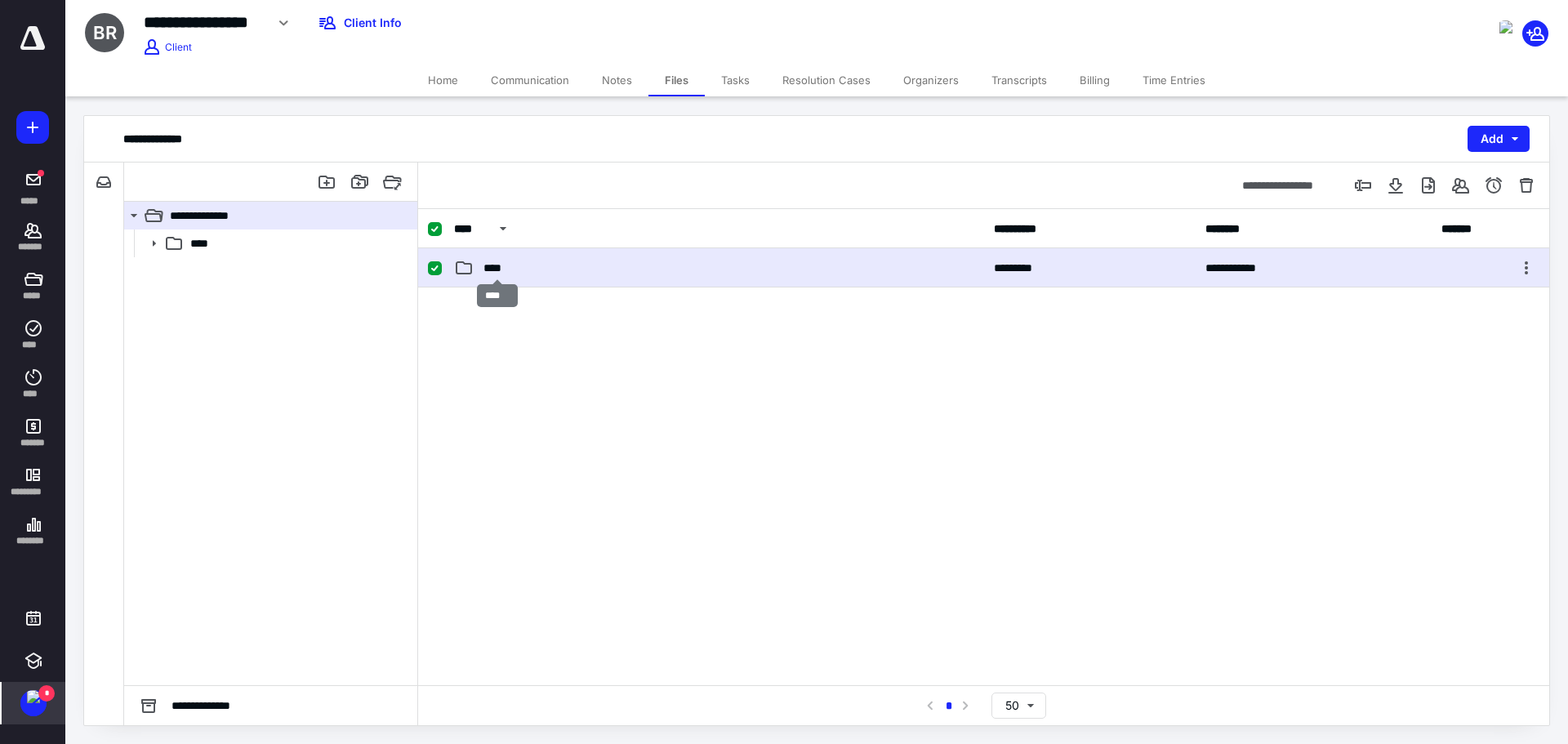 click on "****" at bounding box center (497, 268) 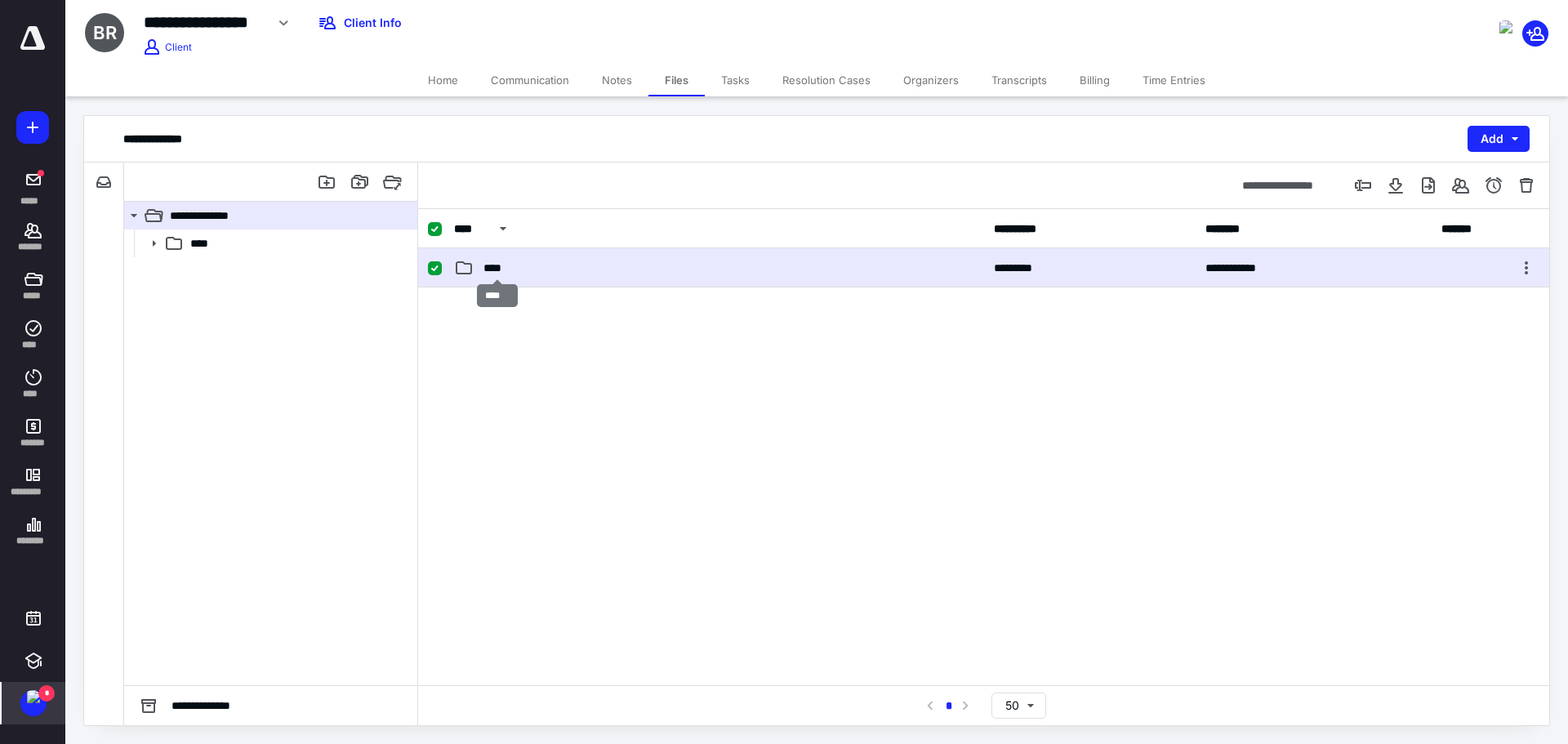 checkbox on "false" 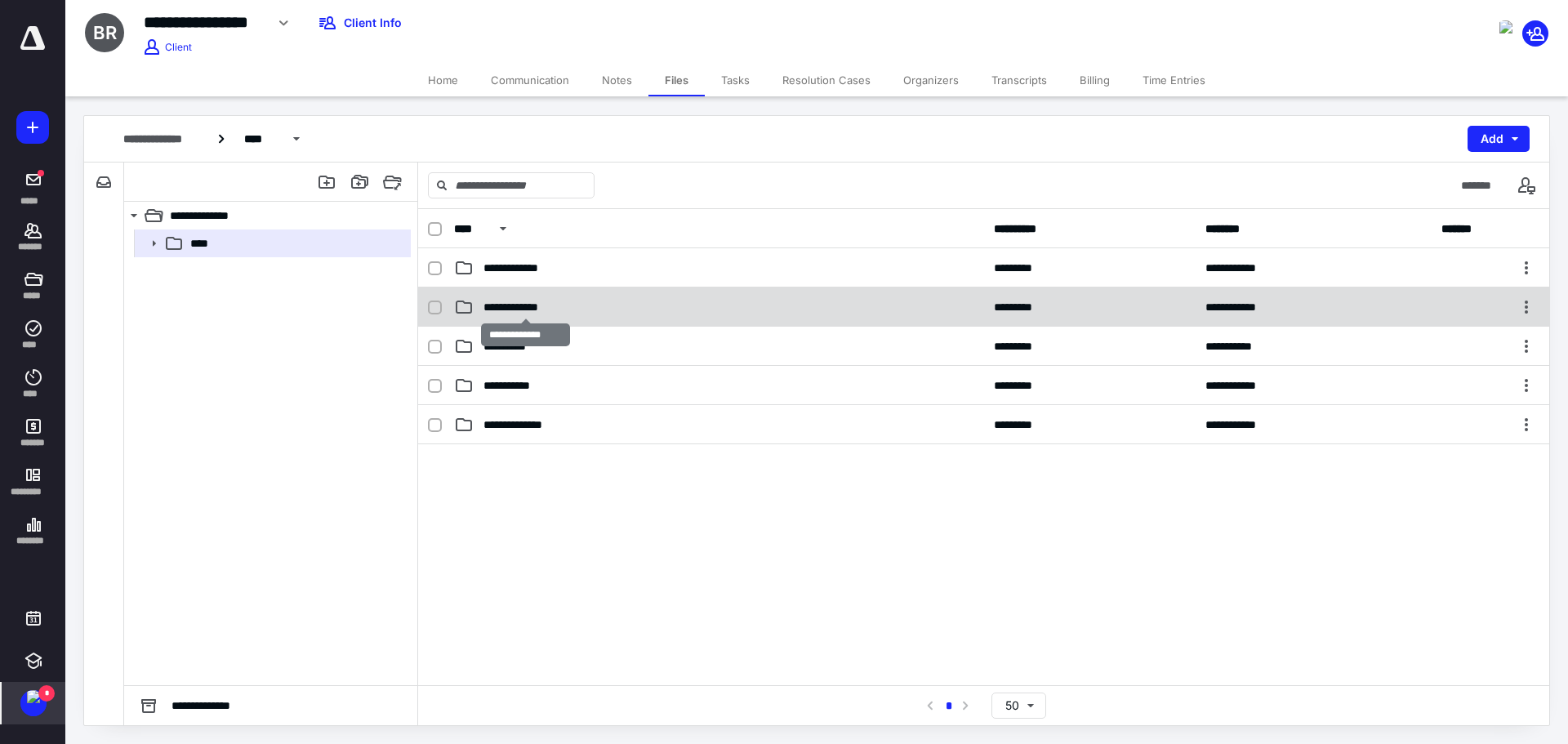 click on "**********" at bounding box center (525, 307) 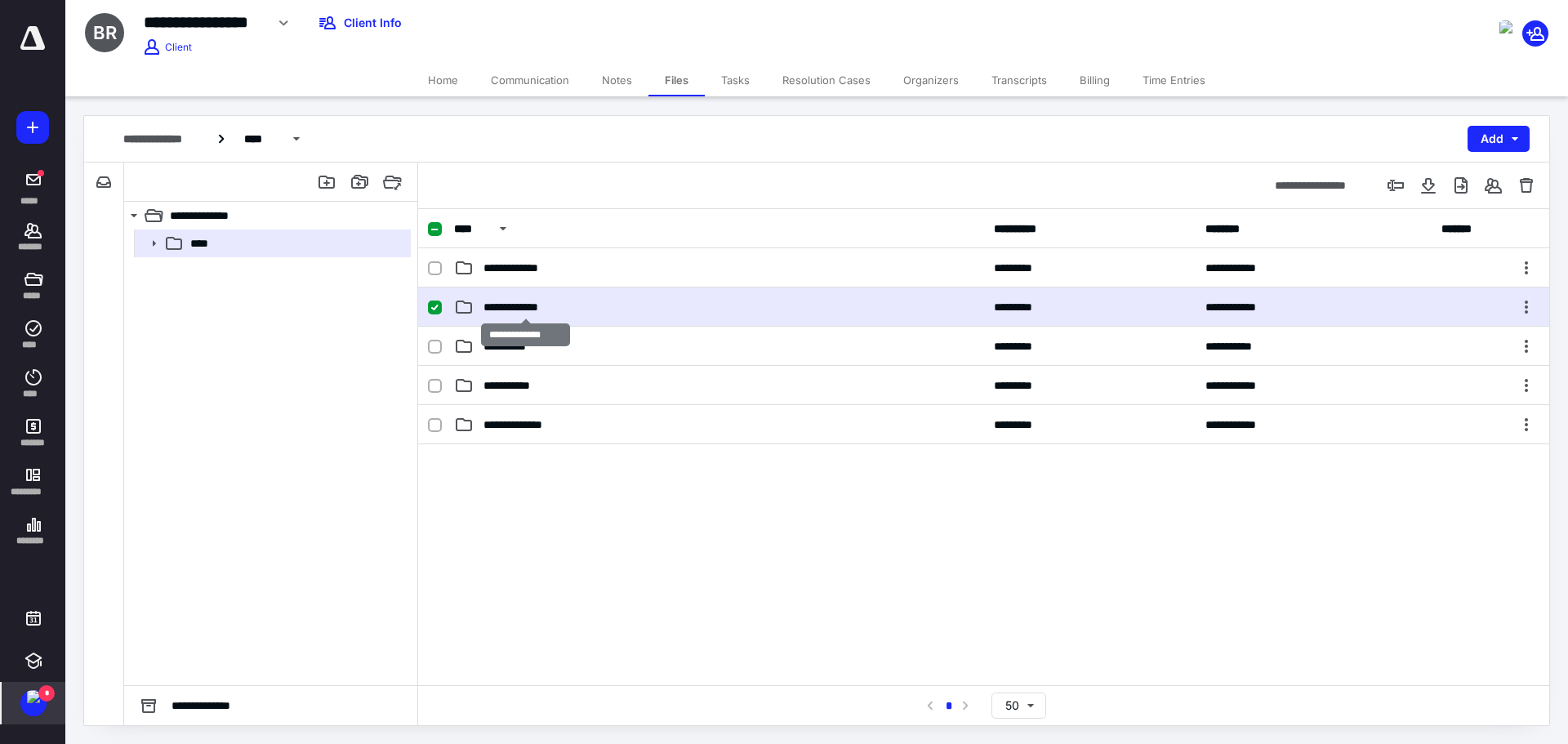 click on "**********" at bounding box center (525, 307) 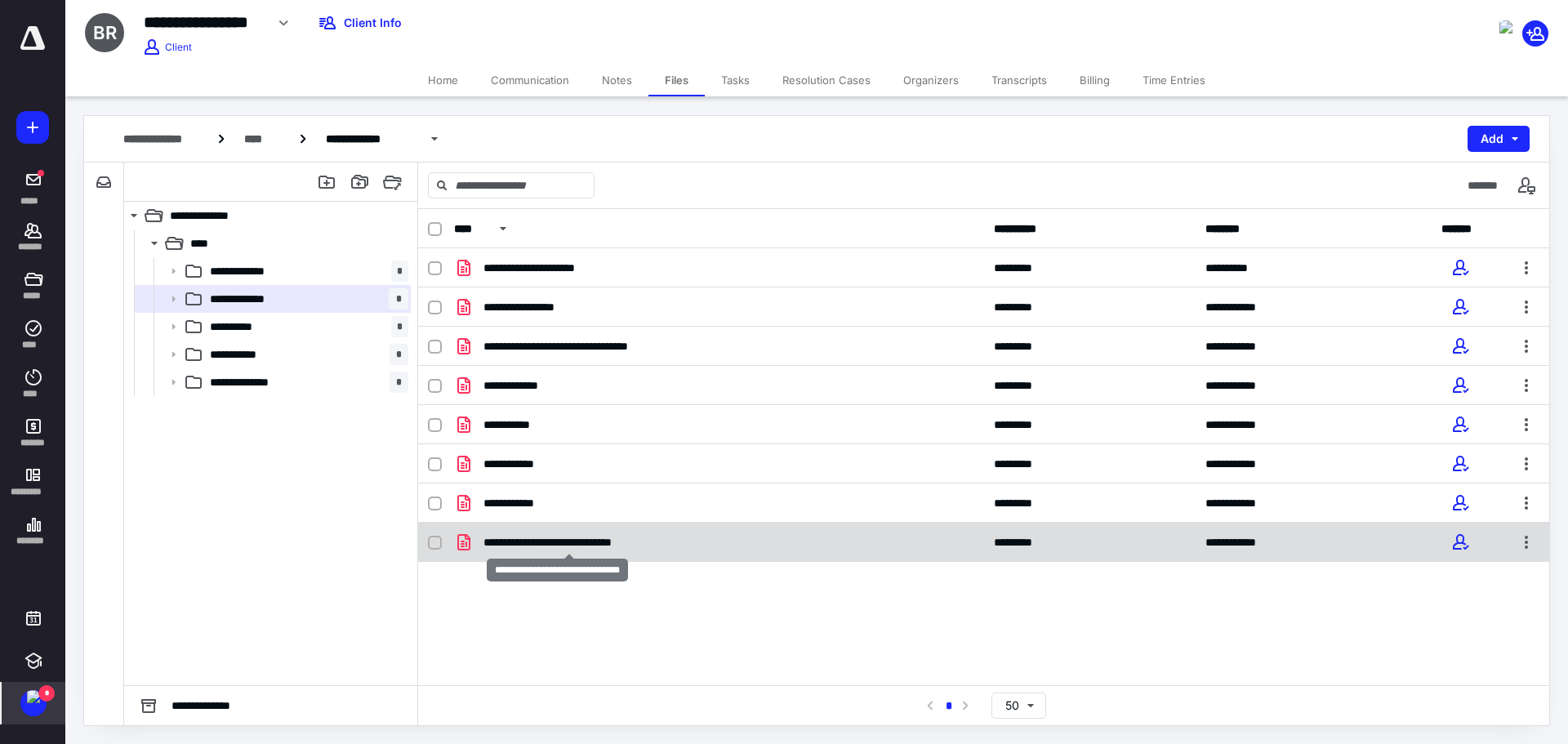 click on "**********" at bounding box center (569, 542) 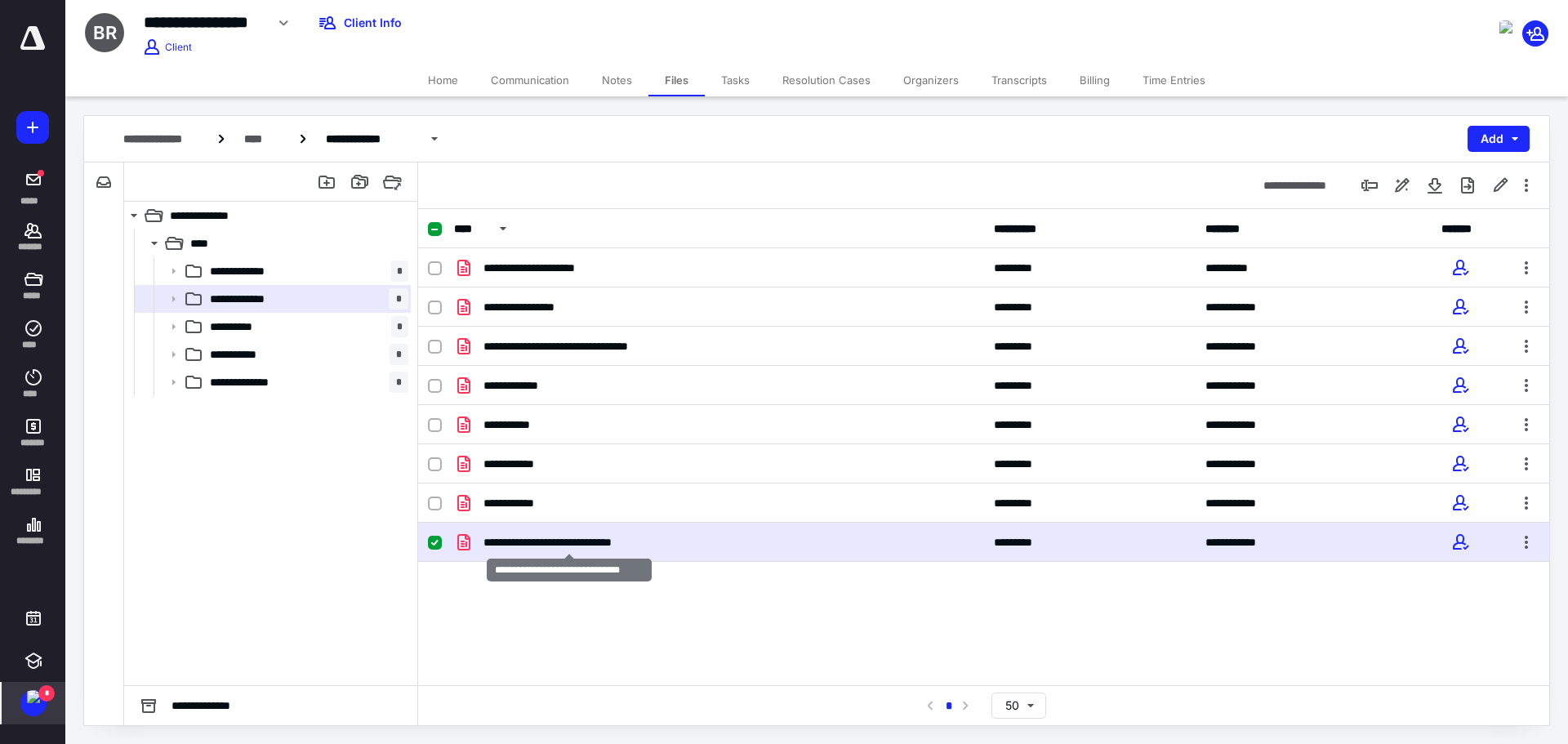 click on "**********" at bounding box center [569, 542] 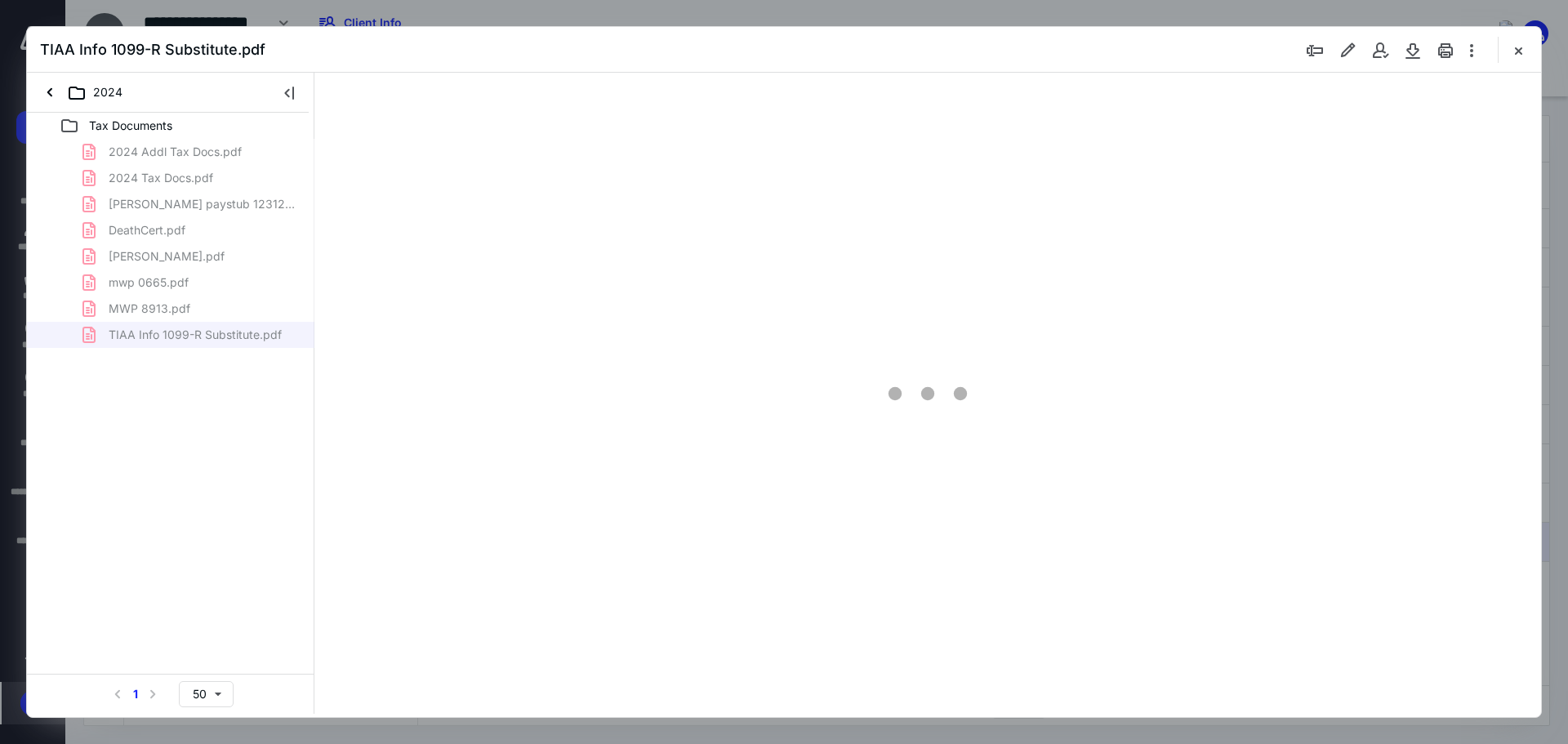scroll, scrollTop: 0, scrollLeft: 0, axis: both 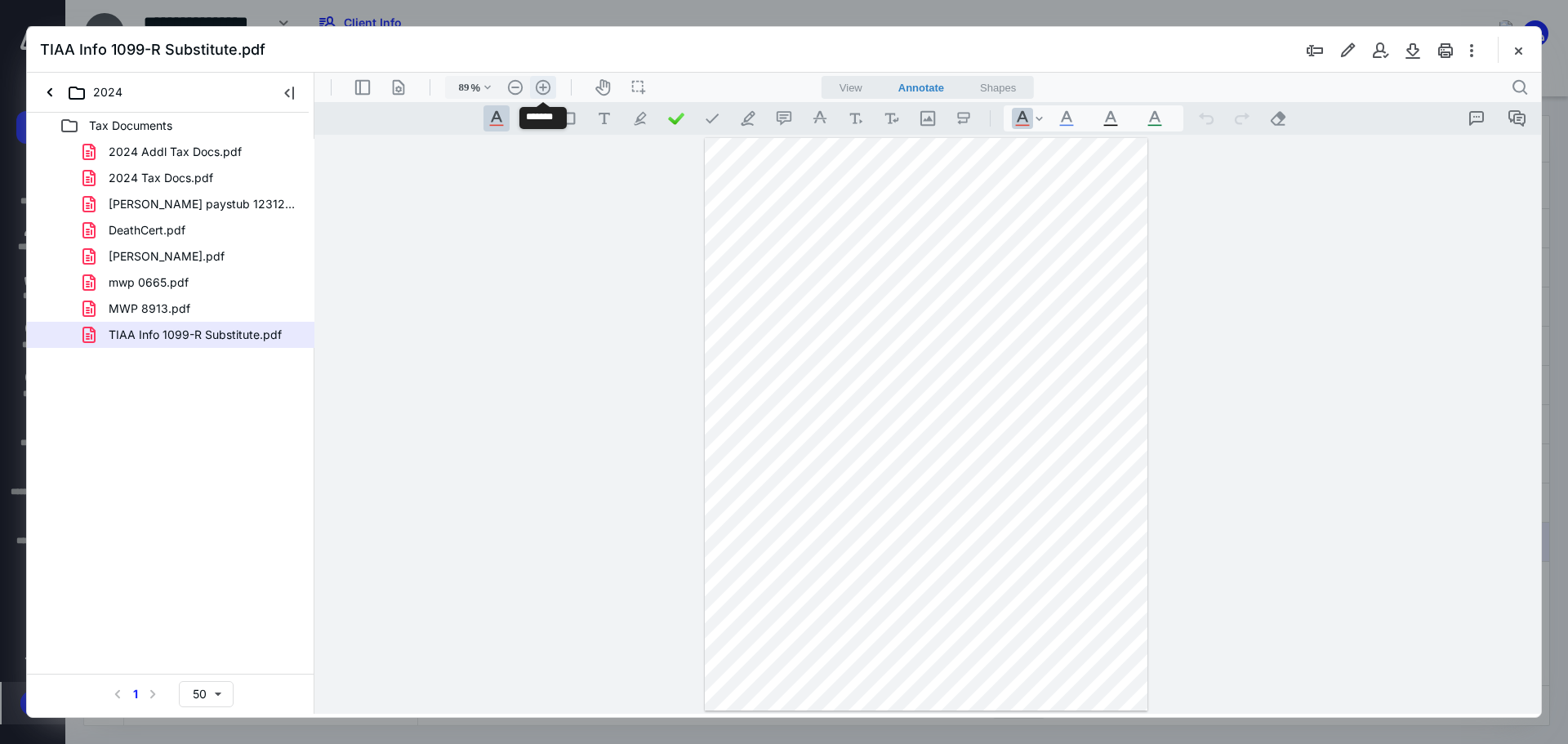 click on ".cls-1{fill:#abb0c4;} icon - header - zoom - in - line" at bounding box center [543, 87] 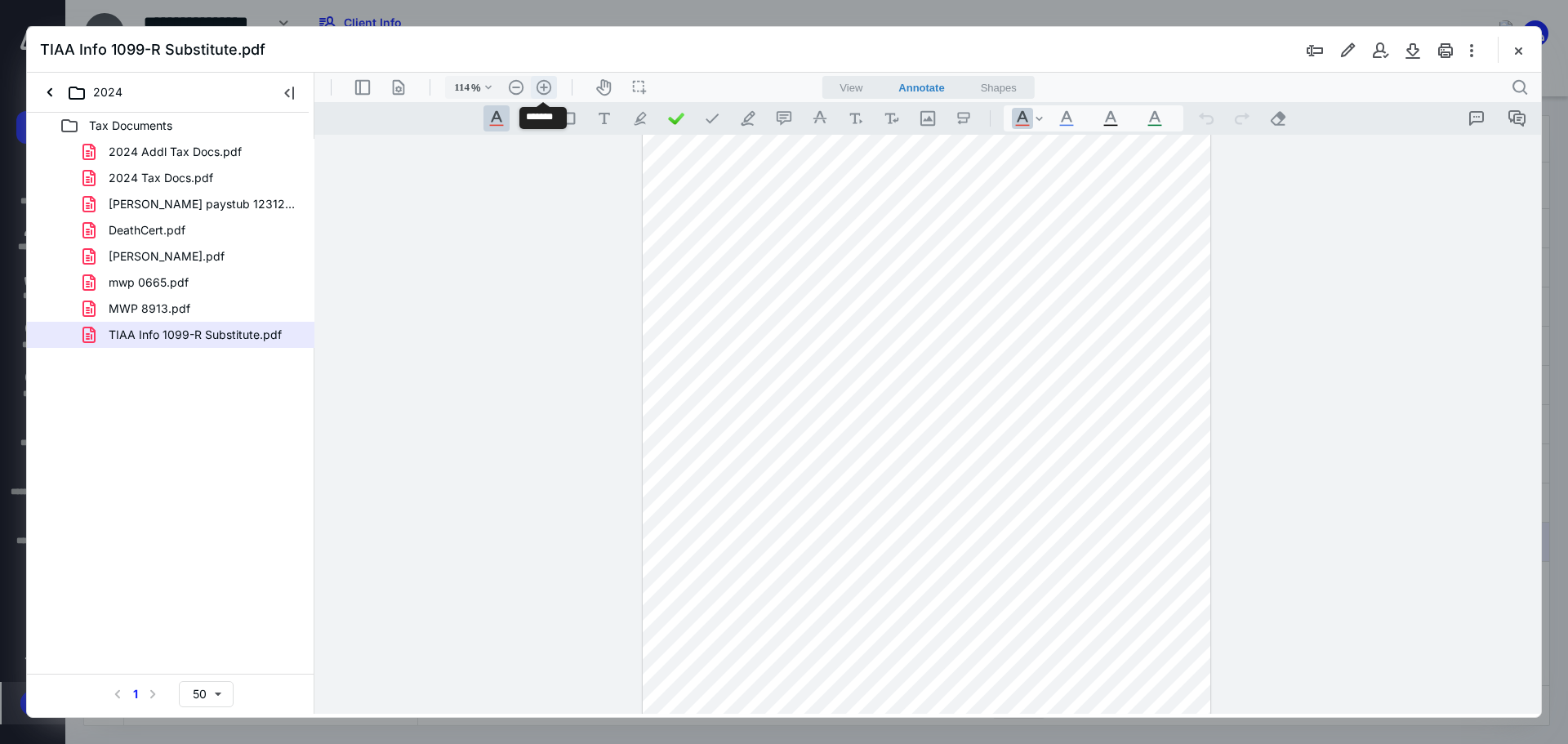click on ".cls-1{fill:#abb0c4;} icon - header - zoom - in - line" at bounding box center (544, 87) 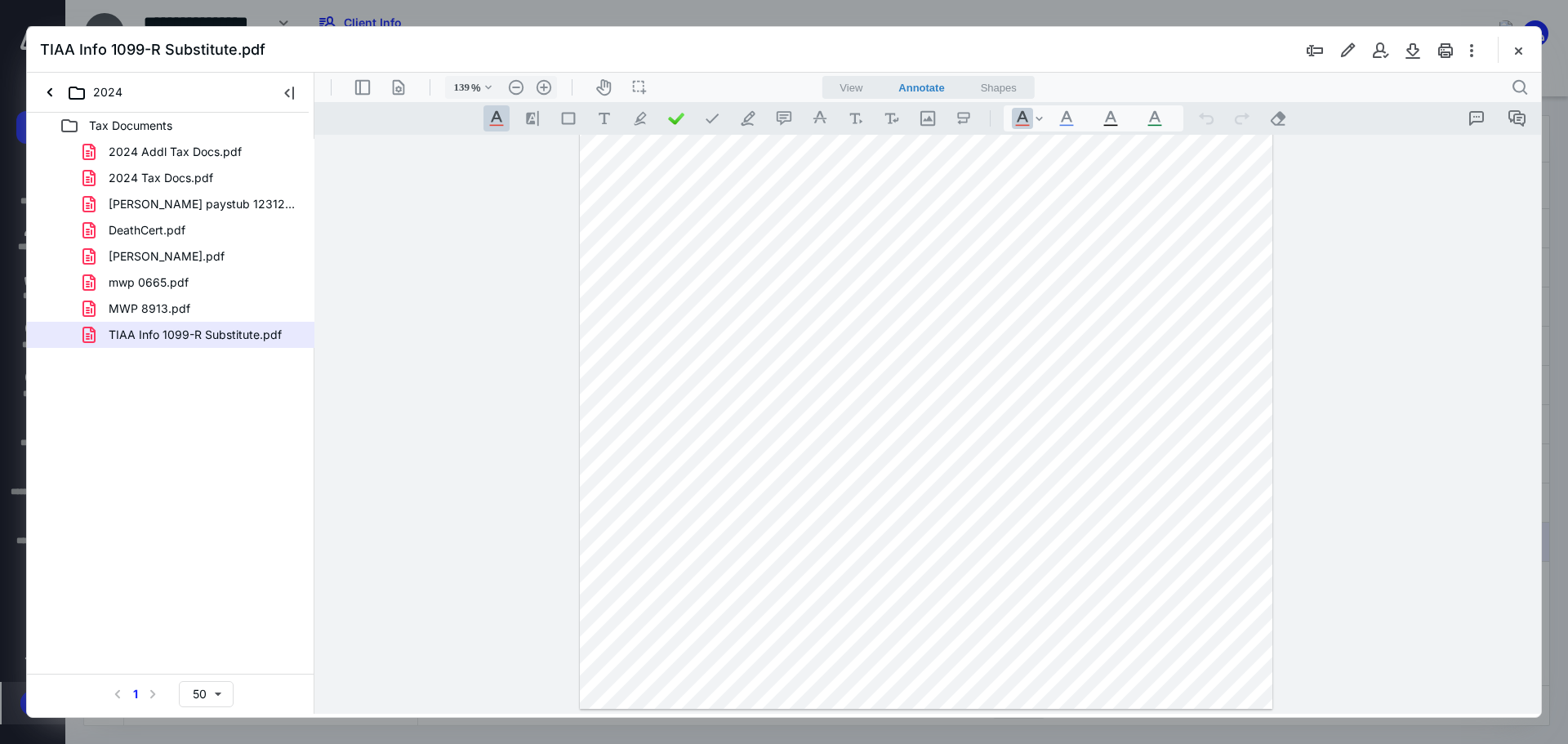 scroll, scrollTop: 0, scrollLeft: 0, axis: both 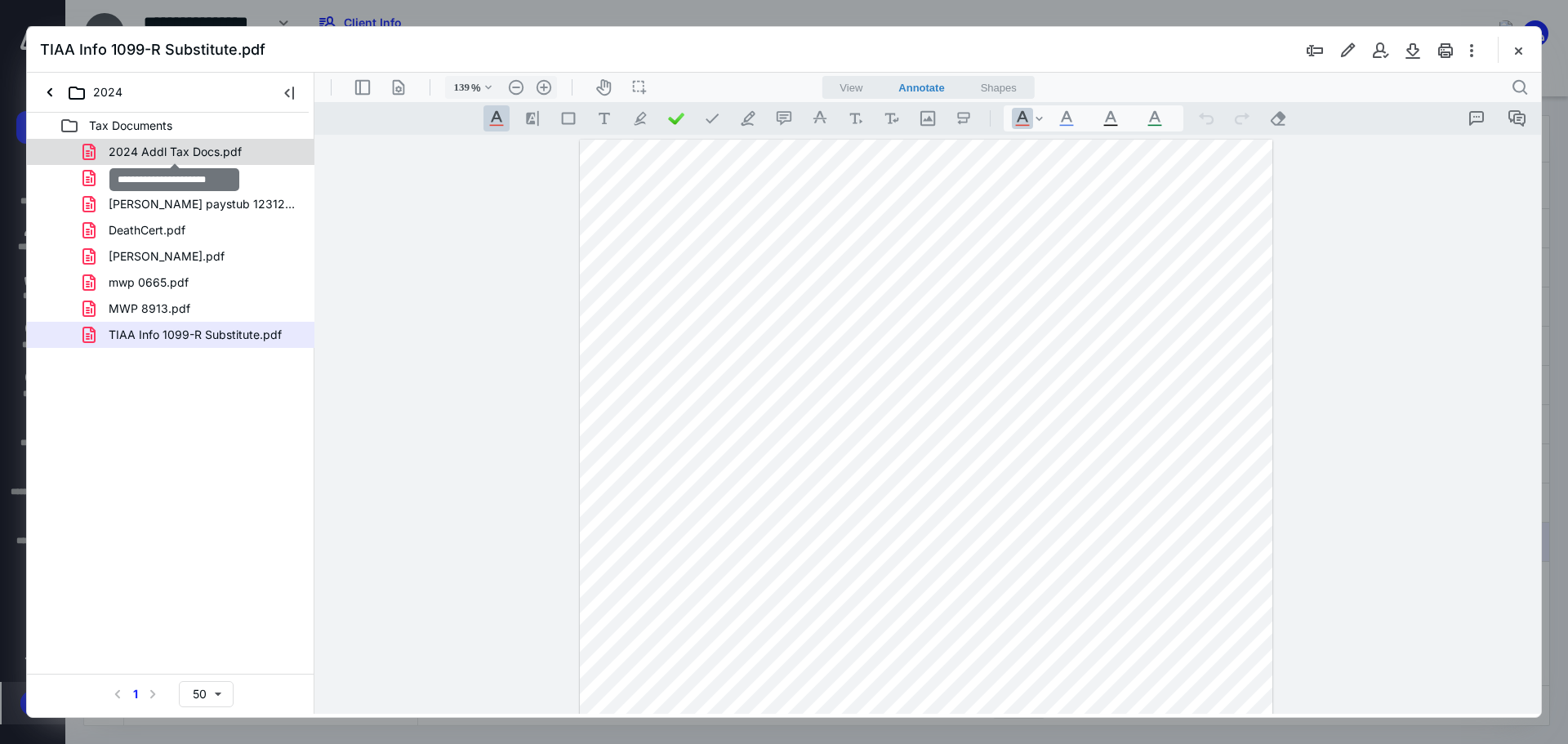 click on "2024 Addl Tax Docs.pdf" at bounding box center [175, 152] 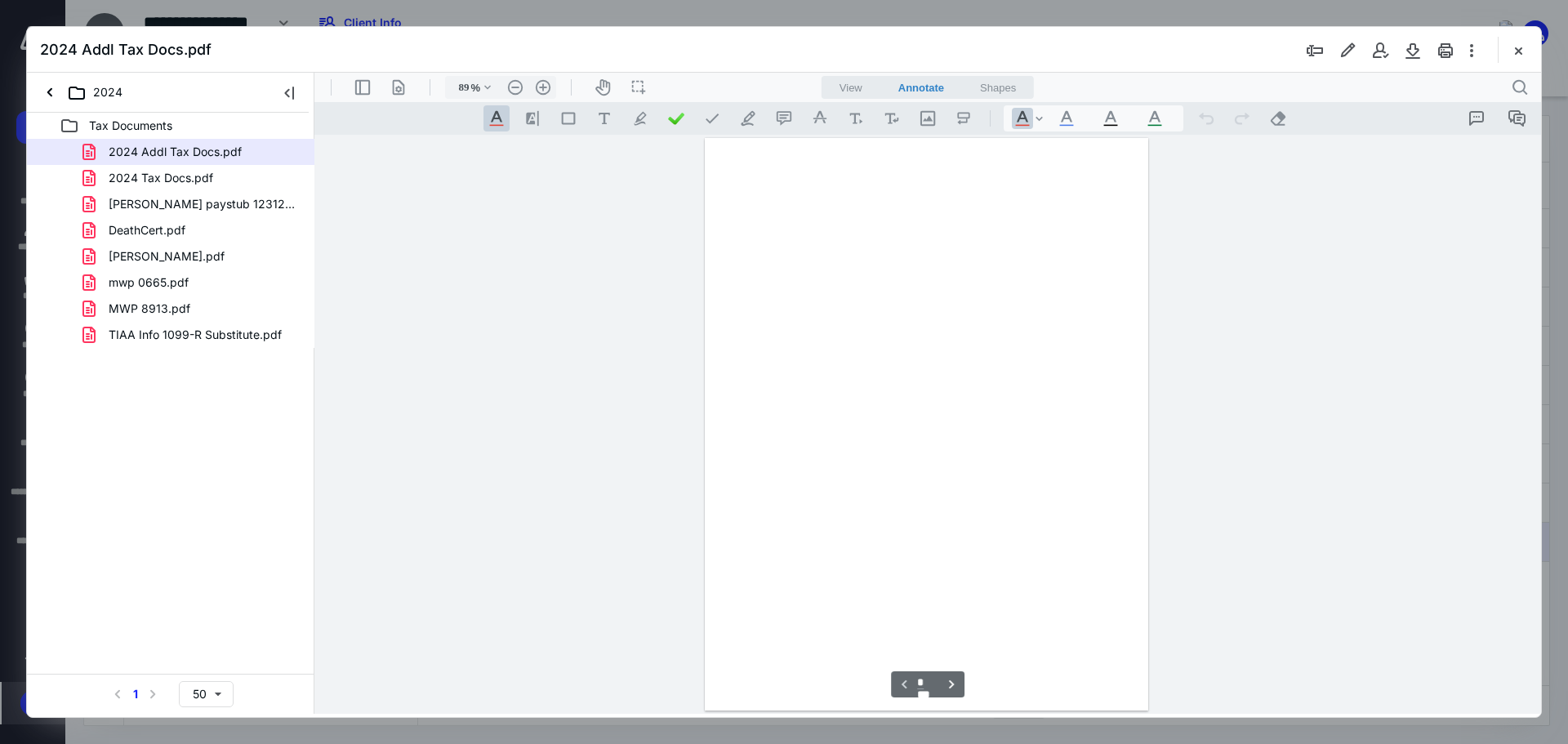 scroll, scrollTop: 65, scrollLeft: 0, axis: vertical 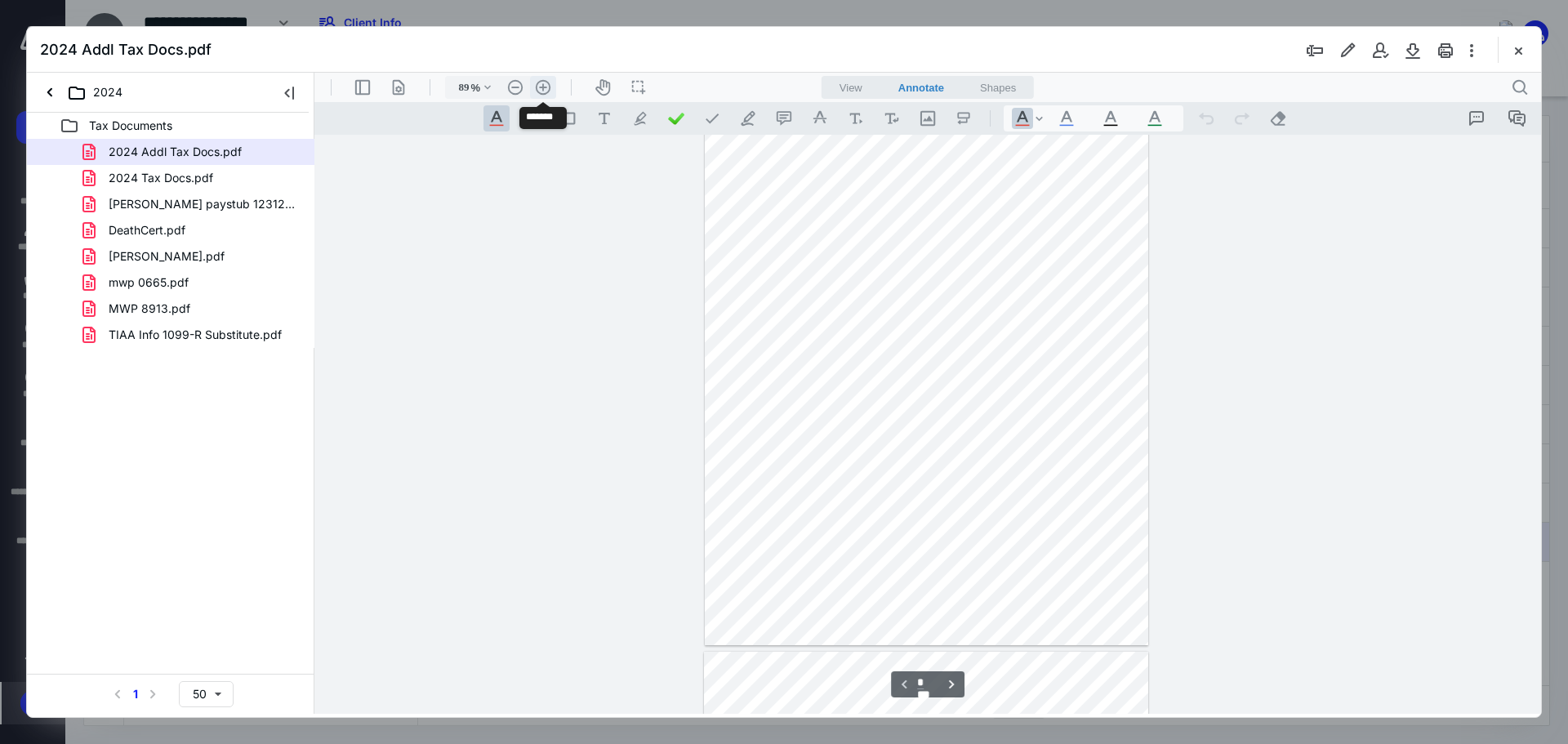 click on ".cls-1{fill:#abb0c4;} icon - header - zoom - in - line" at bounding box center (543, 87) 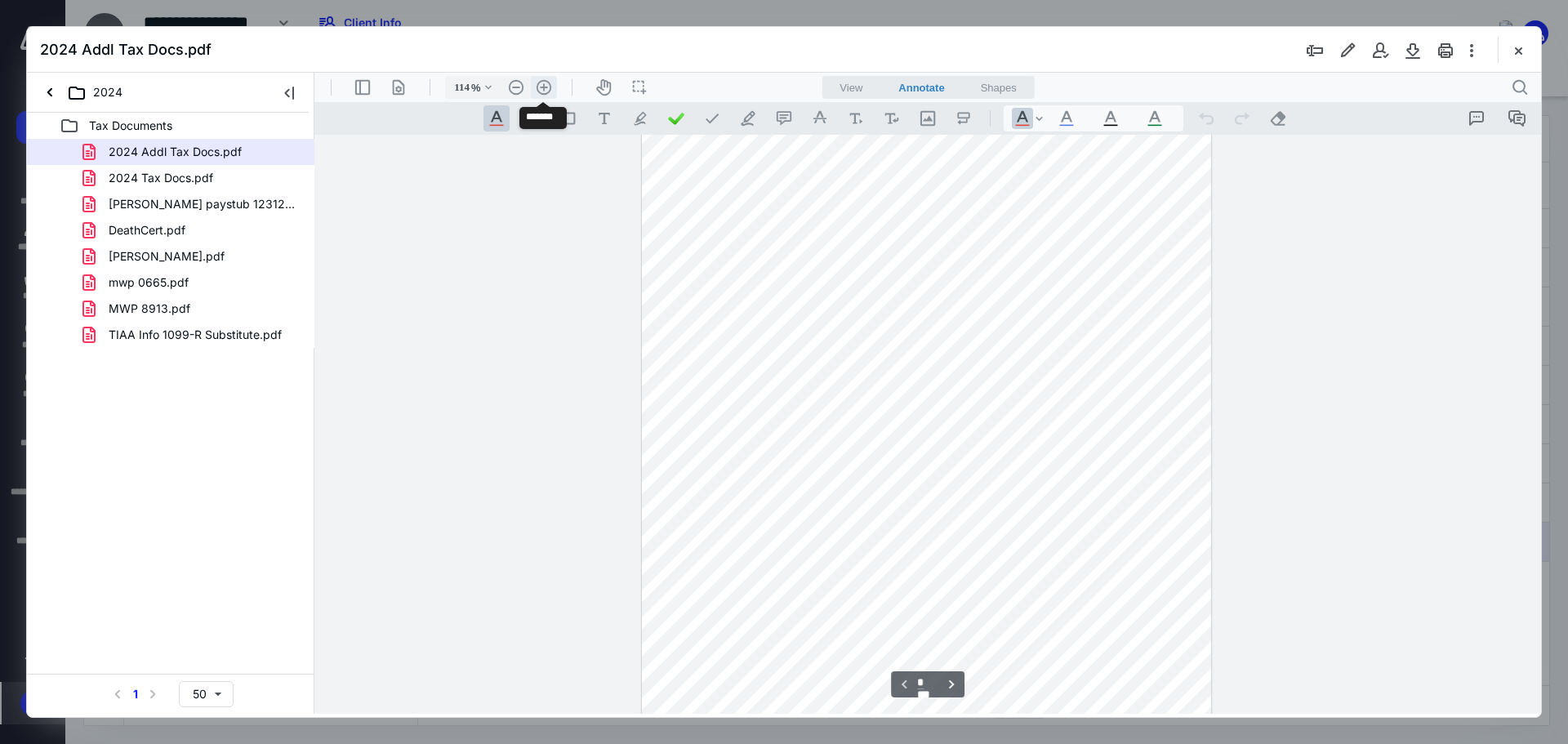 click on ".cls-1{fill:#abb0c4;} icon - header - zoom - in - line" at bounding box center (544, 87) 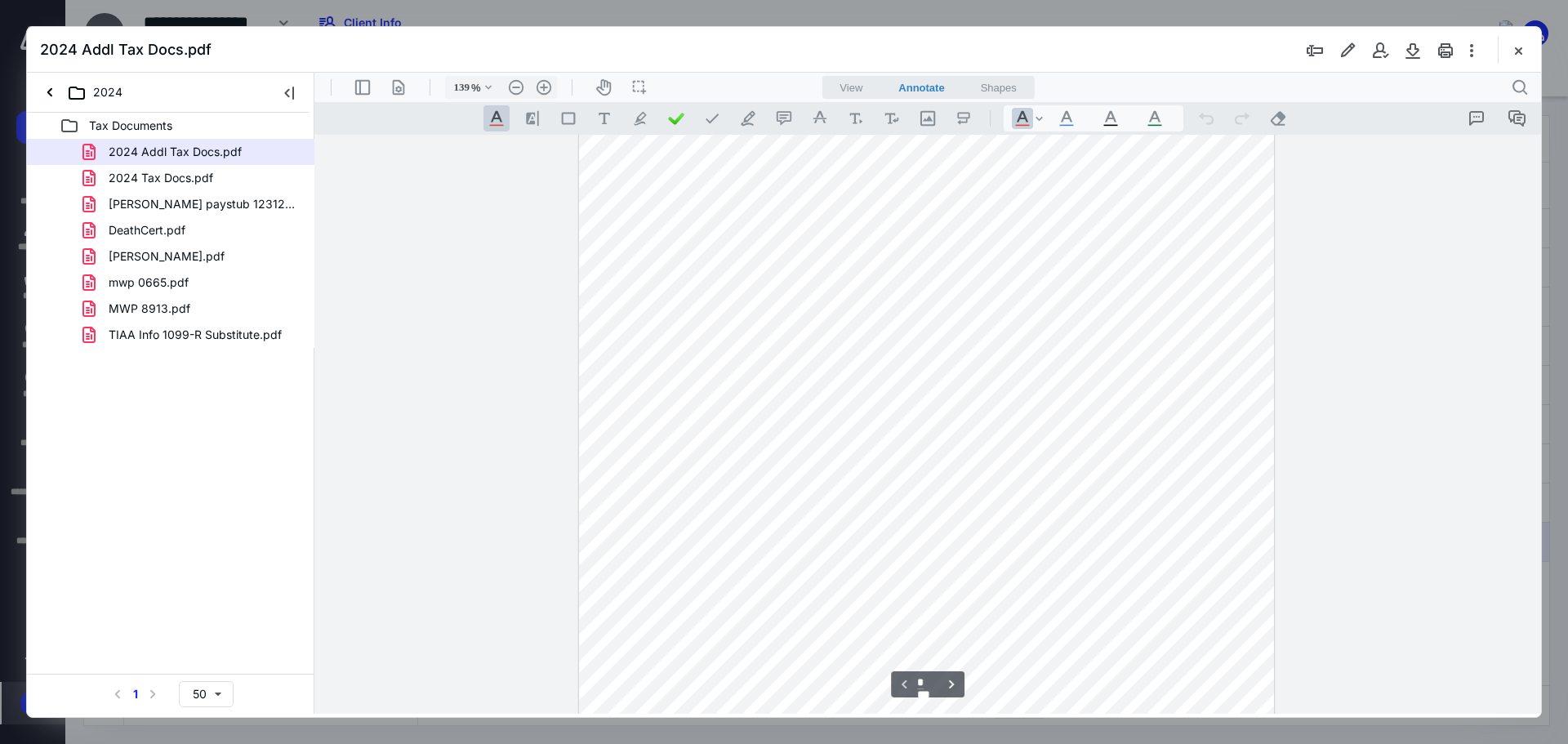 scroll, scrollTop: 0, scrollLeft: 0, axis: both 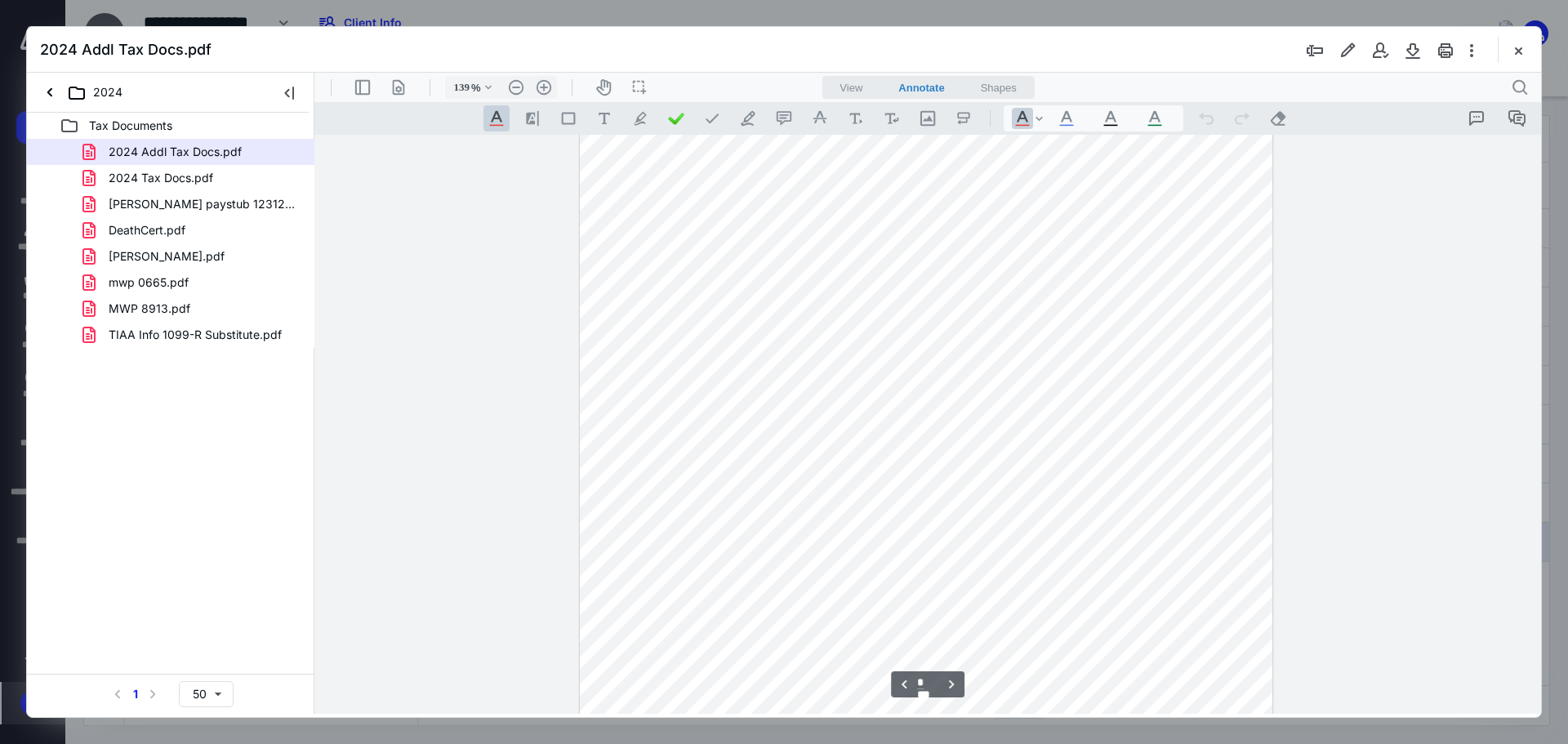 type on "*" 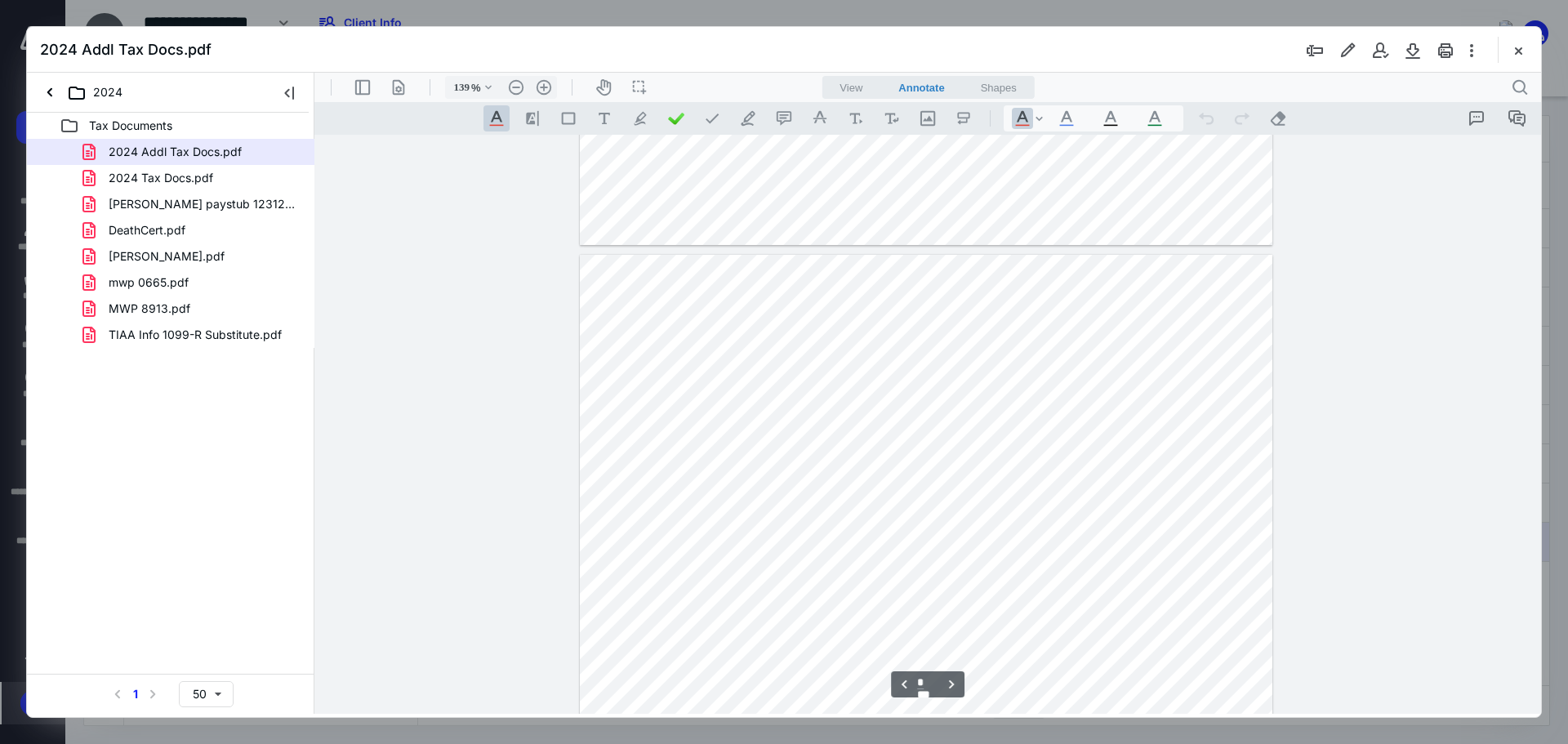 scroll, scrollTop: 2532, scrollLeft: 0, axis: vertical 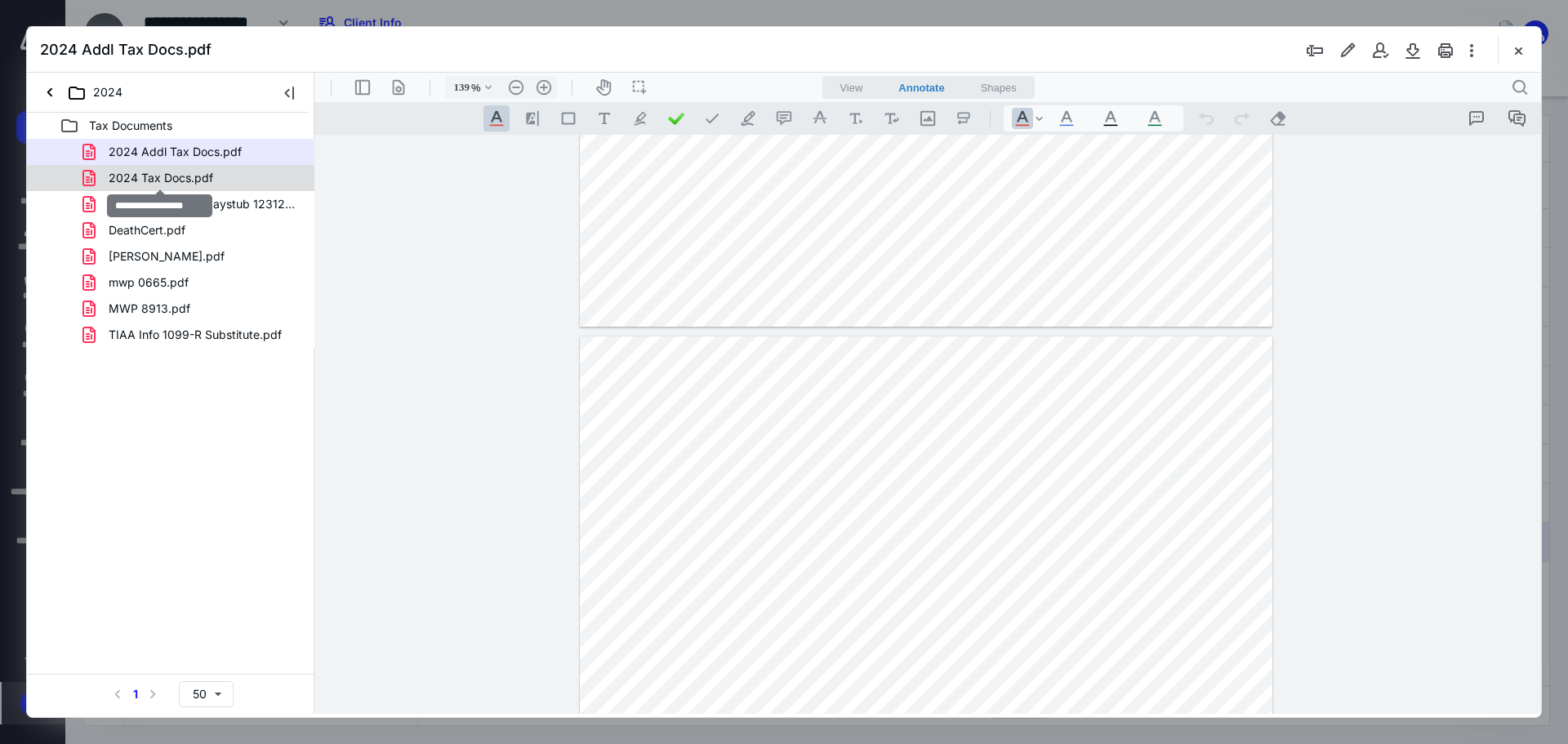 click on "2024 Tax Docs.pdf" at bounding box center (161, 178) 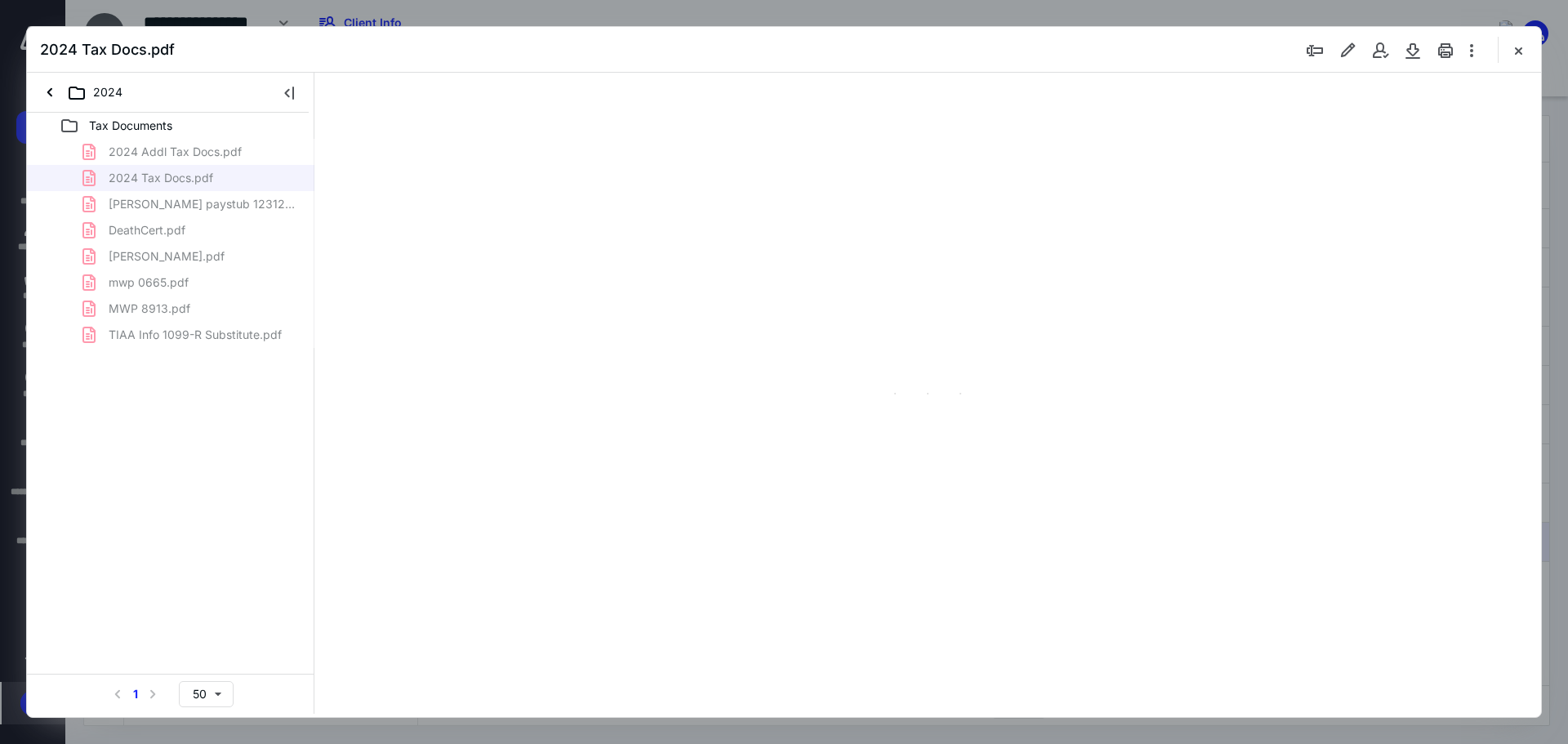 type on "89" 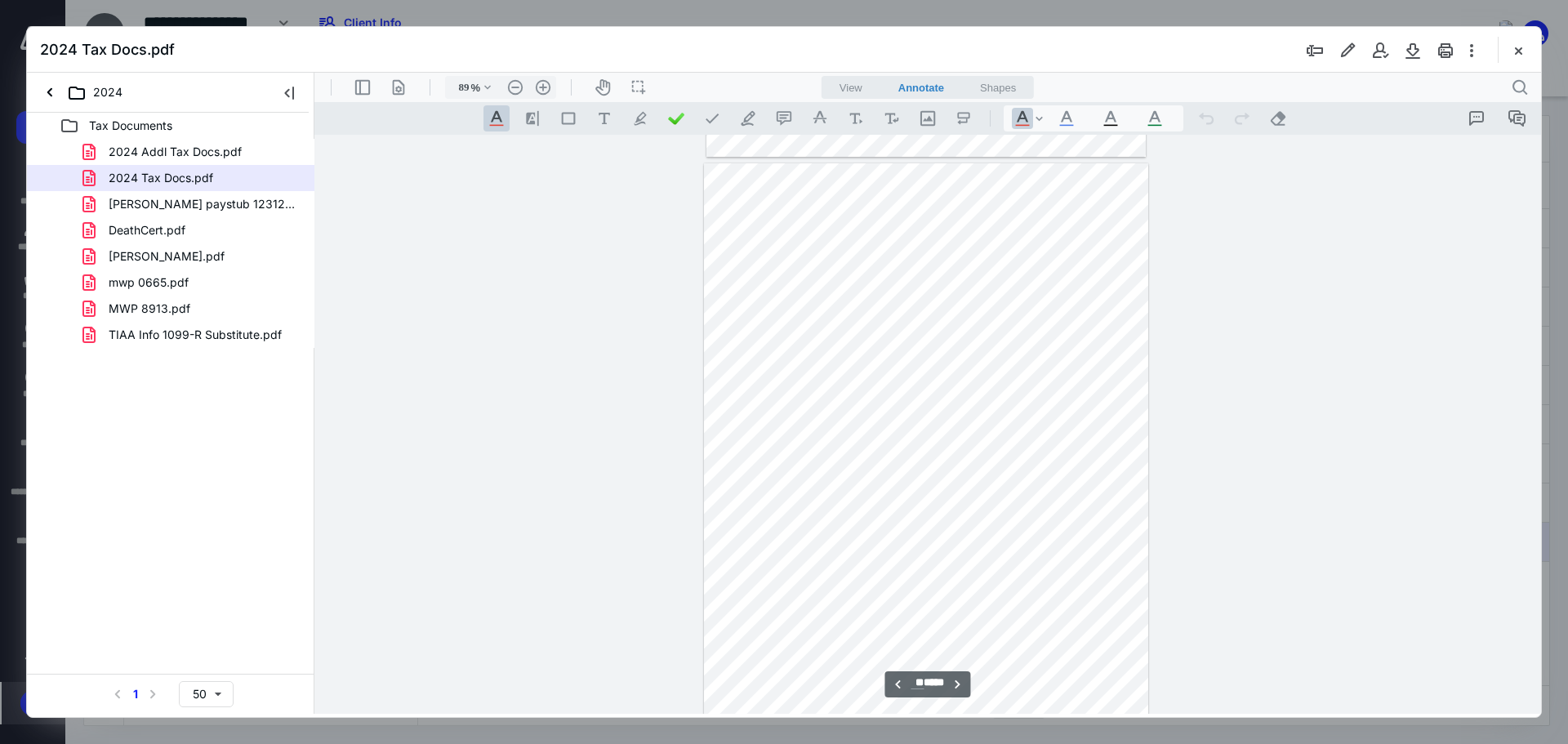 scroll, scrollTop: 7497, scrollLeft: 0, axis: vertical 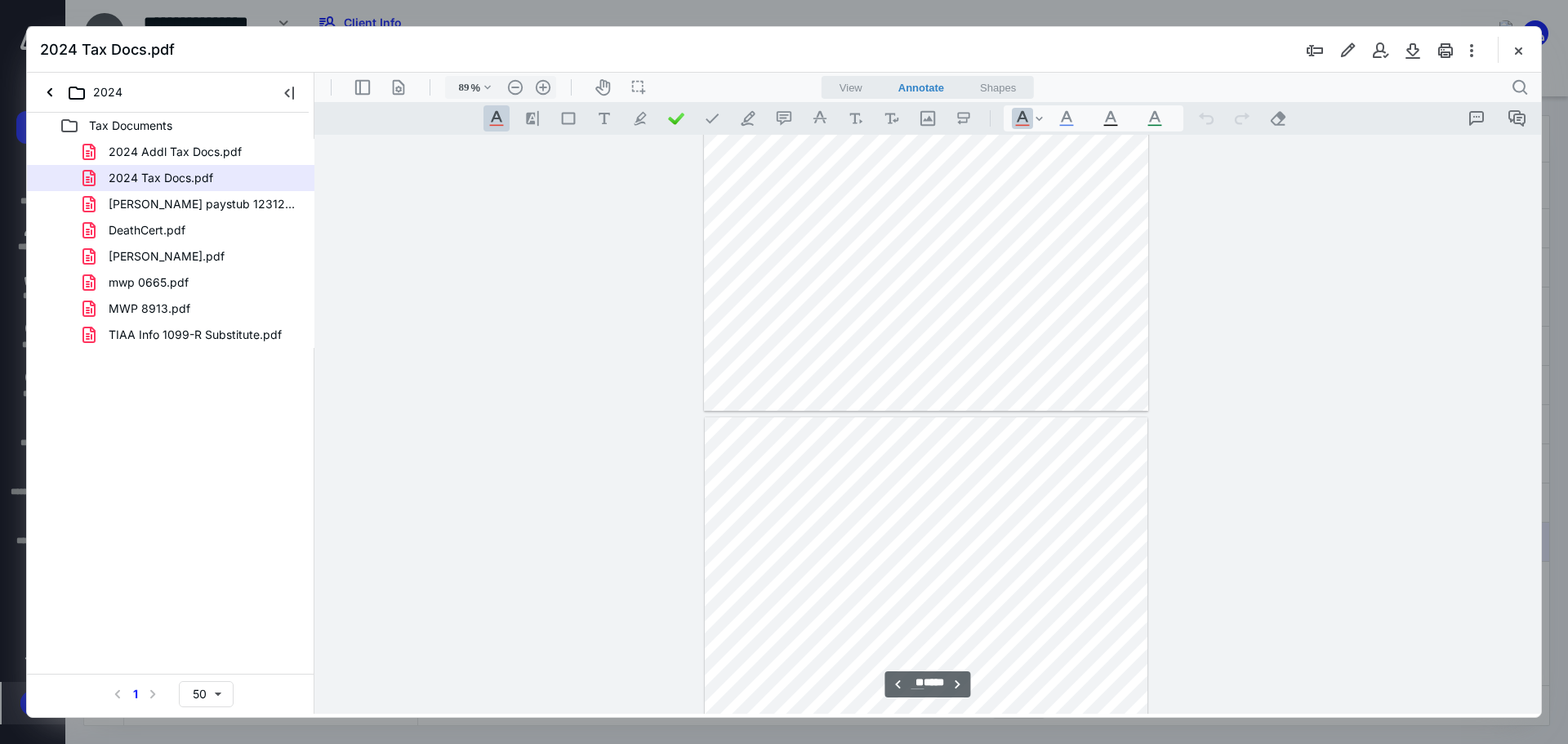 type on "**" 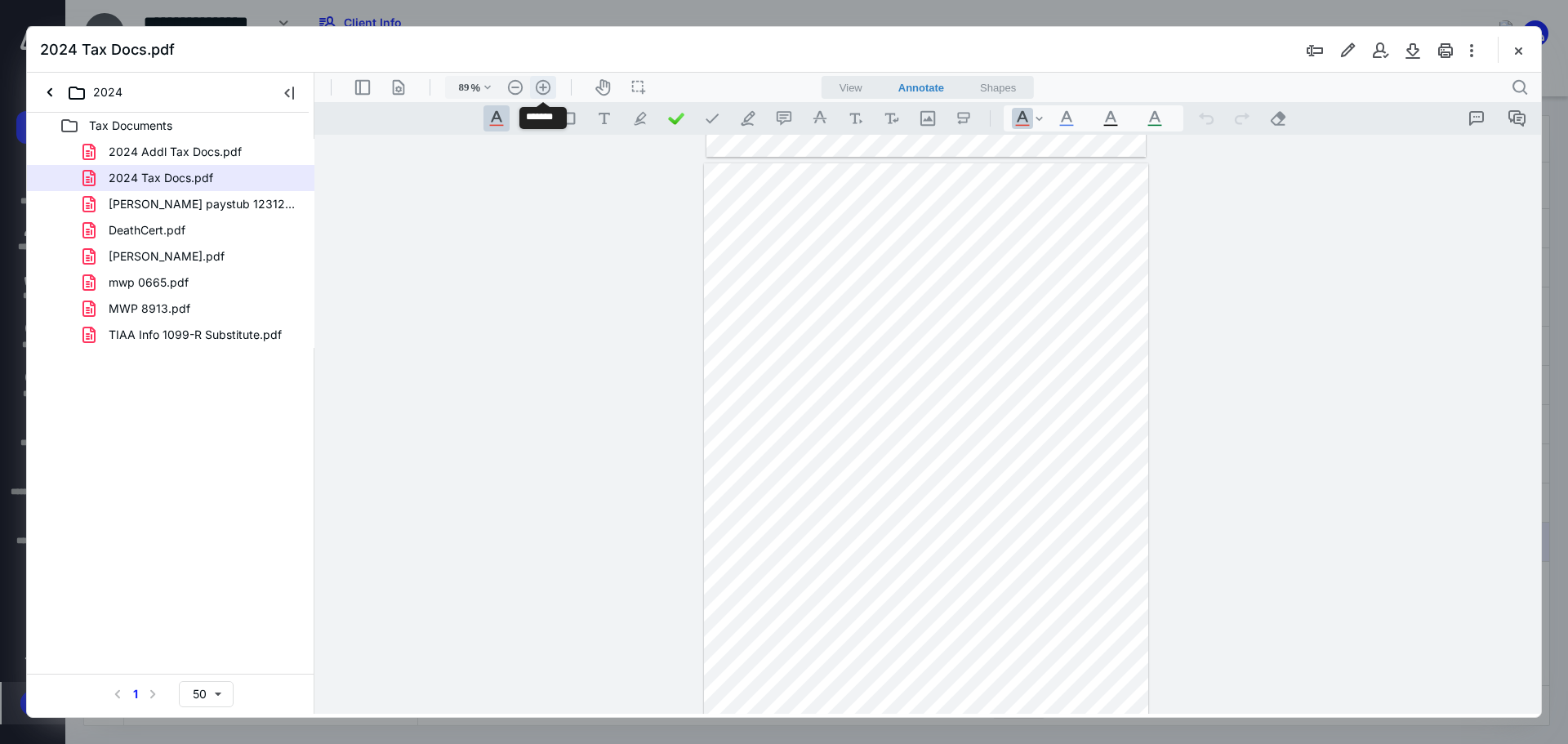 click on ".cls-1{fill:#abb0c4;} icon - header - zoom - in - line" at bounding box center [543, 87] 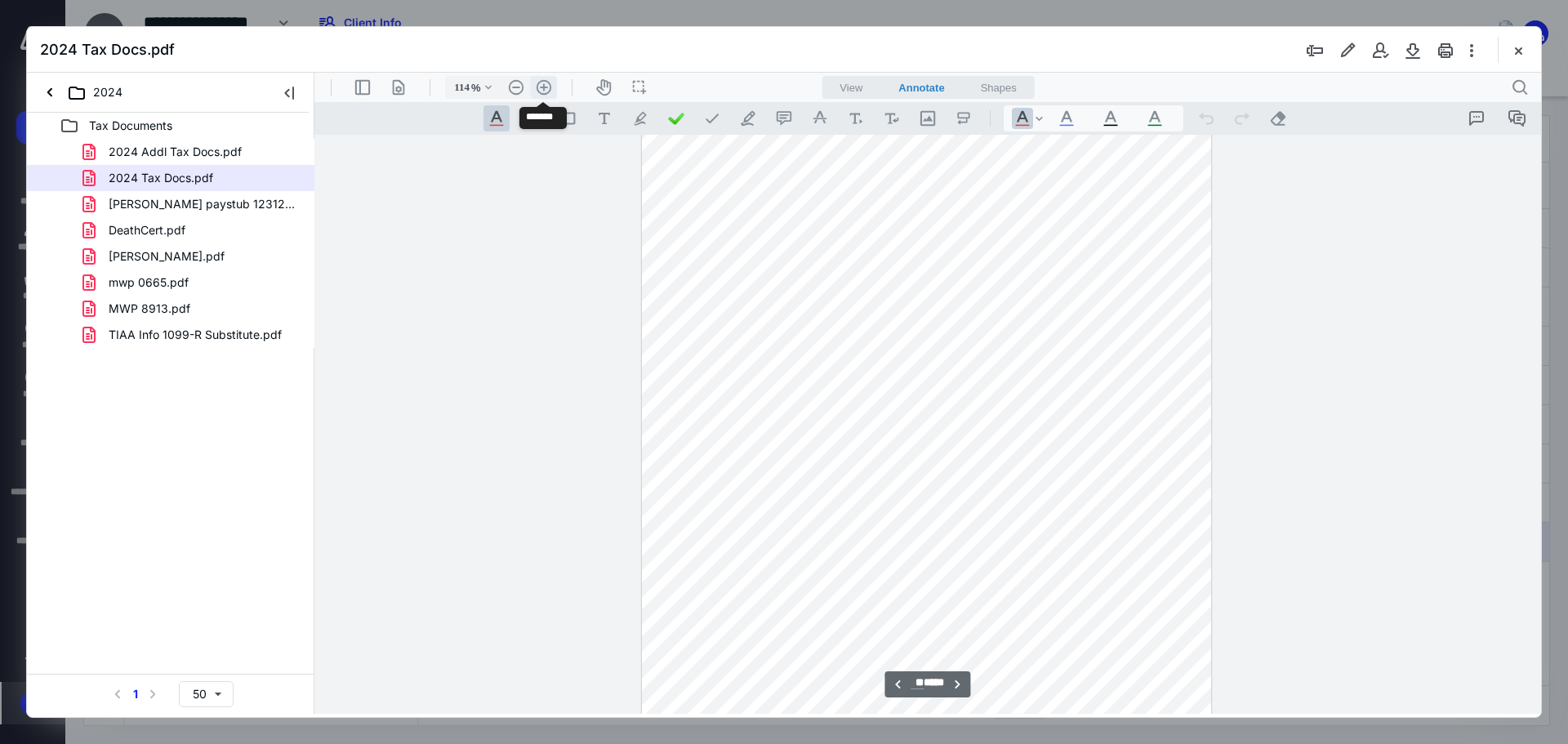 click on ".cls-1{fill:#abb0c4;} icon - header - zoom - in - line" at bounding box center [544, 87] 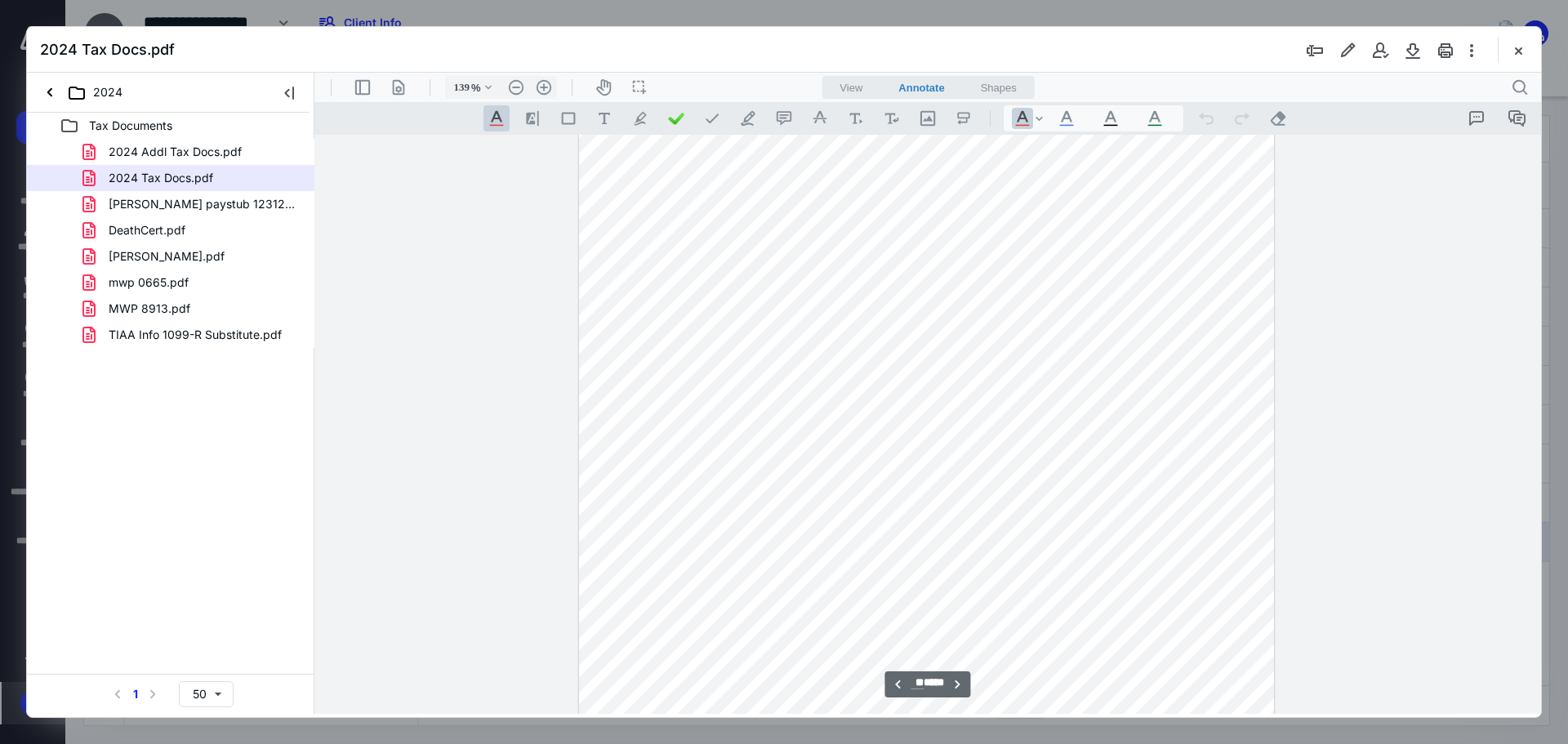 scroll, scrollTop: 11515, scrollLeft: 0, axis: vertical 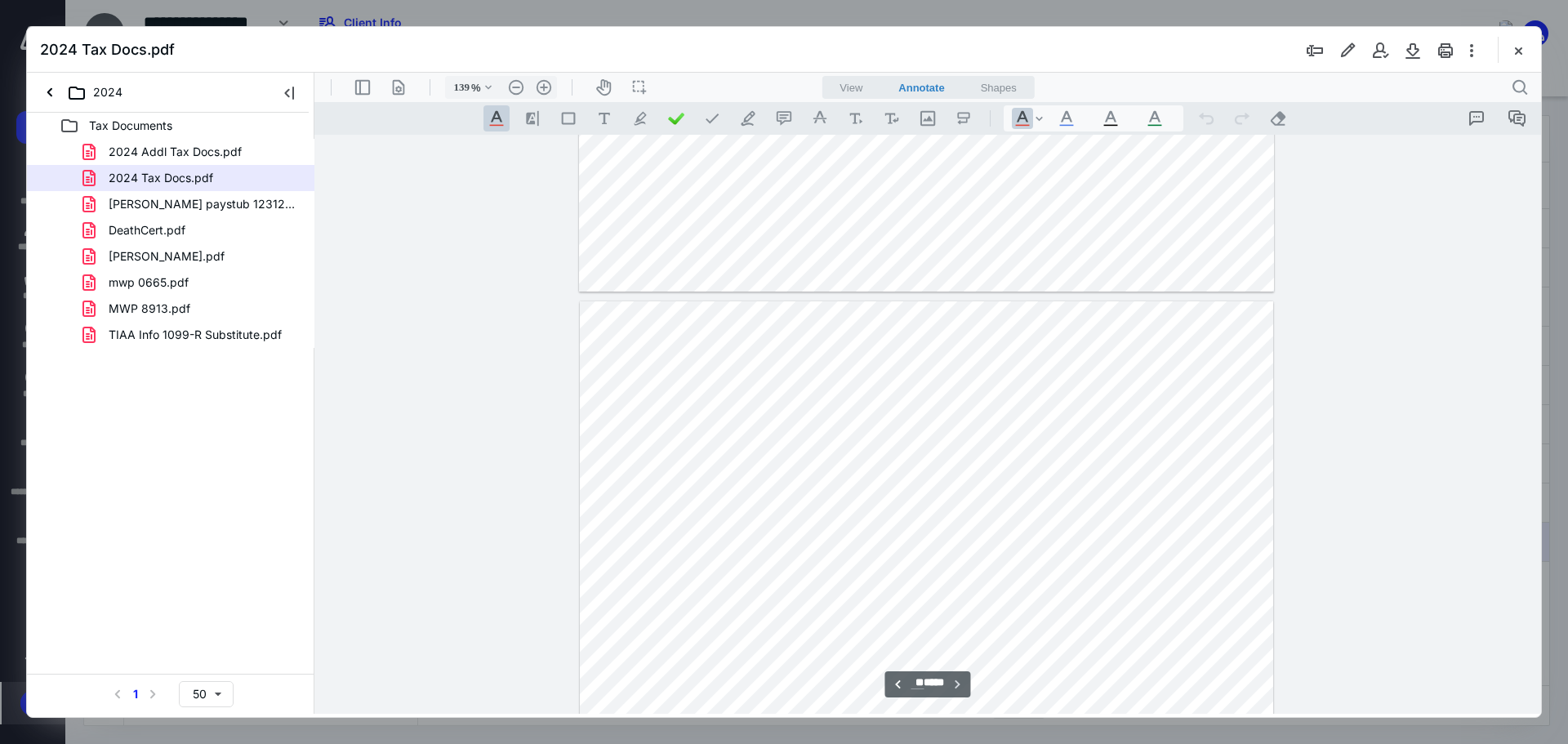 type on "**" 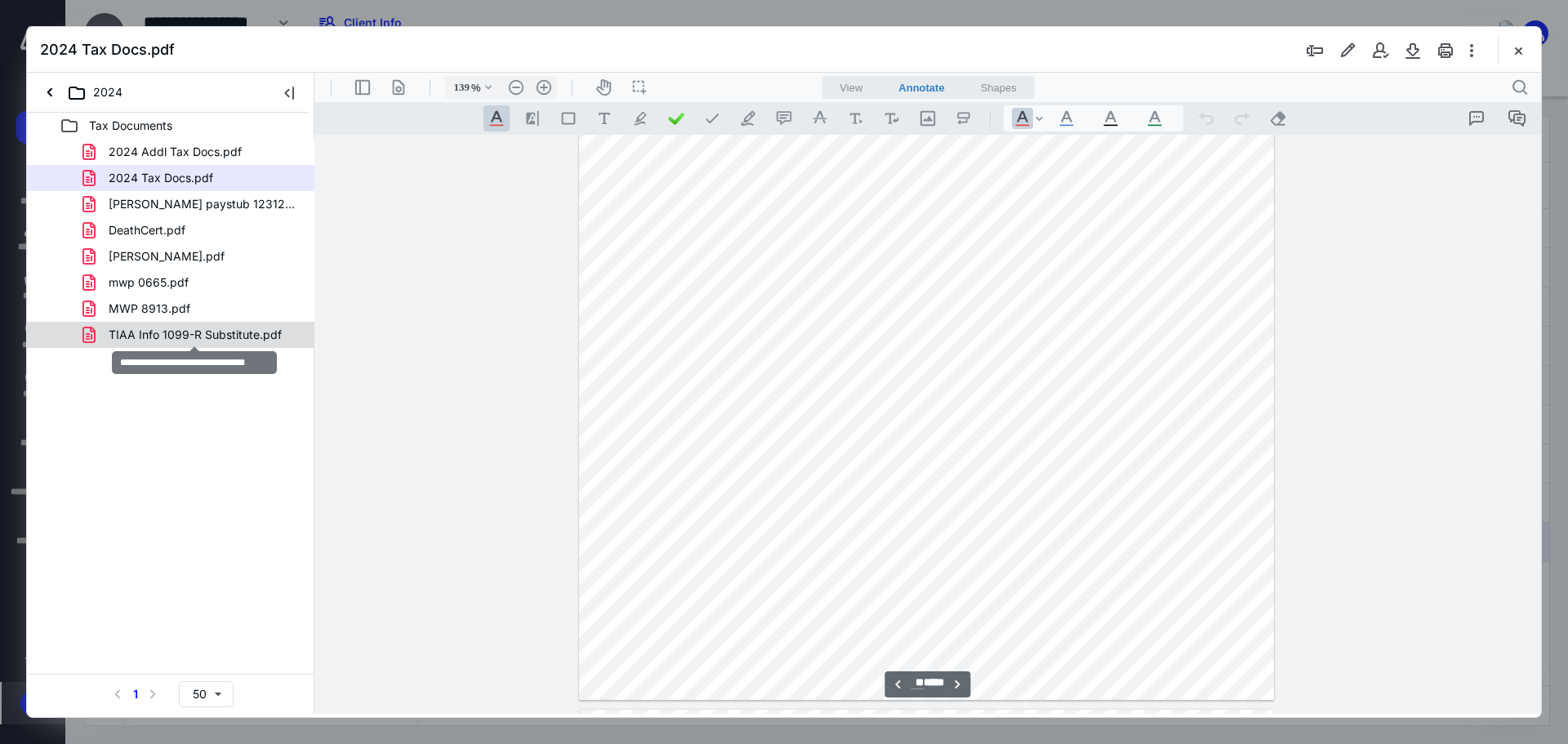 click on "TIAA Info 1099-R Substitute.pdf" at bounding box center [195, 335] 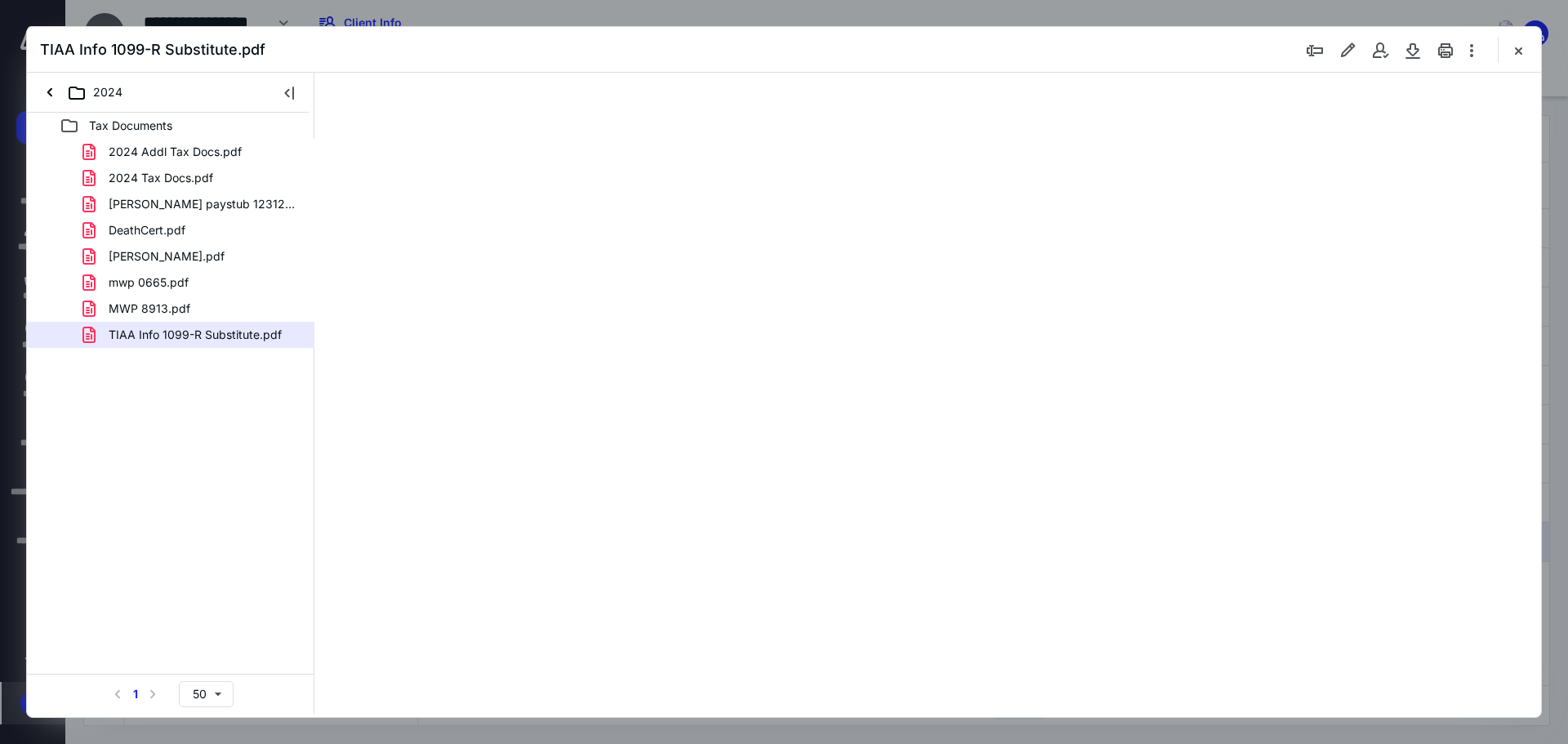 scroll, scrollTop: 0, scrollLeft: 0, axis: both 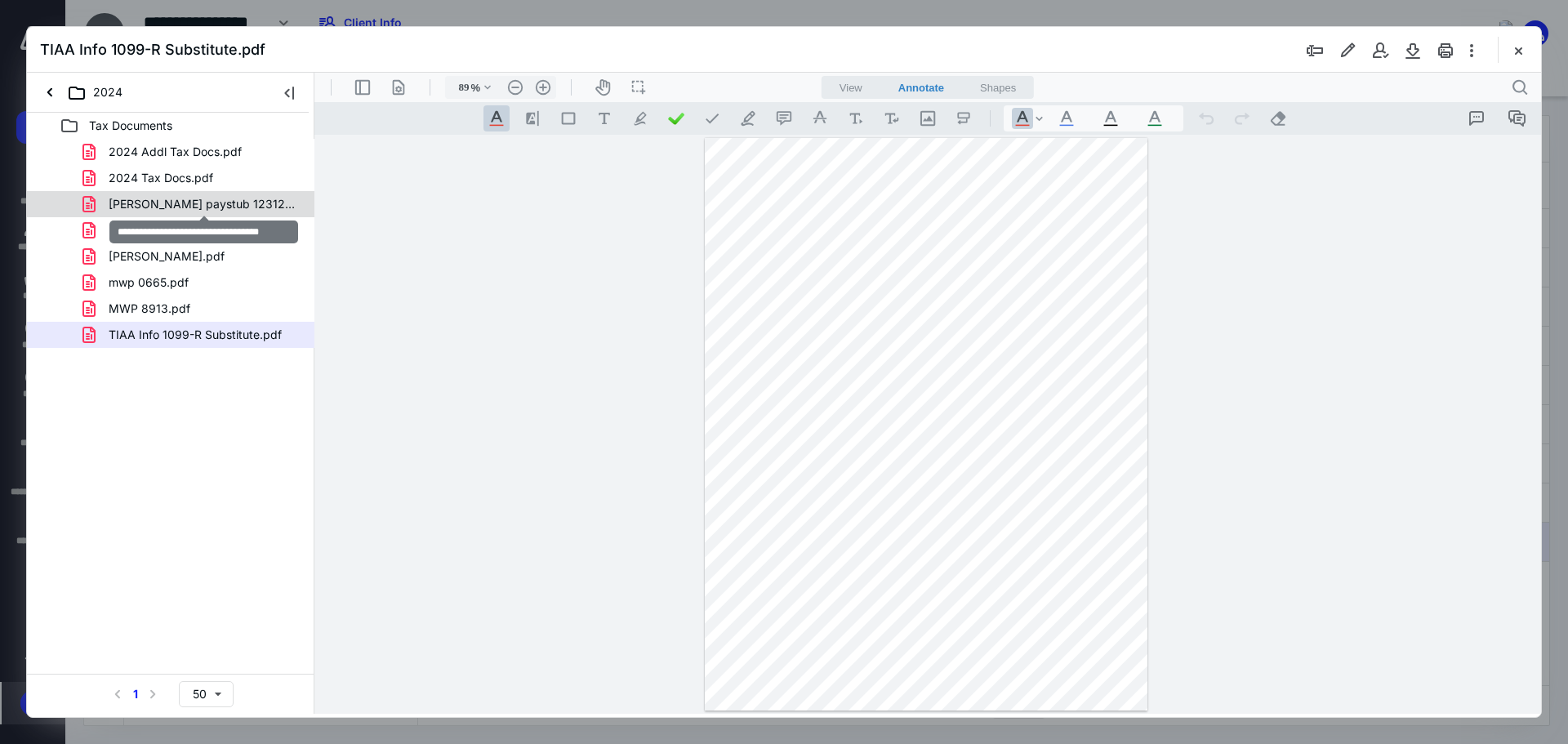 click on "[PERSON_NAME] paystub 12312024.pdf" at bounding box center (203, 204) 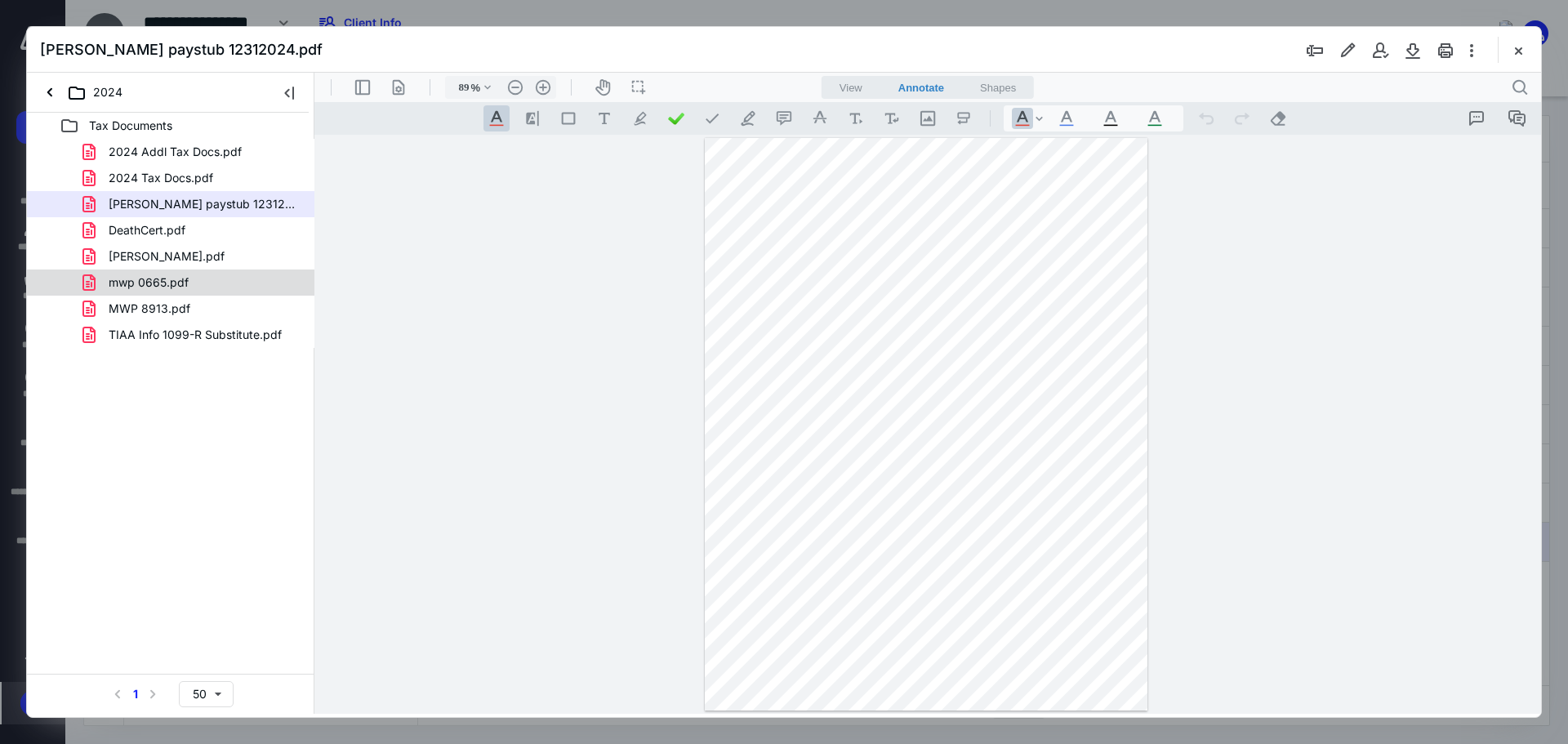 click on "mwp 0665.pdf" at bounding box center (149, 283) 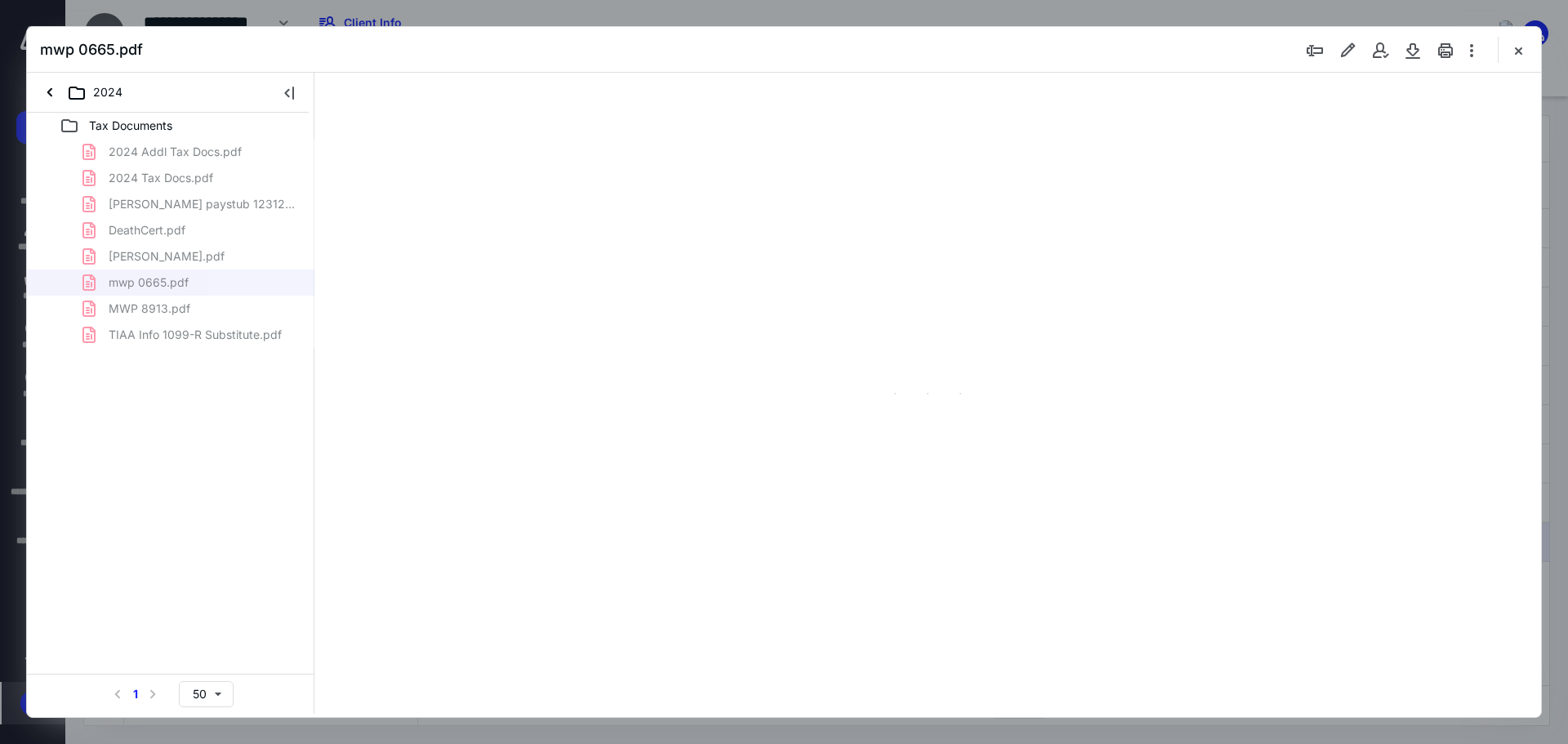 type on "89" 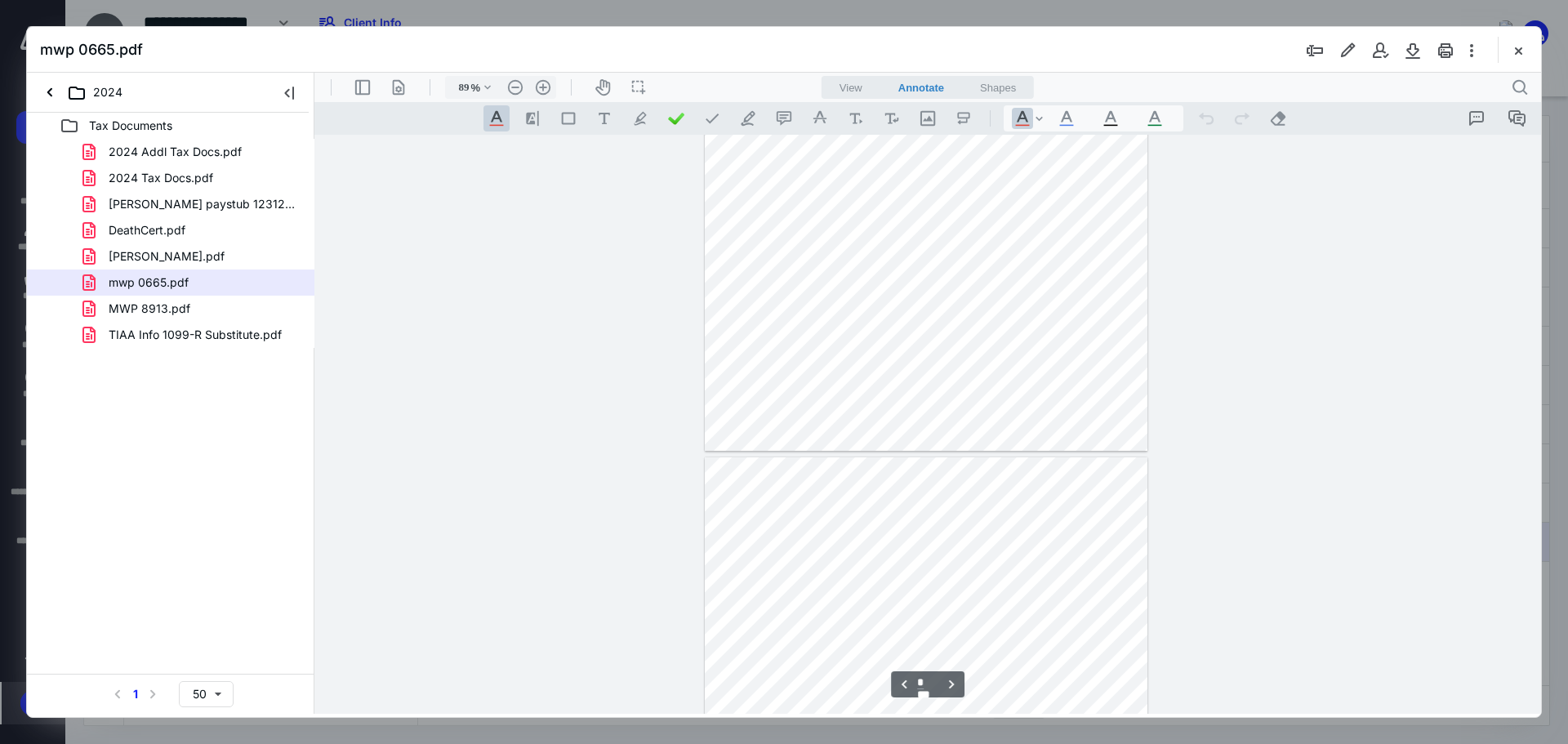 scroll, scrollTop: 349, scrollLeft: 0, axis: vertical 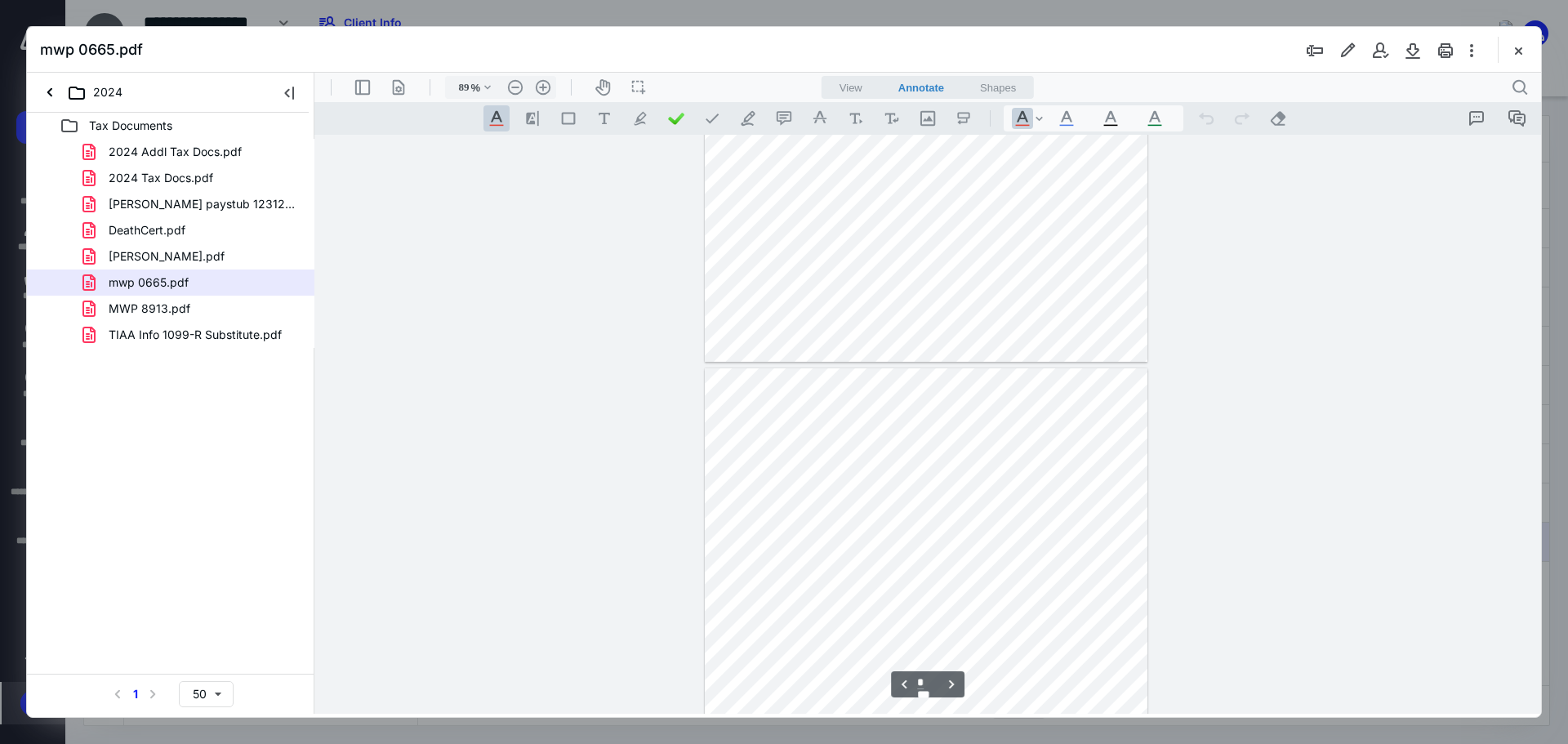 type on "*" 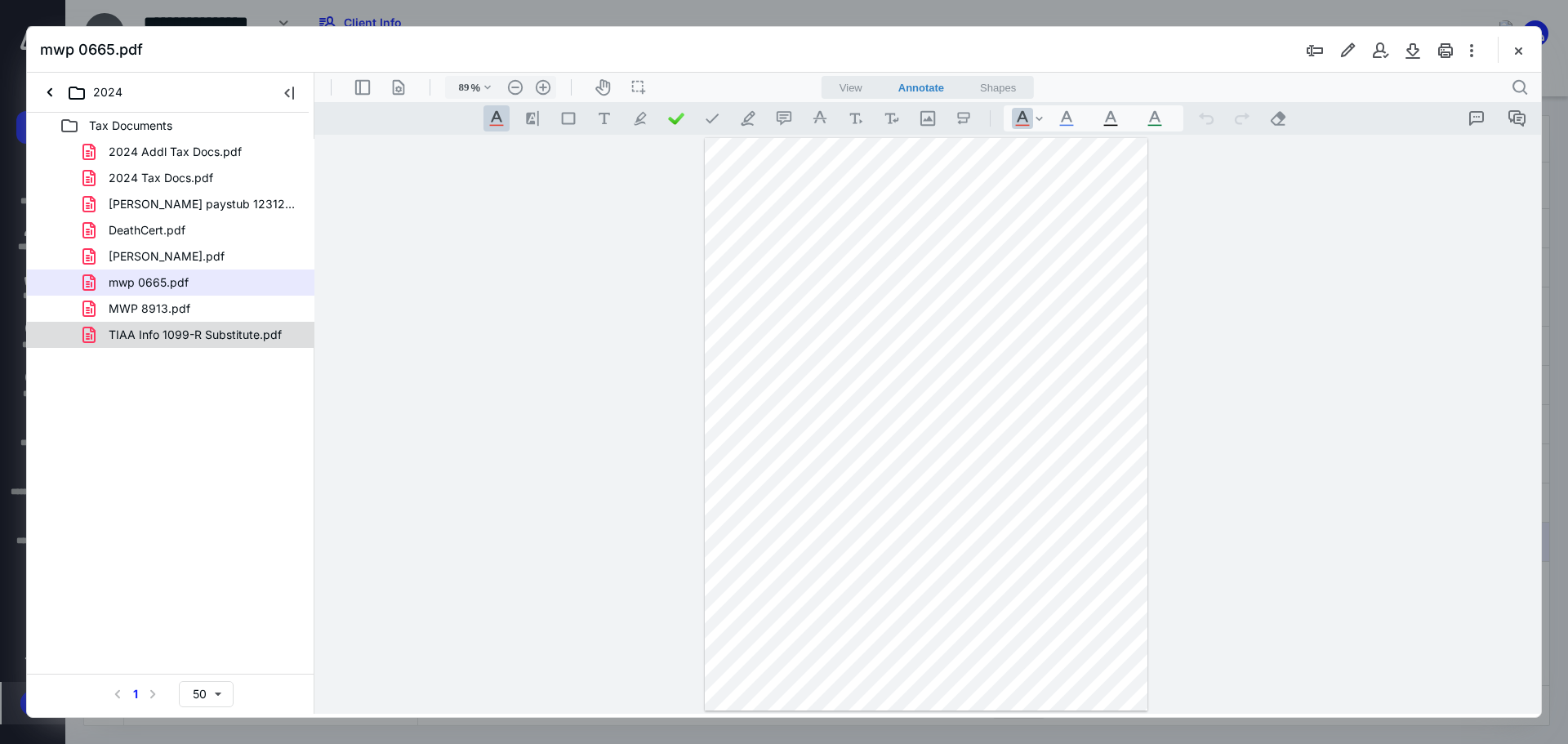 click on "TIAA Info 1099-R Substitute.pdf" at bounding box center [195, 335] 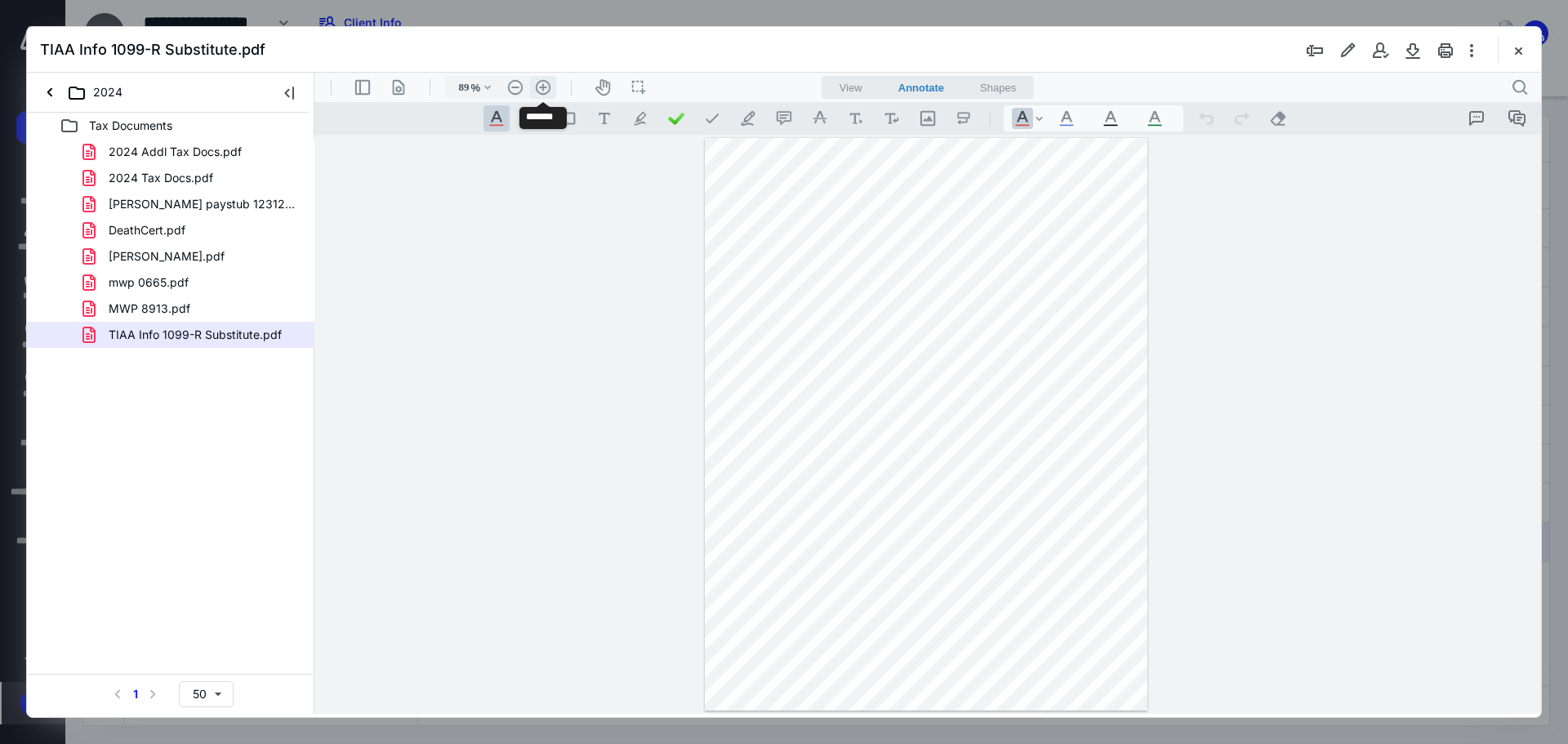 click on ".cls-1{fill:#abb0c4;} icon - header - zoom - in - line" at bounding box center (543, 87) 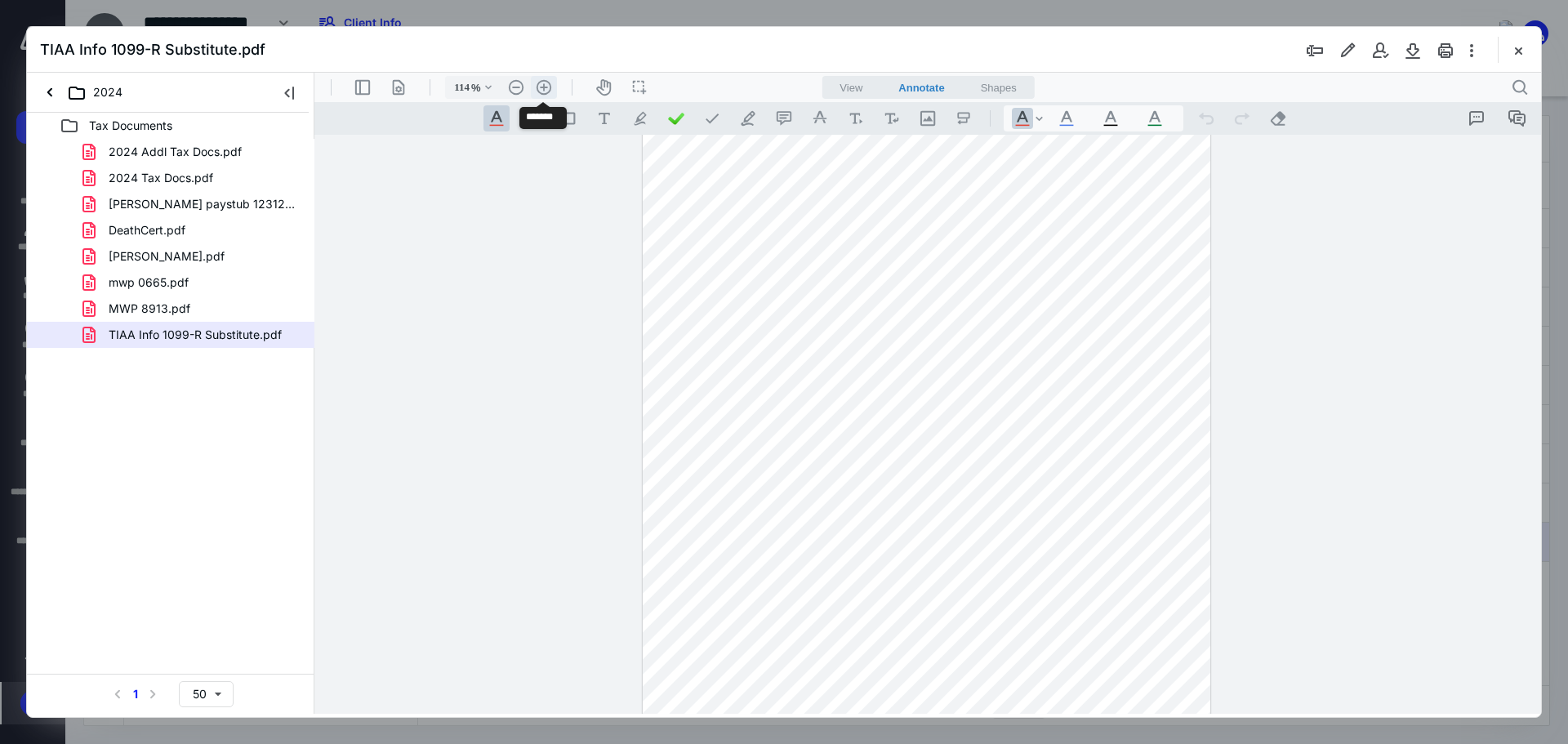 click on ".cls-1{fill:#abb0c4;} icon - header - zoom - in - line" at bounding box center (544, 87) 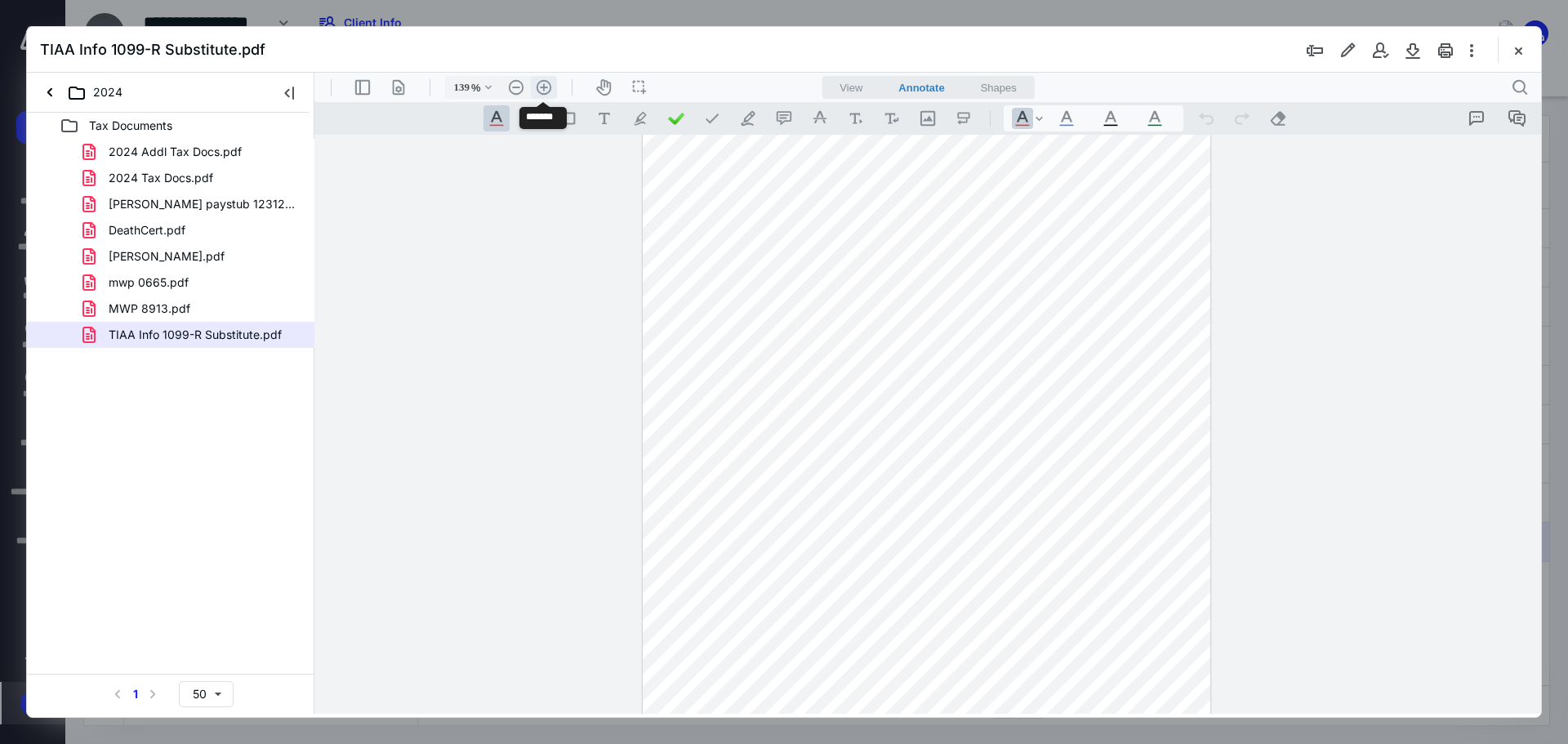 scroll, scrollTop: 145, scrollLeft: 0, axis: vertical 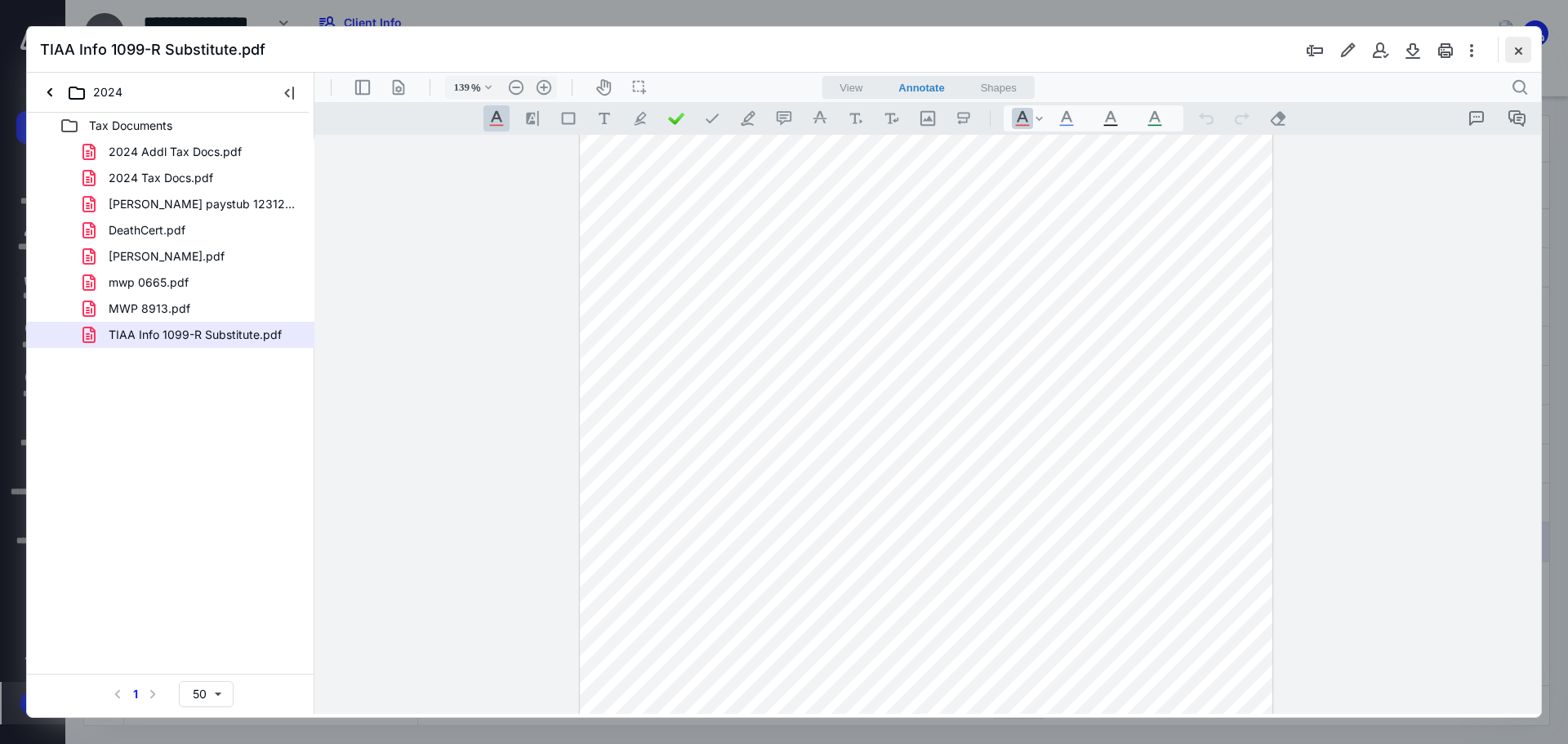 click at bounding box center (1518, 50) 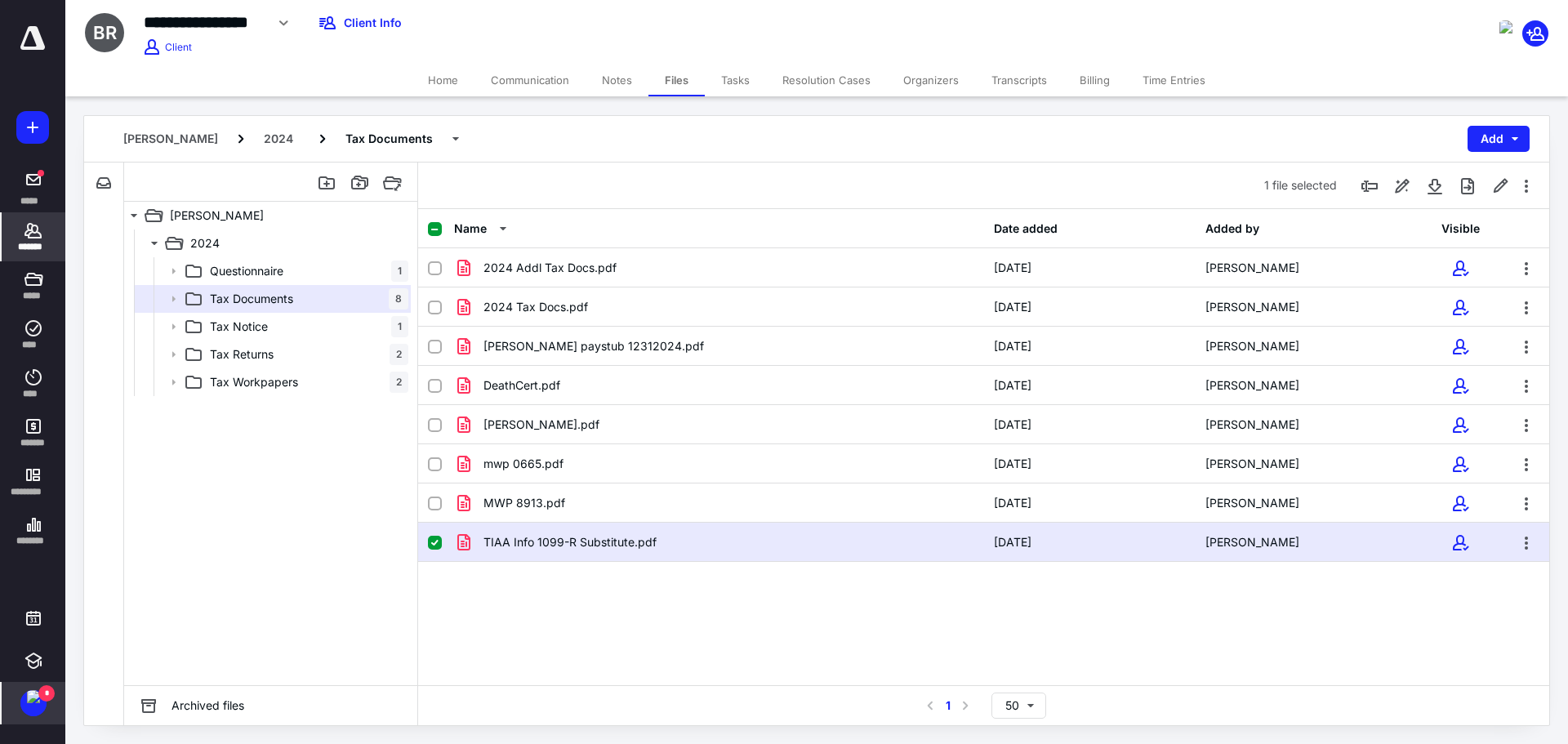 click 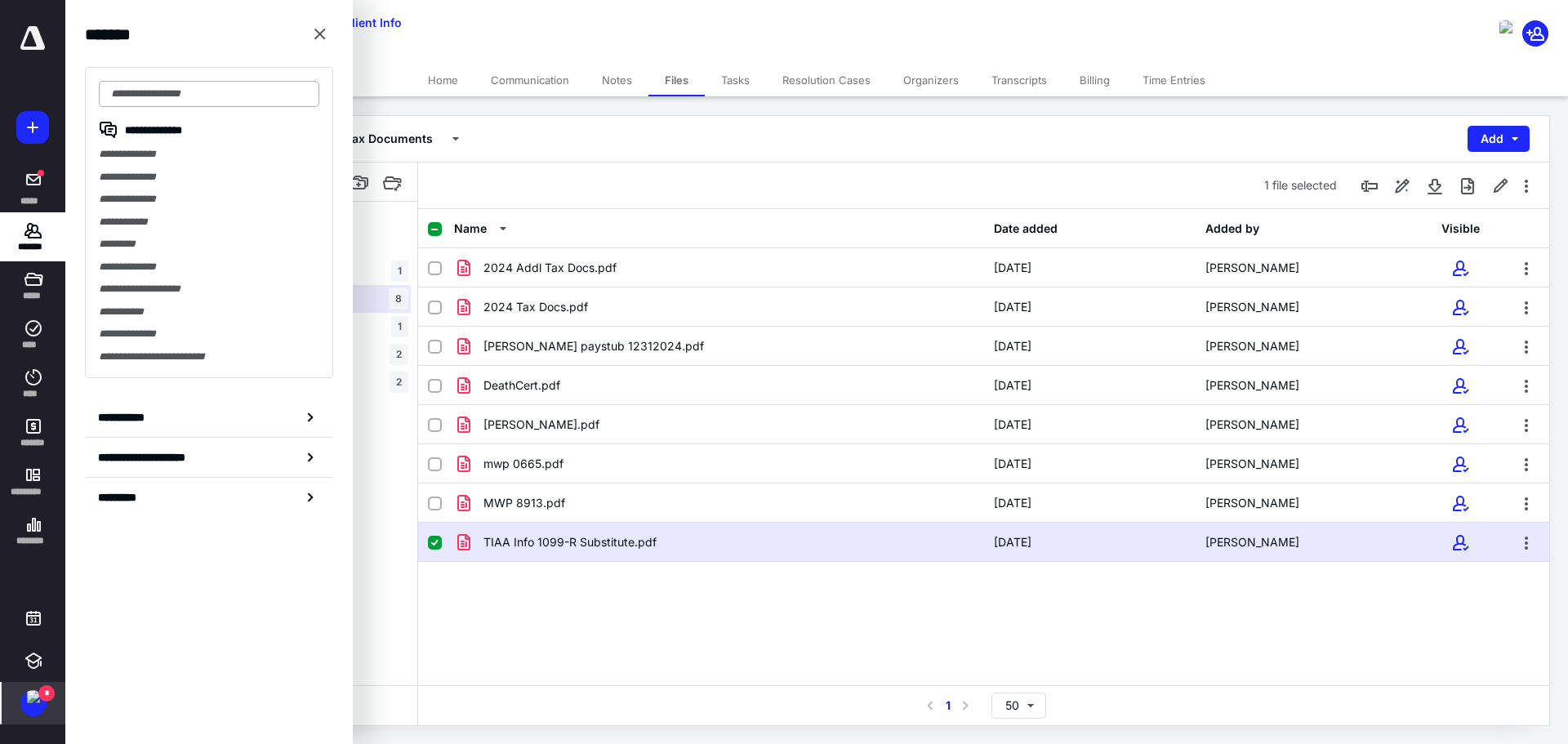 click at bounding box center (209, 94) 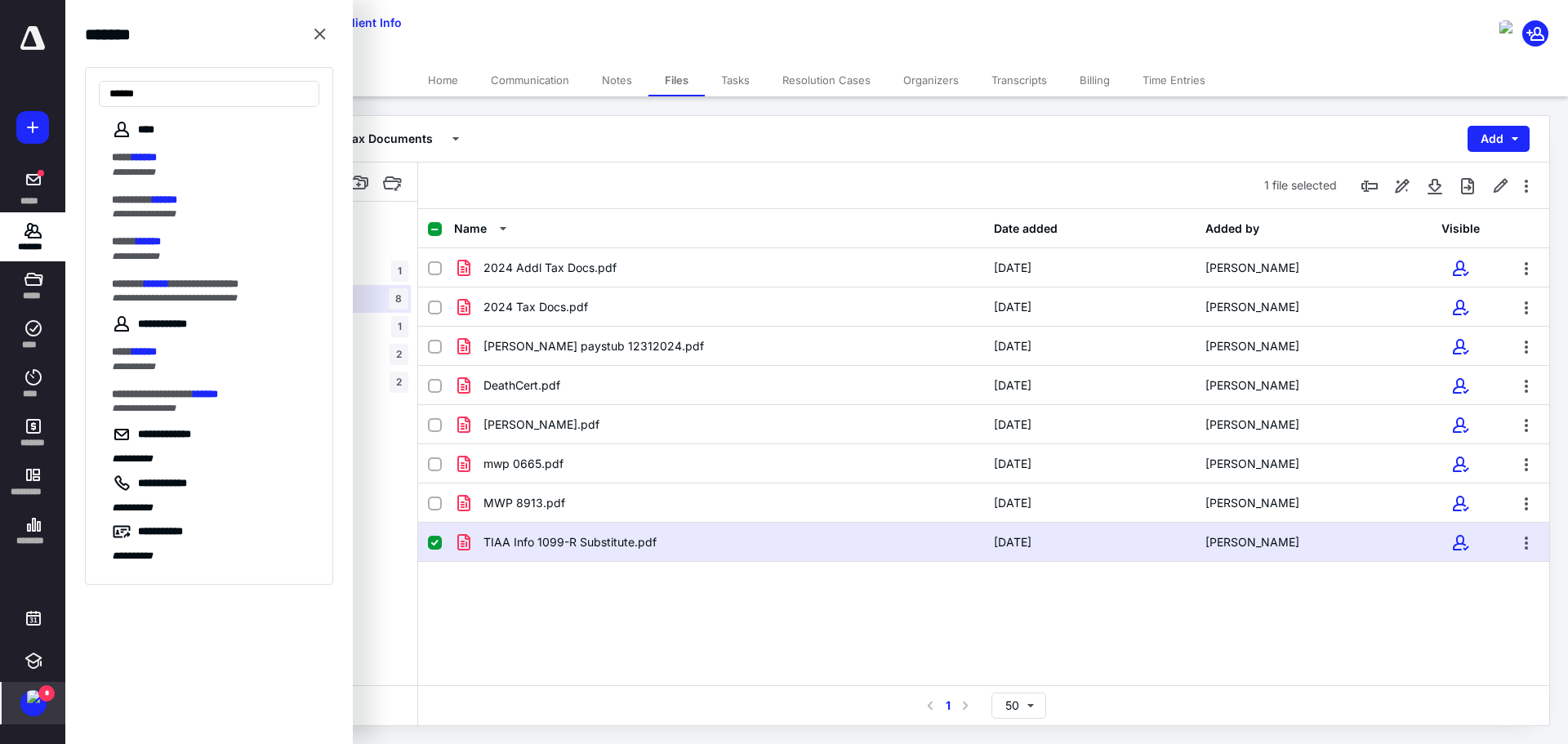 drag, startPoint x: 180, startPoint y: 98, endPoint x: 66, endPoint y: 87, distance: 114.52947 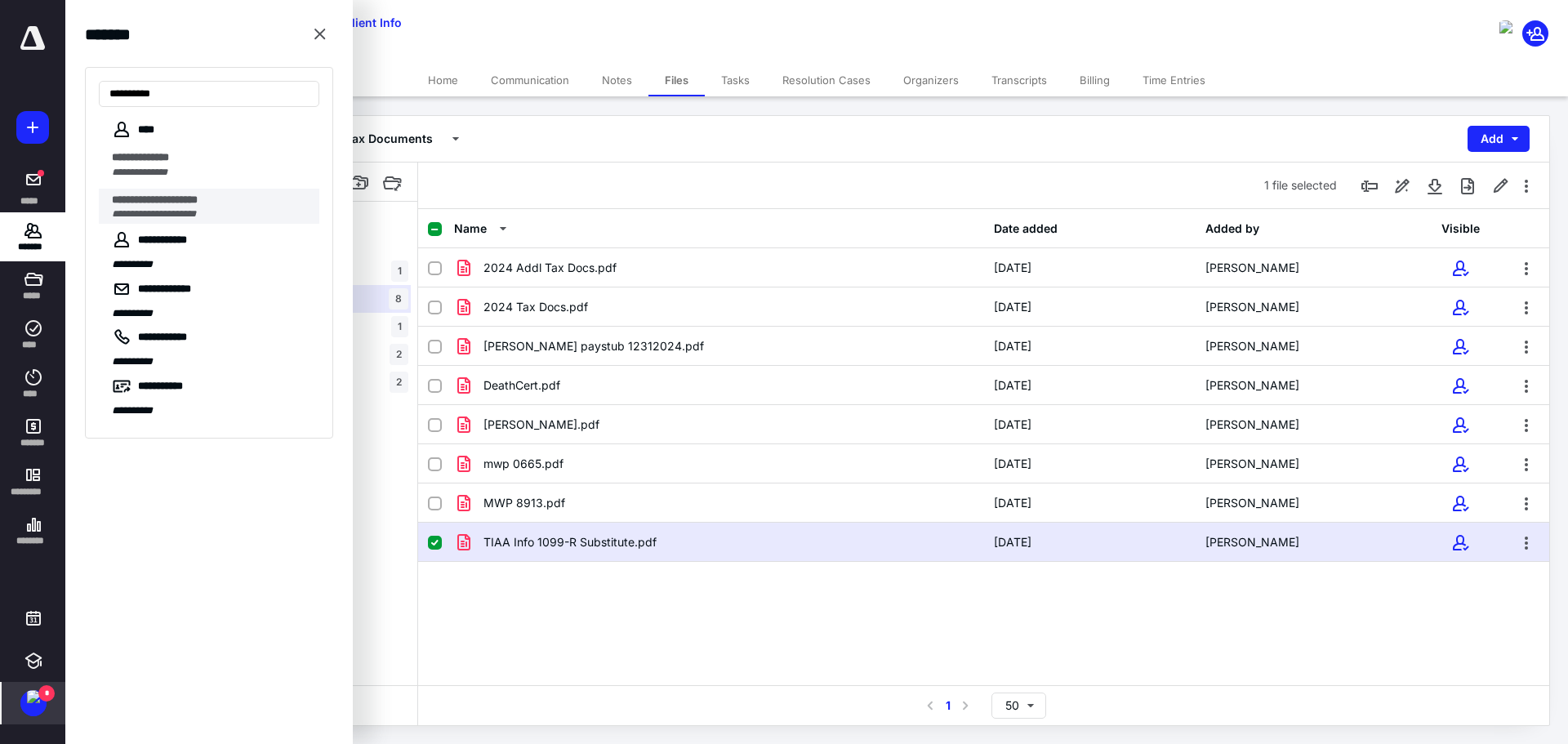 type on "**********" 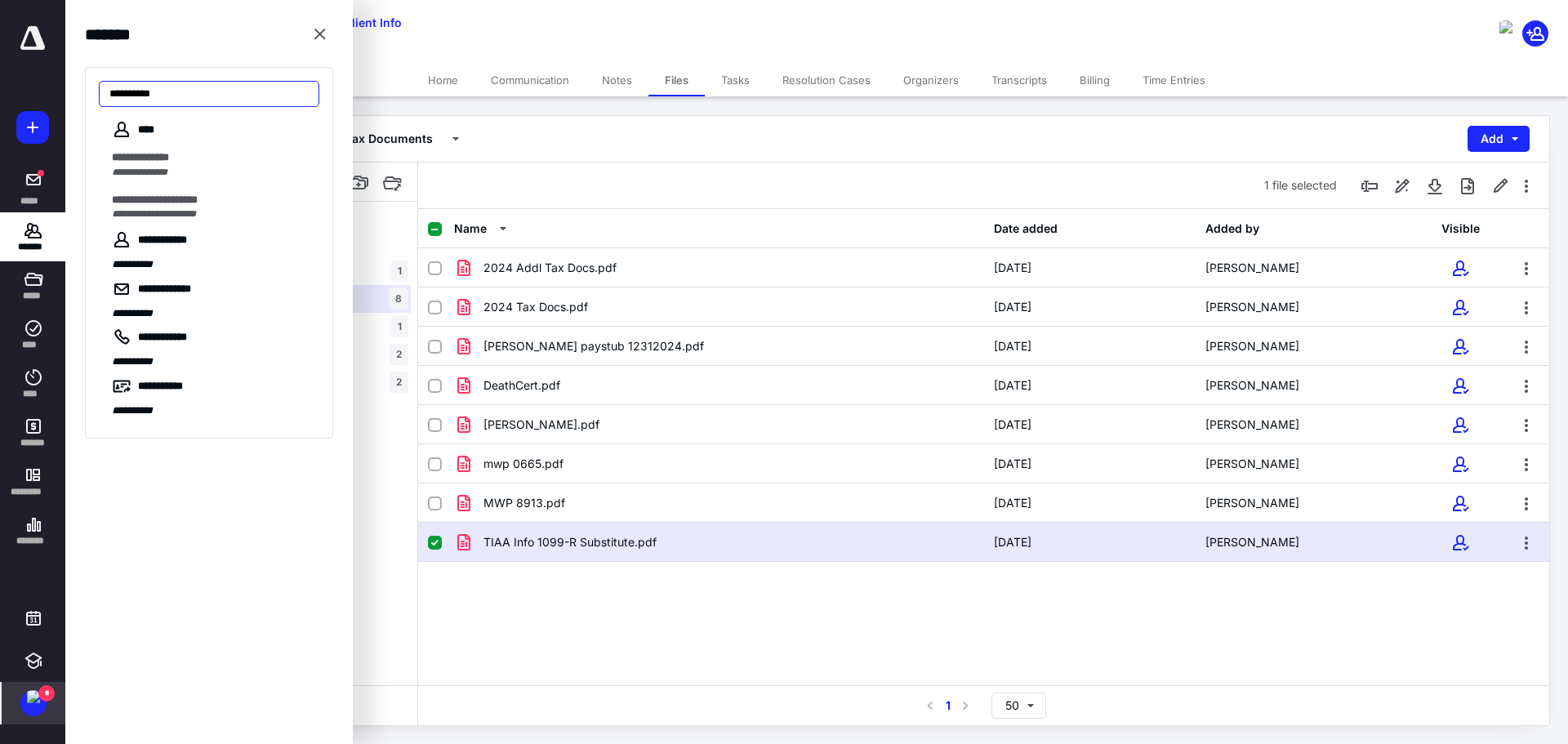 click on "**********" at bounding box center (209, 94) 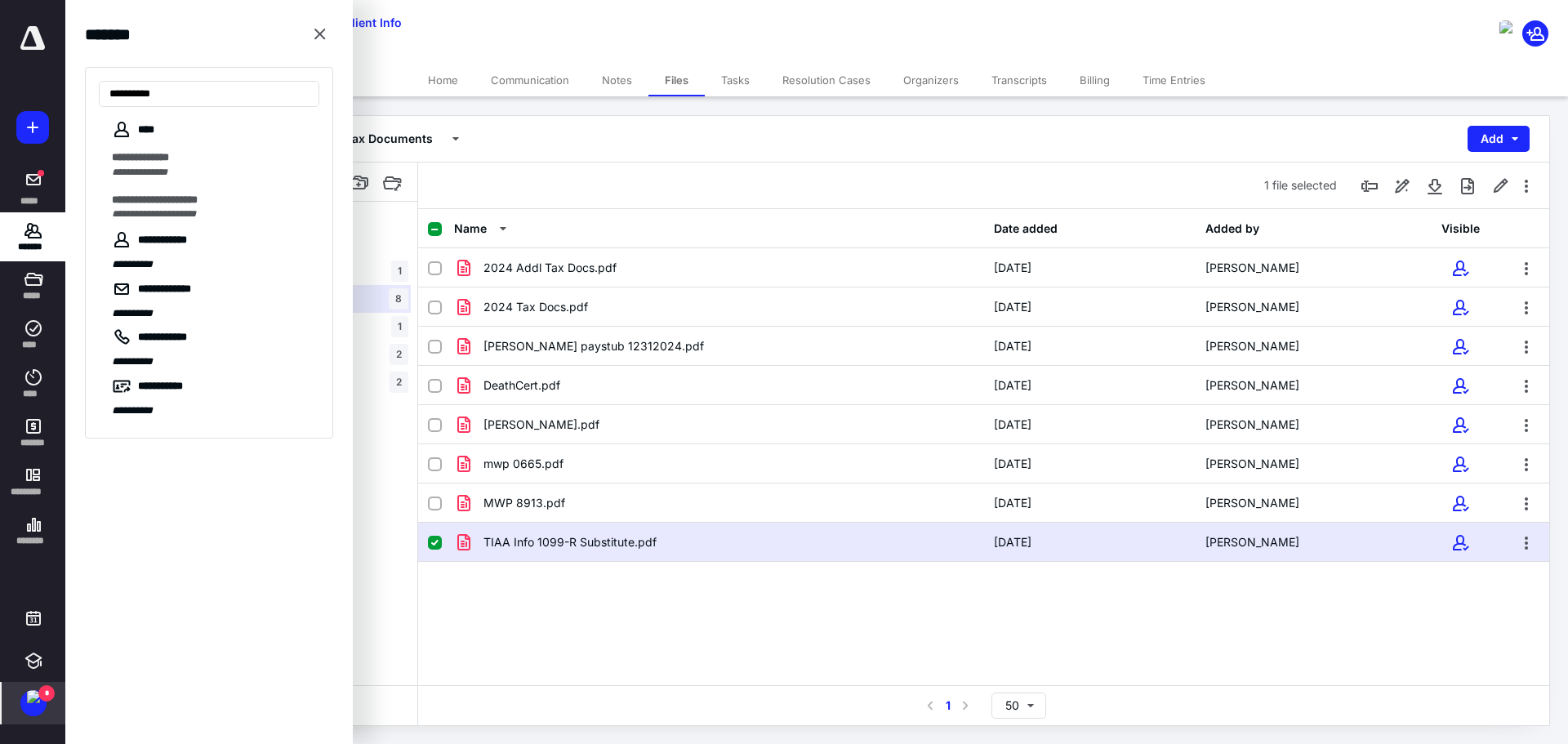 click on "**********" at bounding box center (784, 372) 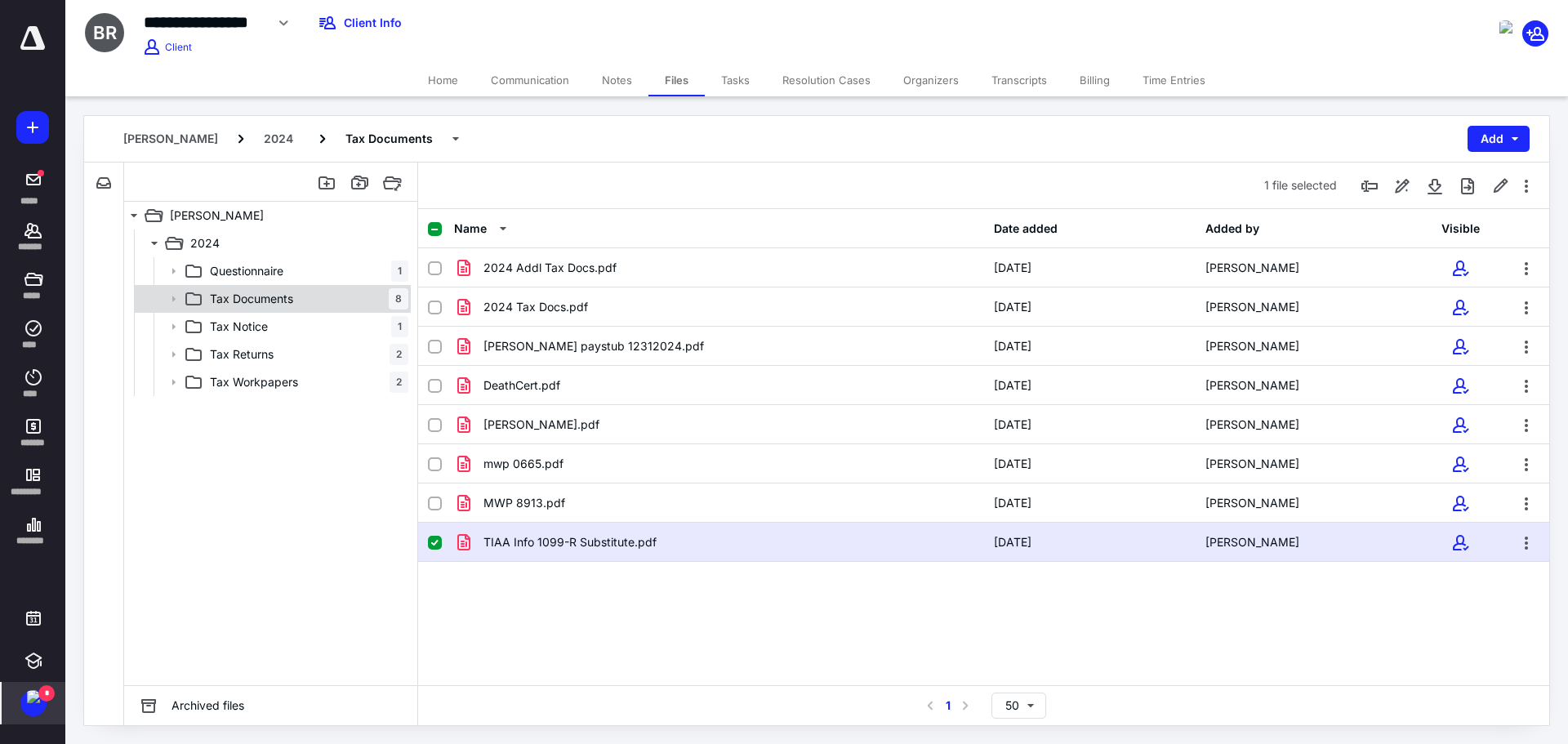 click on "Tax Documents" at bounding box center (252, 299) 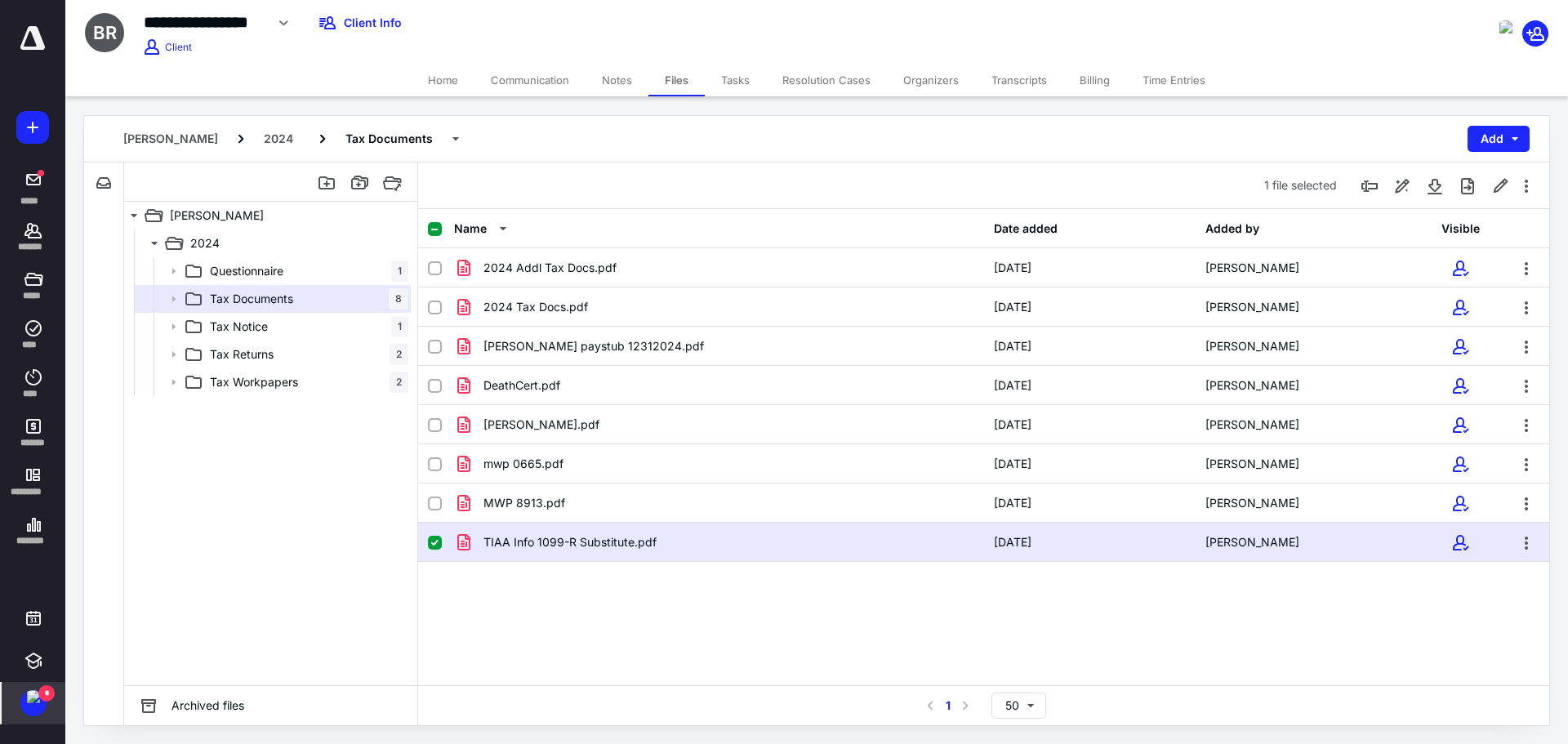 click on "Tax Notice 1" at bounding box center [305, 327] 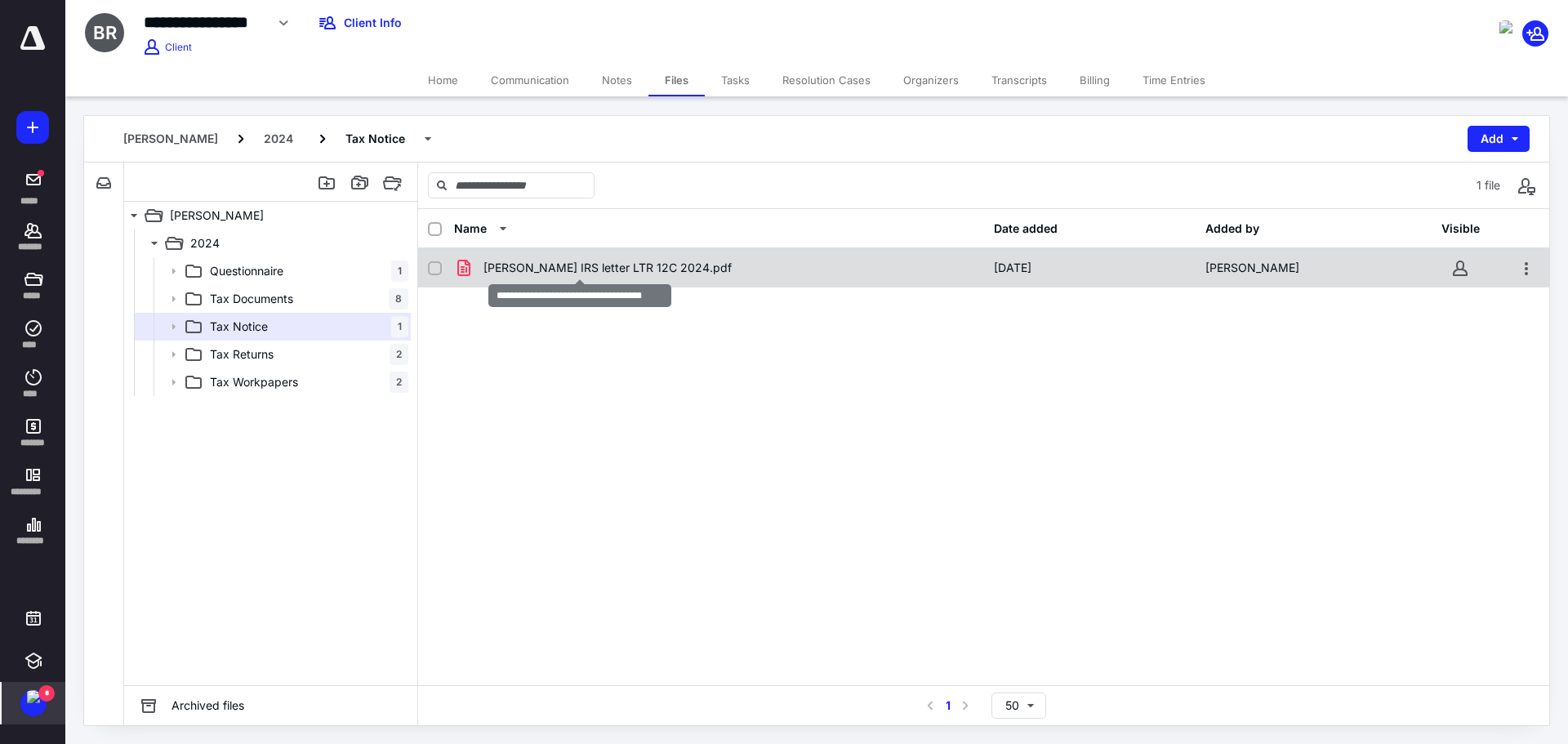 click on "[PERSON_NAME] IRS letter LTR 12C 2024.pdf" at bounding box center (608, 268) 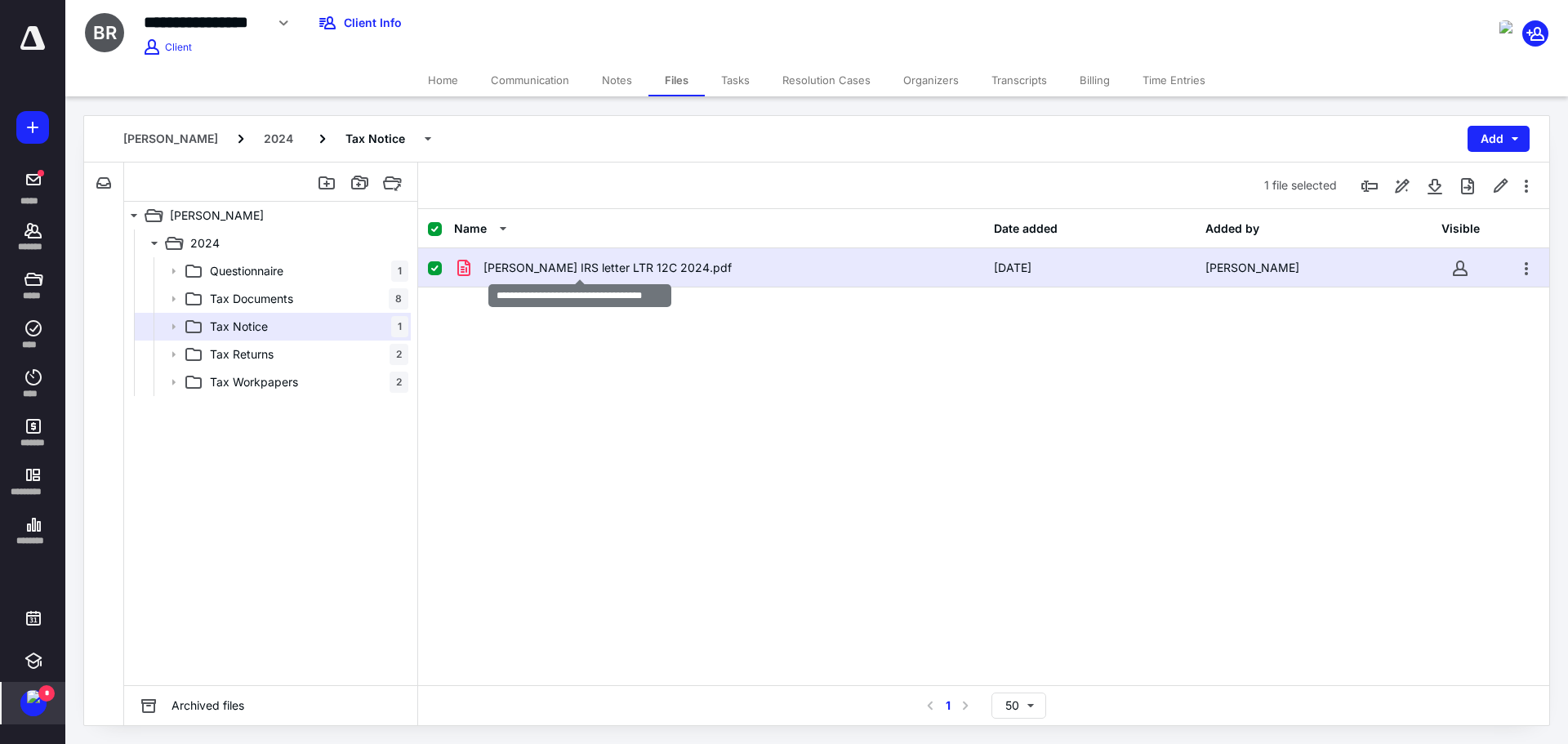 click on "[PERSON_NAME] IRS letter LTR 12C 2024.pdf" at bounding box center [608, 268] 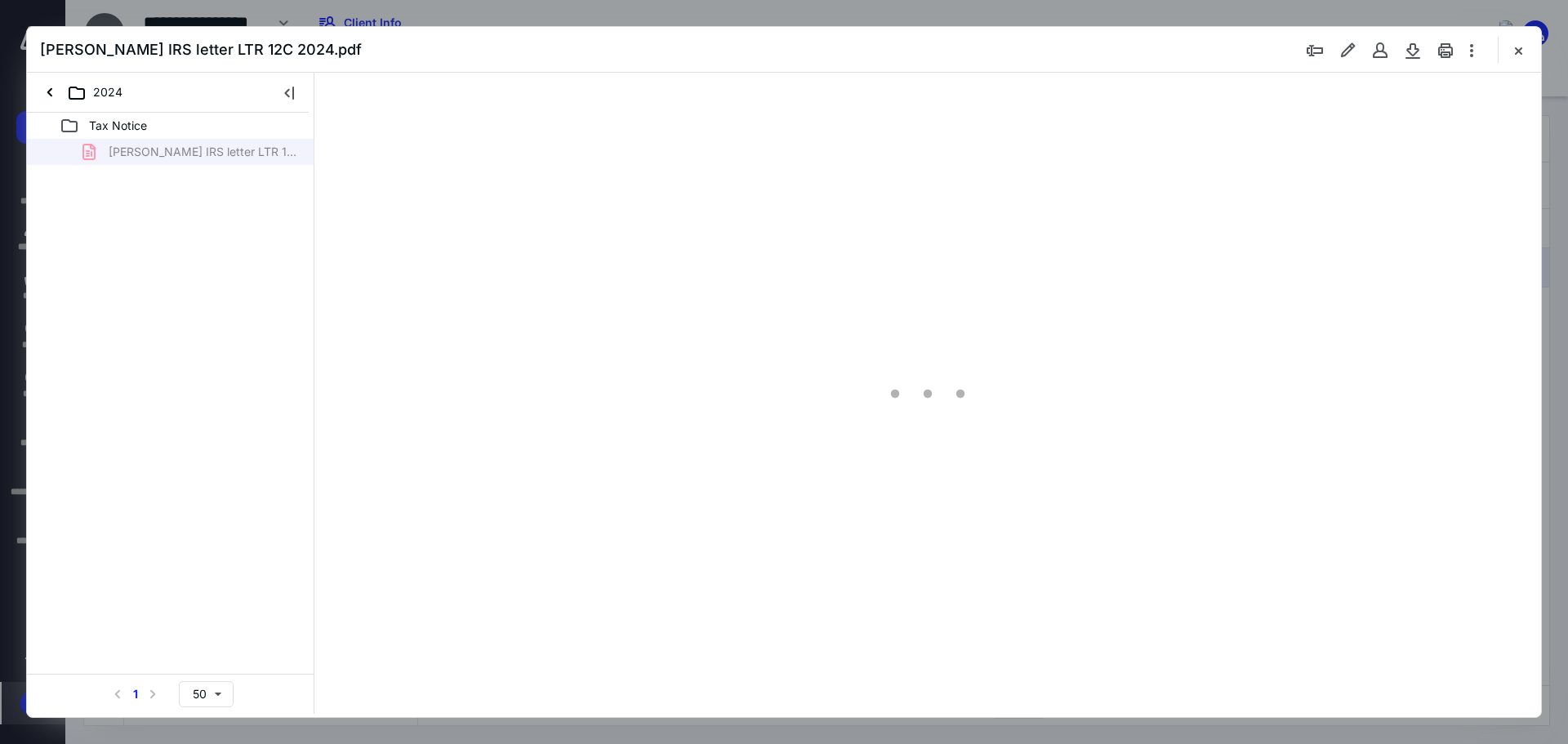 scroll, scrollTop: 0, scrollLeft: 0, axis: both 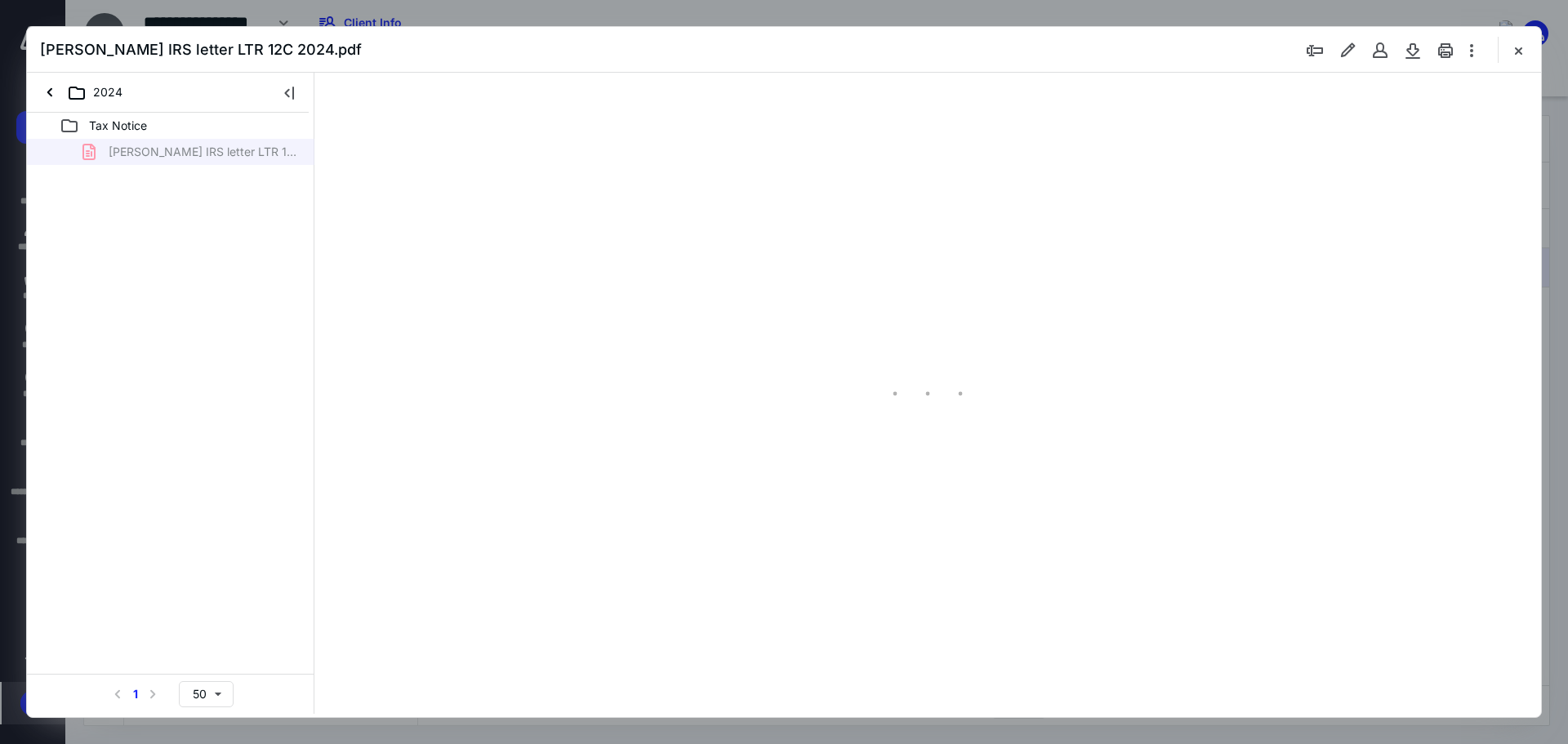 type on "89" 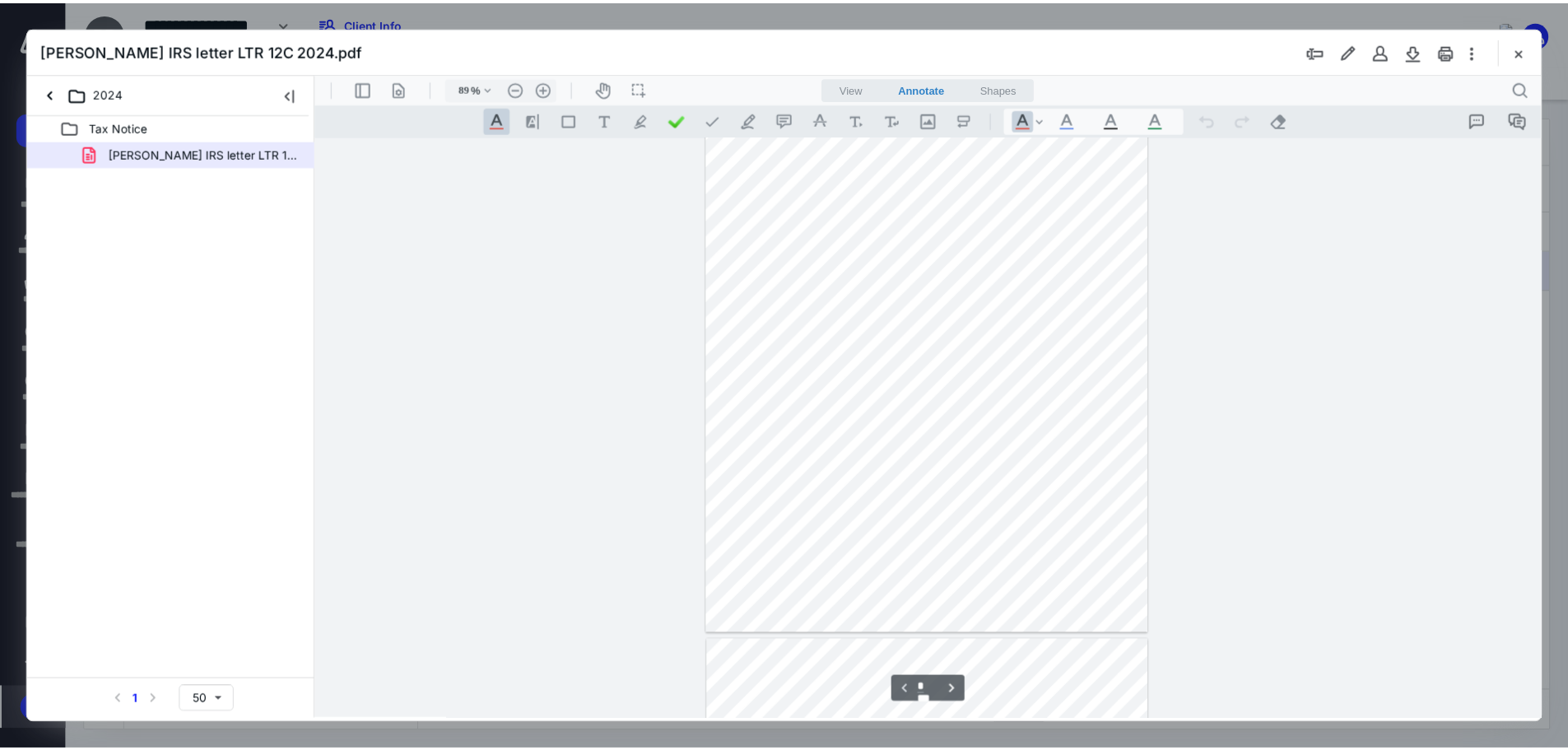 scroll, scrollTop: 0, scrollLeft: 0, axis: both 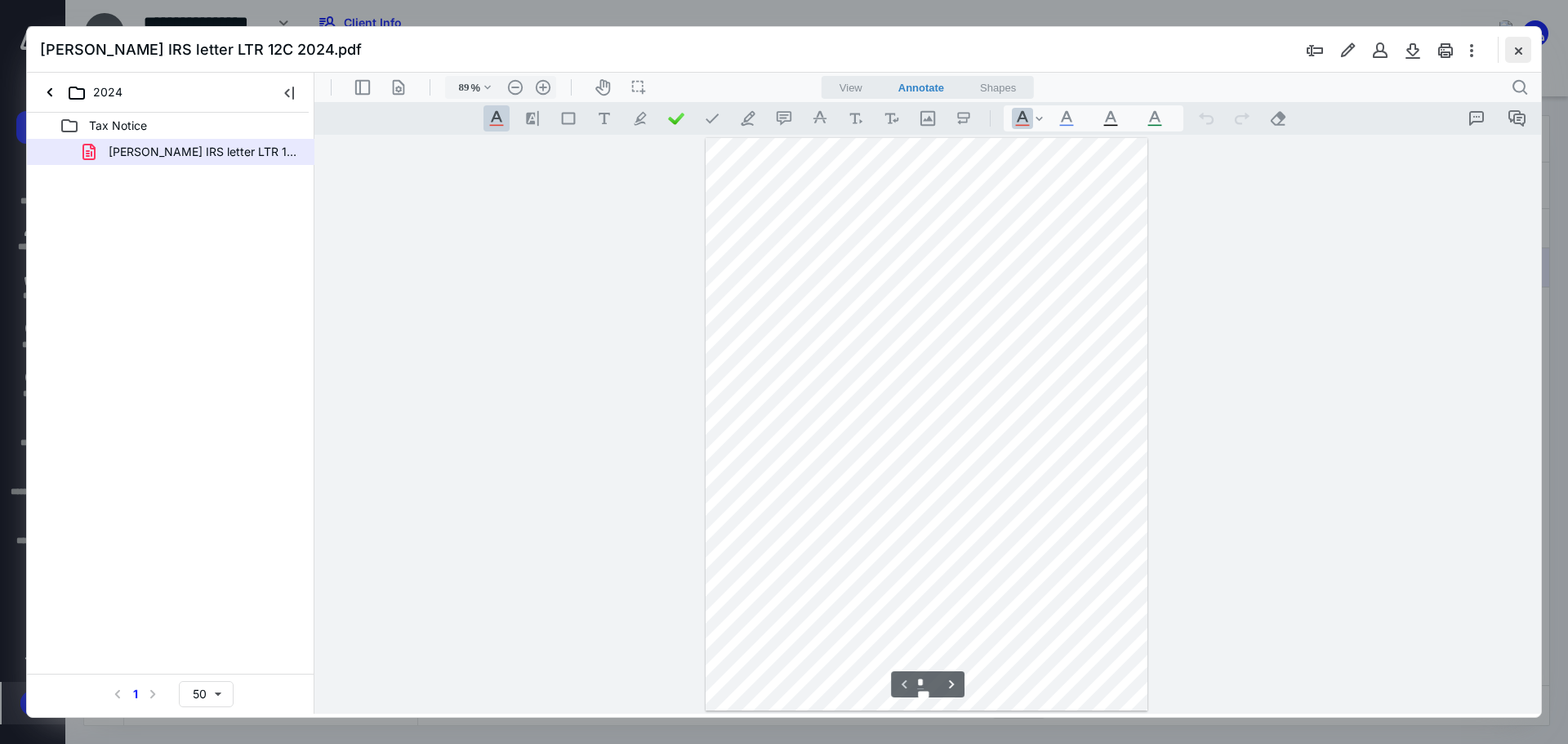 click at bounding box center [1518, 50] 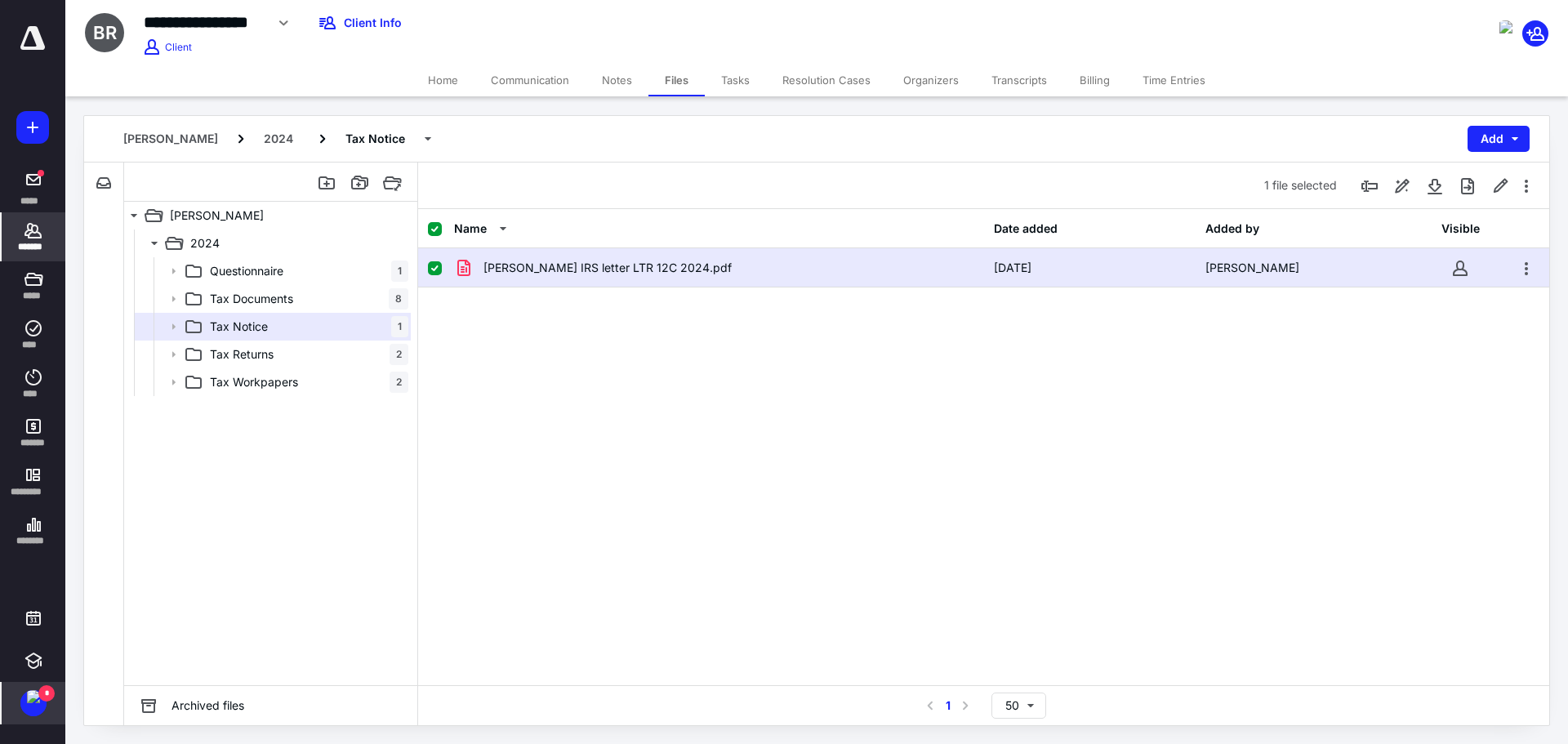 click 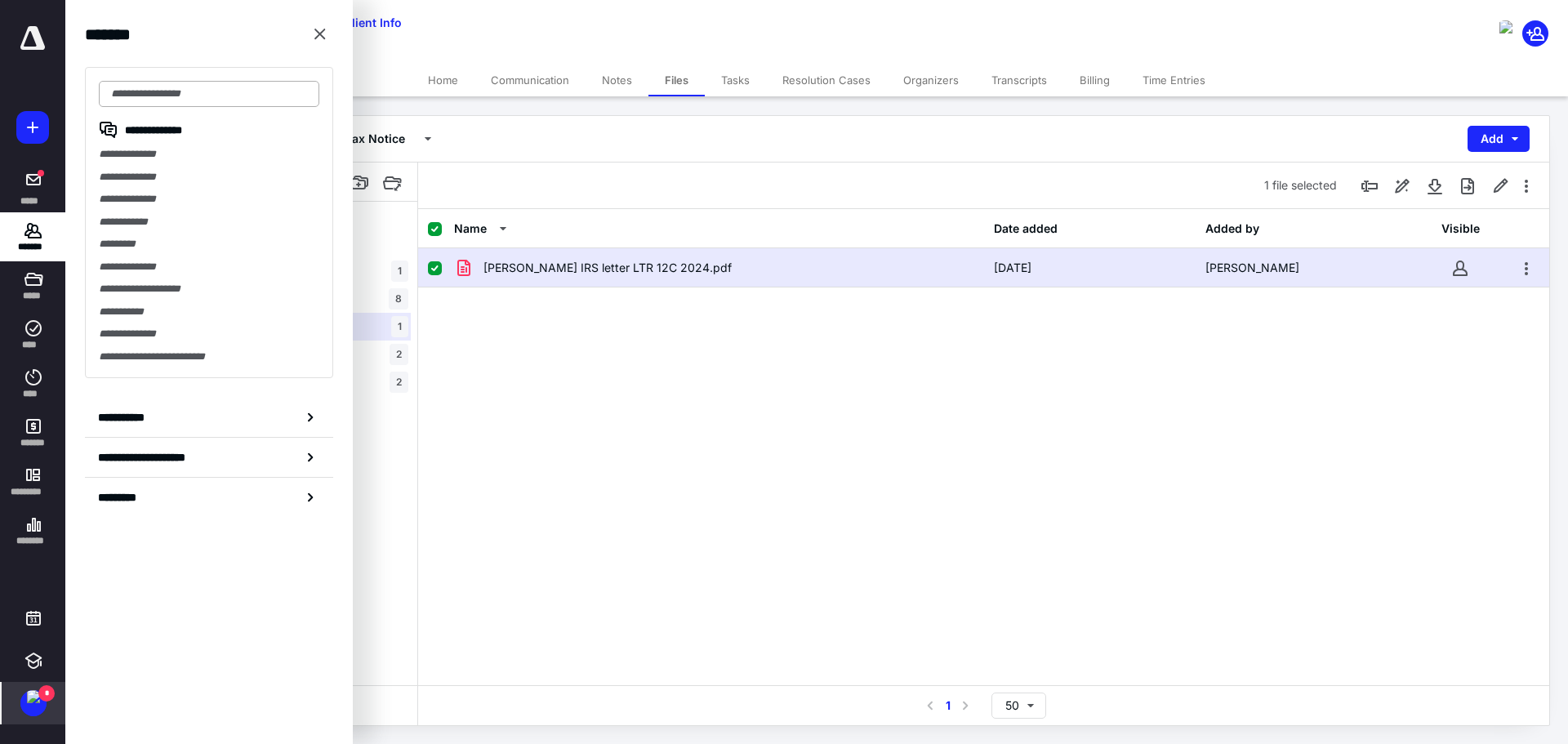click at bounding box center (209, 94) 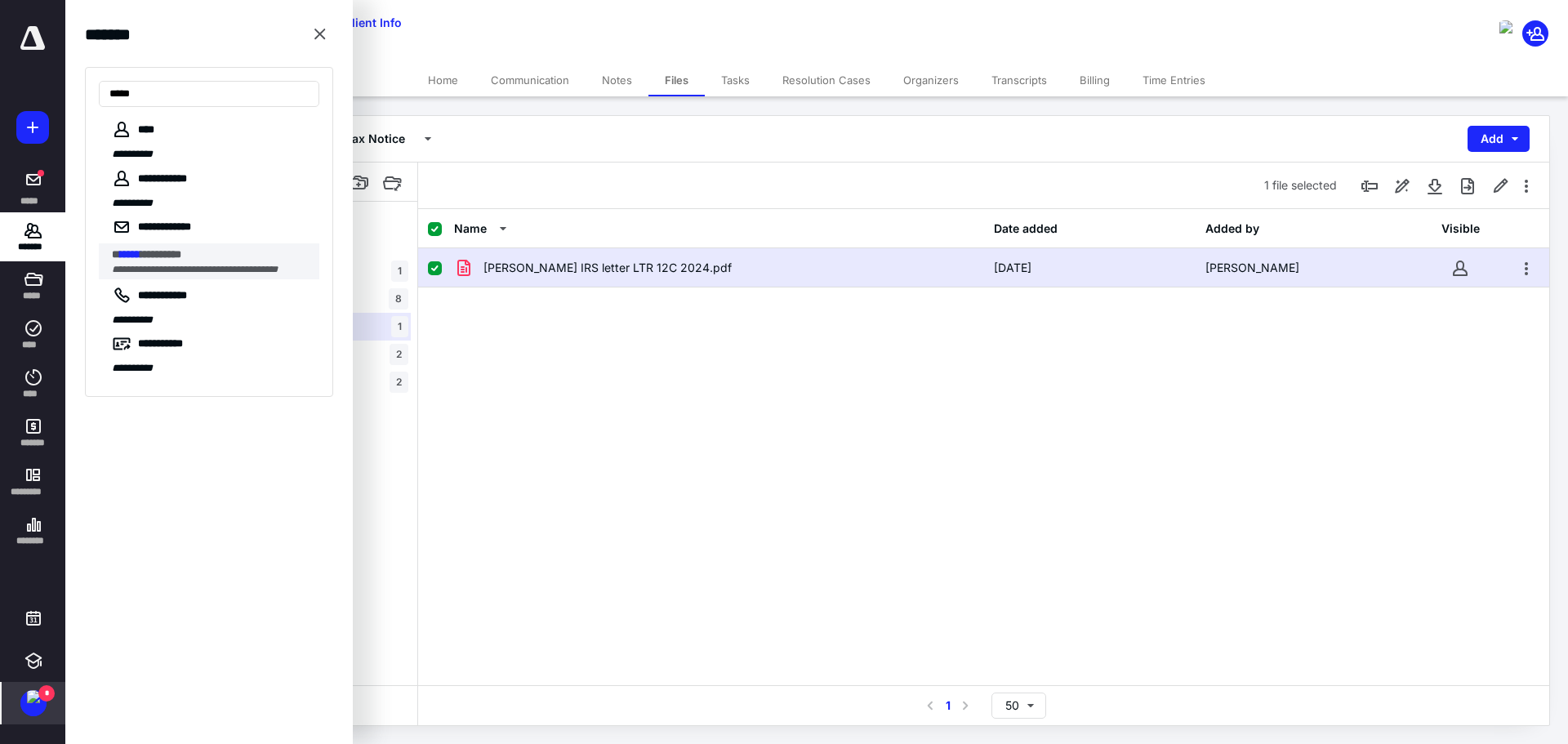 type on "*****" 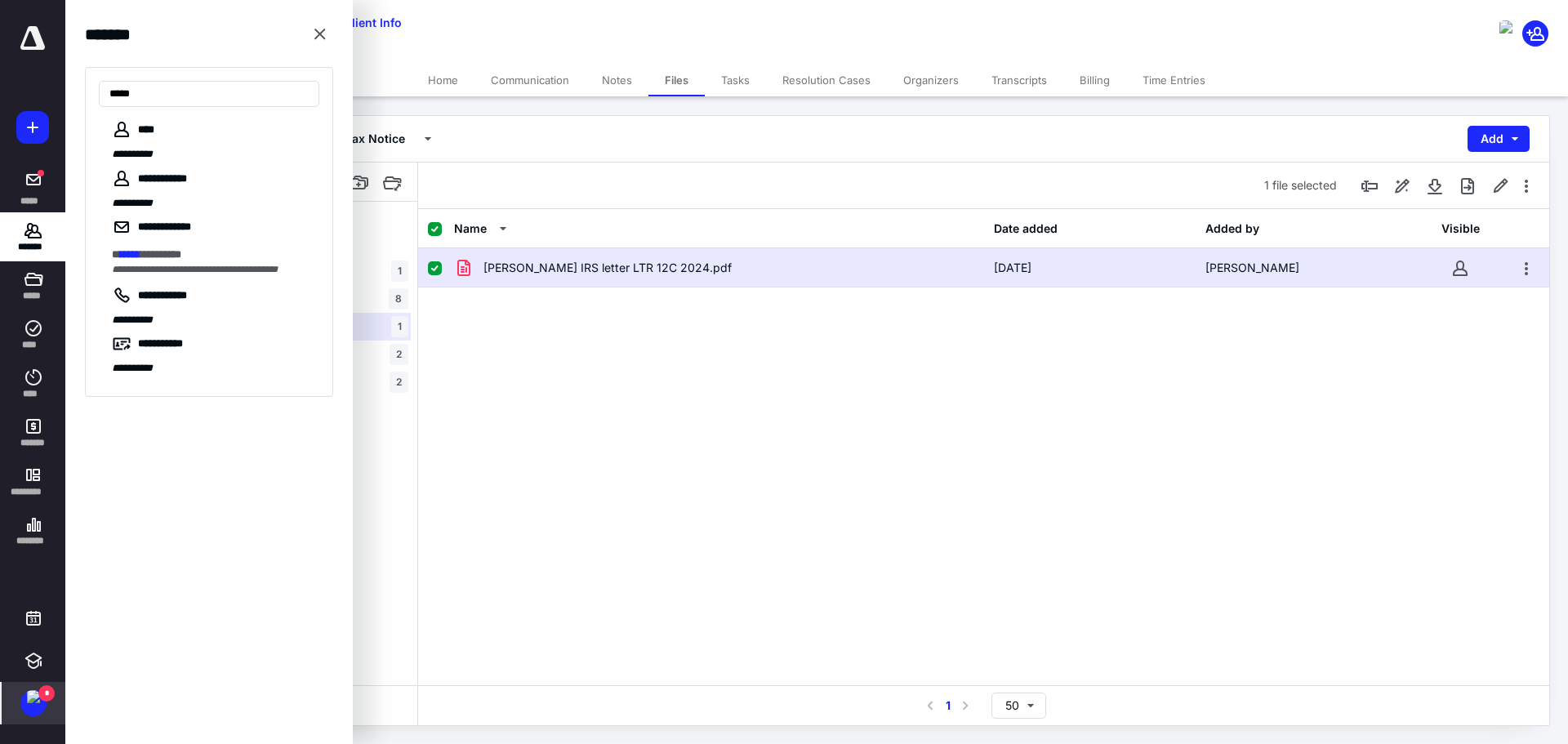 click on "**********" at bounding box center (161, 254) 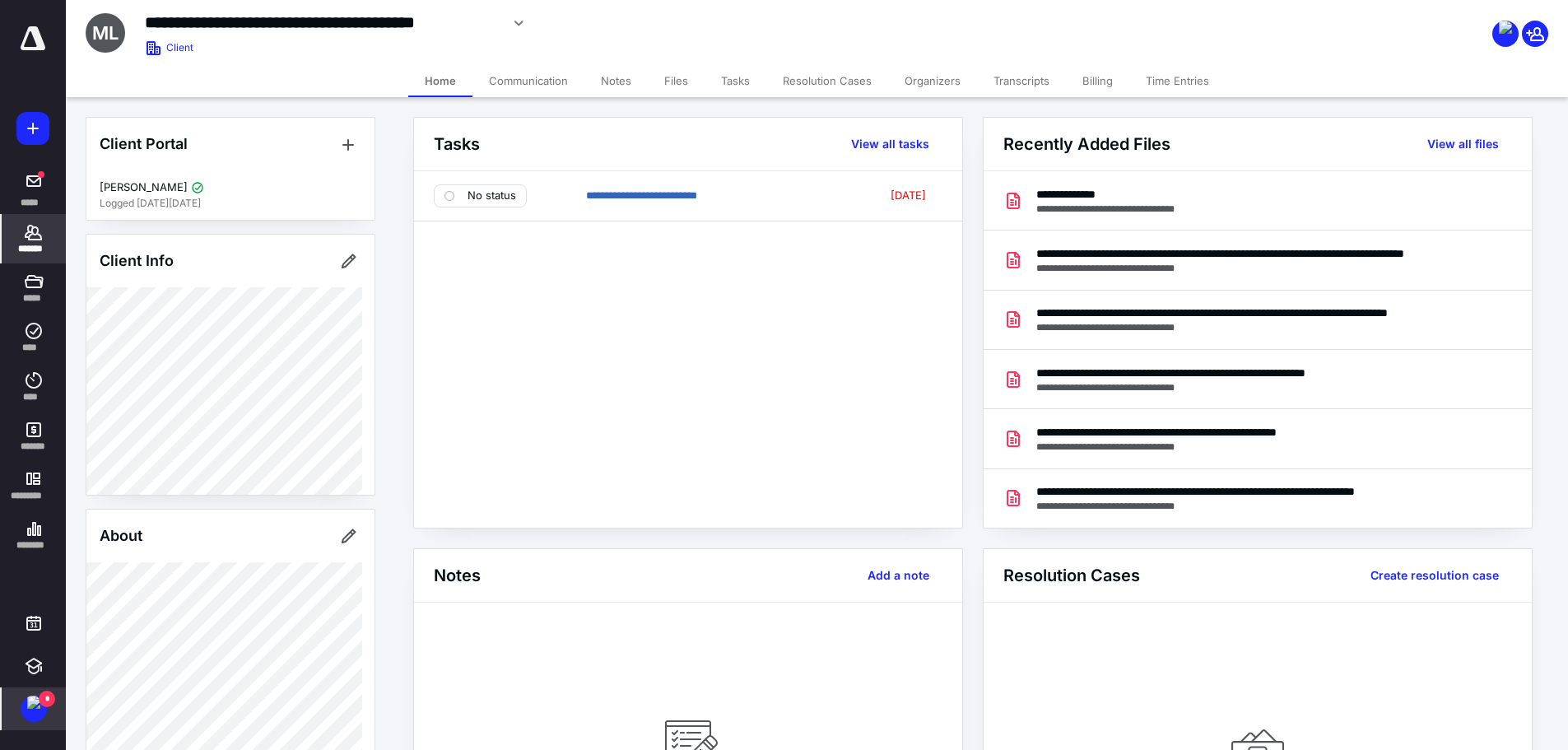 click on "Tasks" at bounding box center [735, 81] 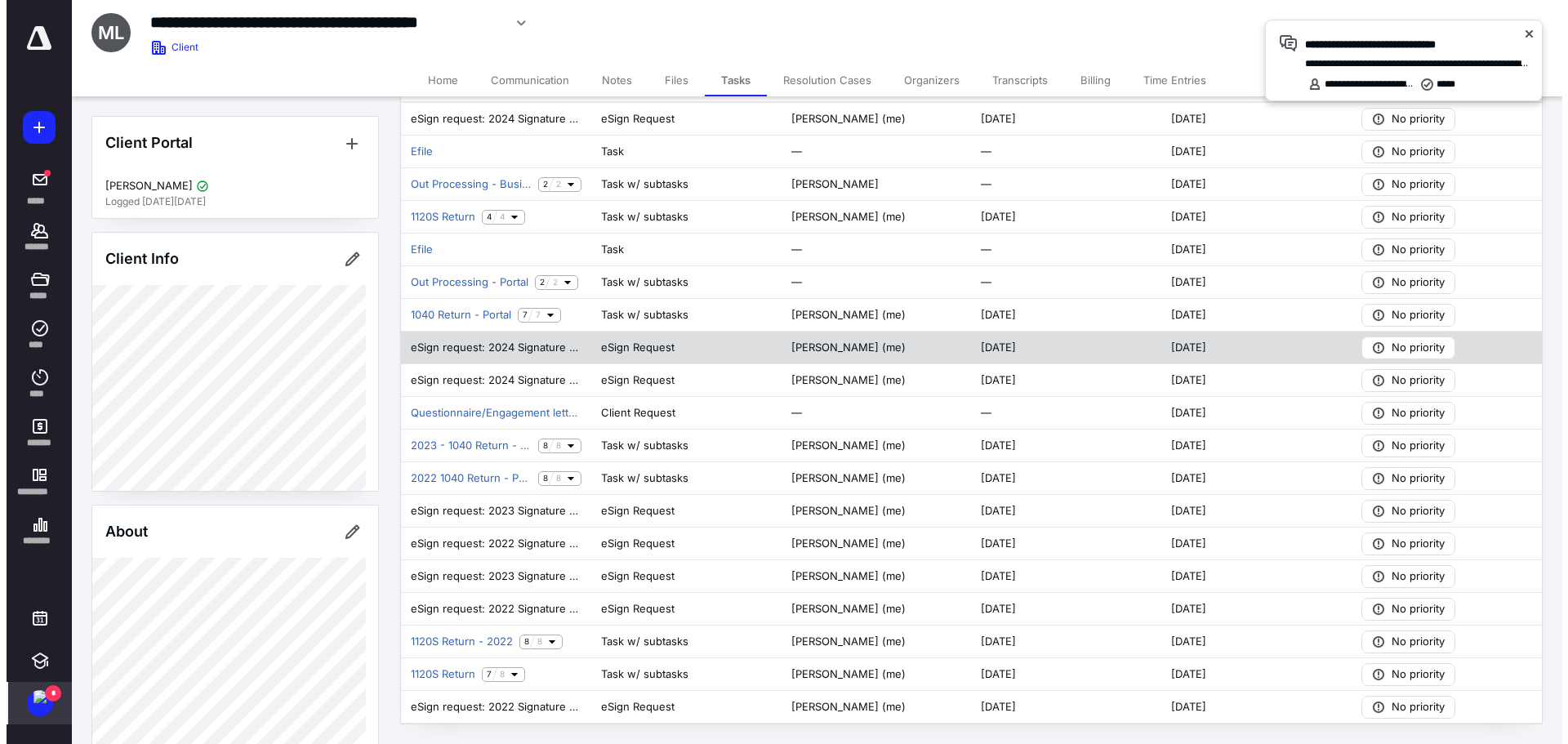 scroll, scrollTop: 0, scrollLeft: 0, axis: both 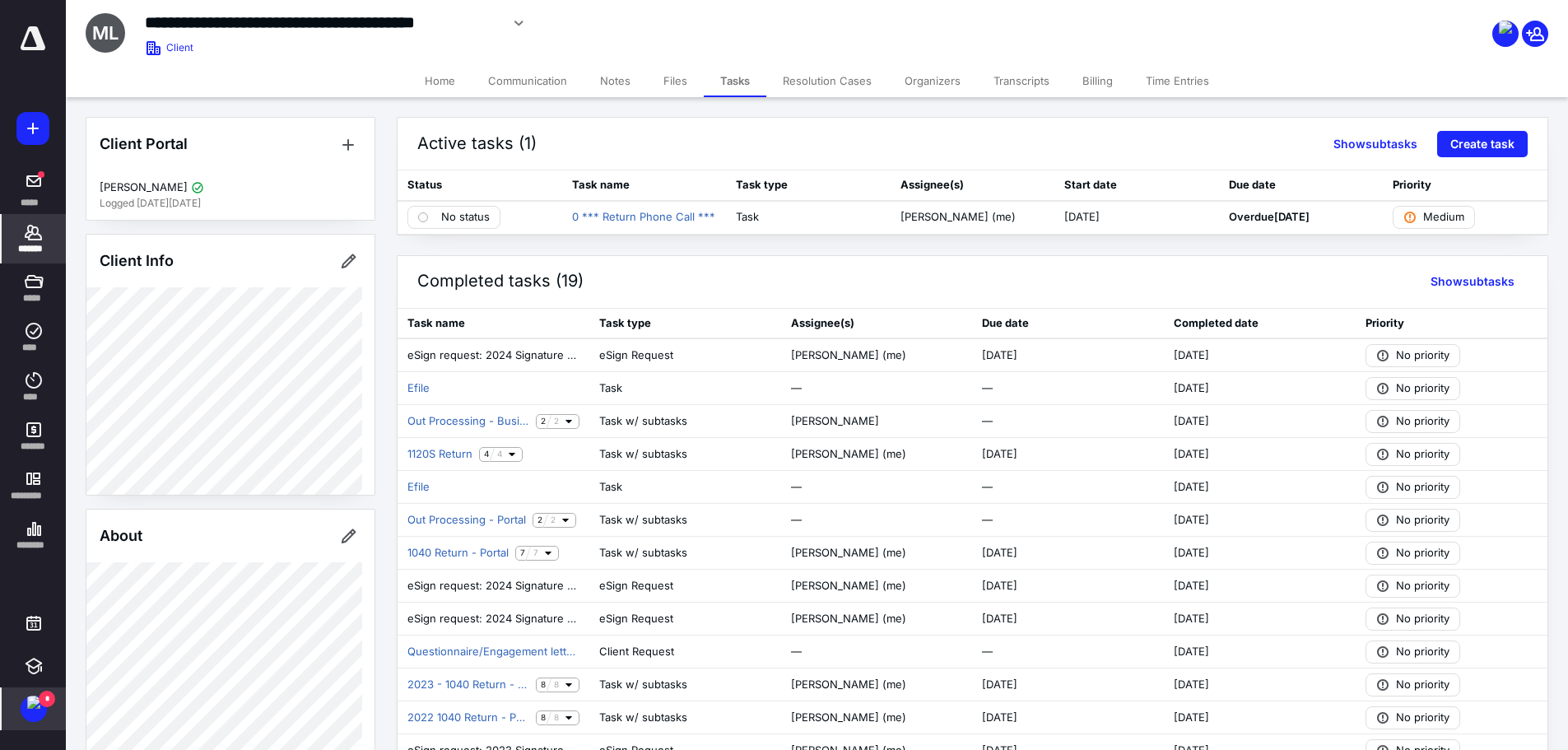 click 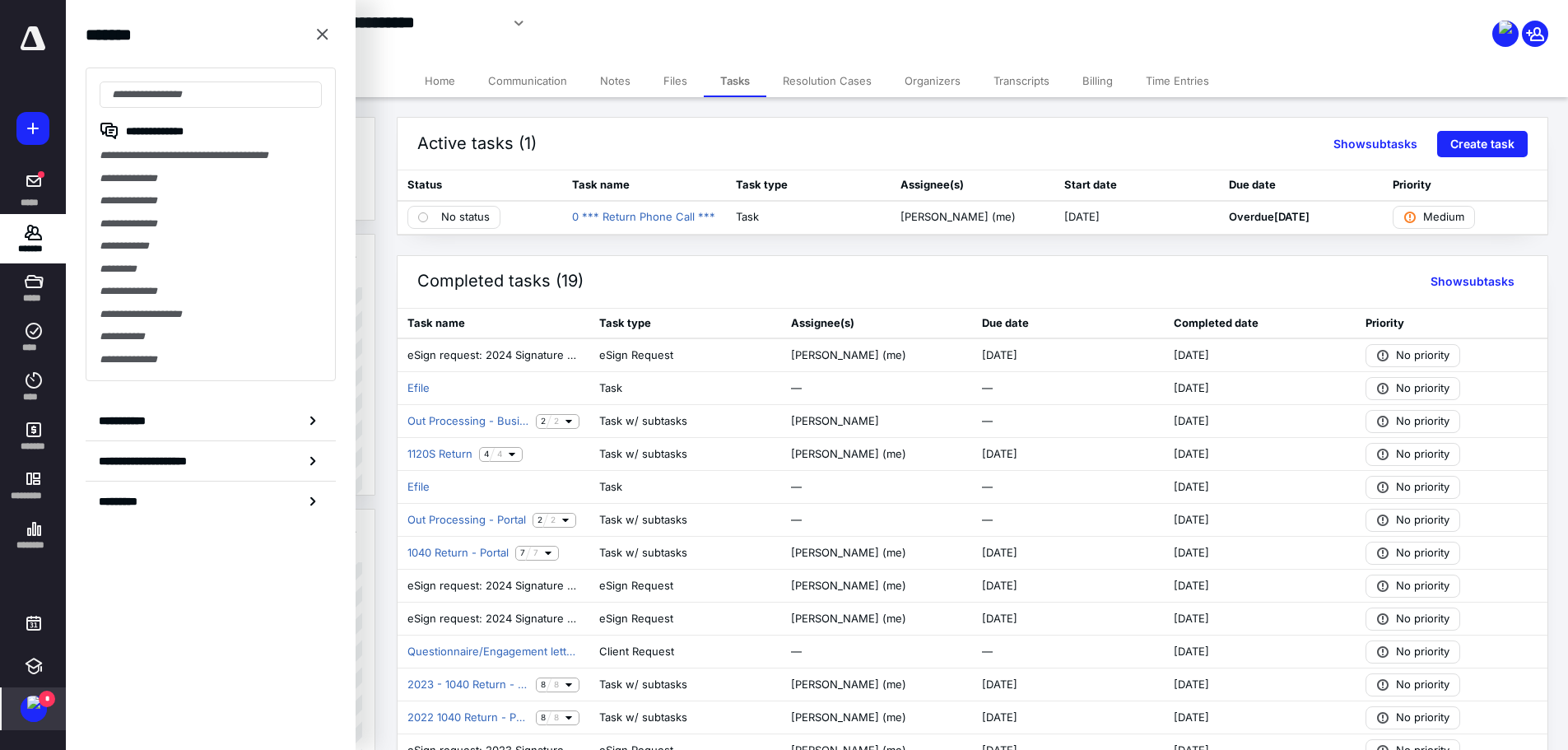 click on "**********" at bounding box center (211, 179) 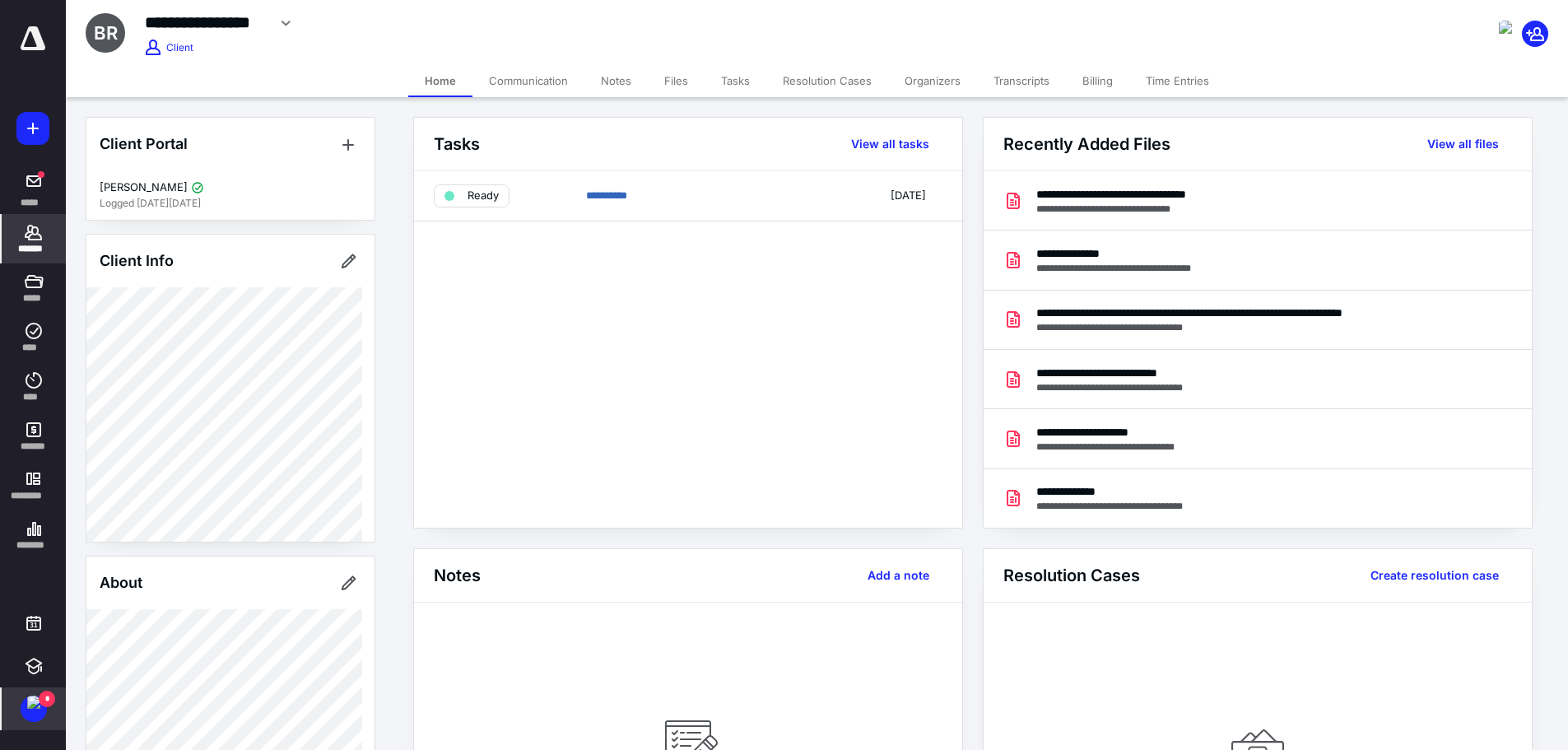 click on "Files" at bounding box center [676, 81] 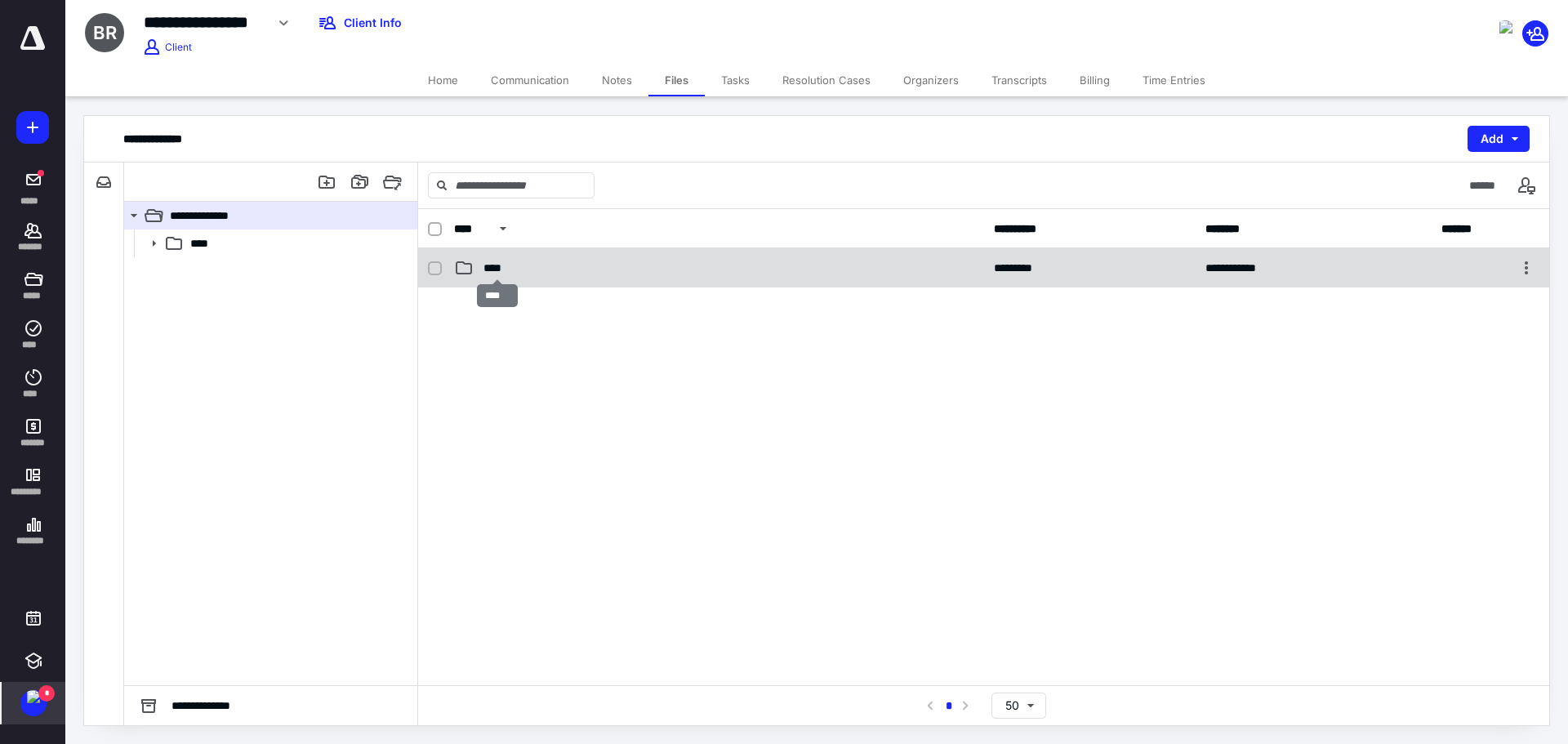 click on "****" at bounding box center [497, 268] 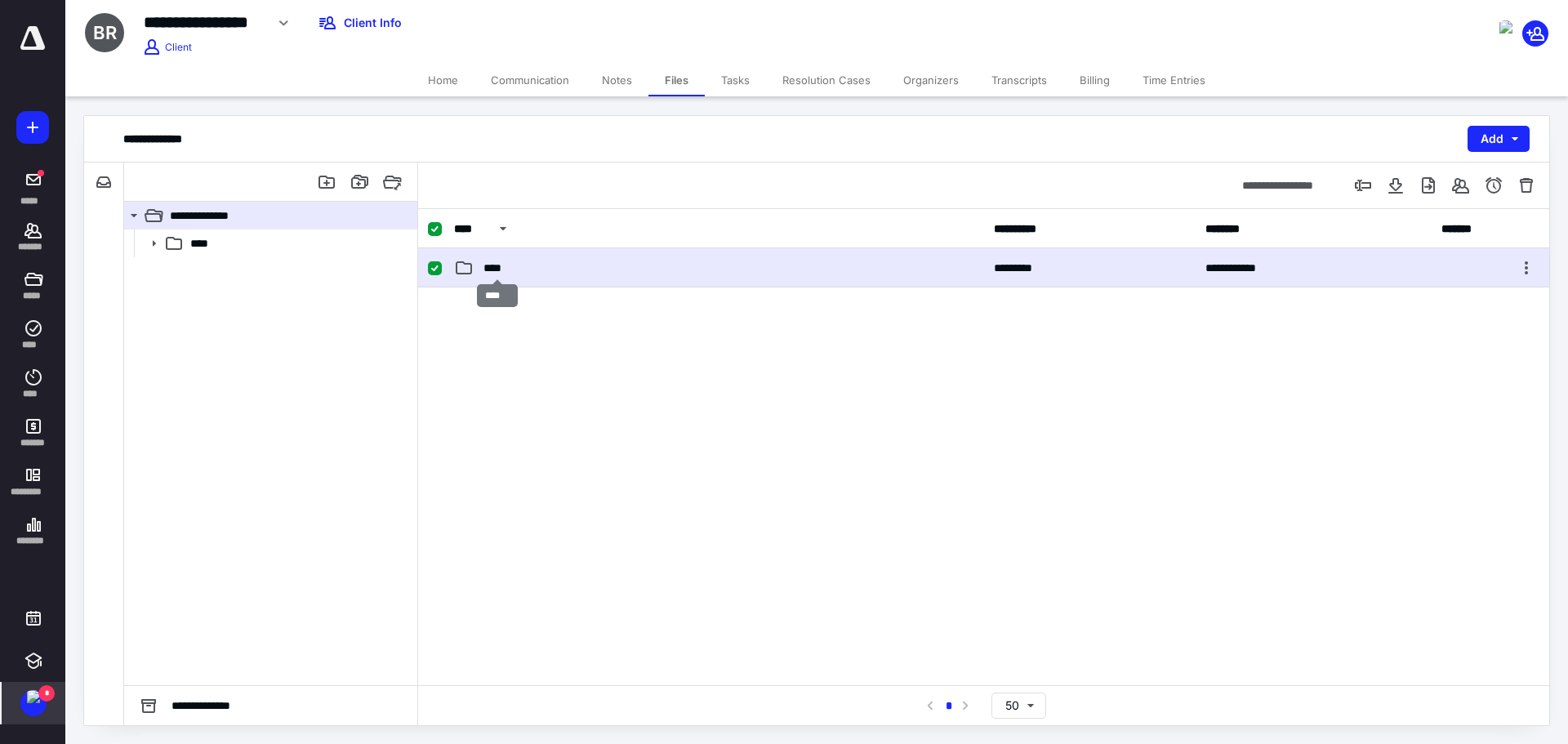 click on "****" at bounding box center [497, 268] 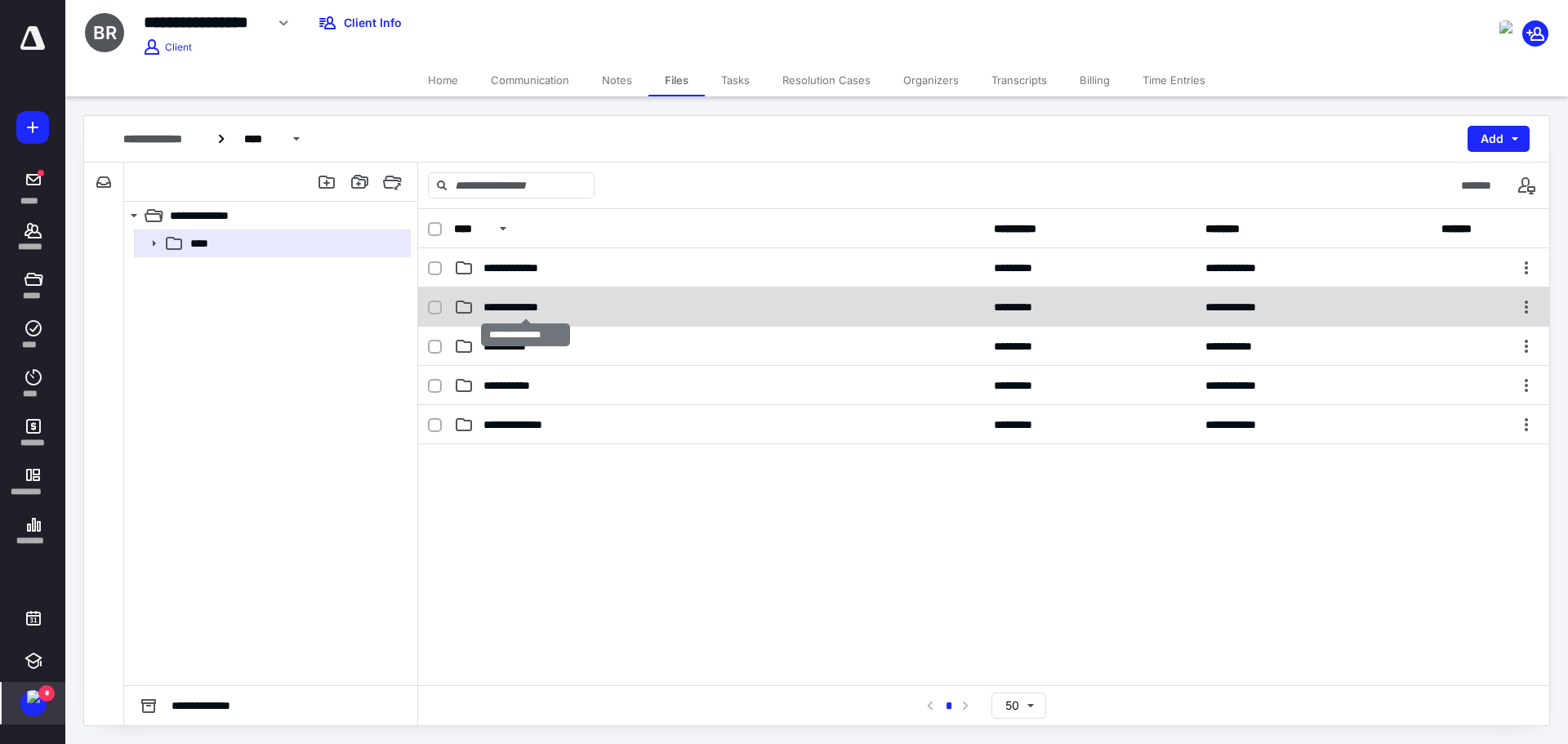 click on "**********" at bounding box center [525, 307] 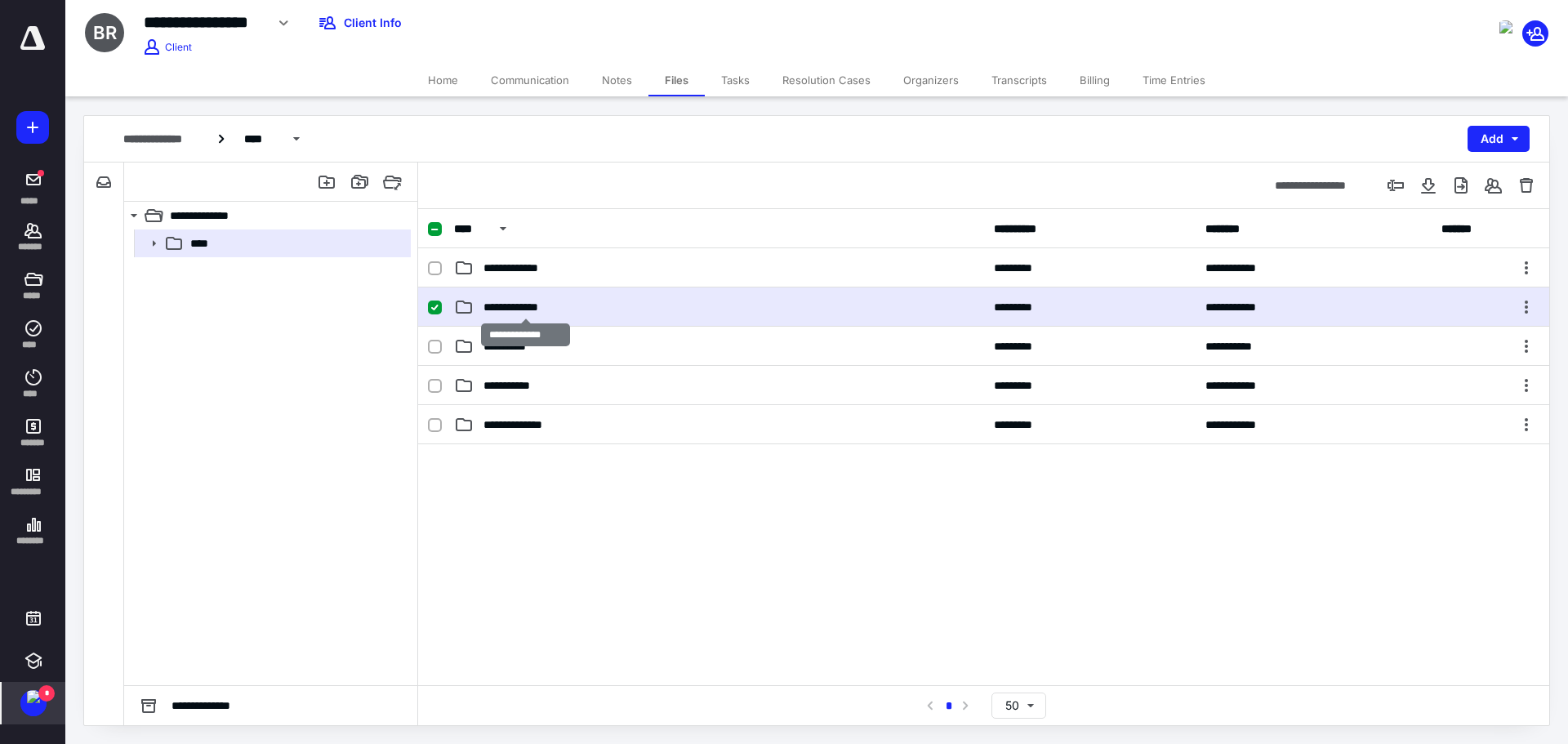 click on "**********" at bounding box center (525, 307) 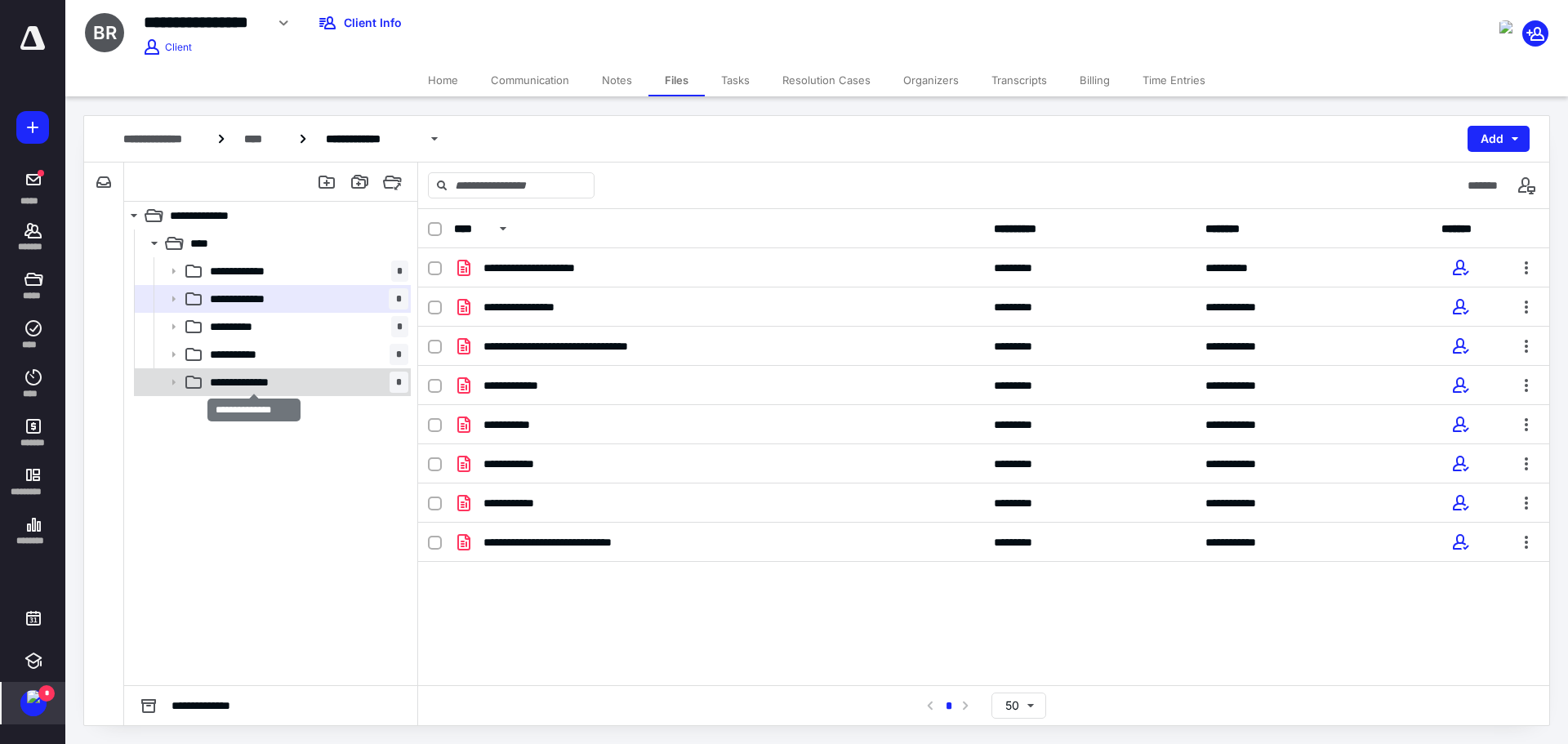 click on "**********" at bounding box center (254, 382) 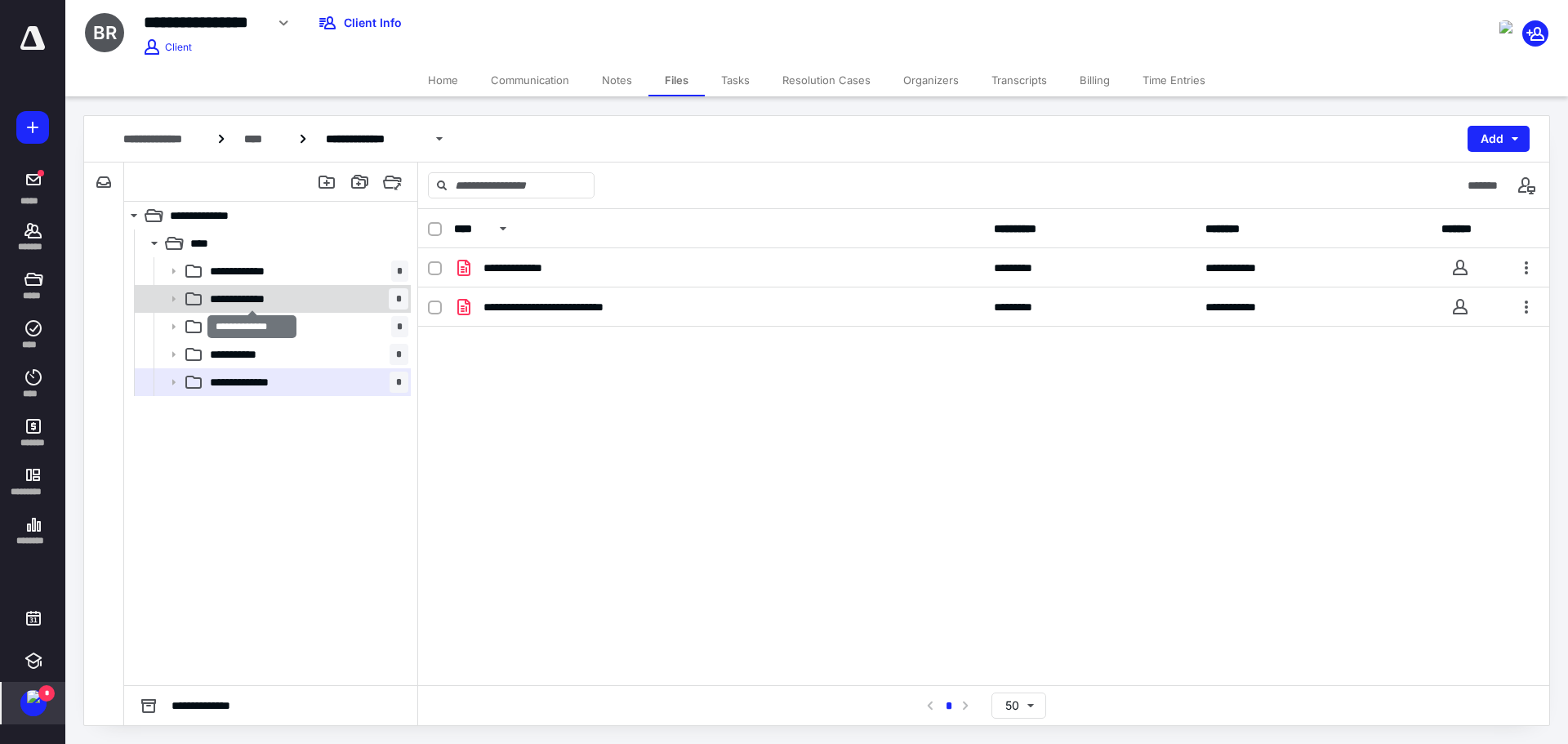 click on "**********" at bounding box center [252, 299] 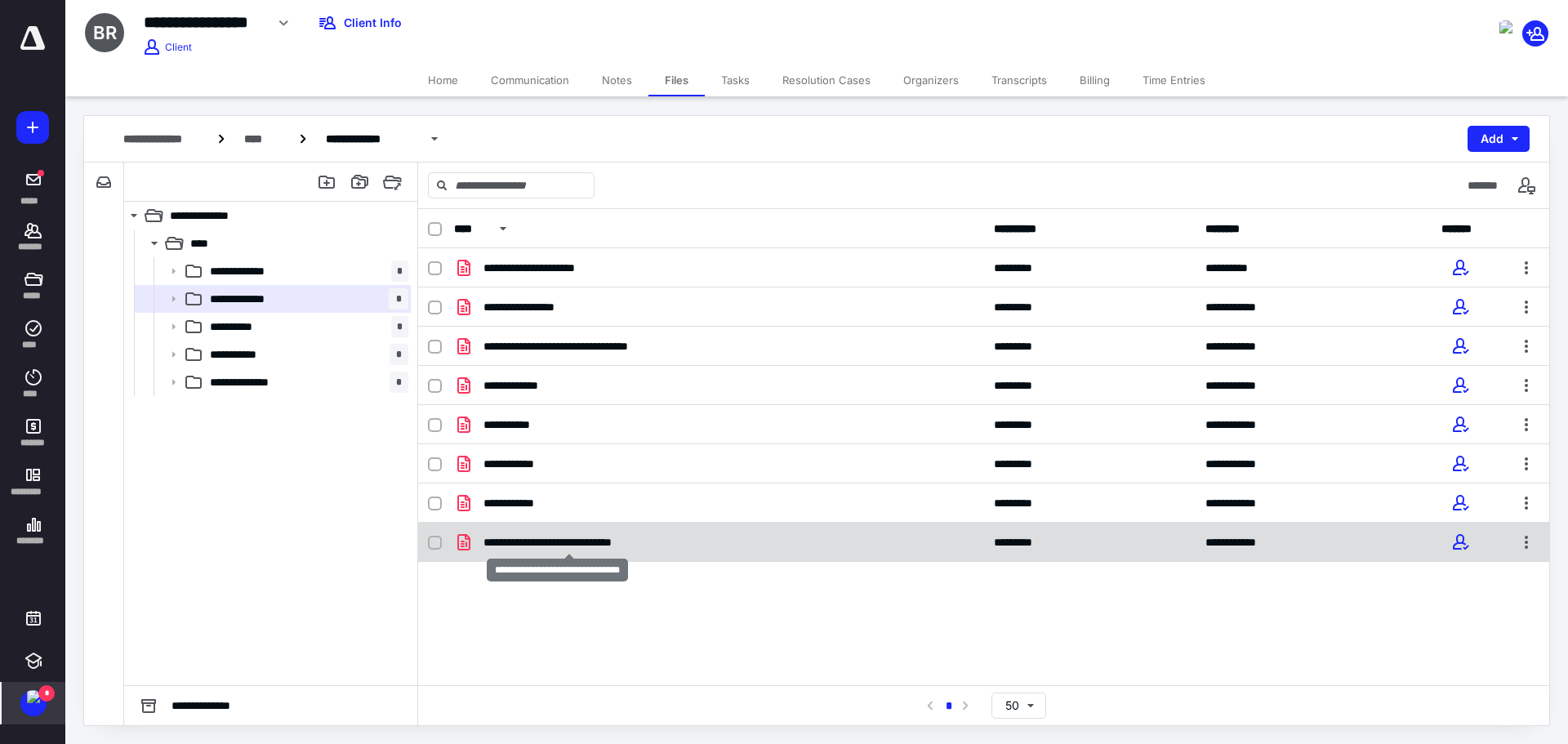 click on "**********" at bounding box center [569, 542] 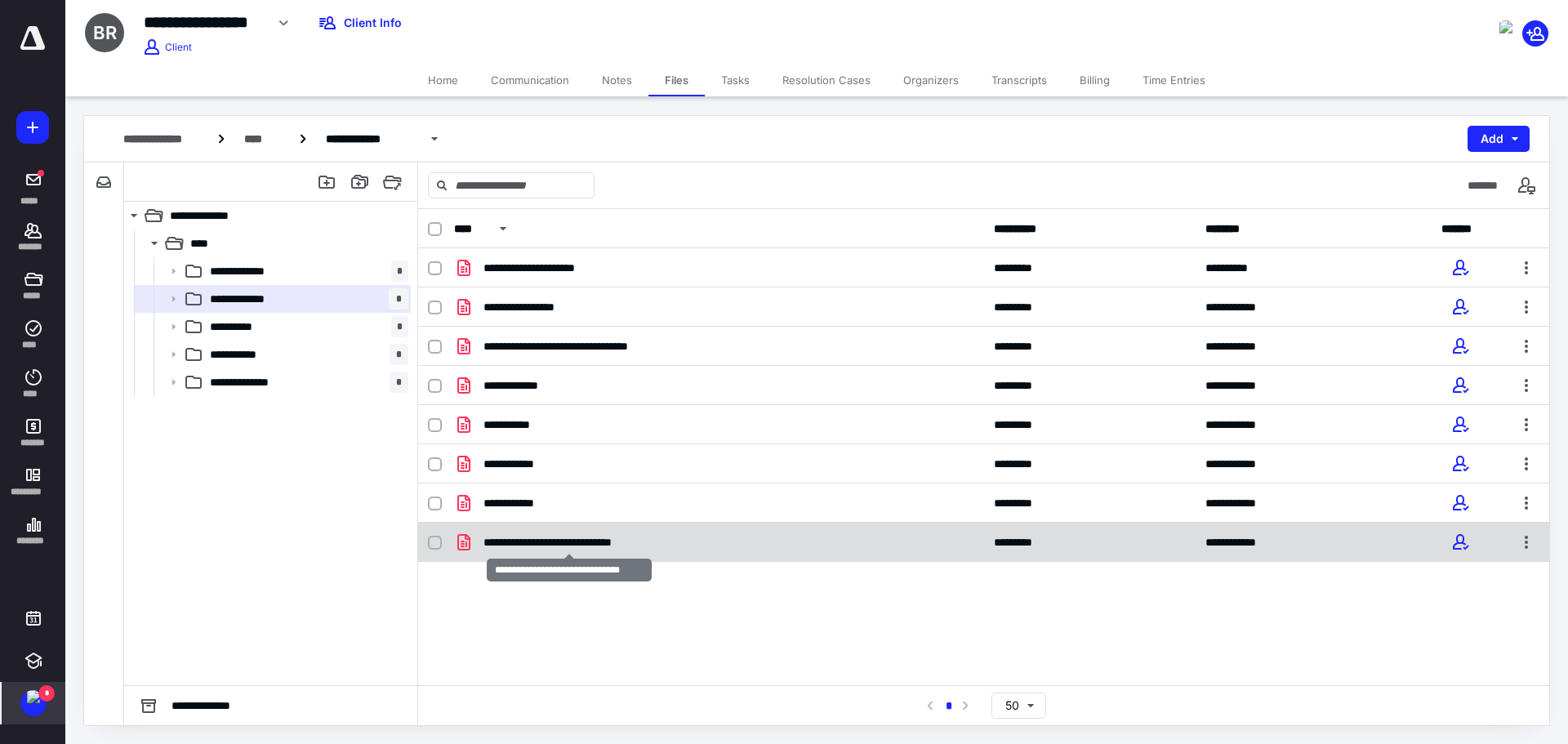 click on "**********" at bounding box center [569, 542] 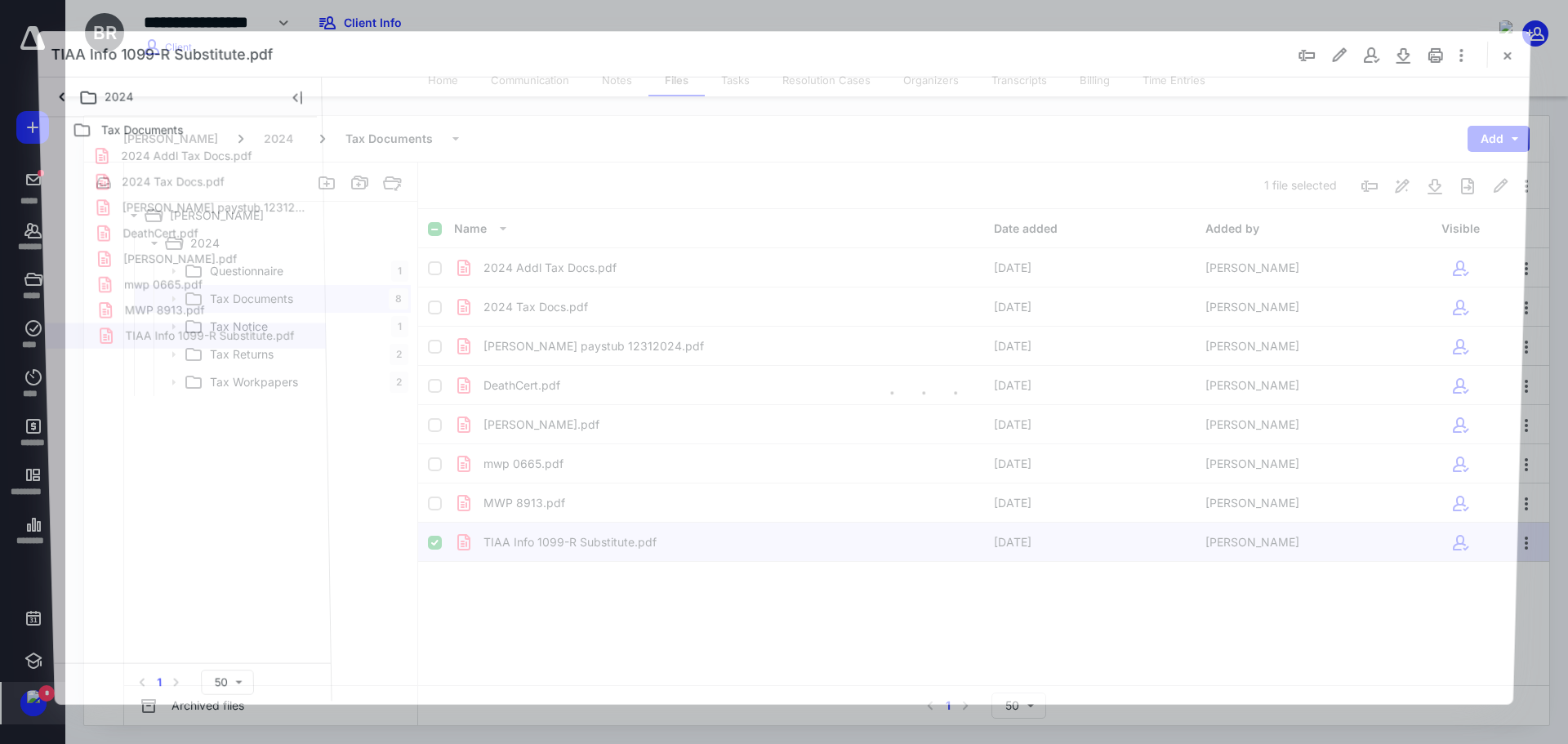 scroll, scrollTop: 0, scrollLeft: 0, axis: both 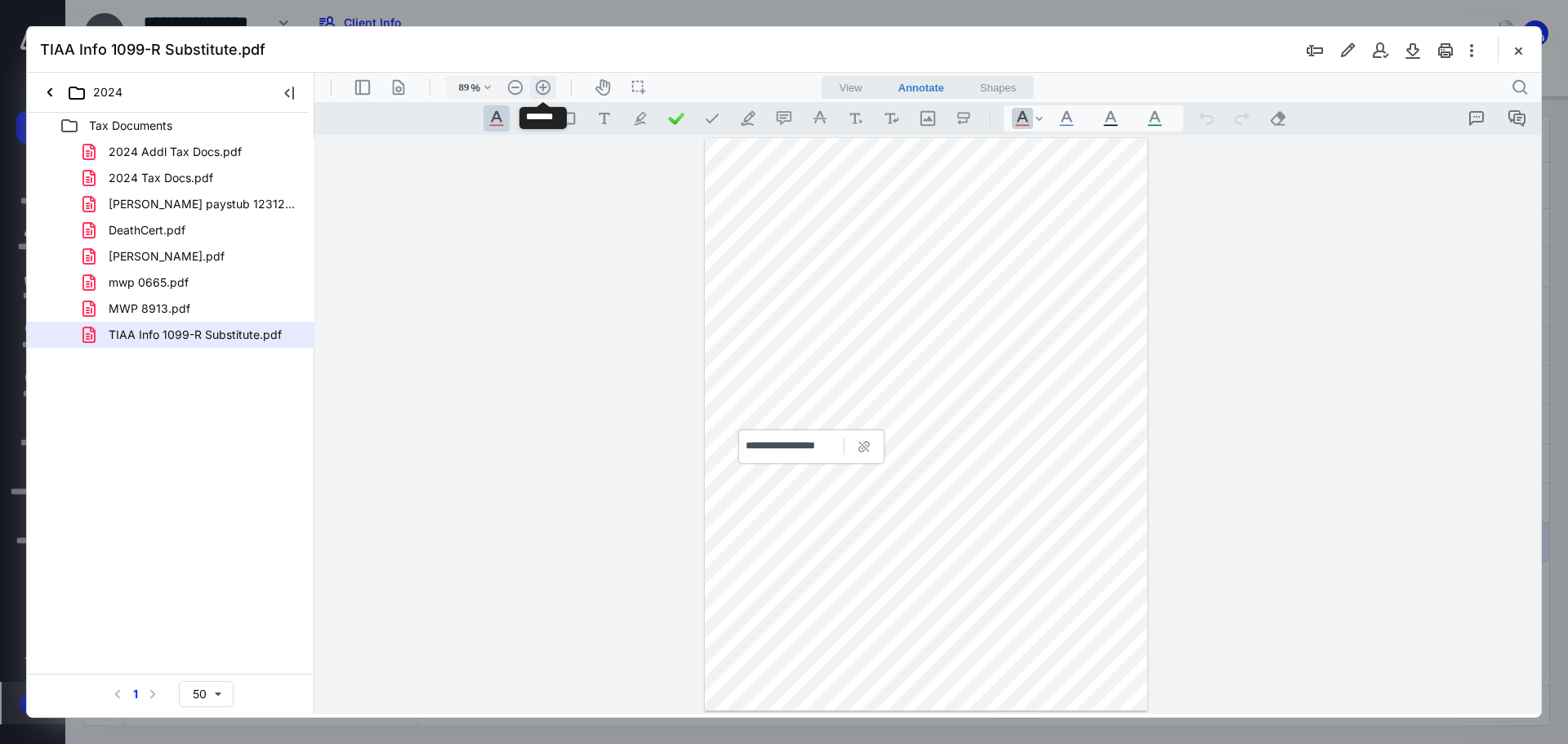 click on ".cls-1{fill:#abb0c4;} icon - header - zoom - in - line" at bounding box center [543, 87] 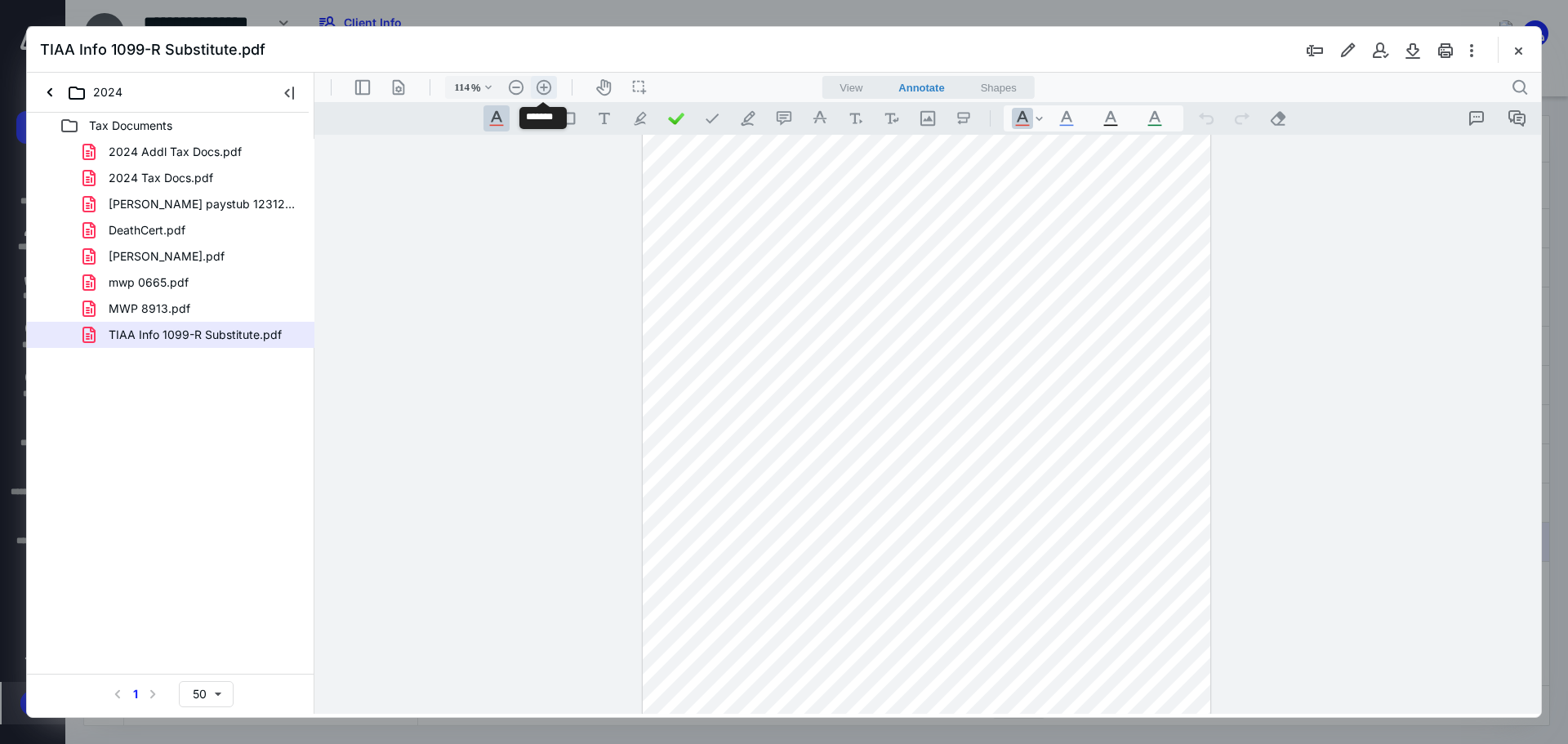 click on ".cls-1{fill:#abb0c4;} icon - header - zoom - in - line" at bounding box center (544, 87) 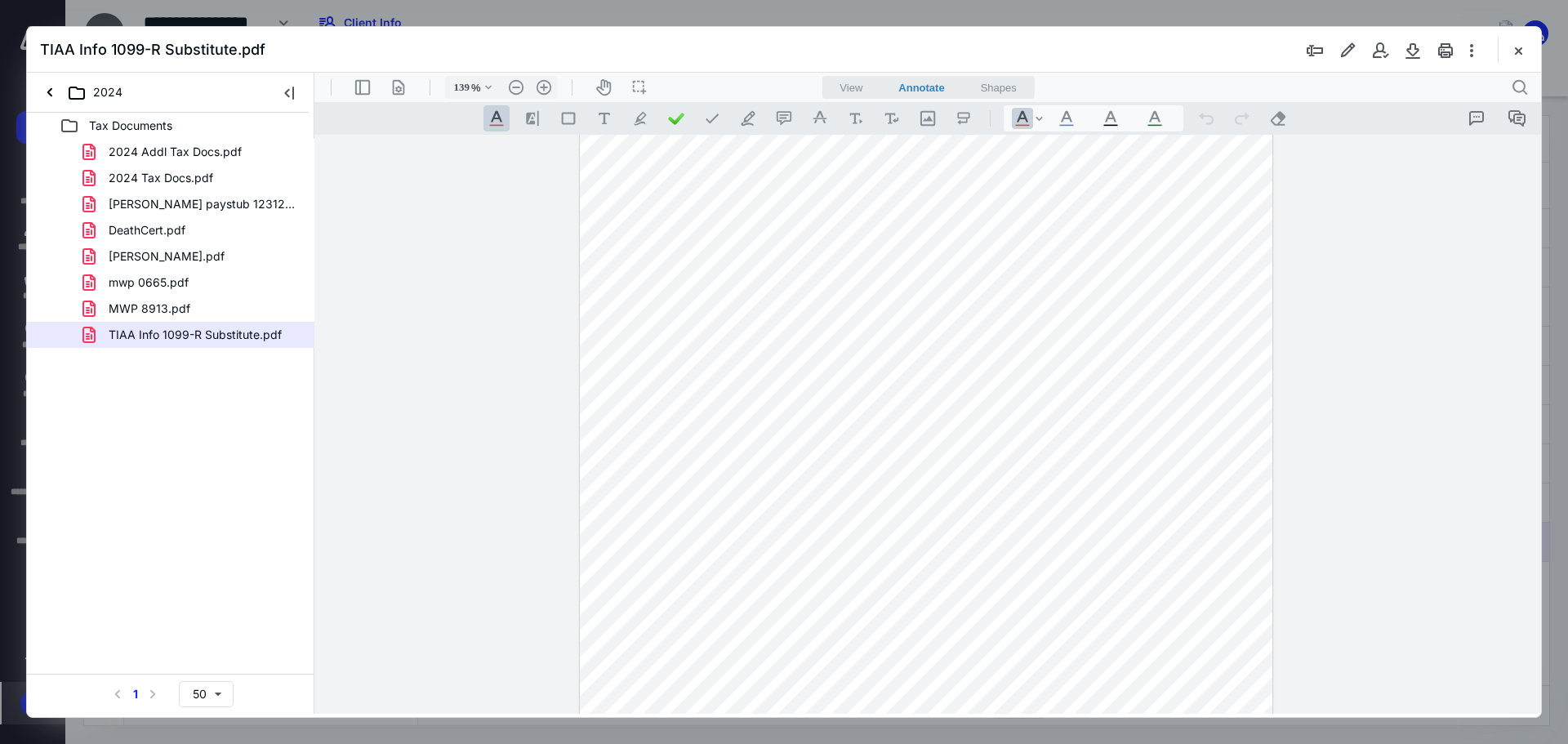 scroll, scrollTop: 0, scrollLeft: 0, axis: both 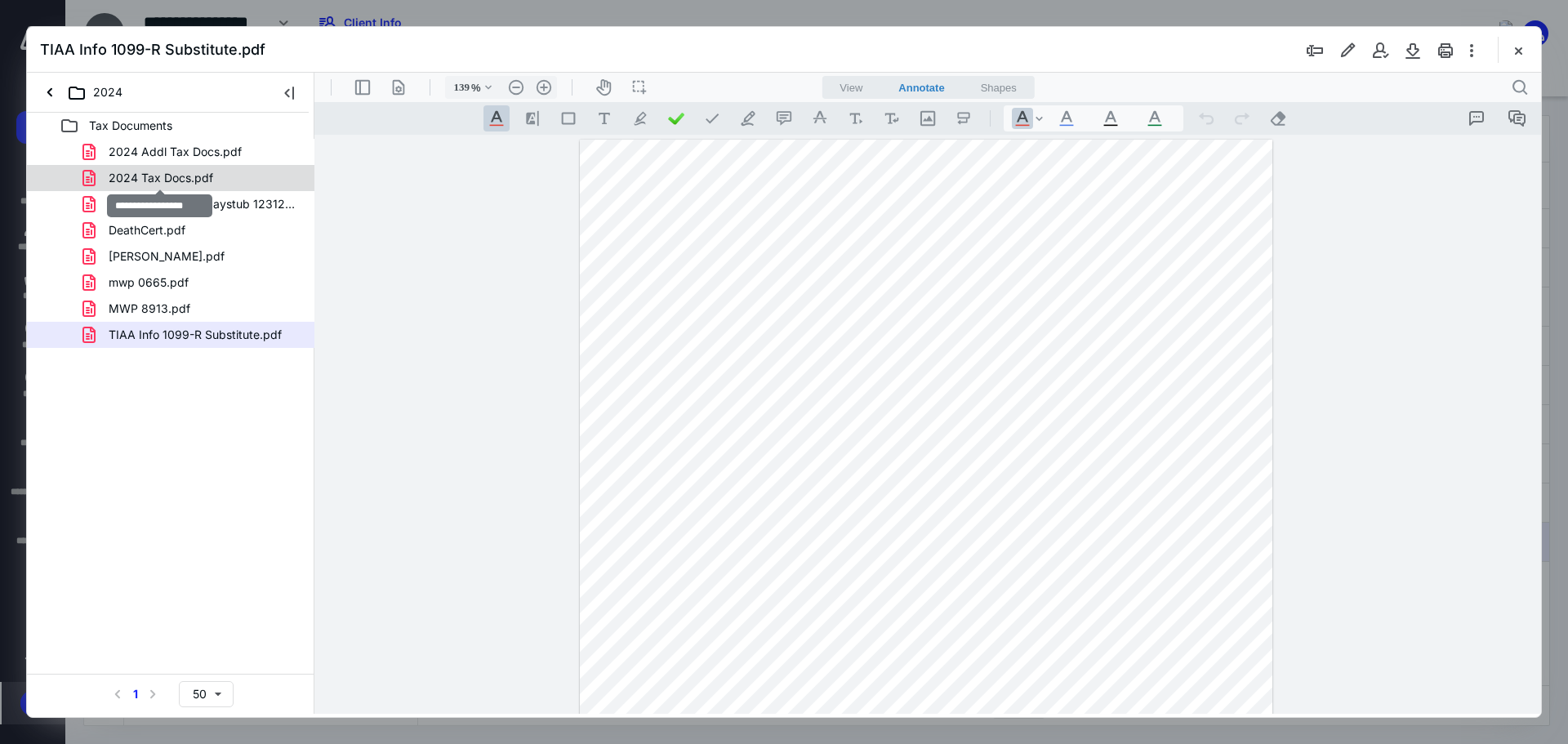 click on "2024 Tax Docs.pdf" at bounding box center [161, 178] 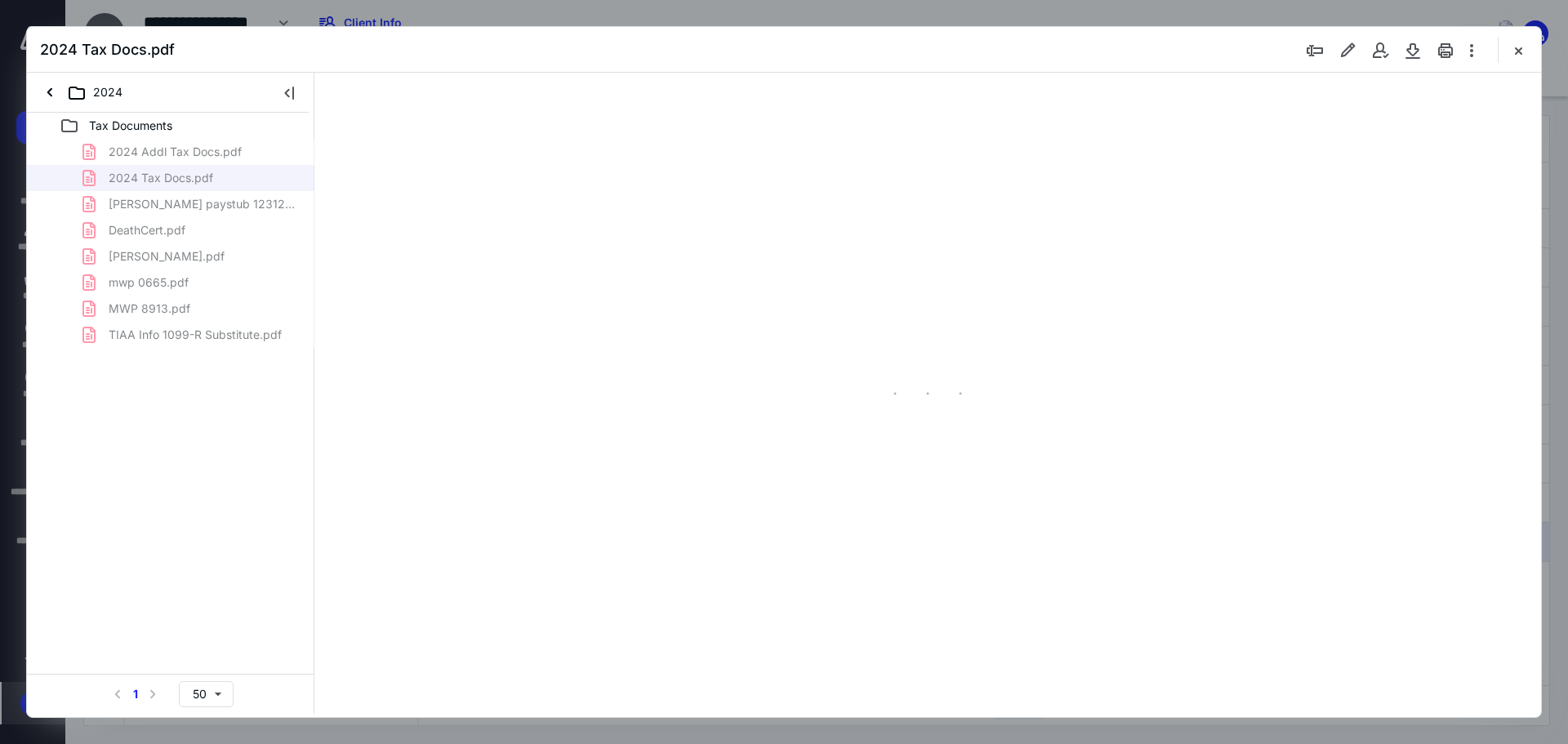 type on "89" 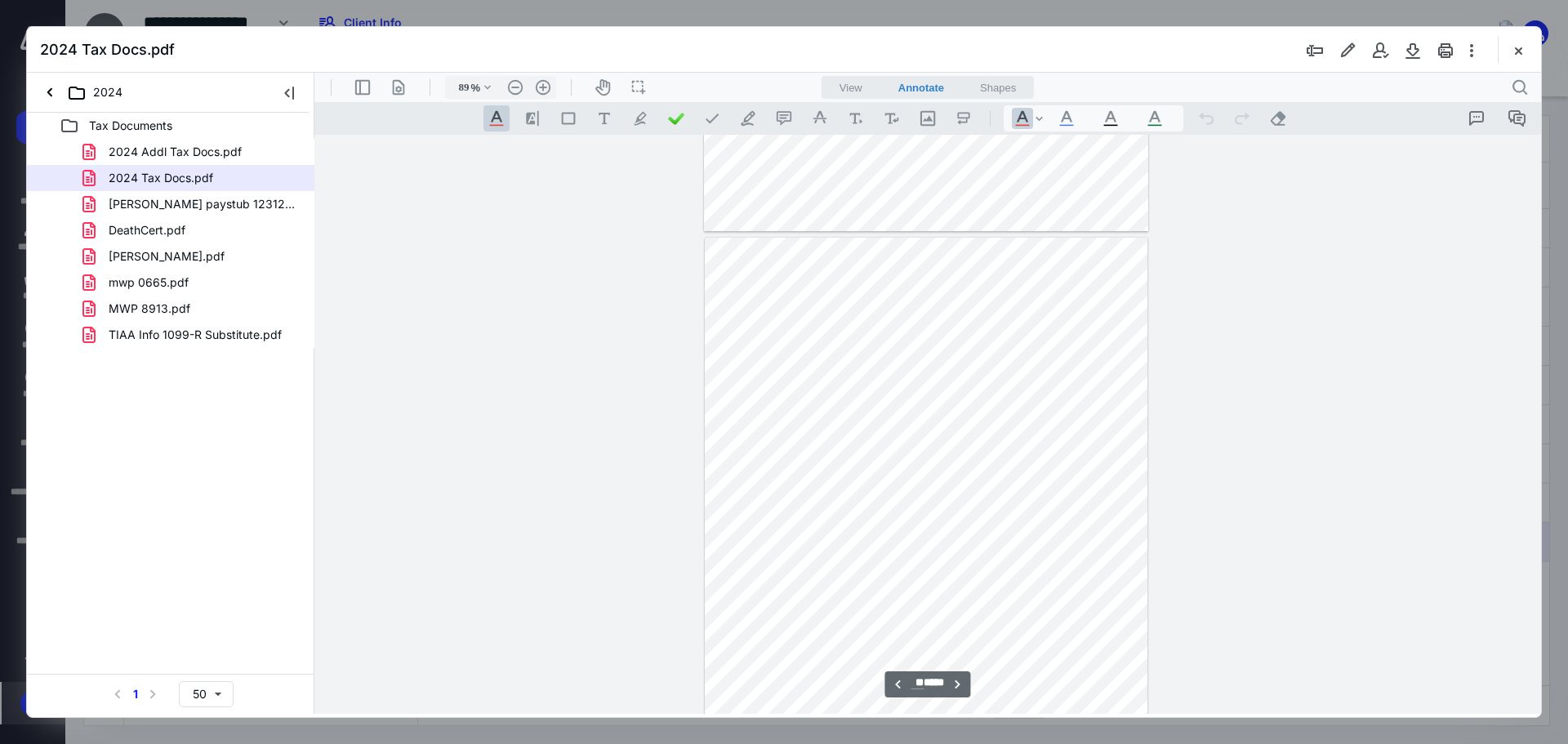 type on "**" 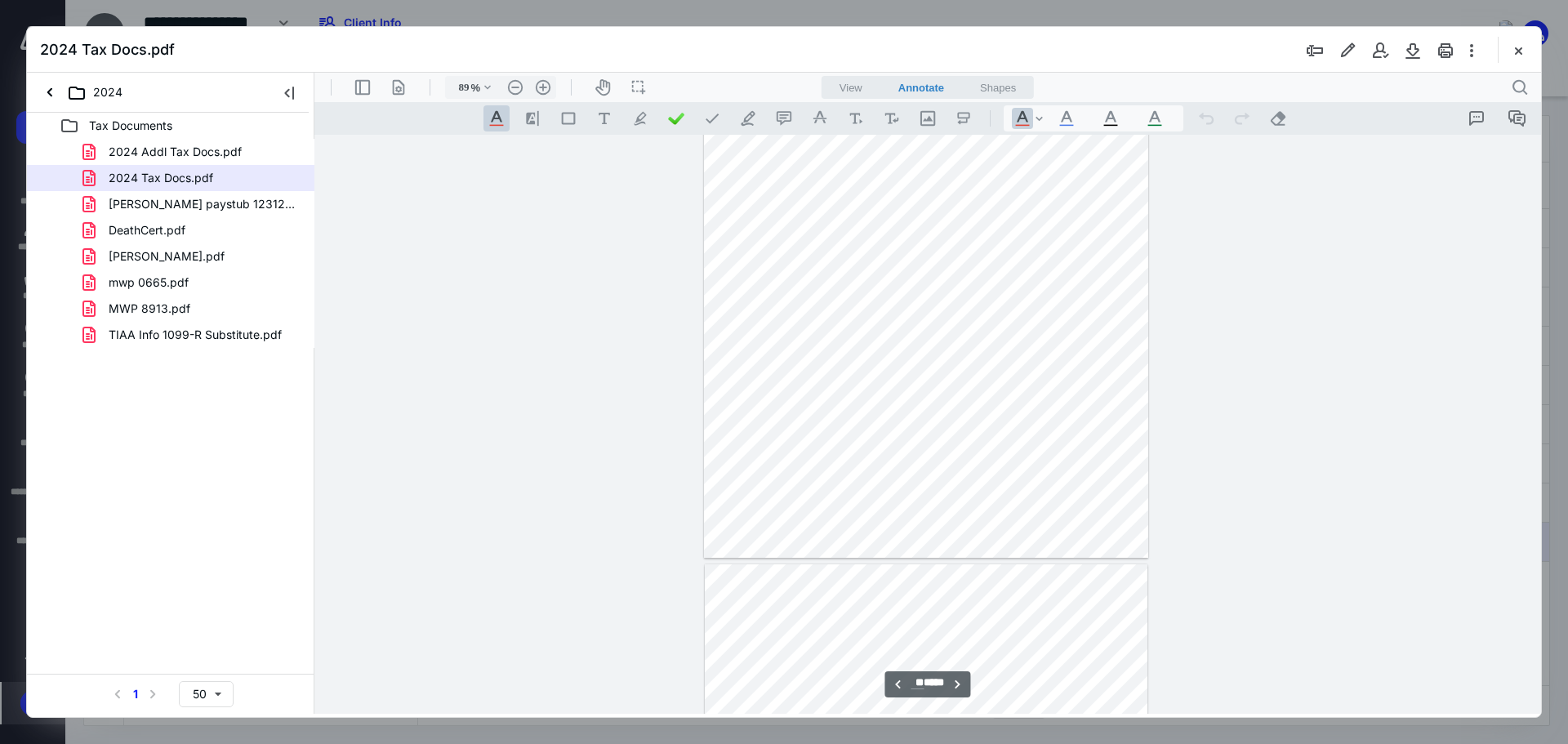 scroll, scrollTop: 7268, scrollLeft: 0, axis: vertical 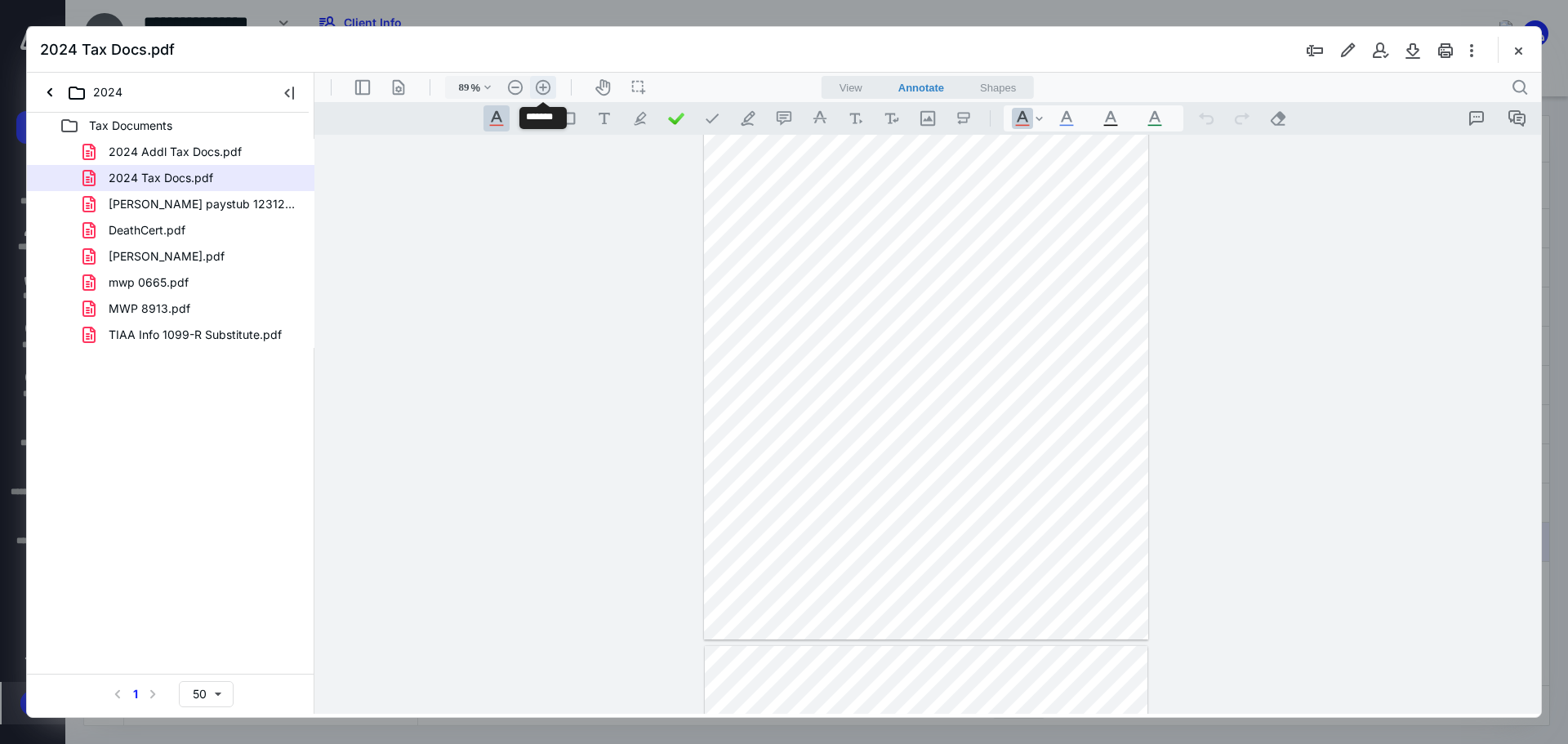 click on ".cls-1{fill:#abb0c4;} icon - header - zoom - in - line" at bounding box center (543, 87) 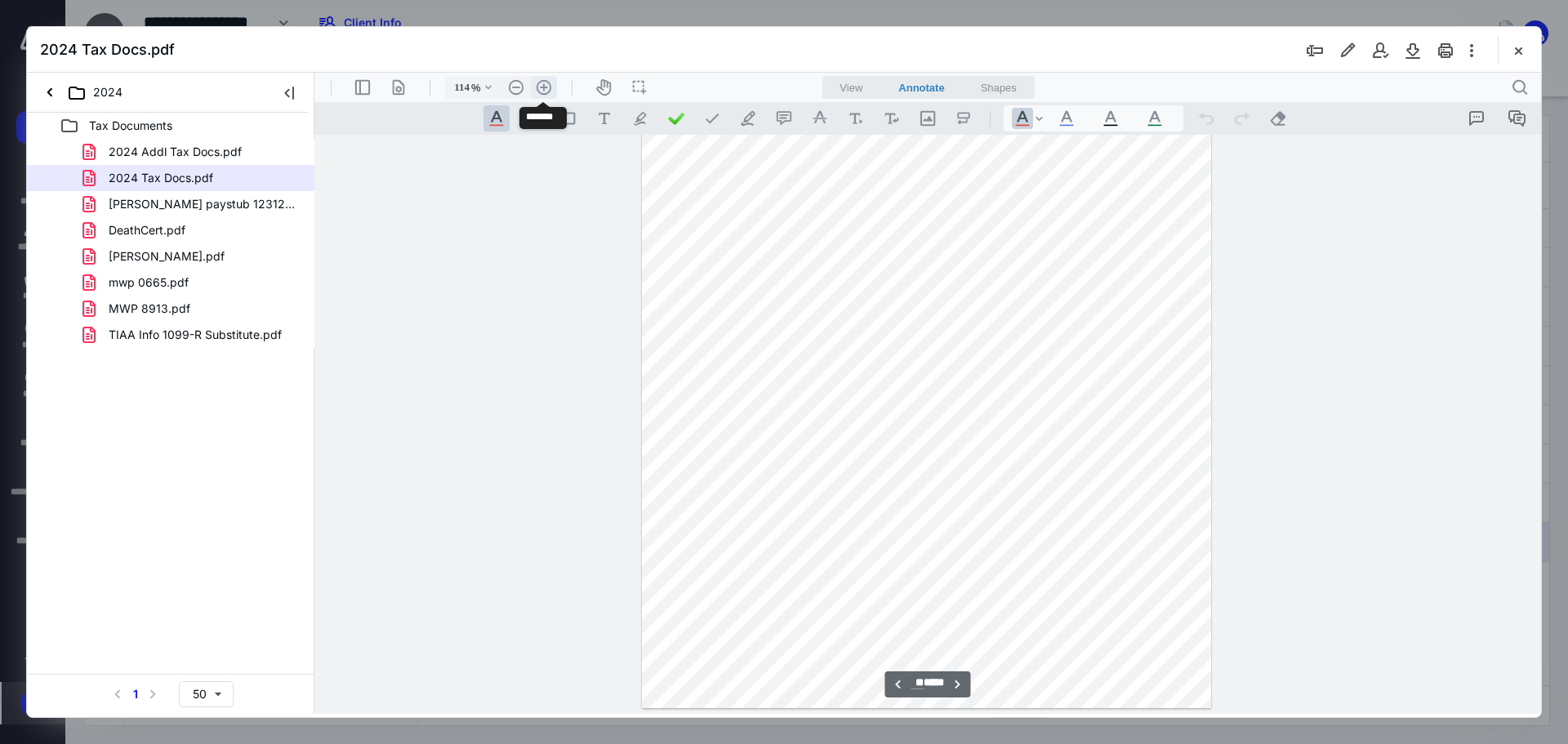 click on ".cls-1{fill:#abb0c4;} icon - header - zoom - in - line" at bounding box center [544, 87] 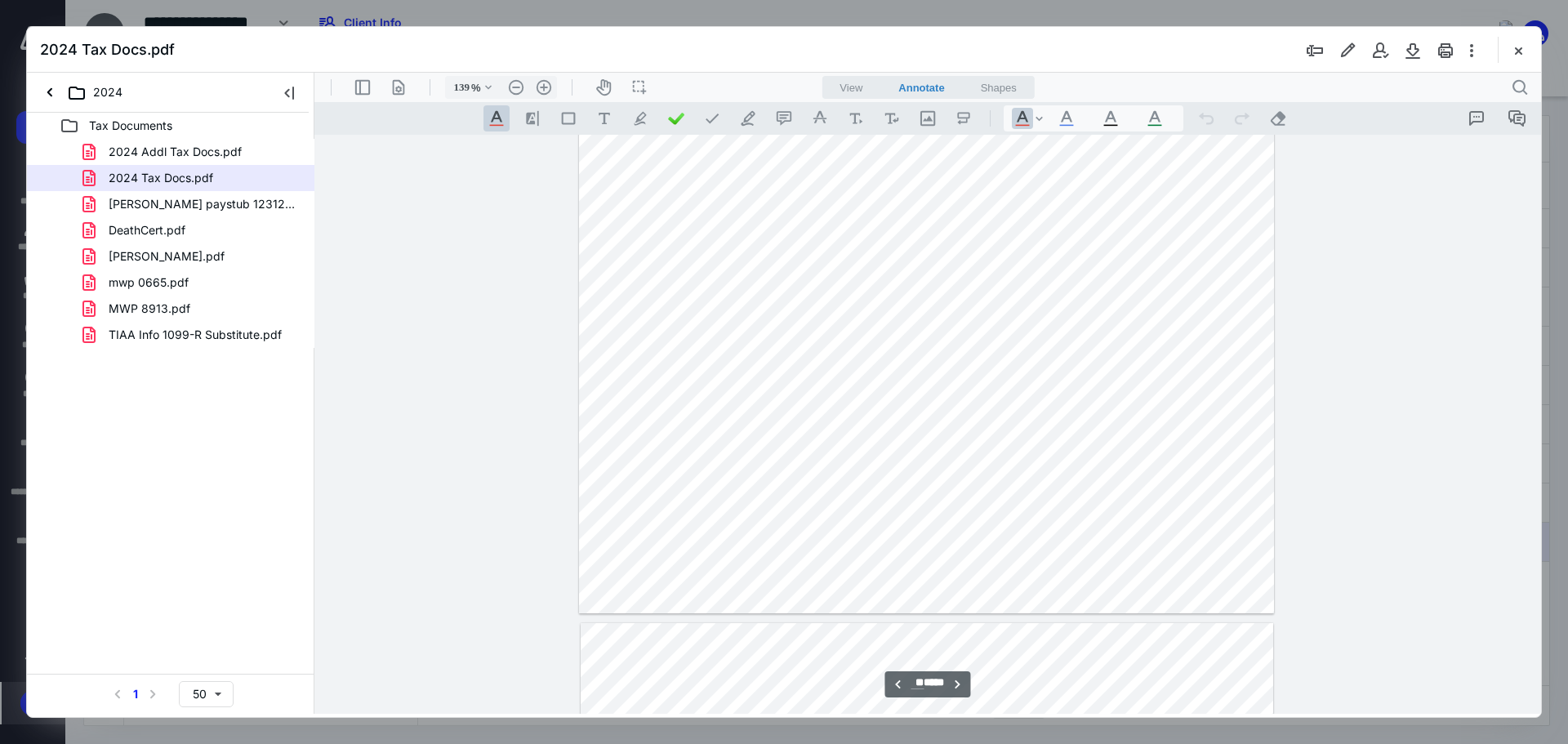scroll, scrollTop: 11504, scrollLeft: 0, axis: vertical 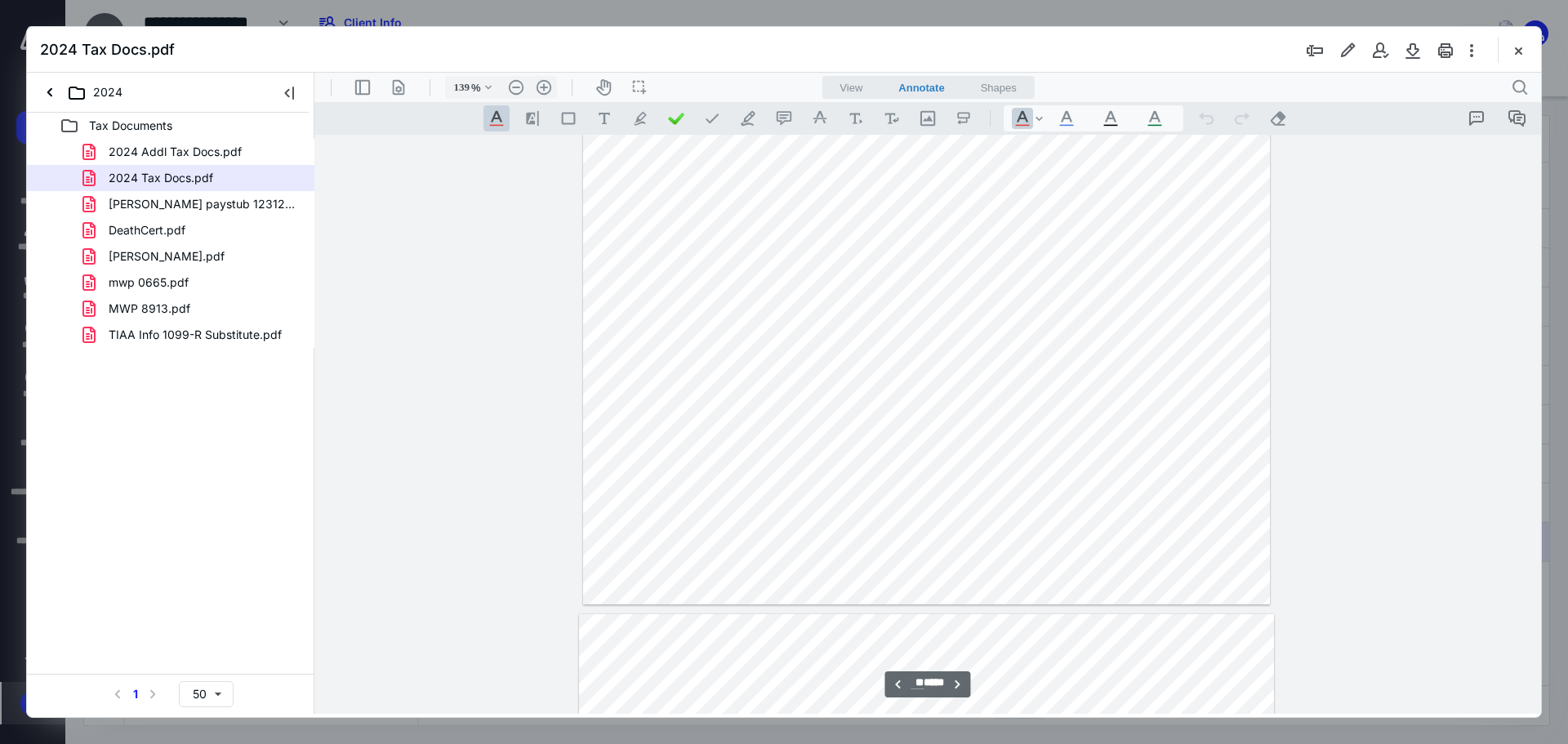 type on "**" 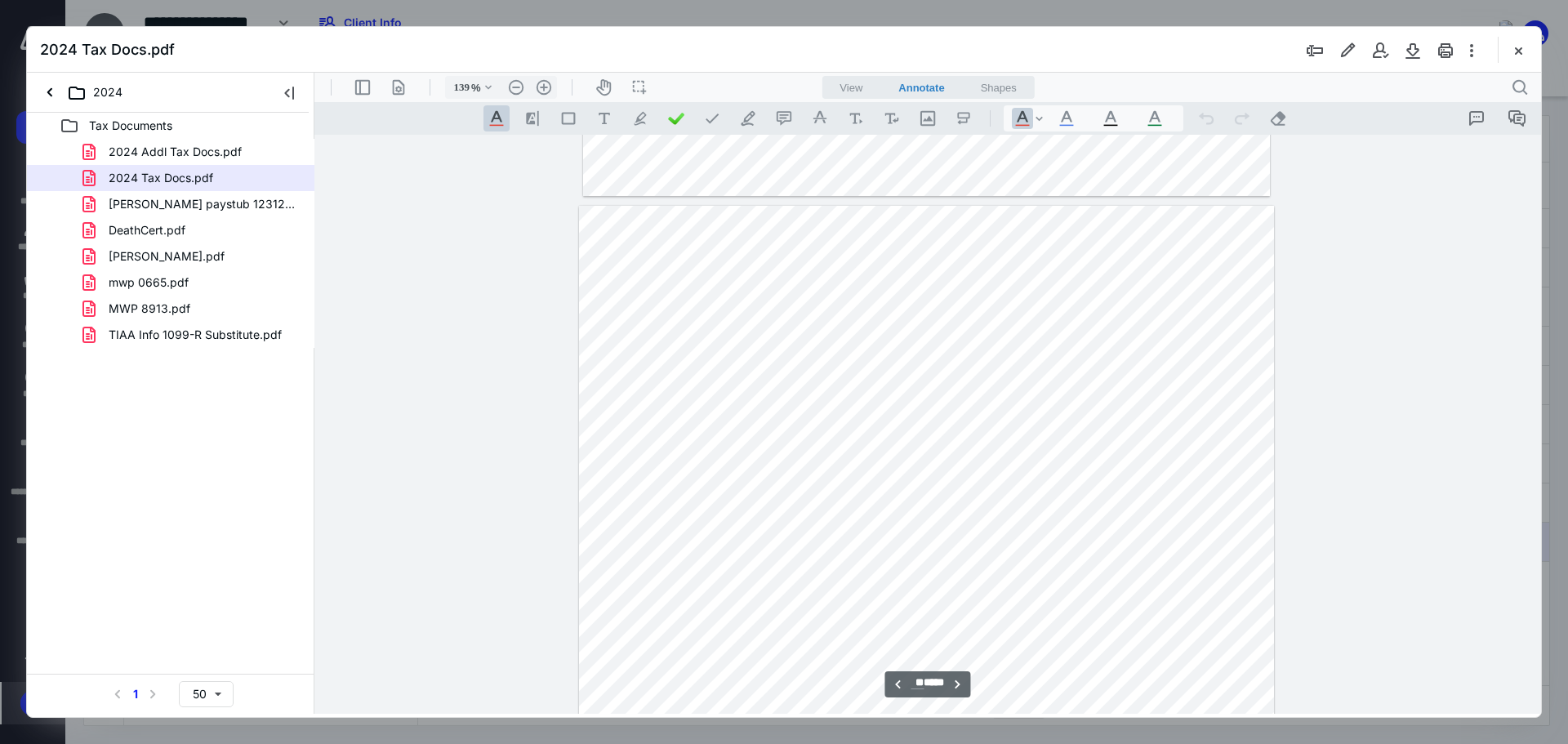 scroll, scrollTop: 11585, scrollLeft: 0, axis: vertical 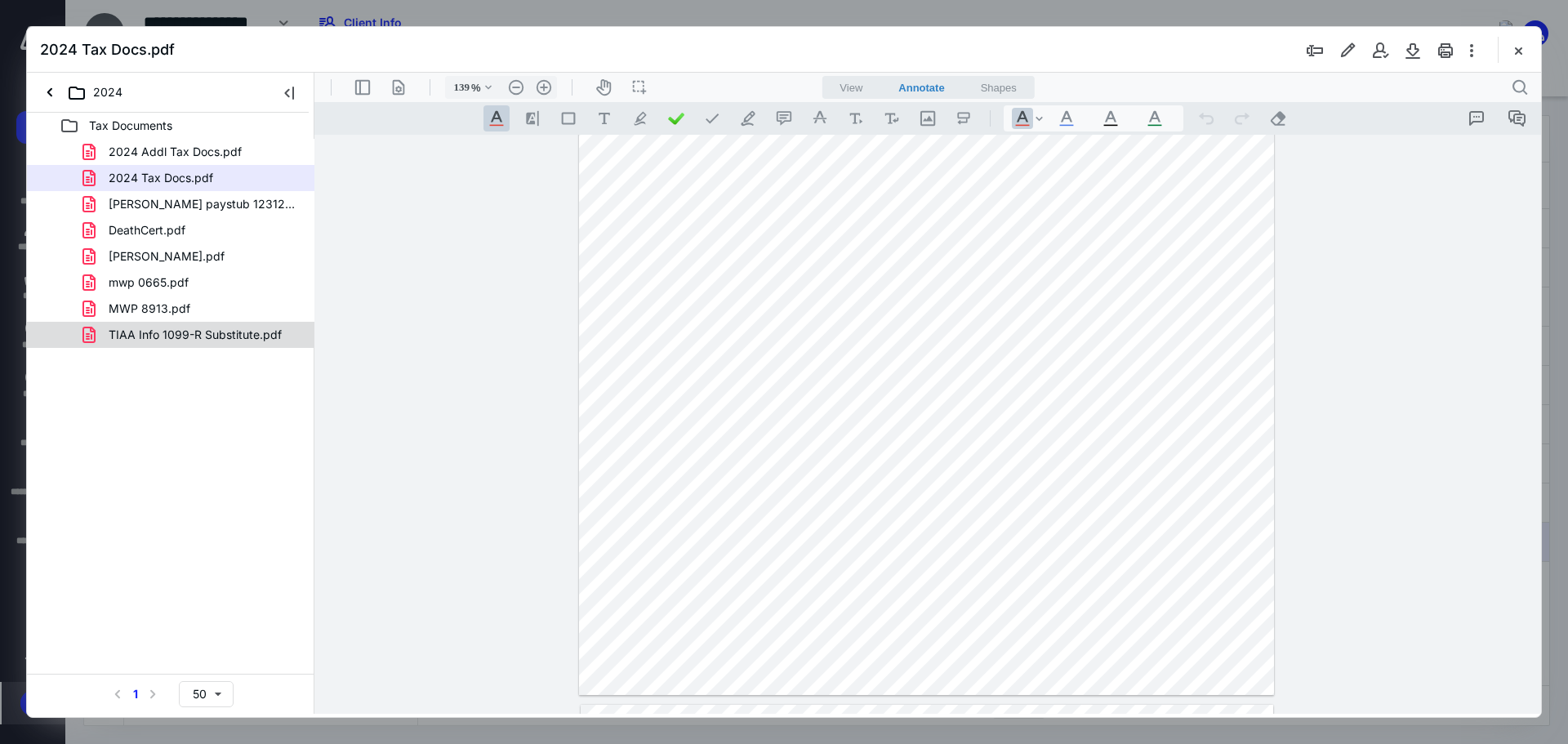 click on "TIAA Info 1099-R Substitute.pdf" at bounding box center (171, 335) 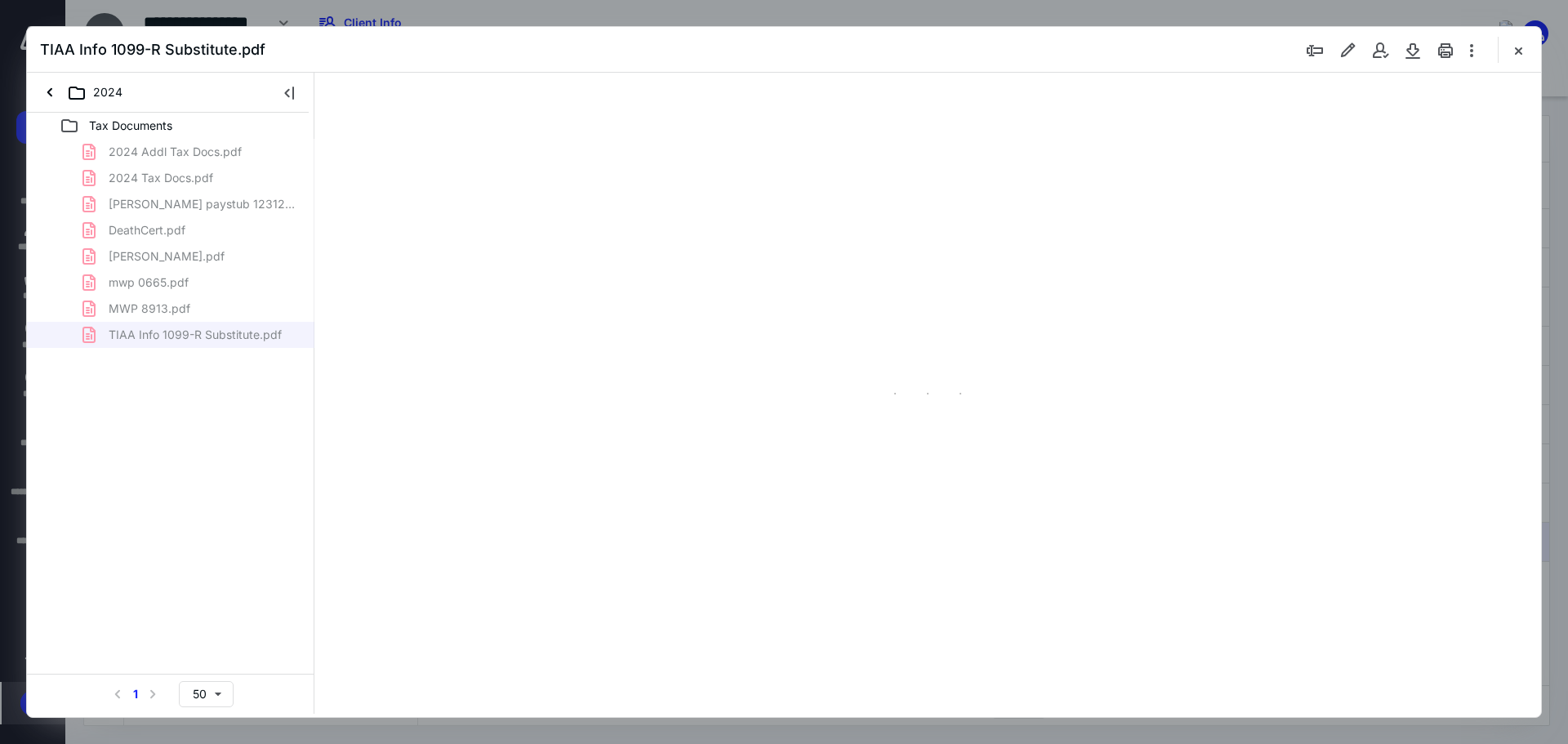 scroll, scrollTop: 0, scrollLeft: 0, axis: both 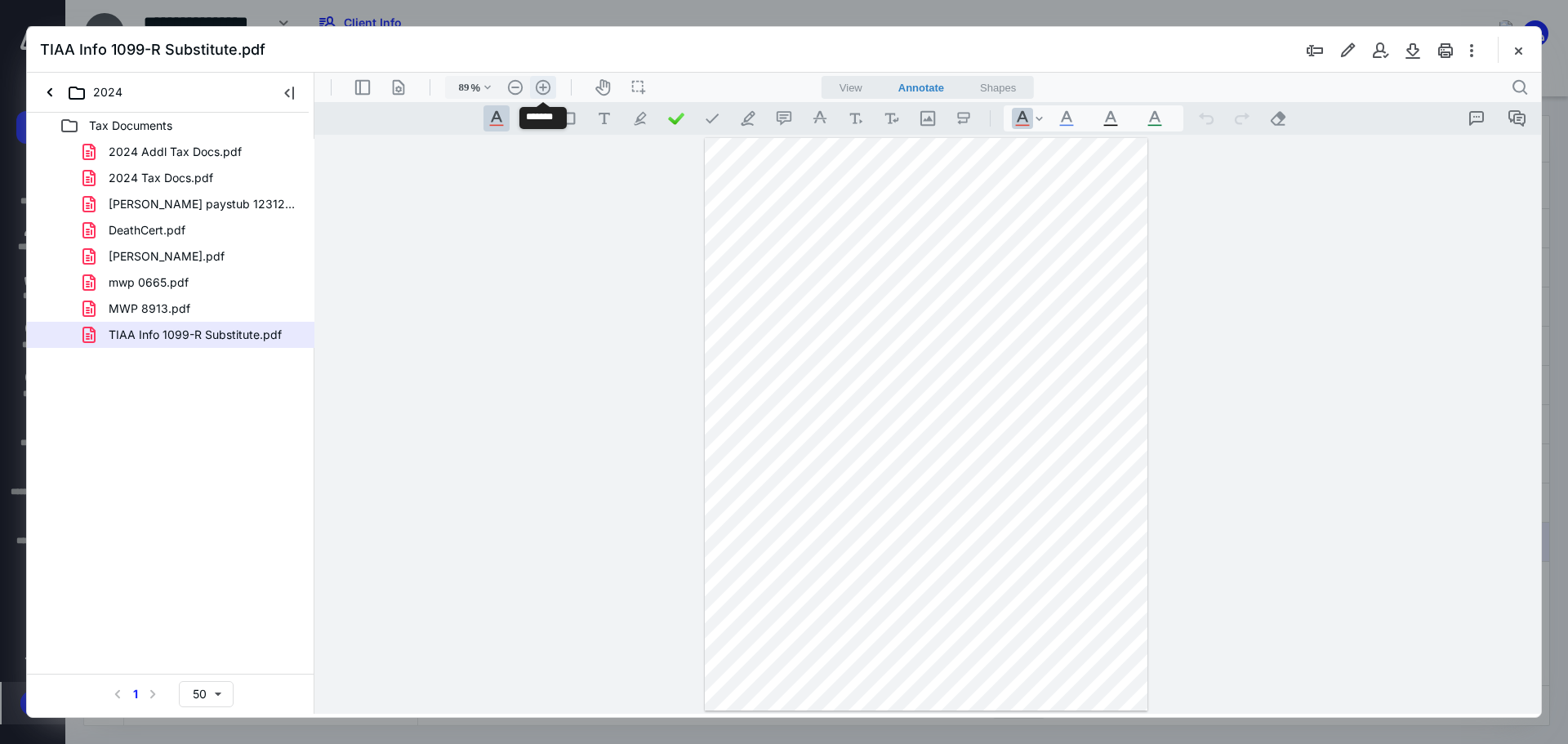 click on ".cls-1{fill:#abb0c4;} icon - header - zoom - in - line" at bounding box center [543, 87] 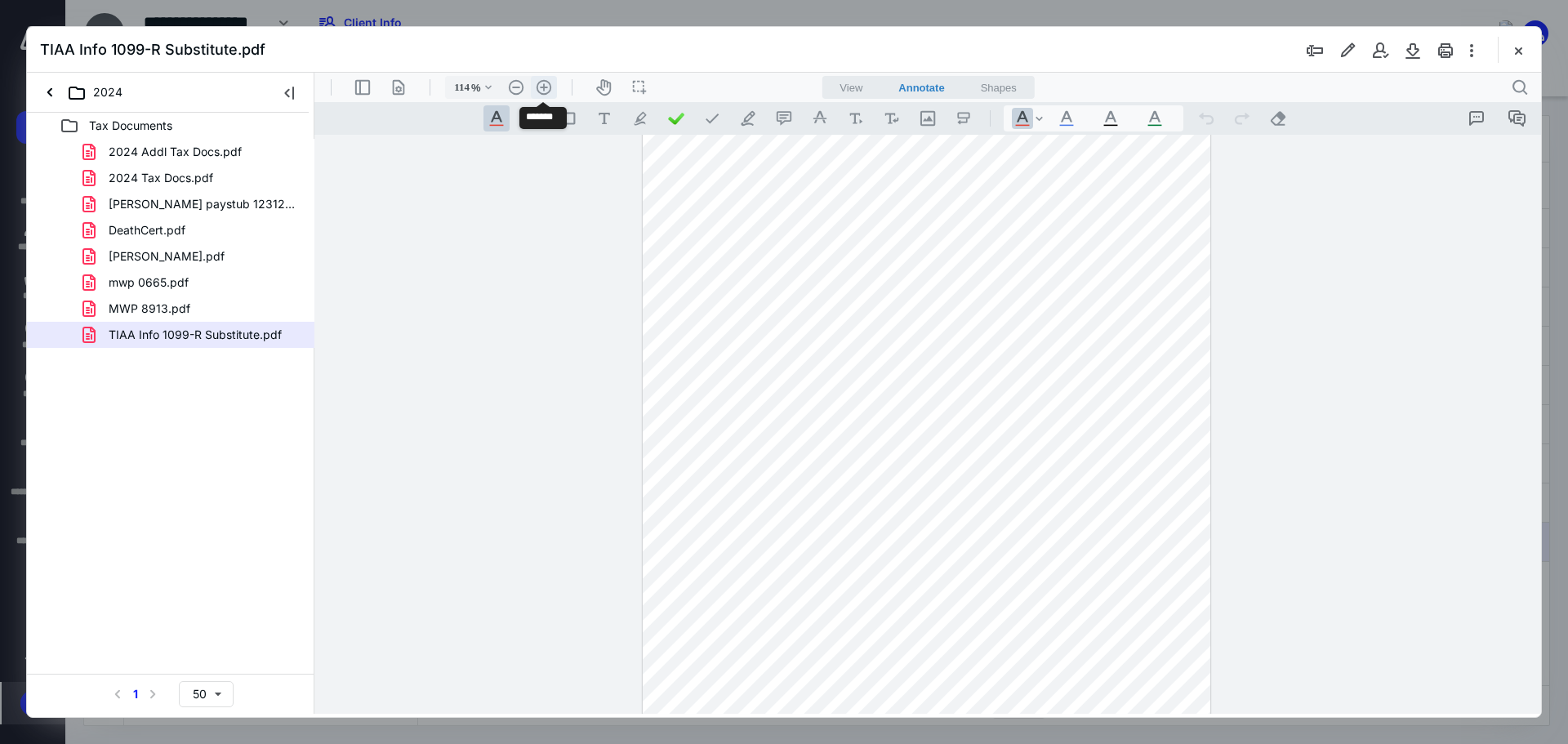 click on ".cls-1{fill:#abb0c4;} icon - header - zoom - in - line" at bounding box center [544, 87] 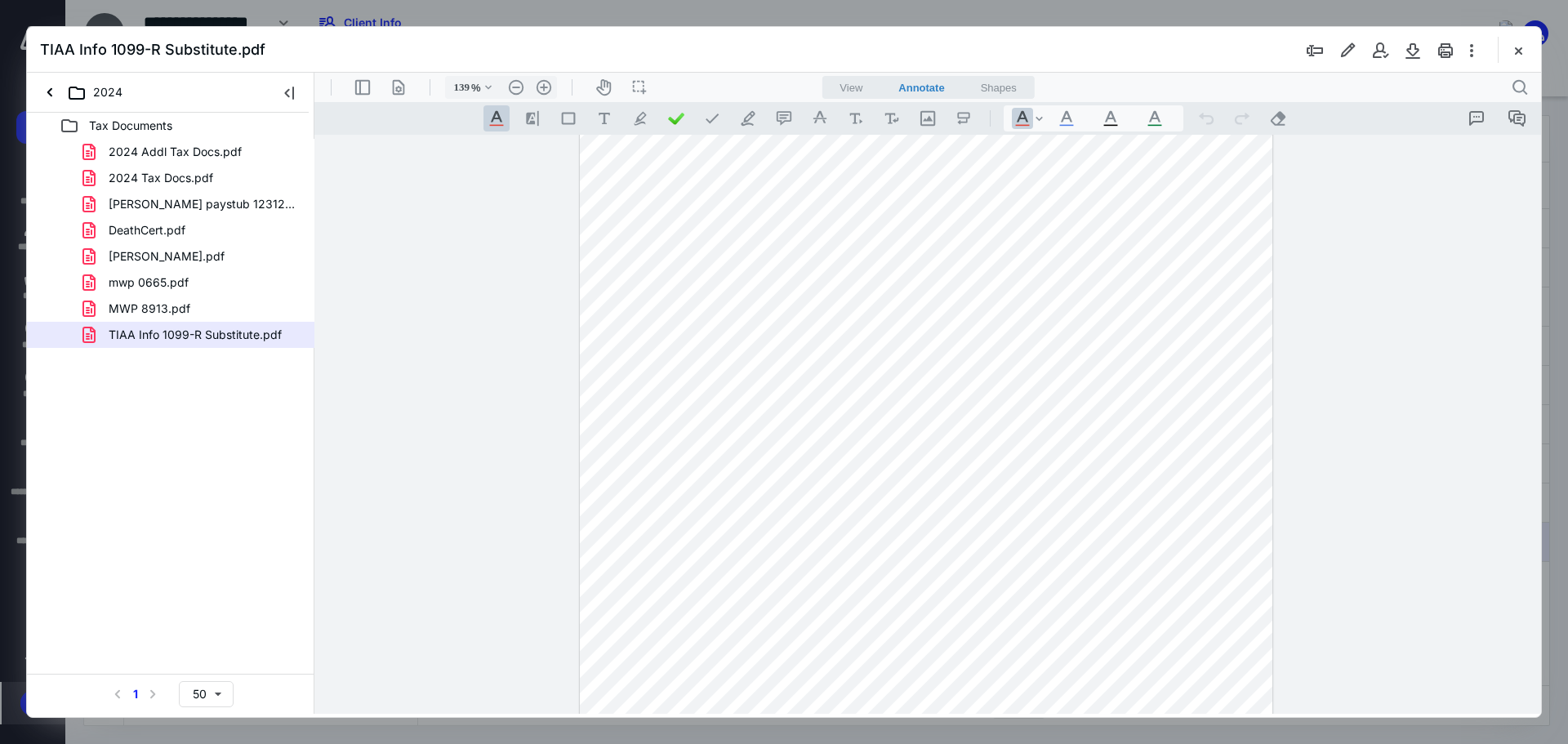 scroll, scrollTop: 0, scrollLeft: 0, axis: both 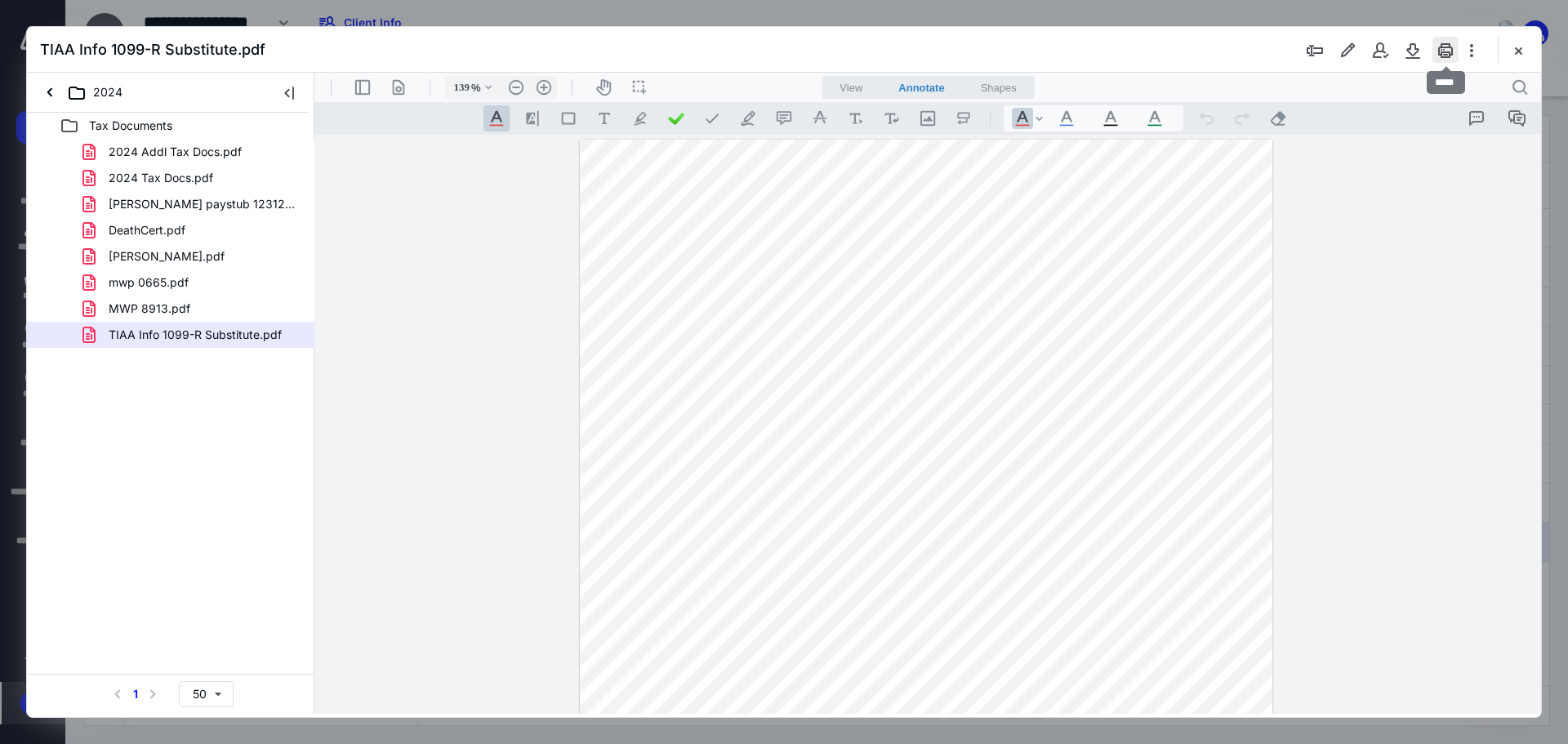 click at bounding box center [1446, 50] 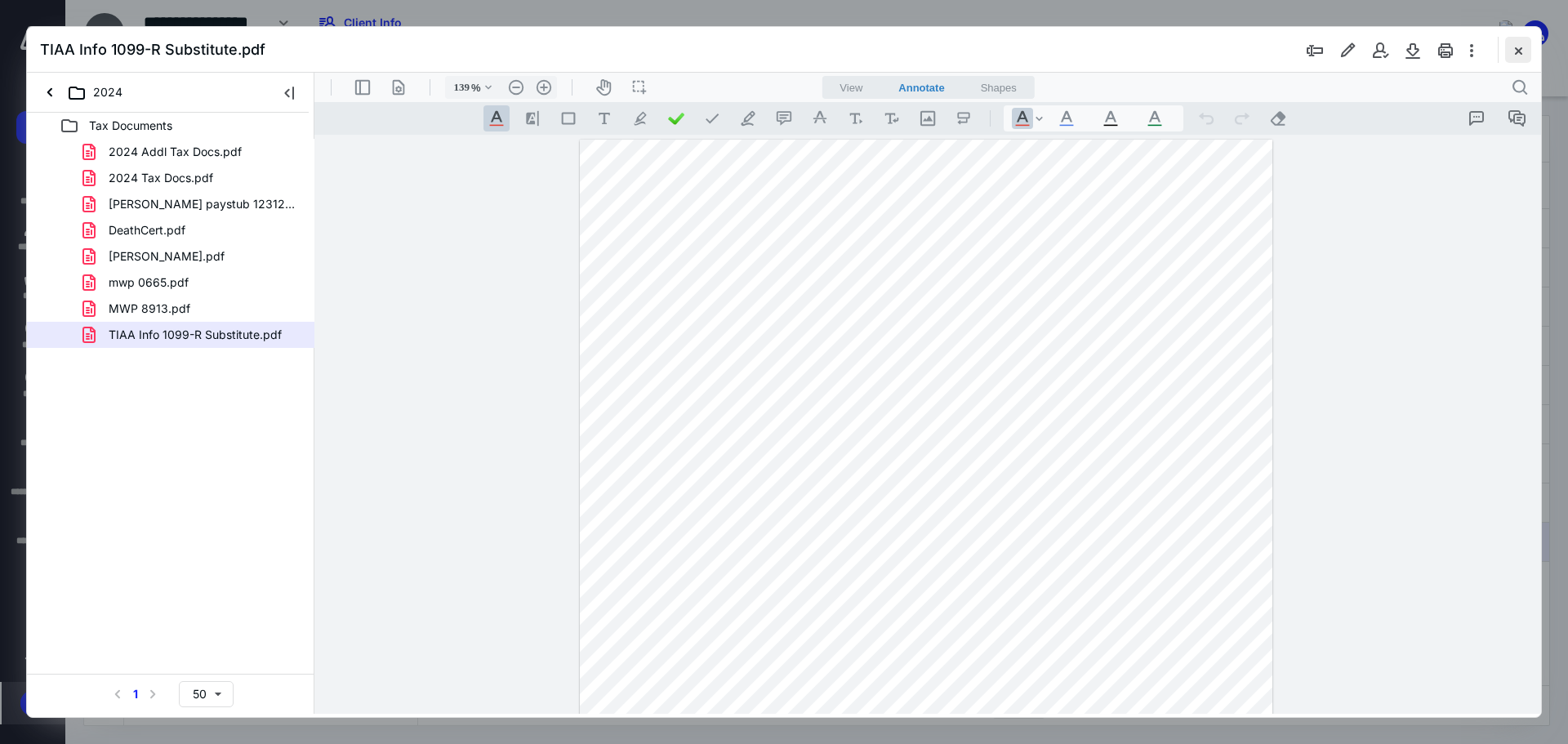 click at bounding box center (1518, 50) 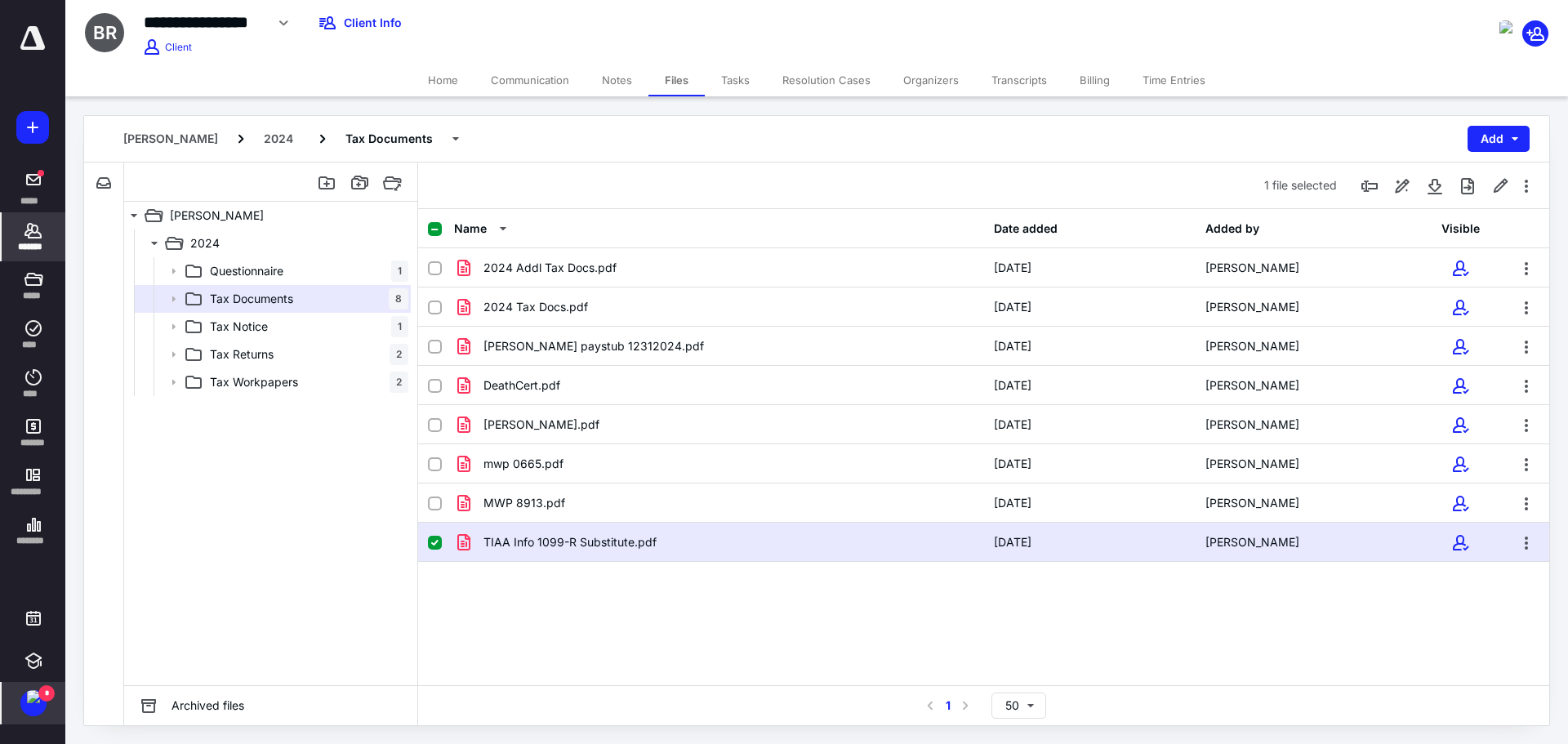 click on "*******" at bounding box center [33, 237] 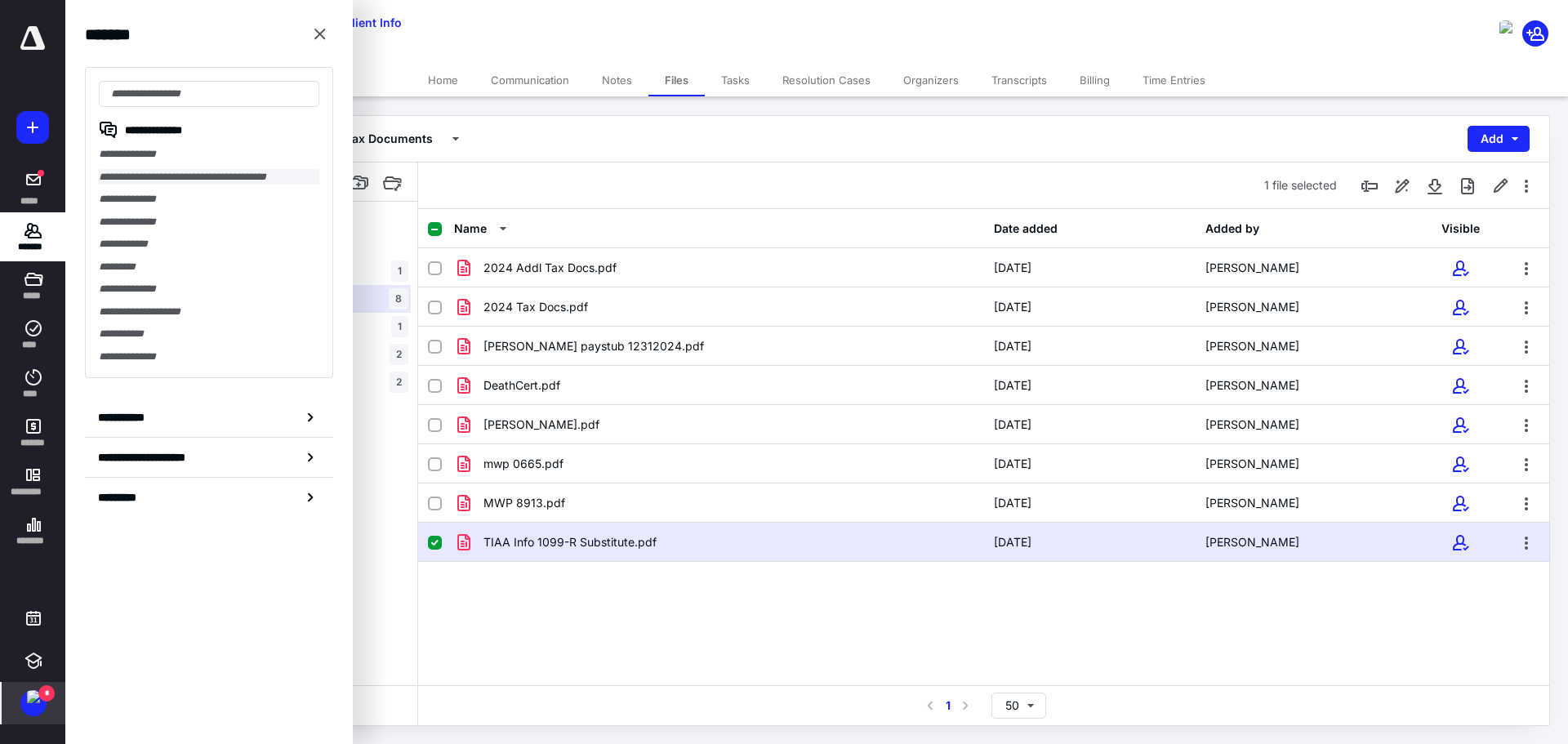 click on "**********" at bounding box center [209, 177] 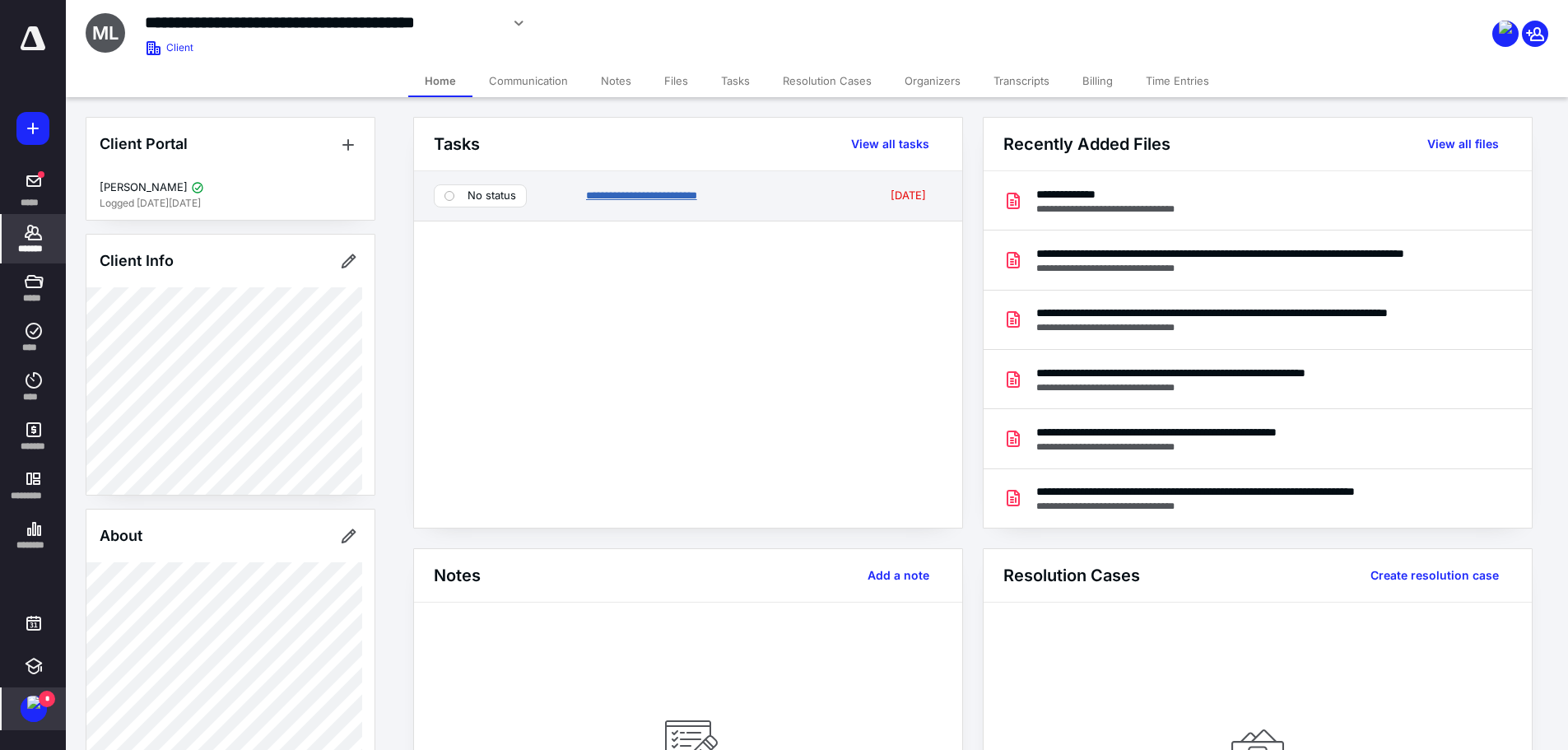 click on "**********" at bounding box center [641, 195] 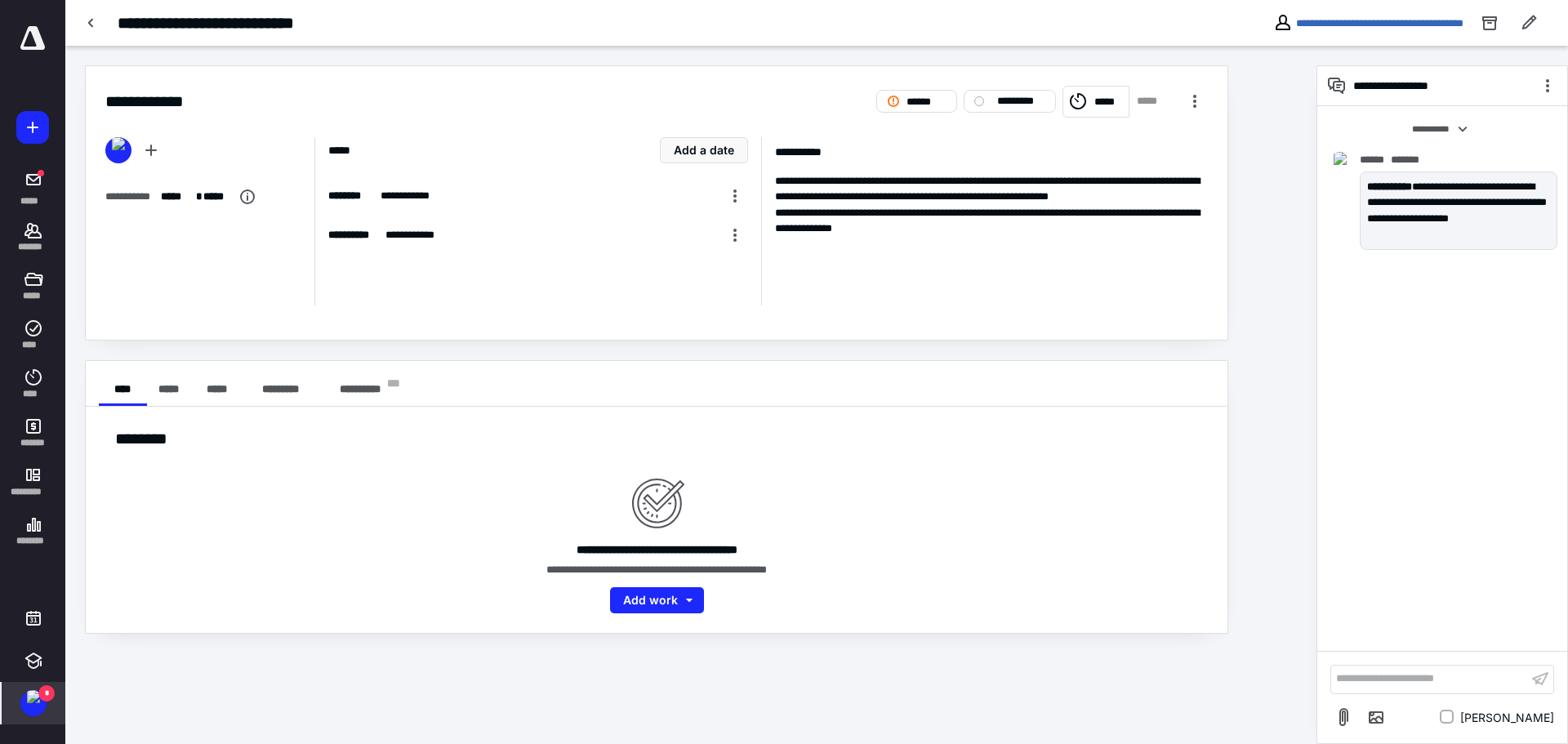 click on "**********" at bounding box center (1429, 679) 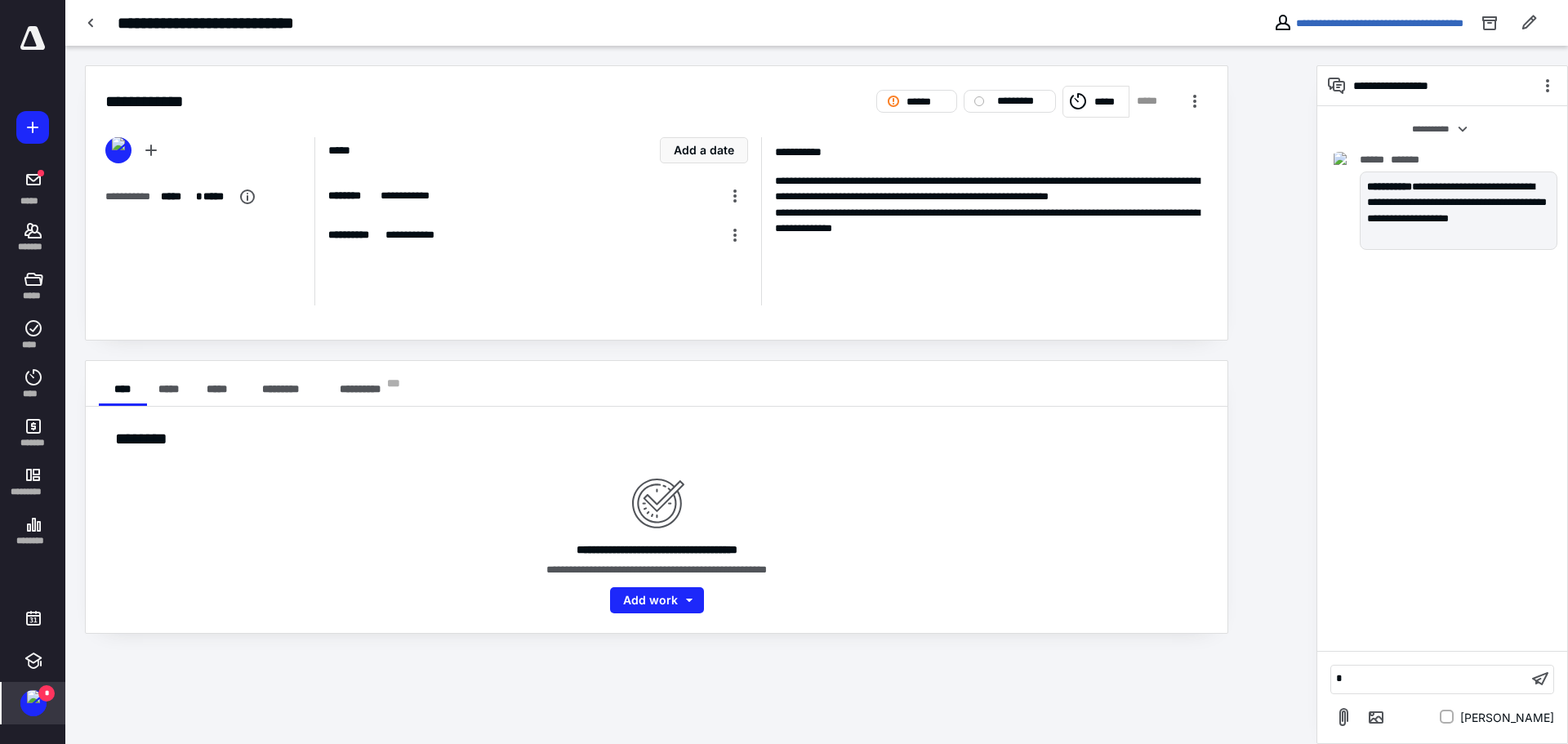 type 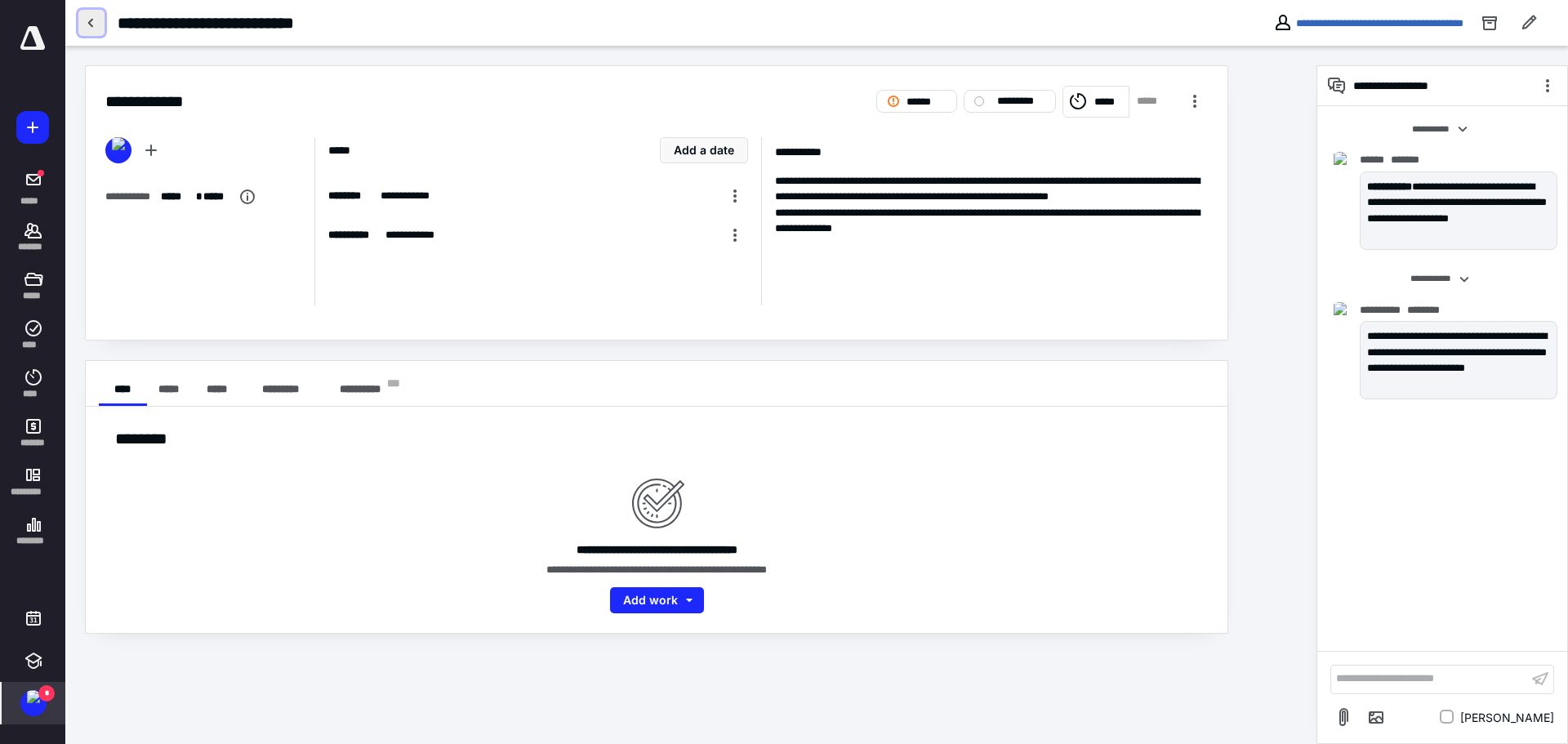 click at bounding box center [91, 23] 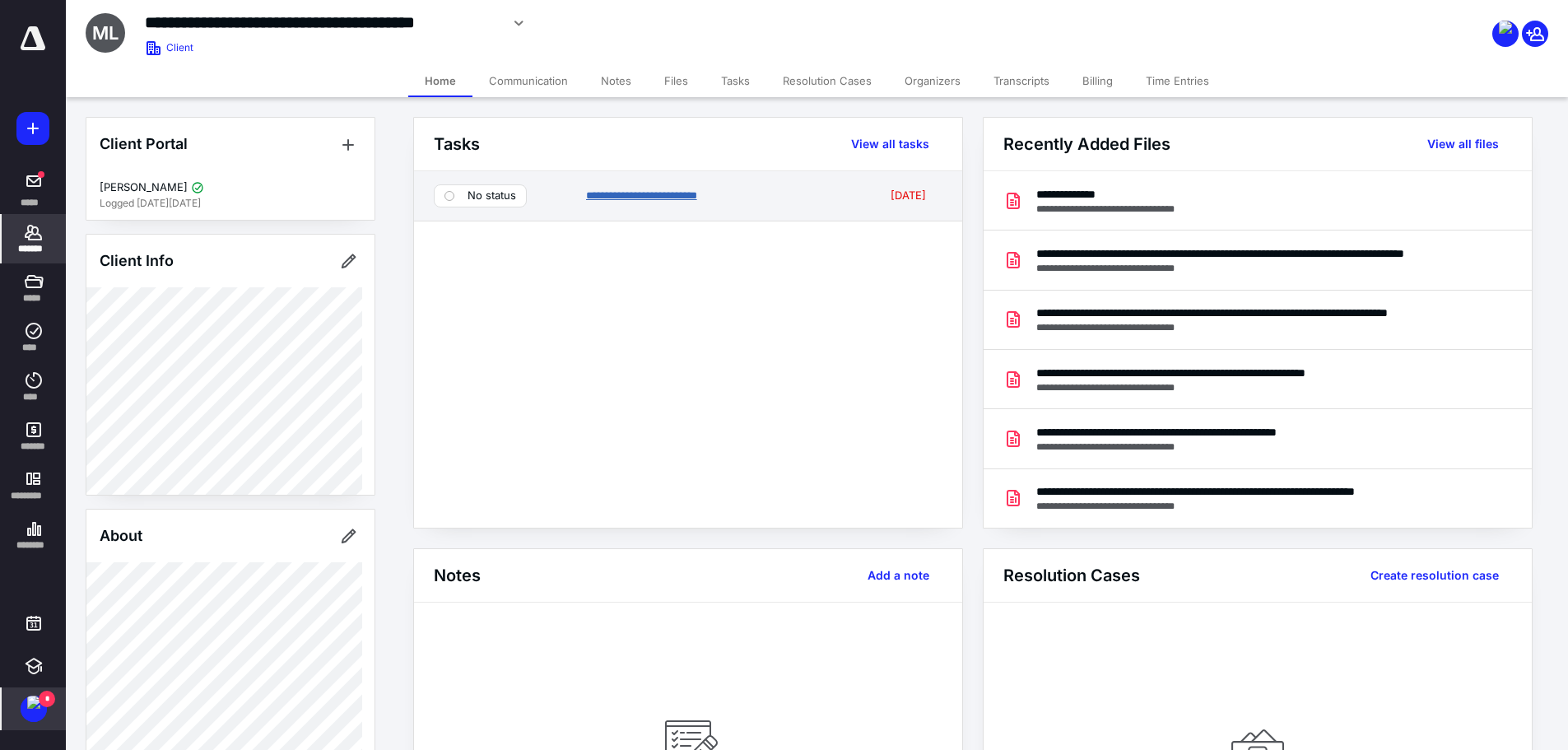 click on "**********" at bounding box center (641, 195) 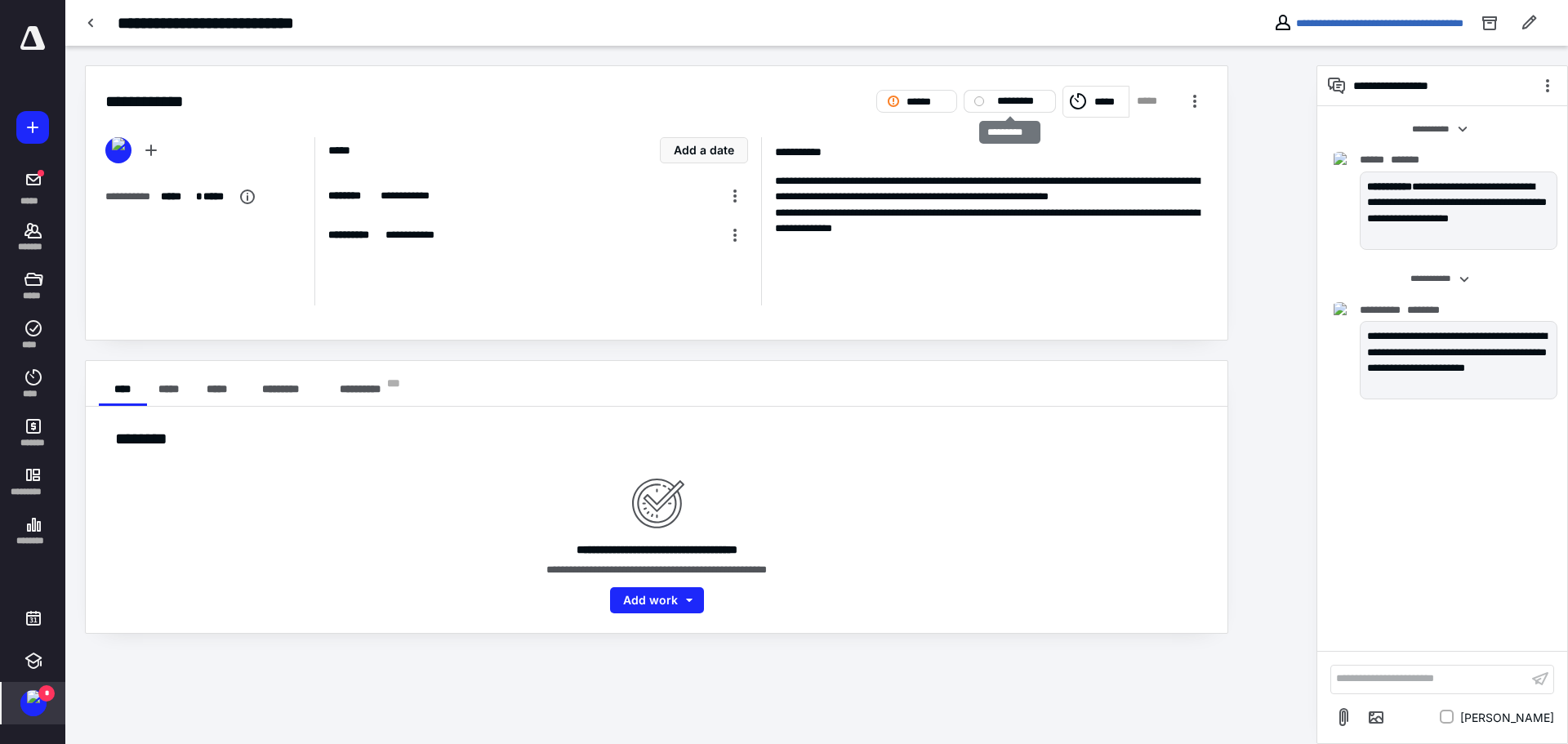 click on "*********" at bounding box center [1021, 101] 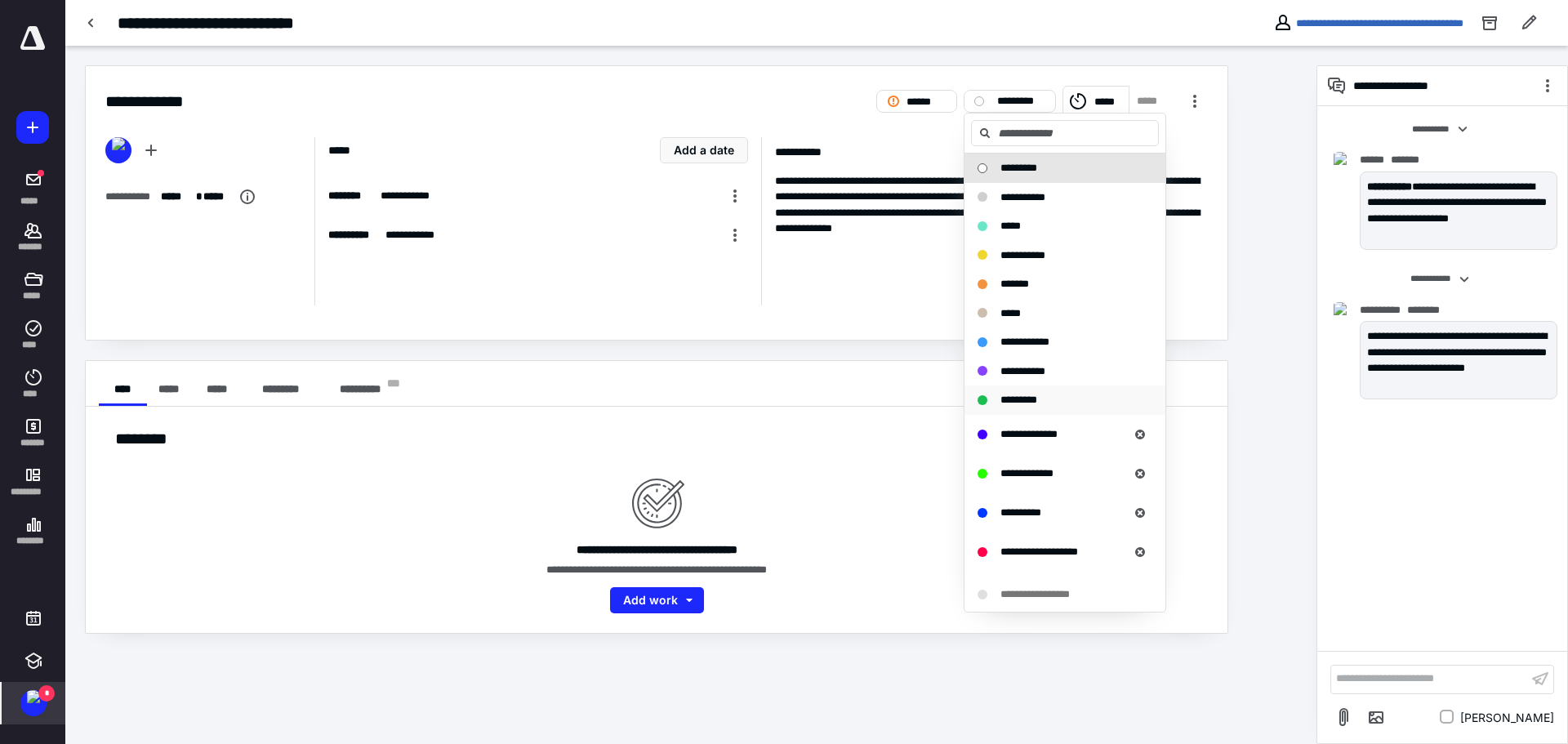 click on "*********" at bounding box center [1018, 399] 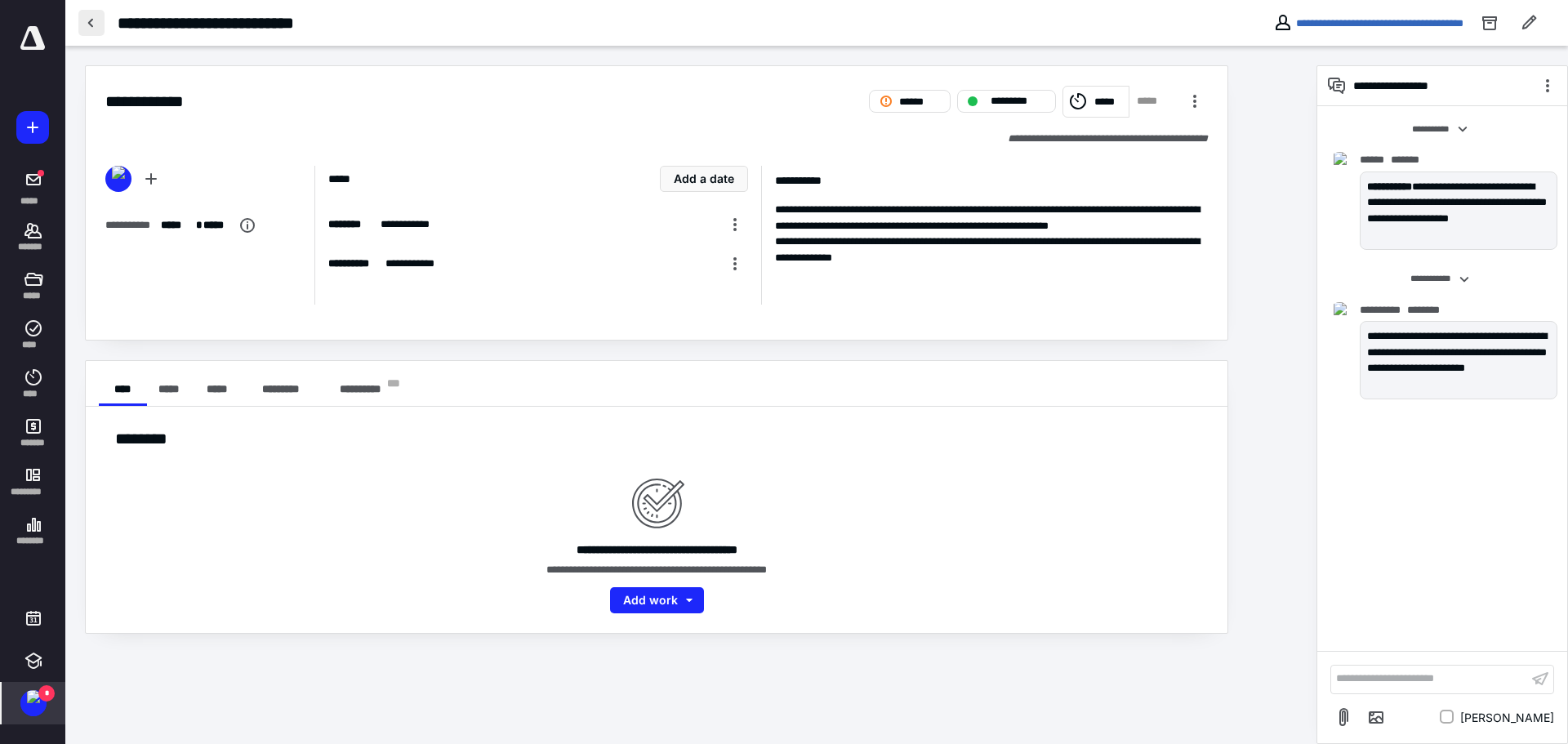 click at bounding box center [91, 23] 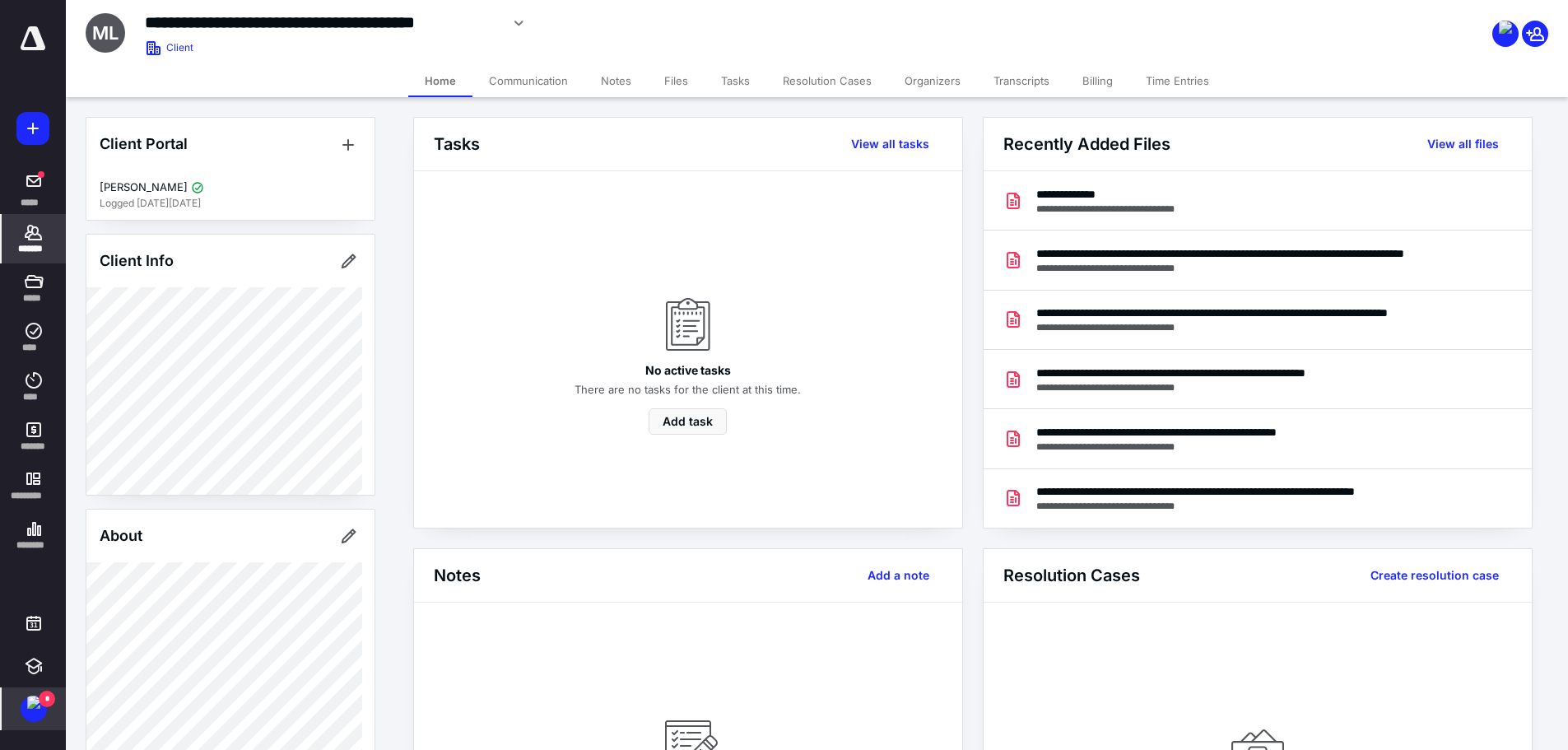 click at bounding box center (34, 702) 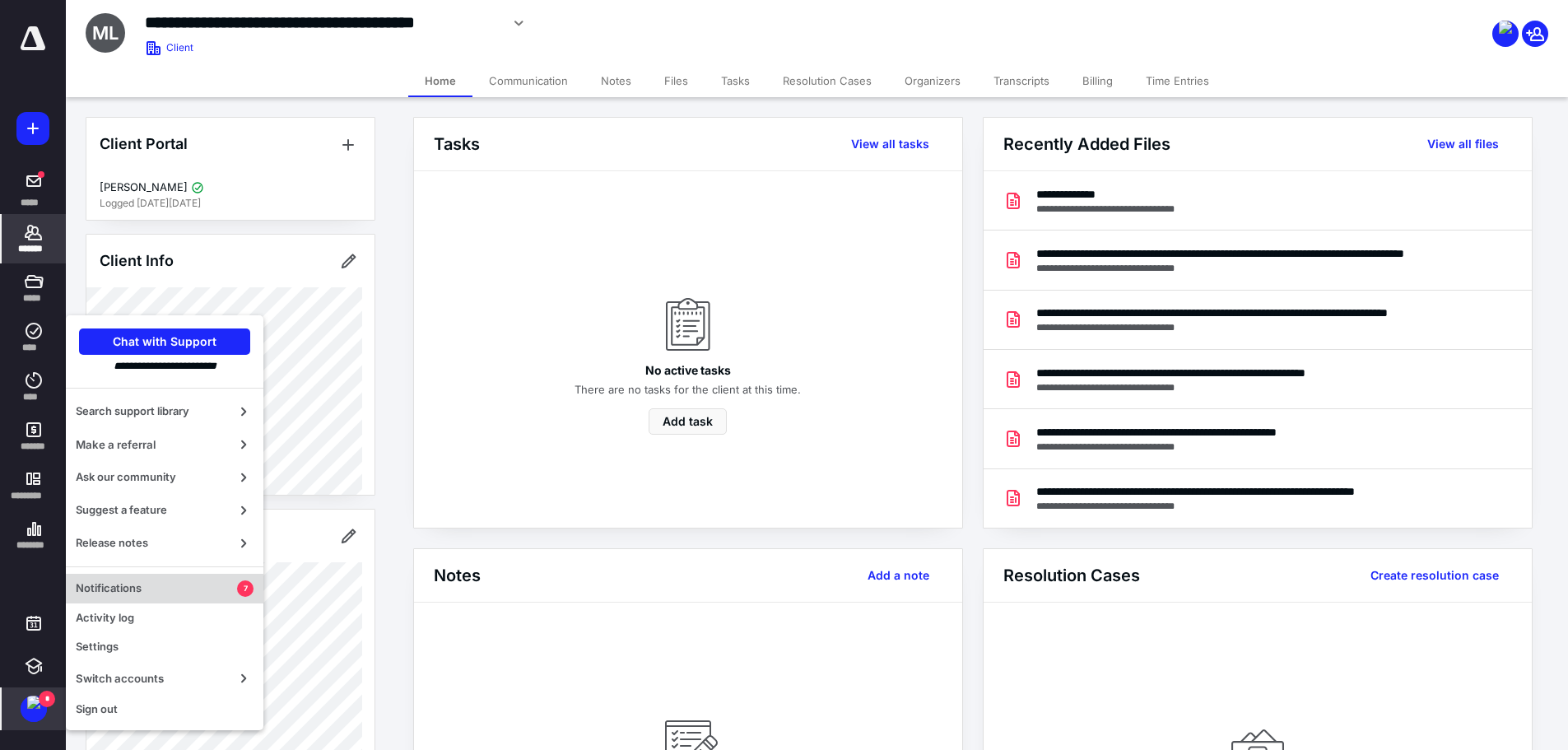 click on "Notifications" at bounding box center (156, 589) 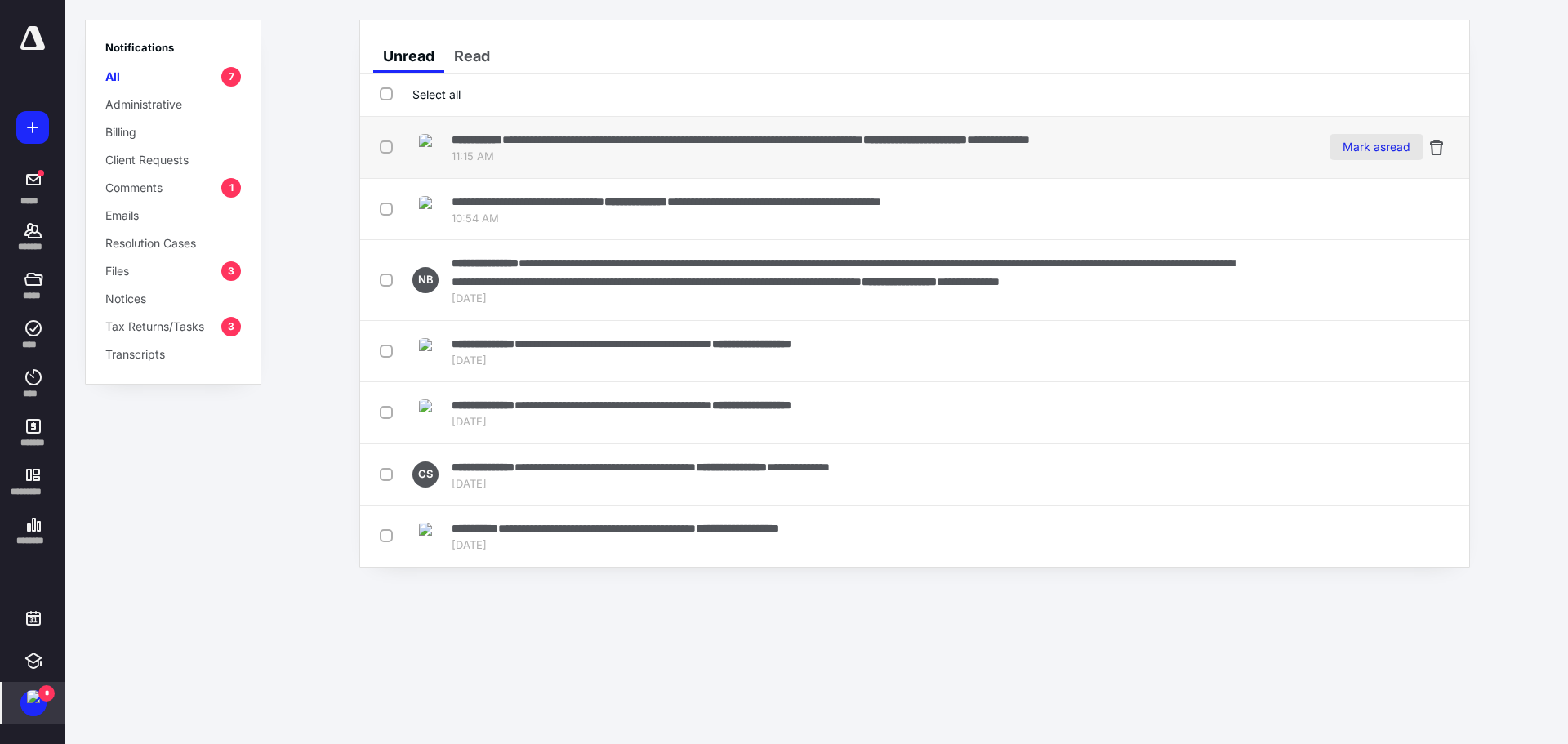 click on "Mark as  read" at bounding box center (1376, 147) 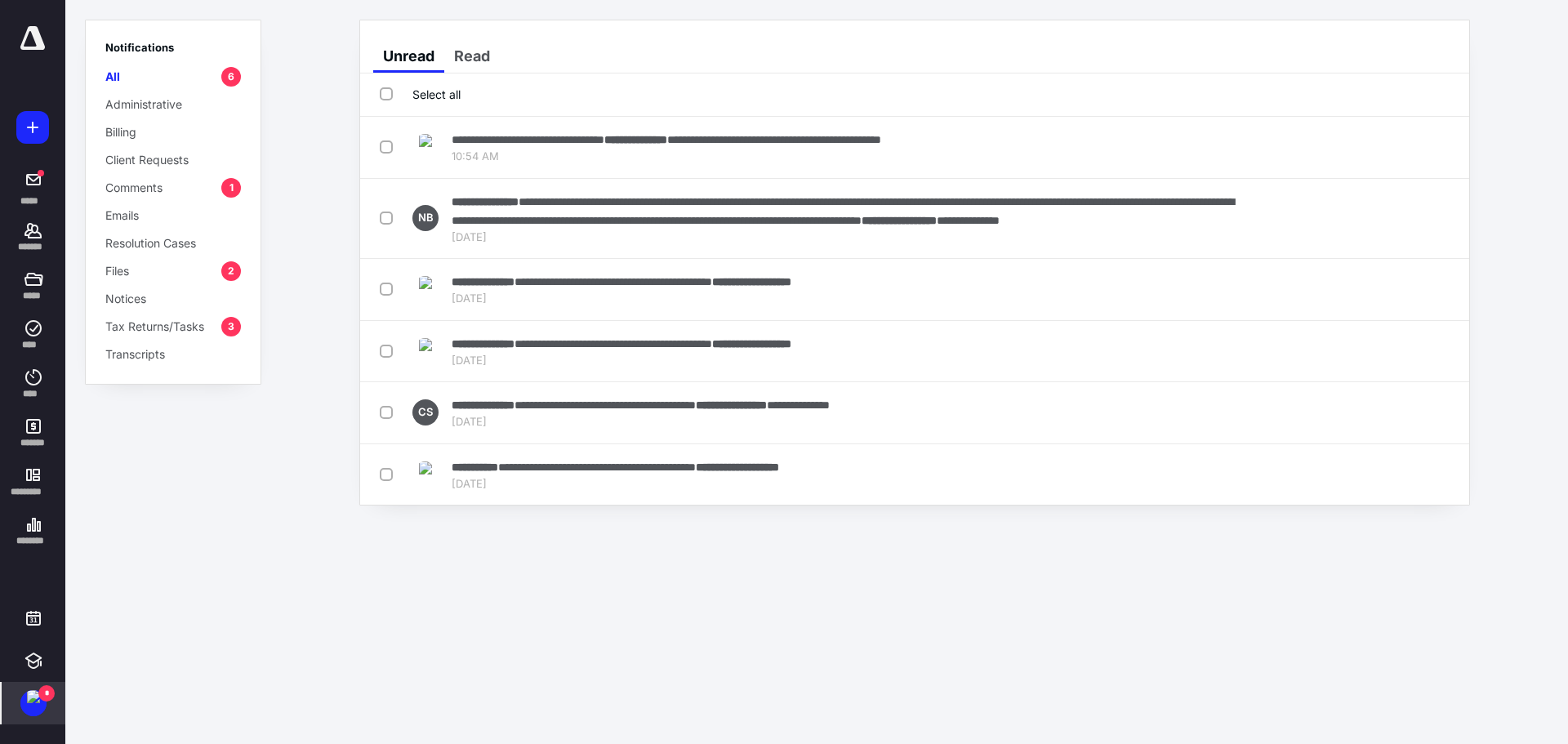 click on "Mark as  read" at bounding box center (1376, 147) 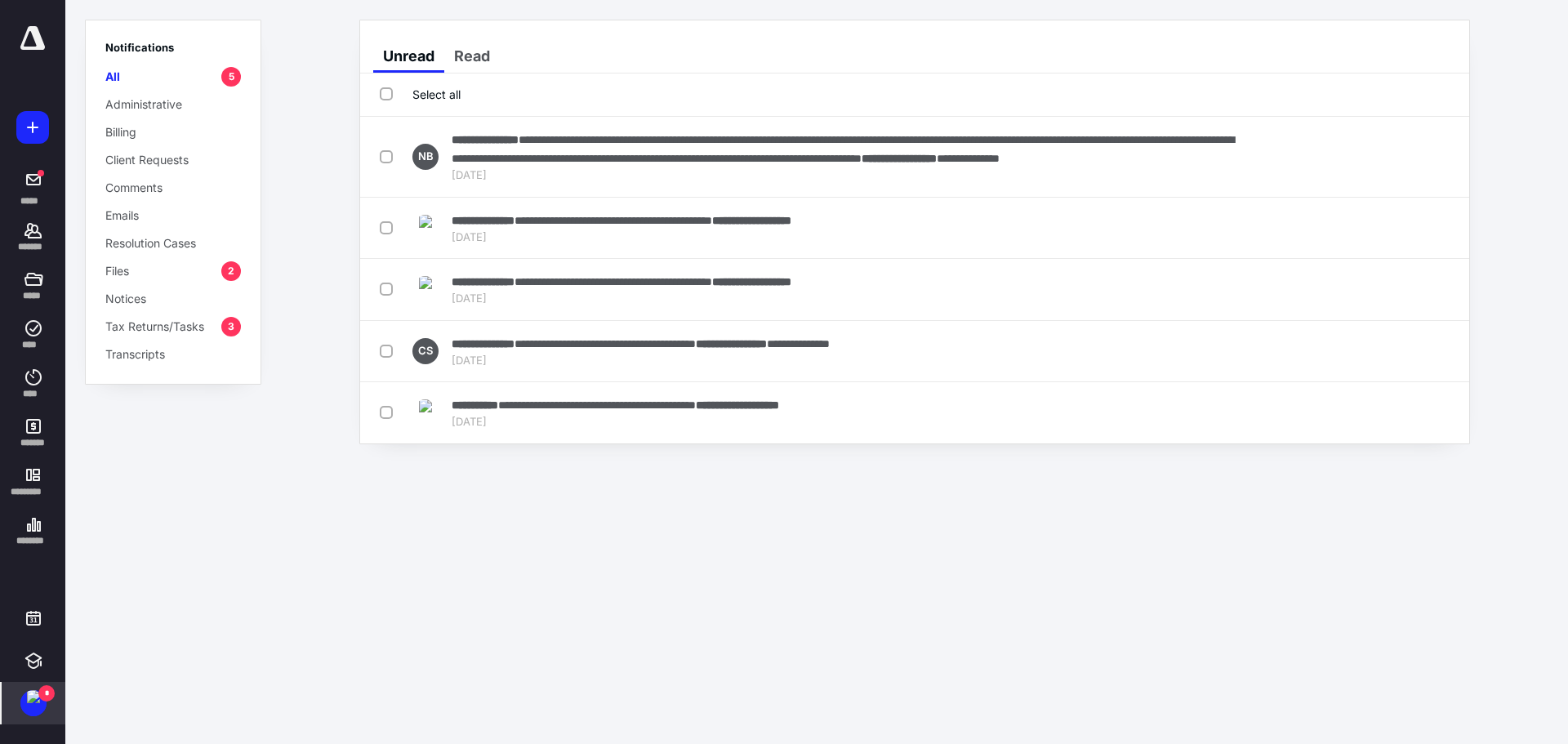 click at bounding box center [33, 38] 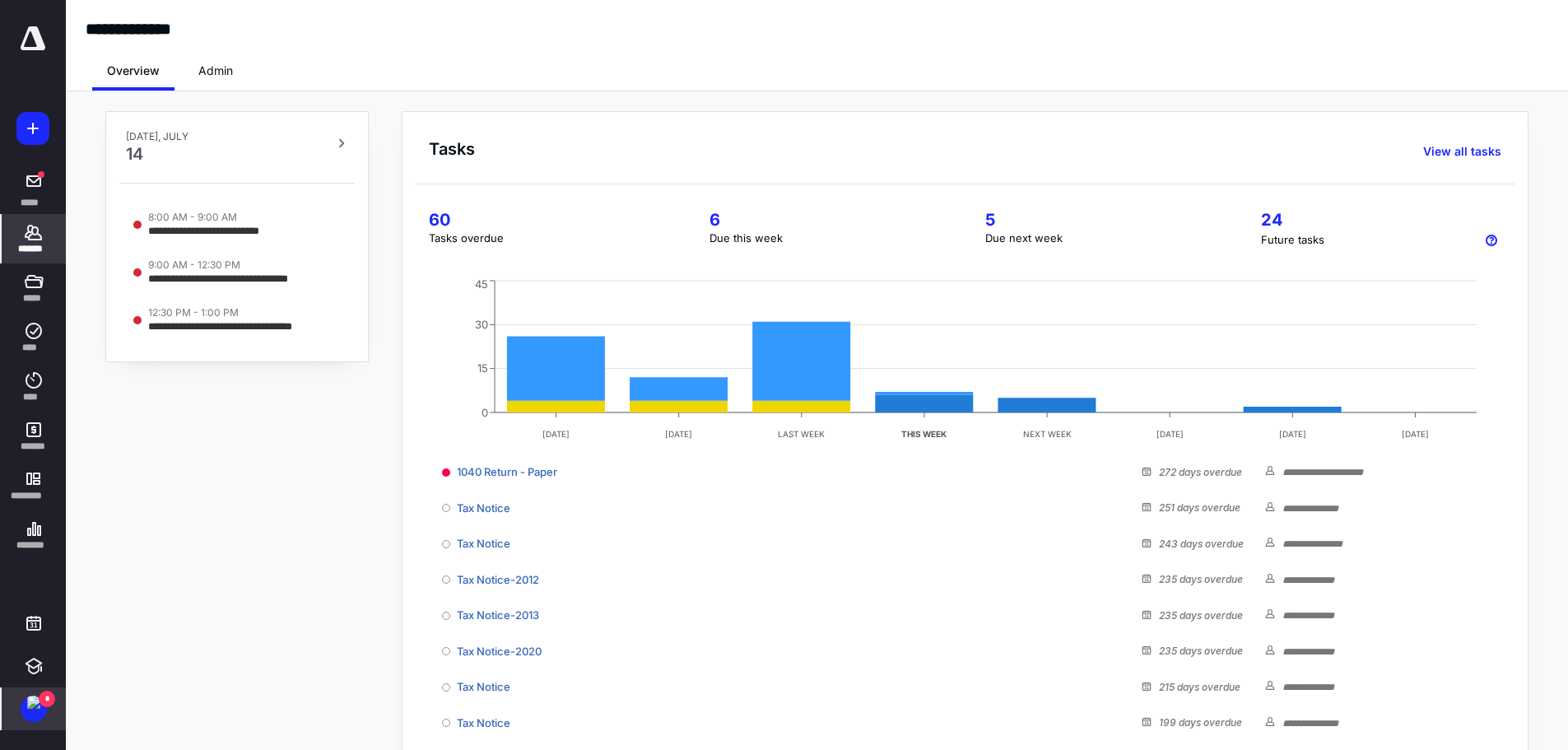 click on "*******" at bounding box center [34, 249] 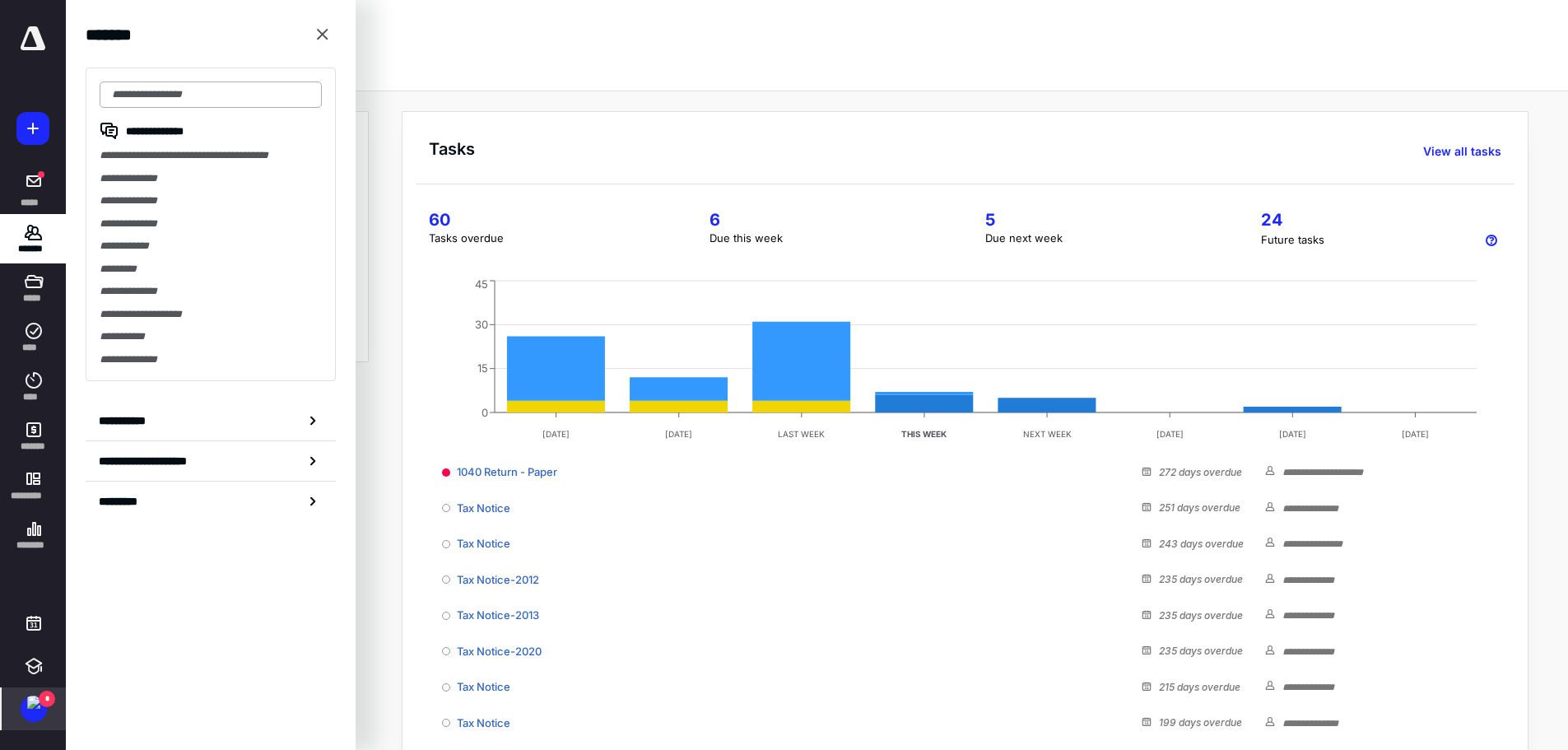 click at bounding box center [211, 95] 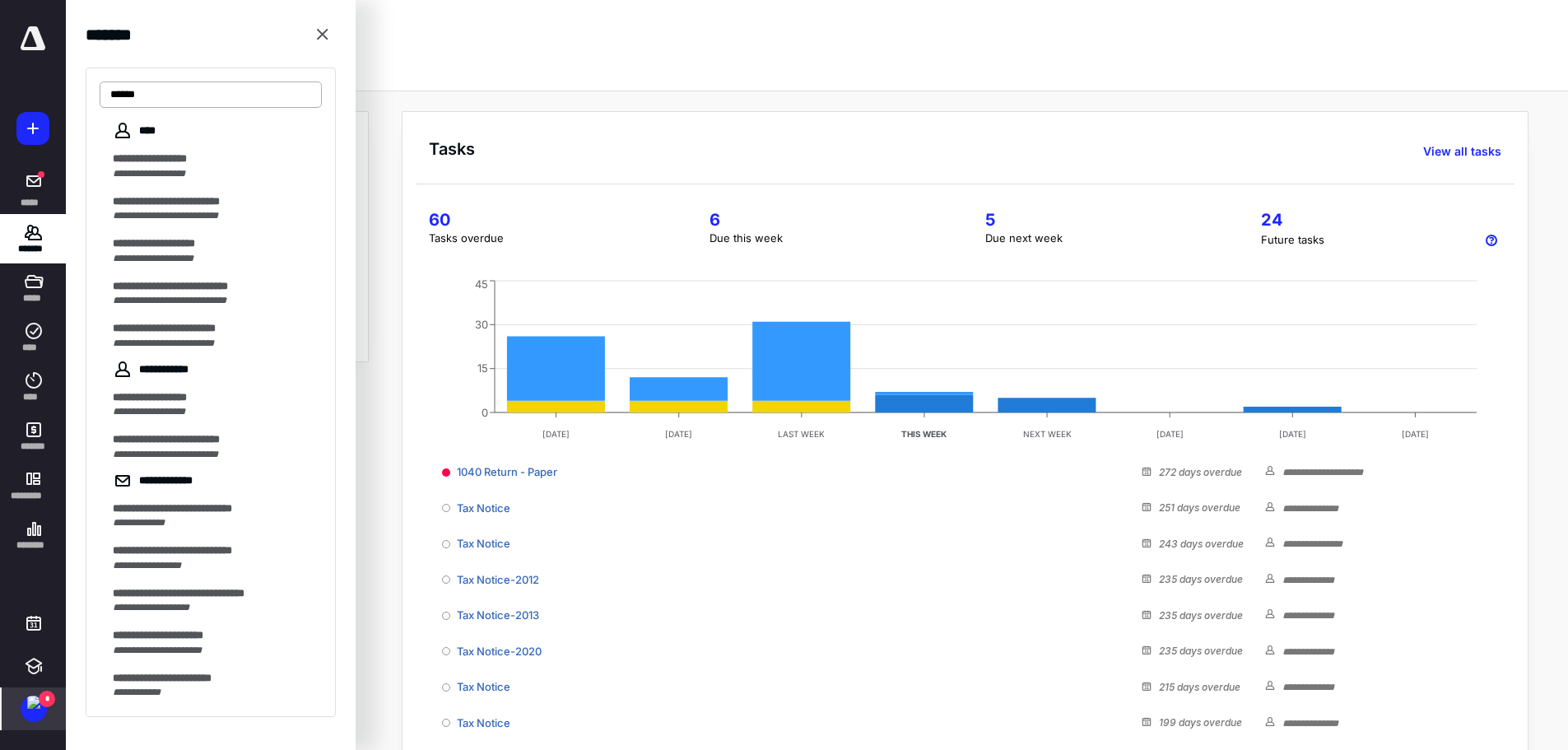 click on "******" at bounding box center (211, 95) 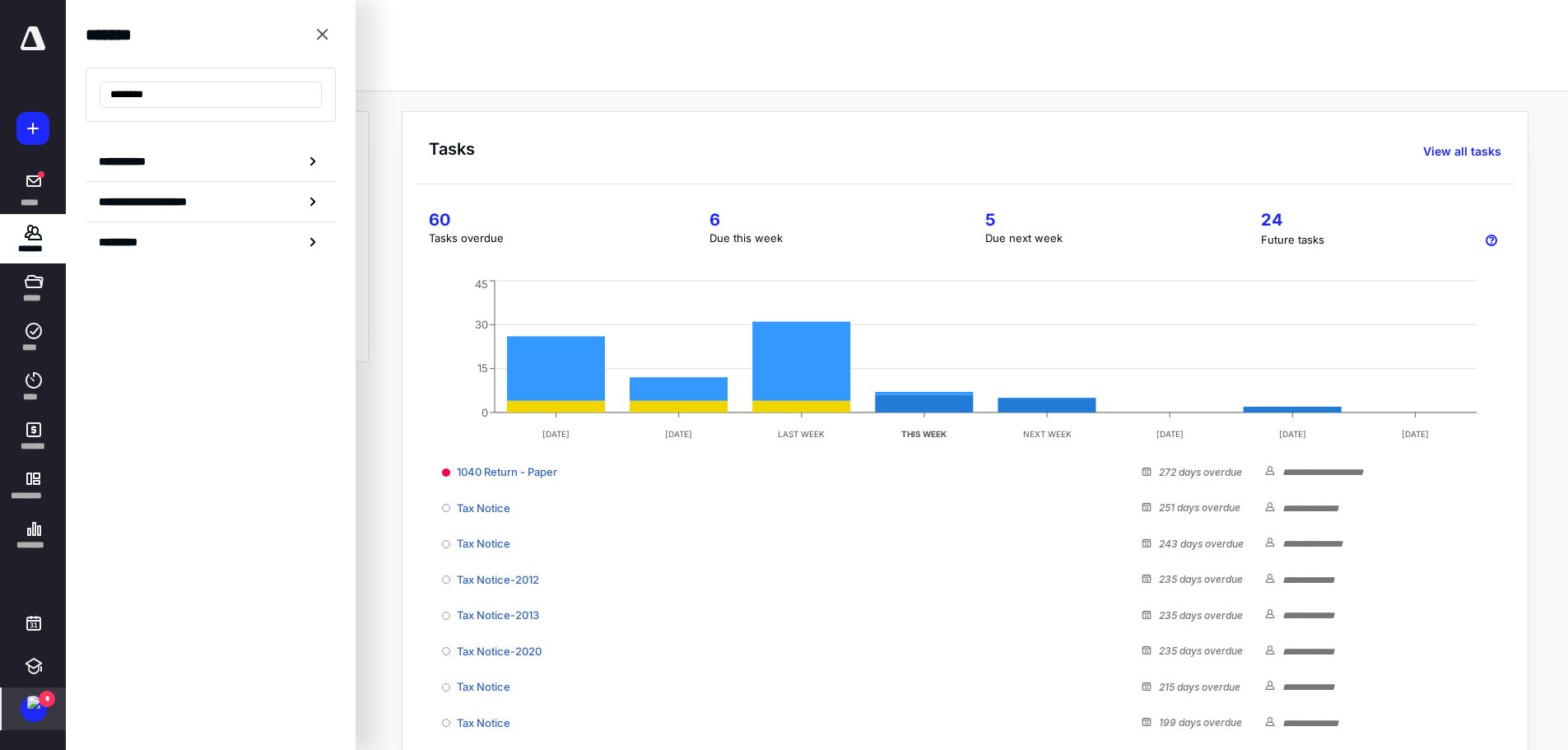 drag, startPoint x: 168, startPoint y: 92, endPoint x: 66, endPoint y: 95, distance: 102.0441 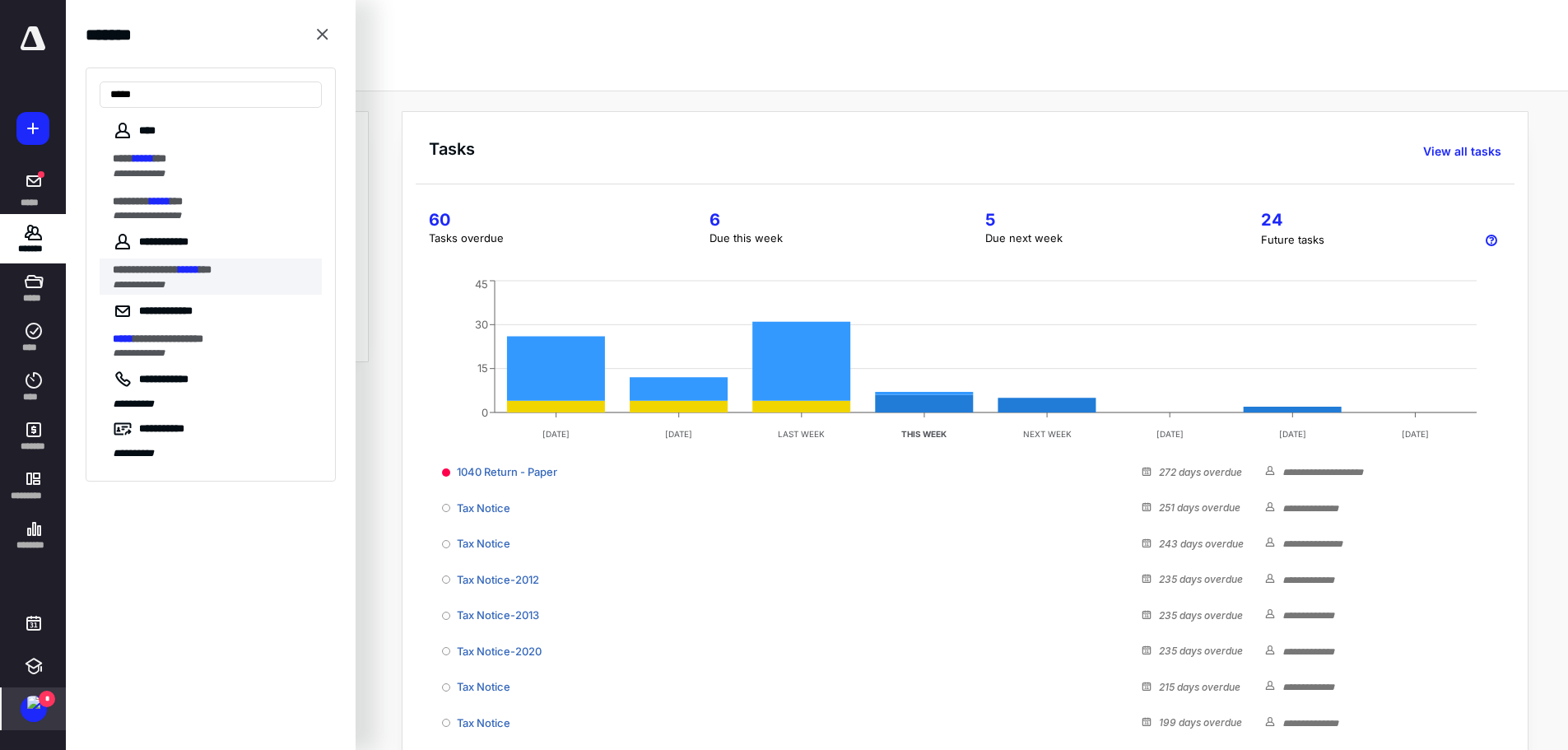 type on "*****" 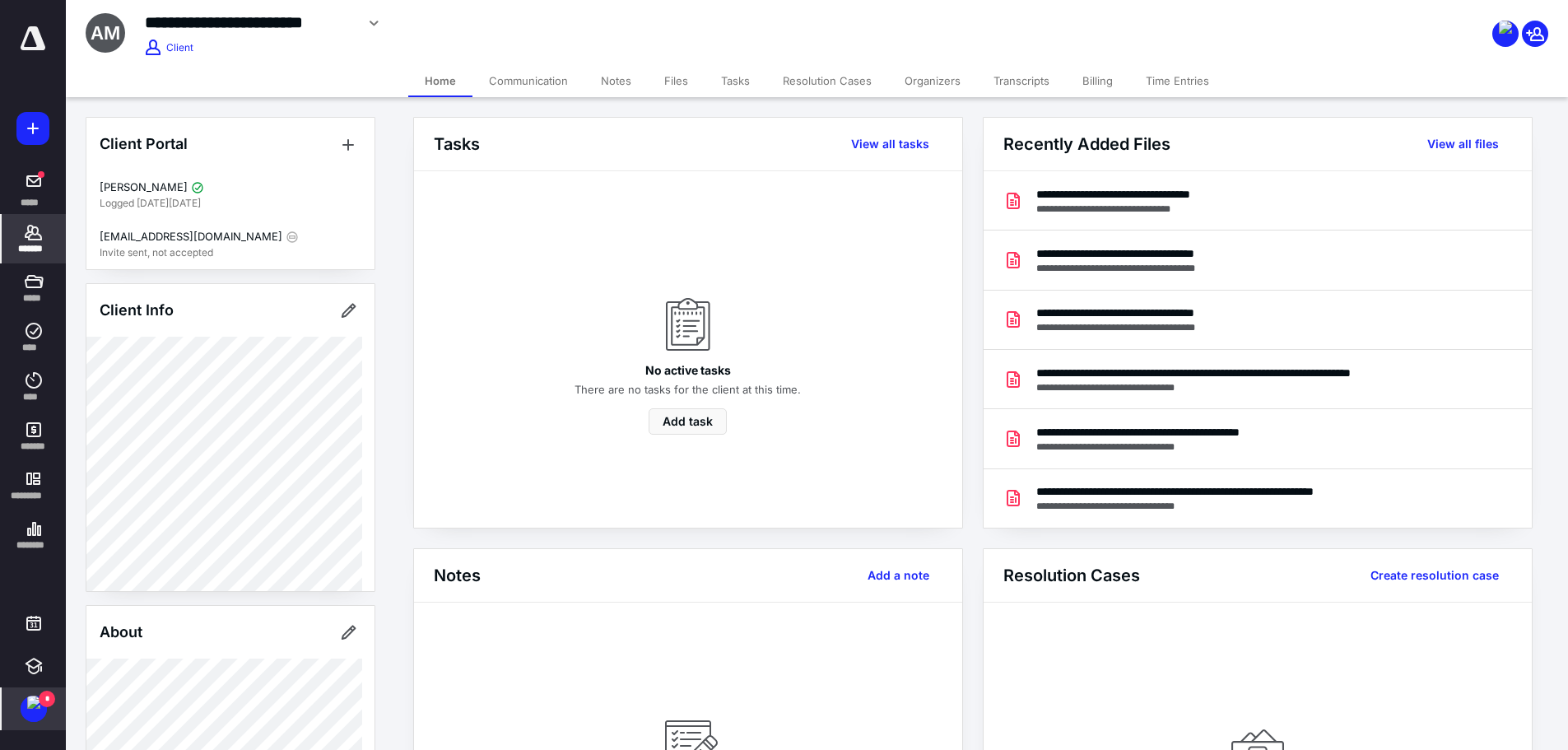 click on "Files" at bounding box center (676, 81) 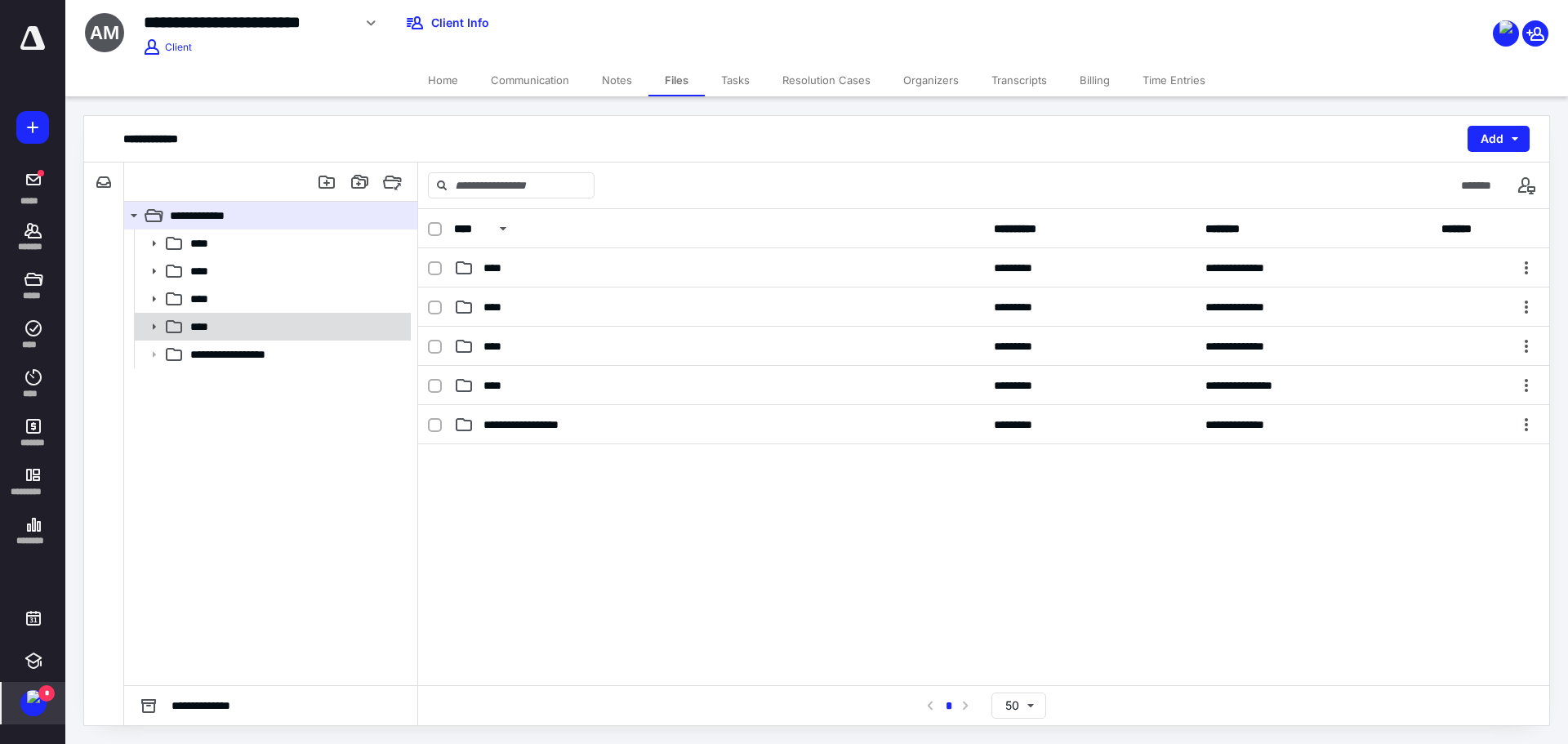 click on "****" at bounding box center (296, 327) 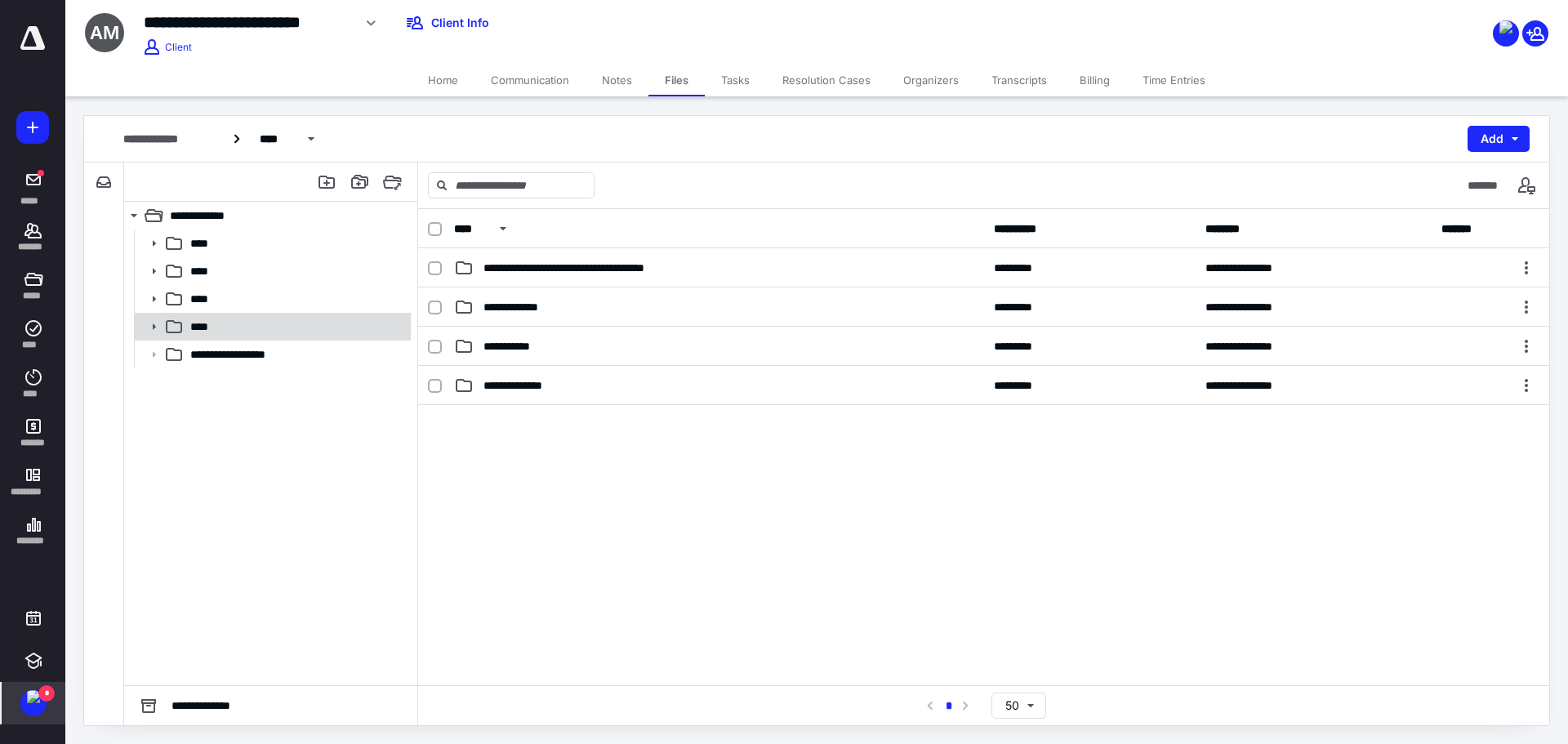 click on "****" at bounding box center (296, 327) 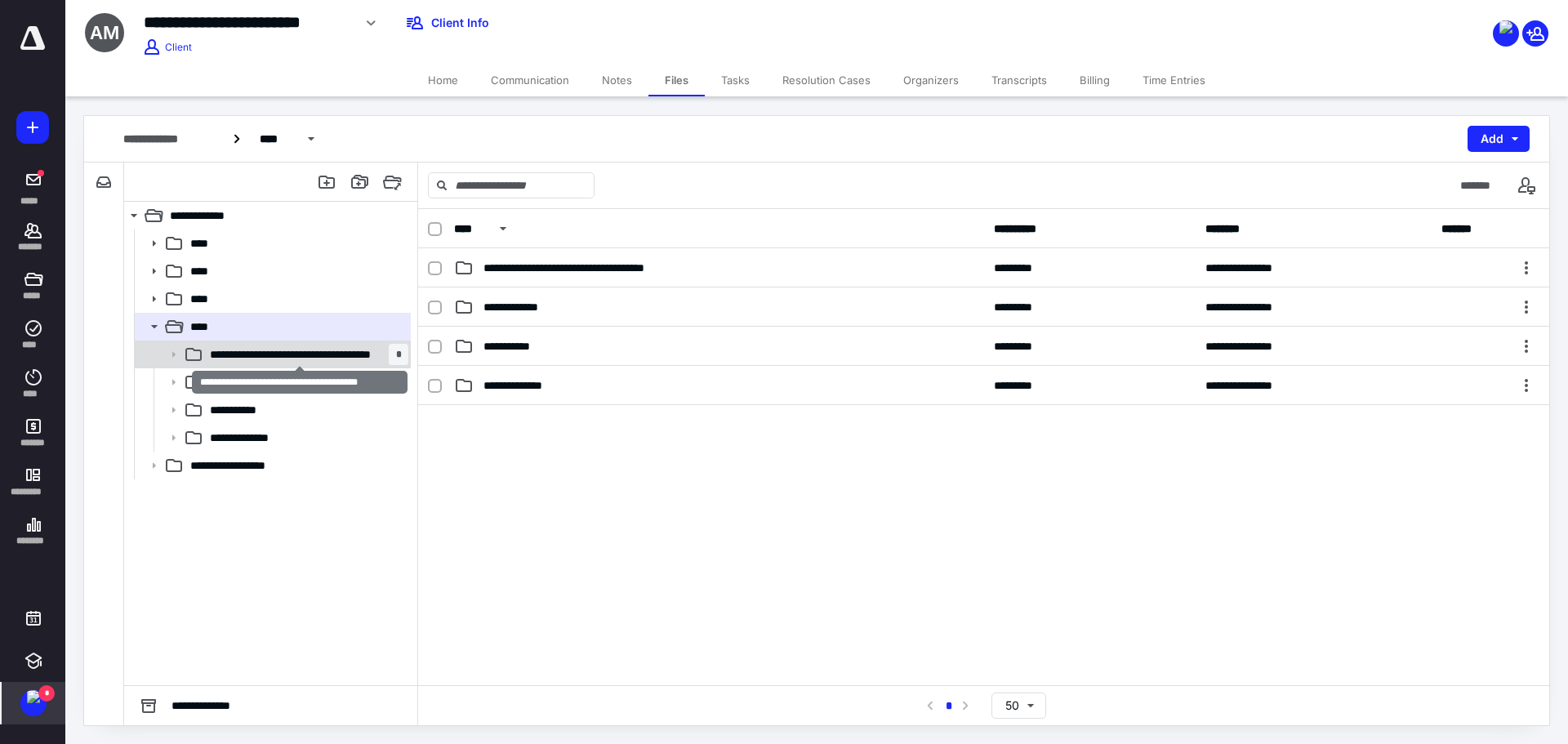 click on "**********" at bounding box center [299, 354] 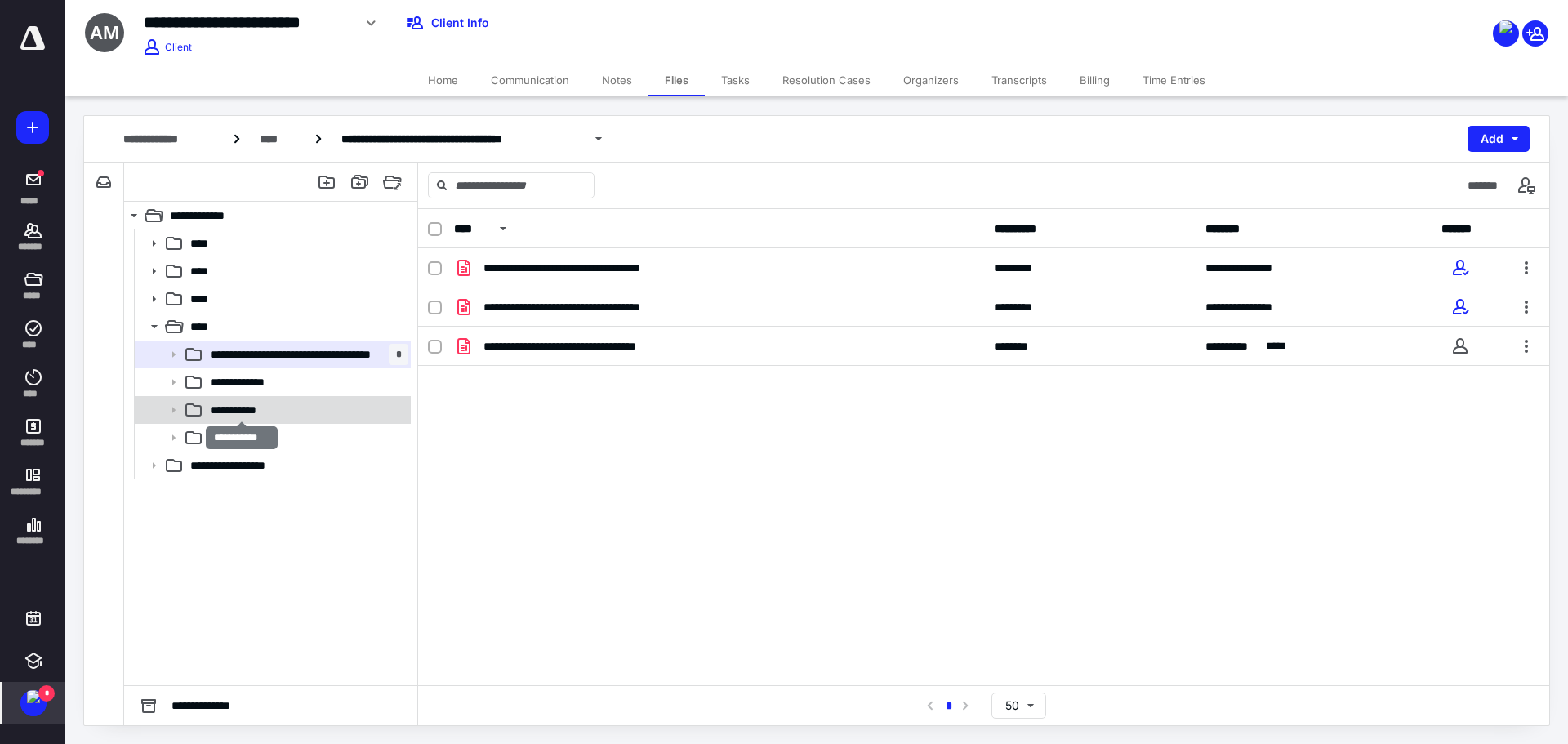 click on "**********" at bounding box center (242, 410) 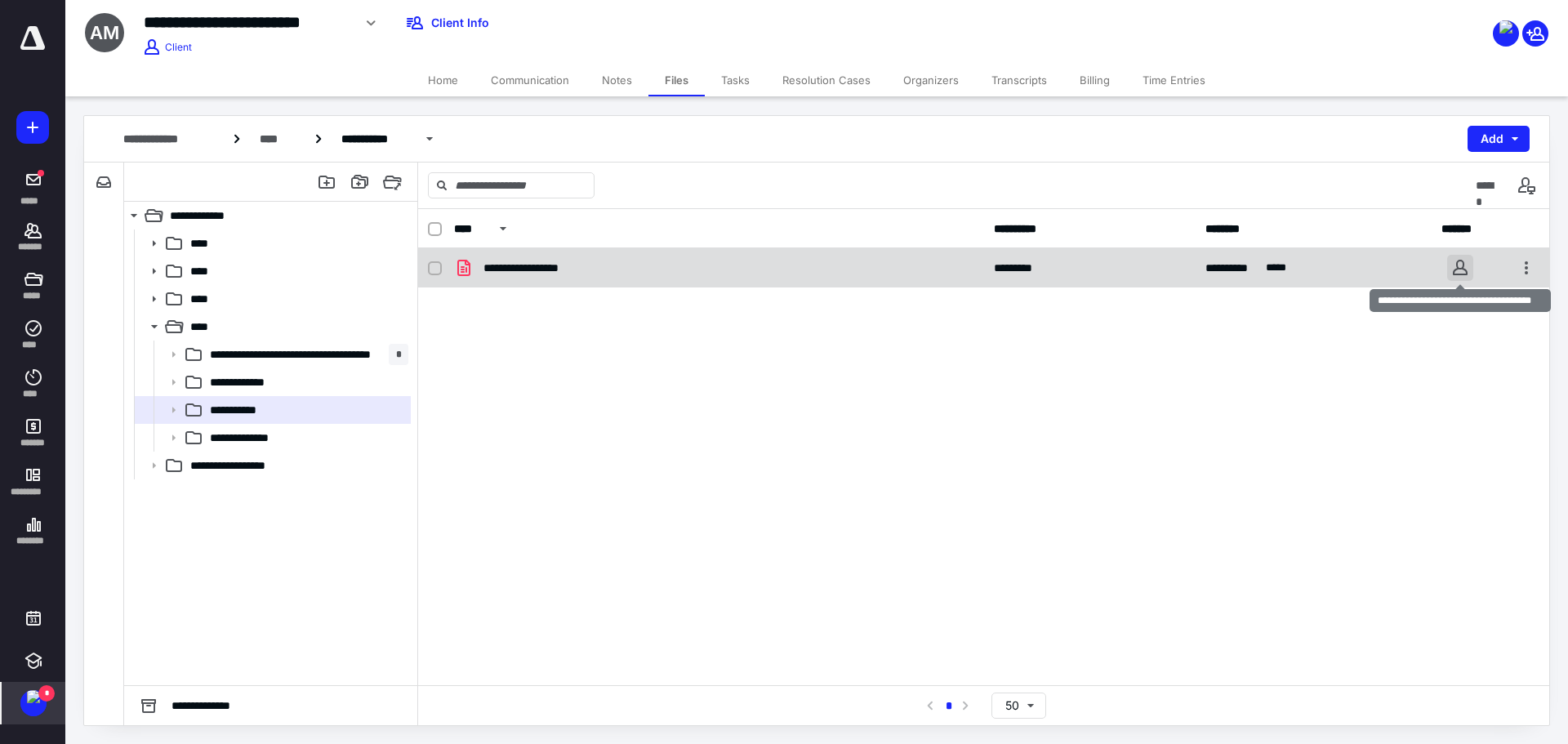 click at bounding box center (1460, 268) 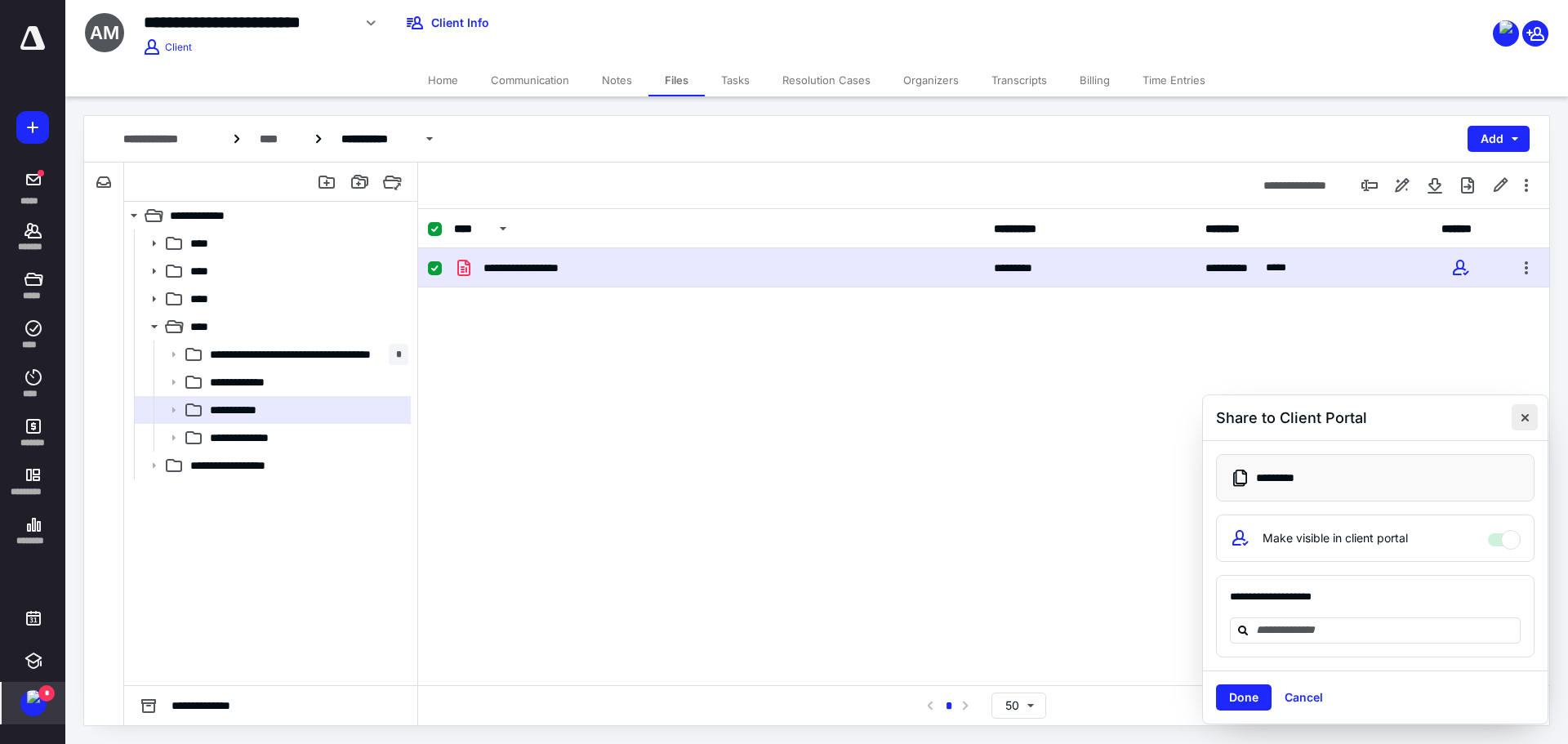 click at bounding box center [1525, 417] 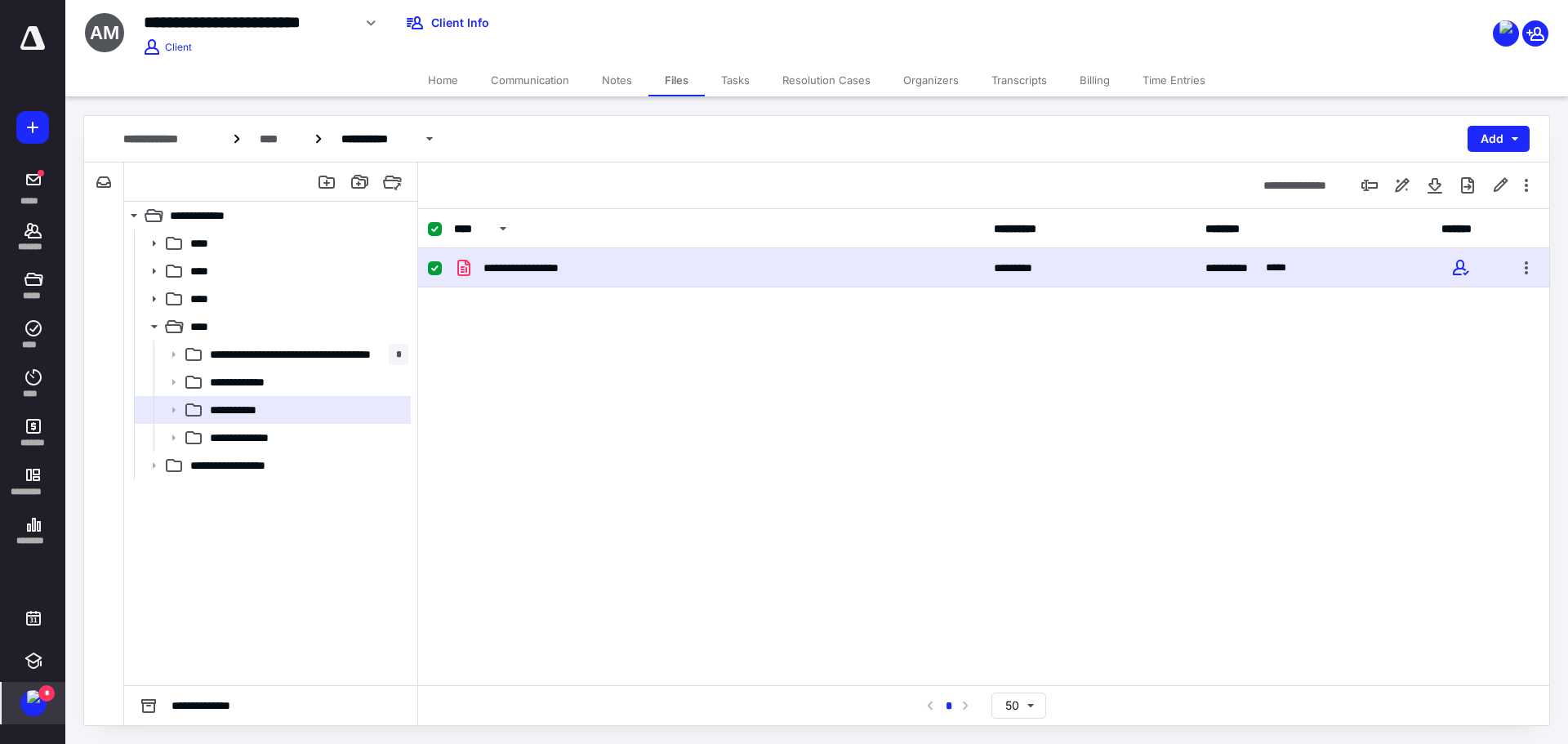 click on "Tasks" at bounding box center (735, 80) 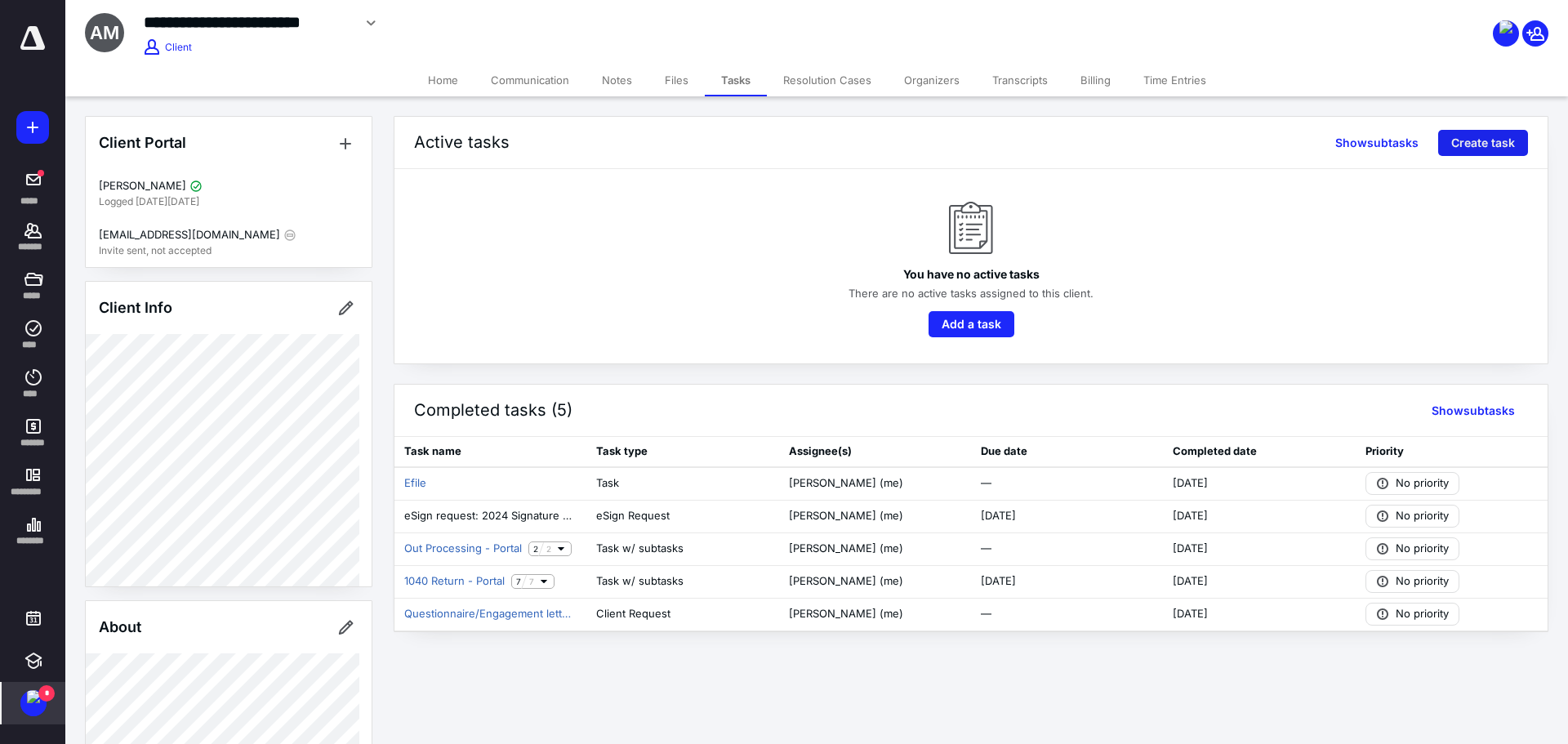 click on "Create task" at bounding box center (1483, 143) 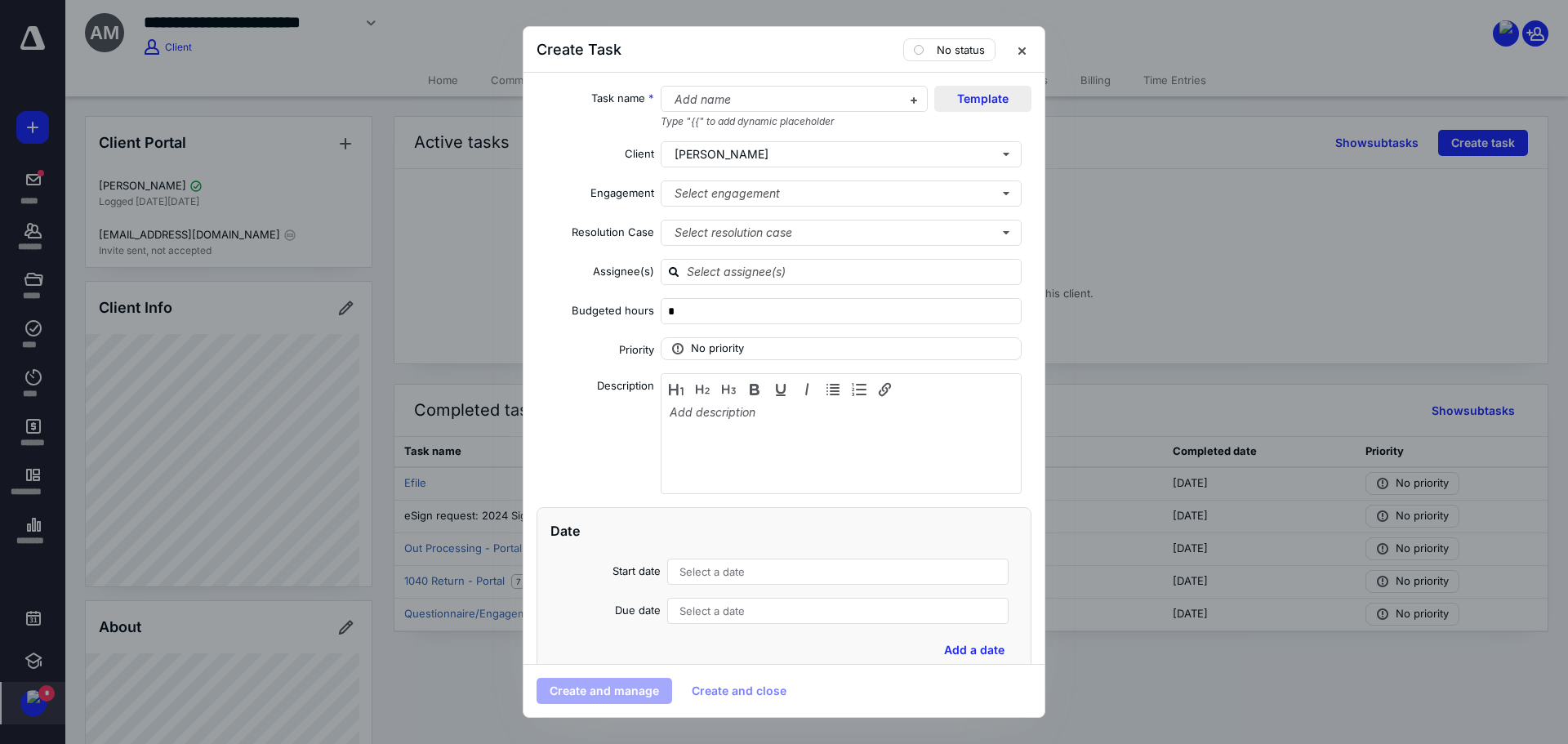 click on "Template" at bounding box center [982, 99] 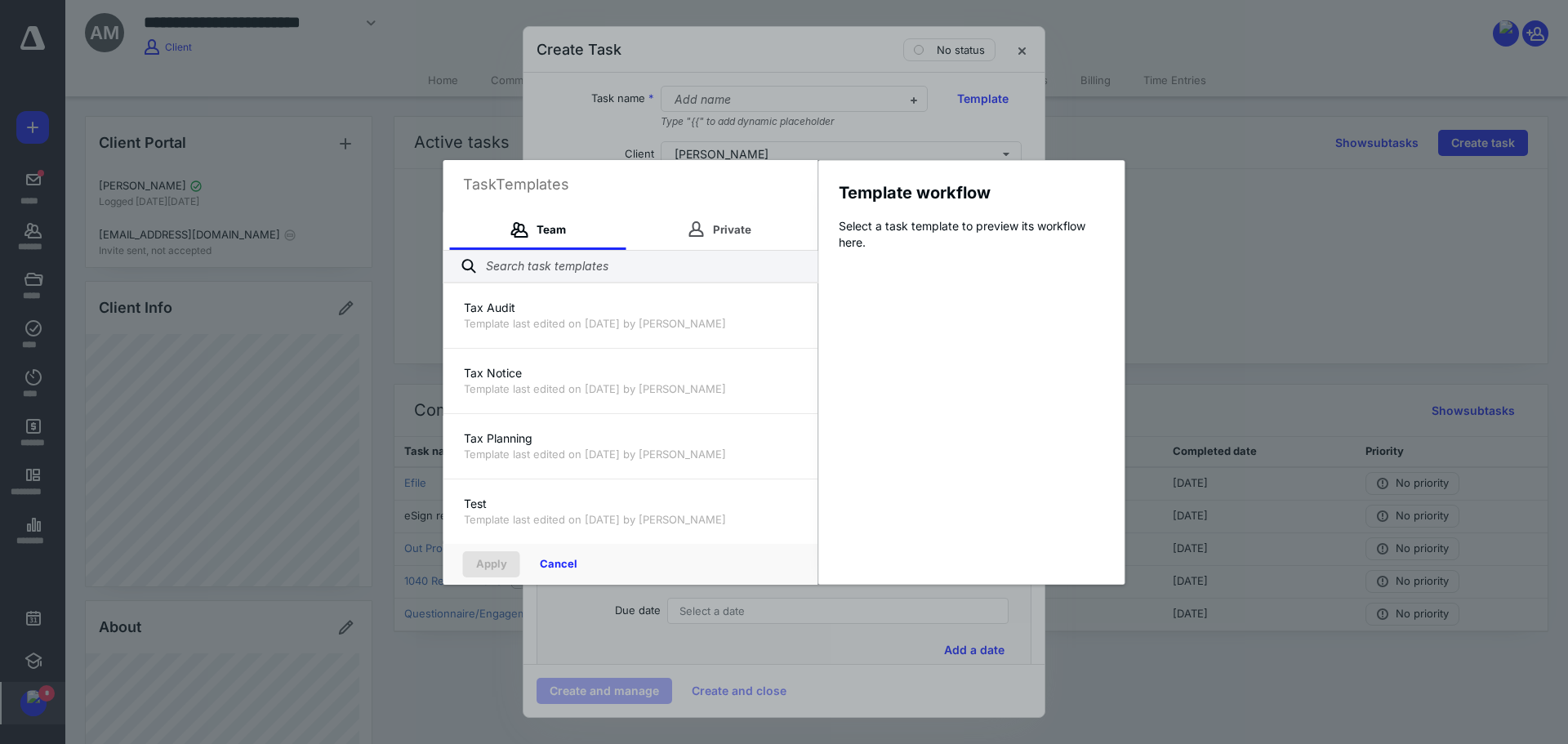 scroll, scrollTop: 5145, scrollLeft: 0, axis: vertical 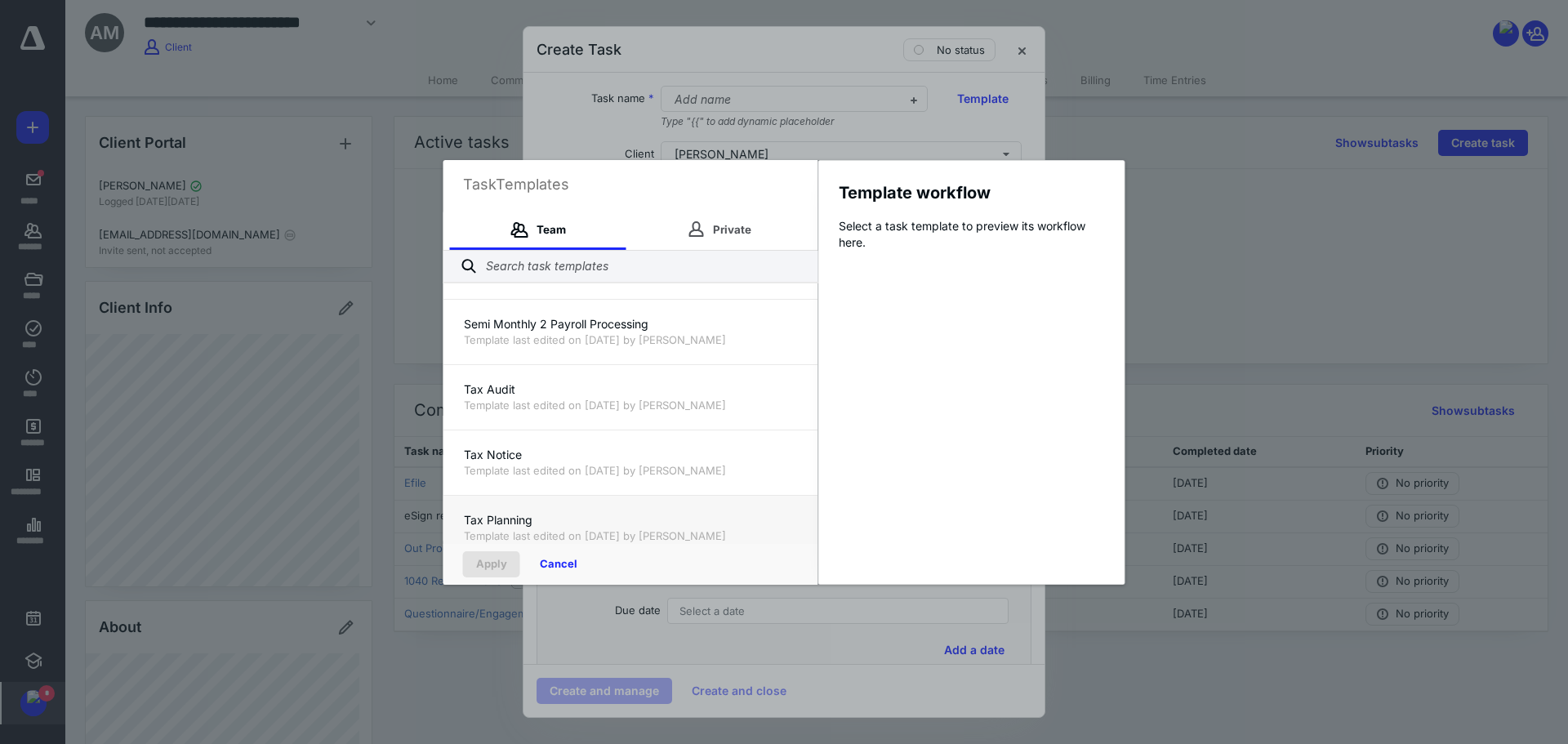 click on "Tax Planning" at bounding box center [630, 520] 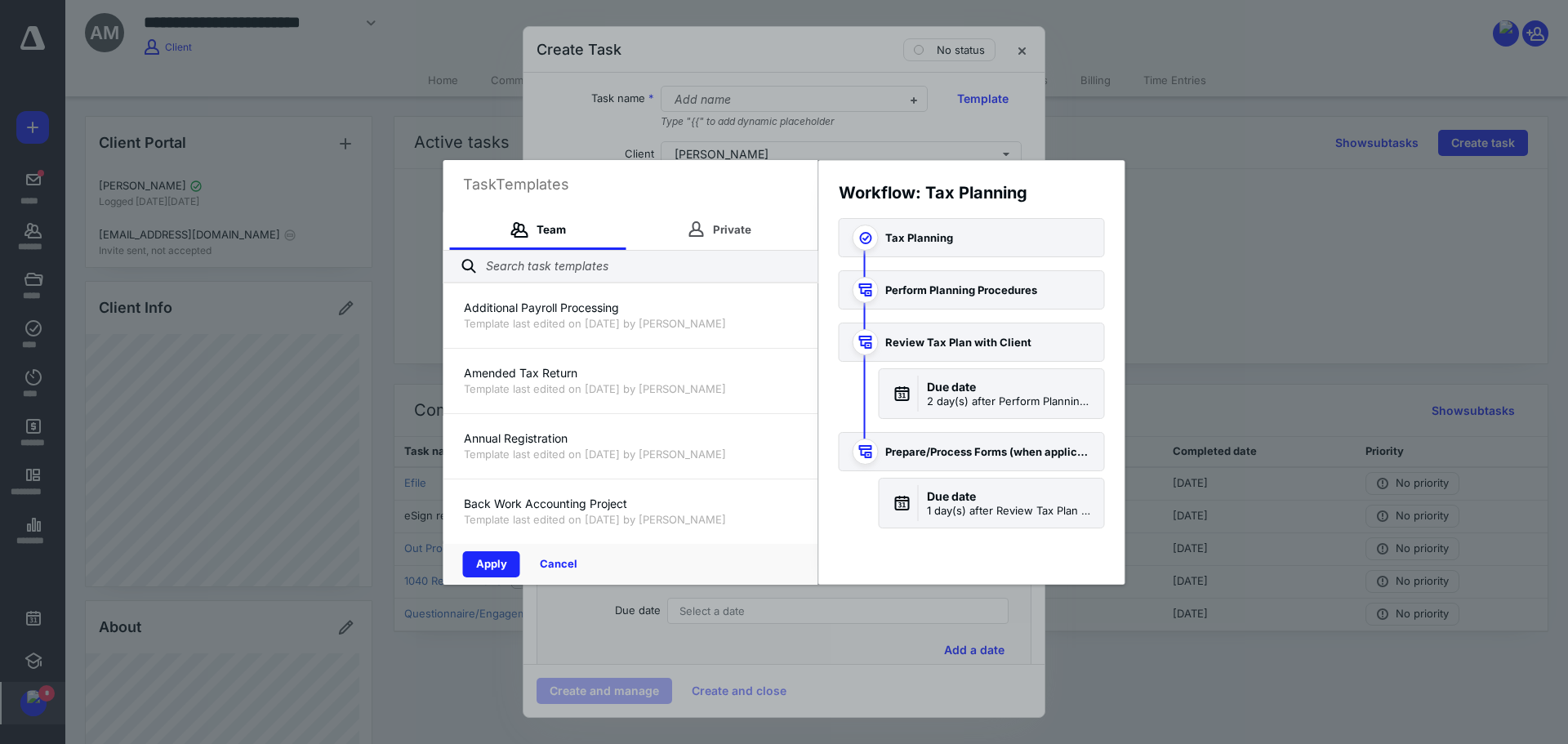 scroll, scrollTop: 1715, scrollLeft: 0, axis: vertical 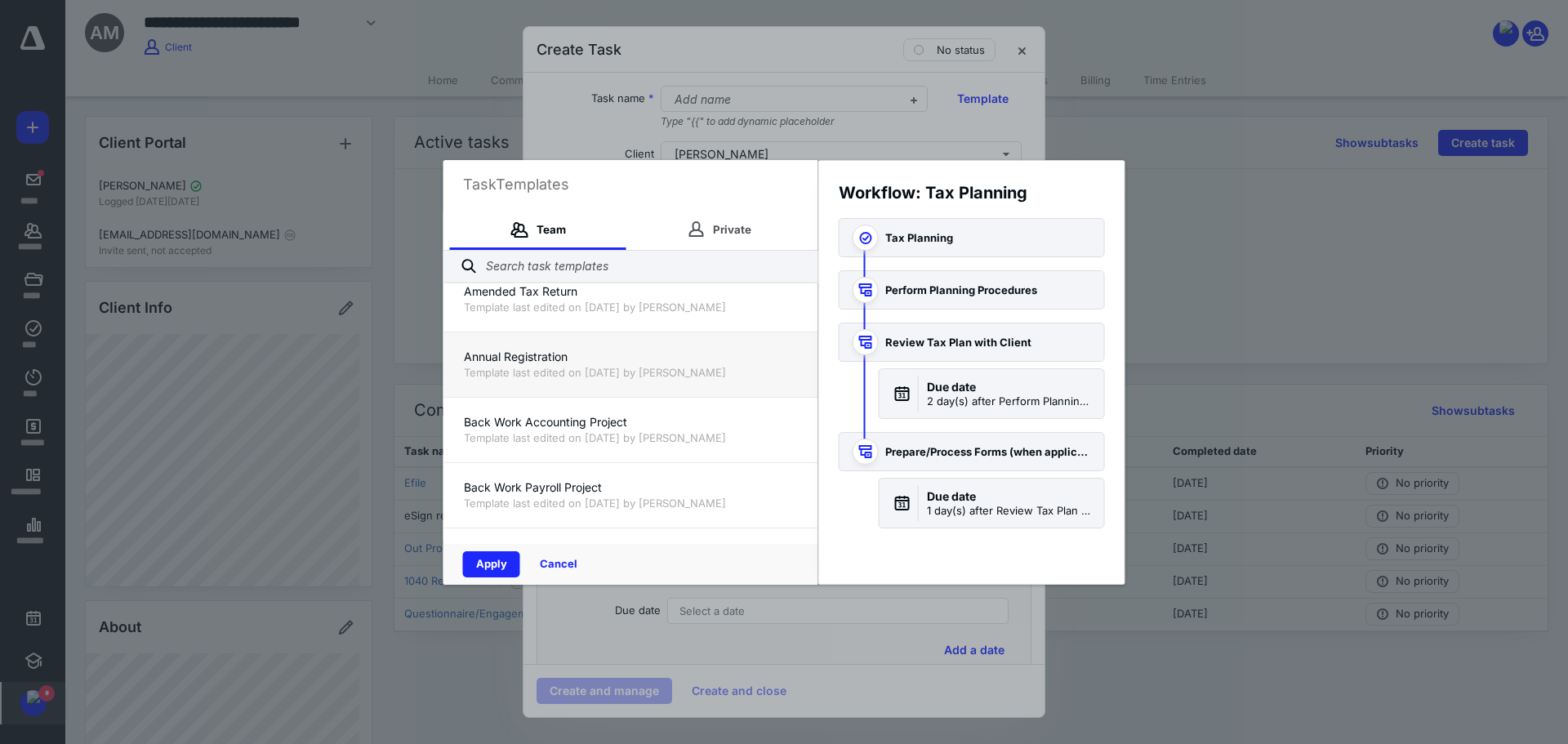click on "Annual Registration" at bounding box center [630, 357] 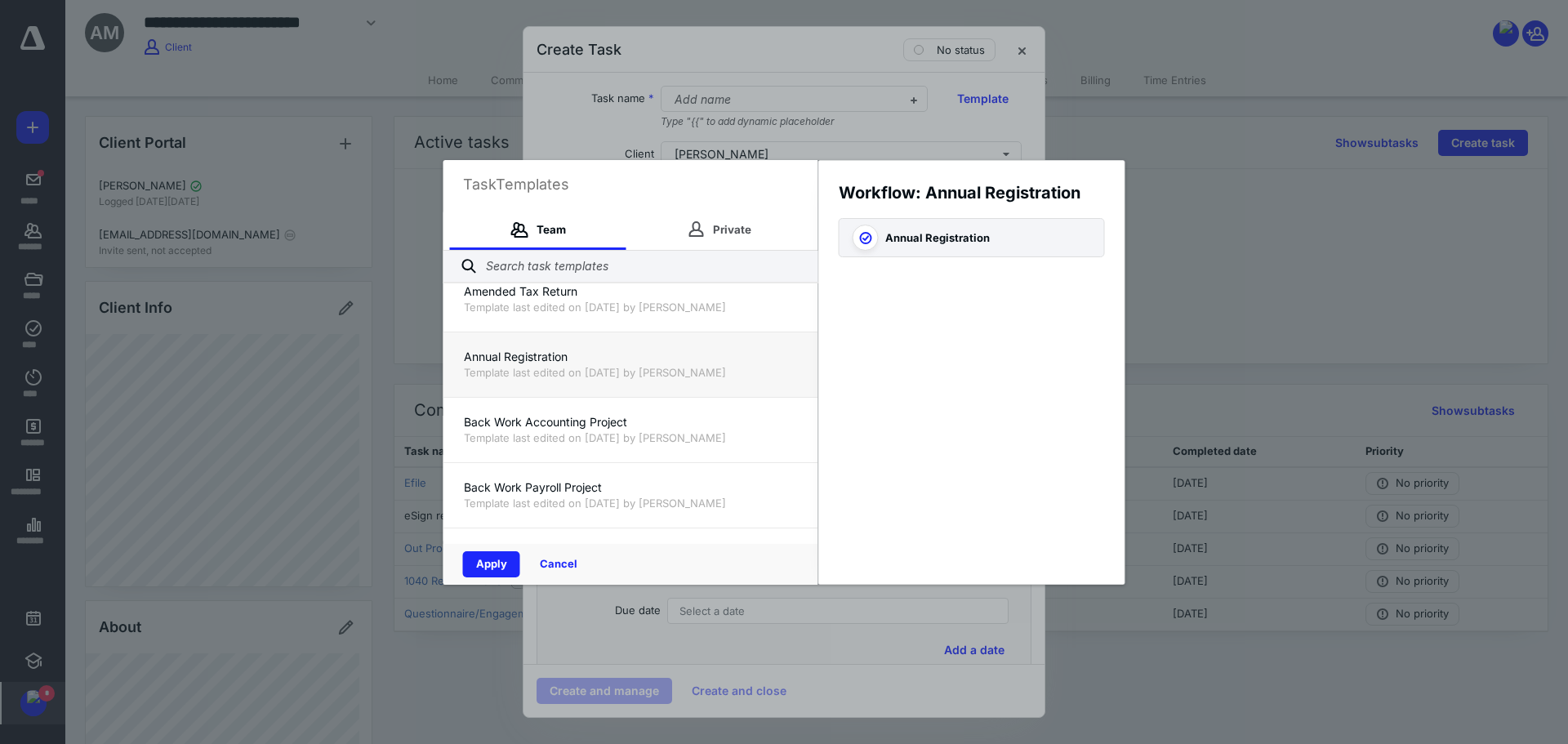 click on "Annual Registration" at bounding box center (630, 357) 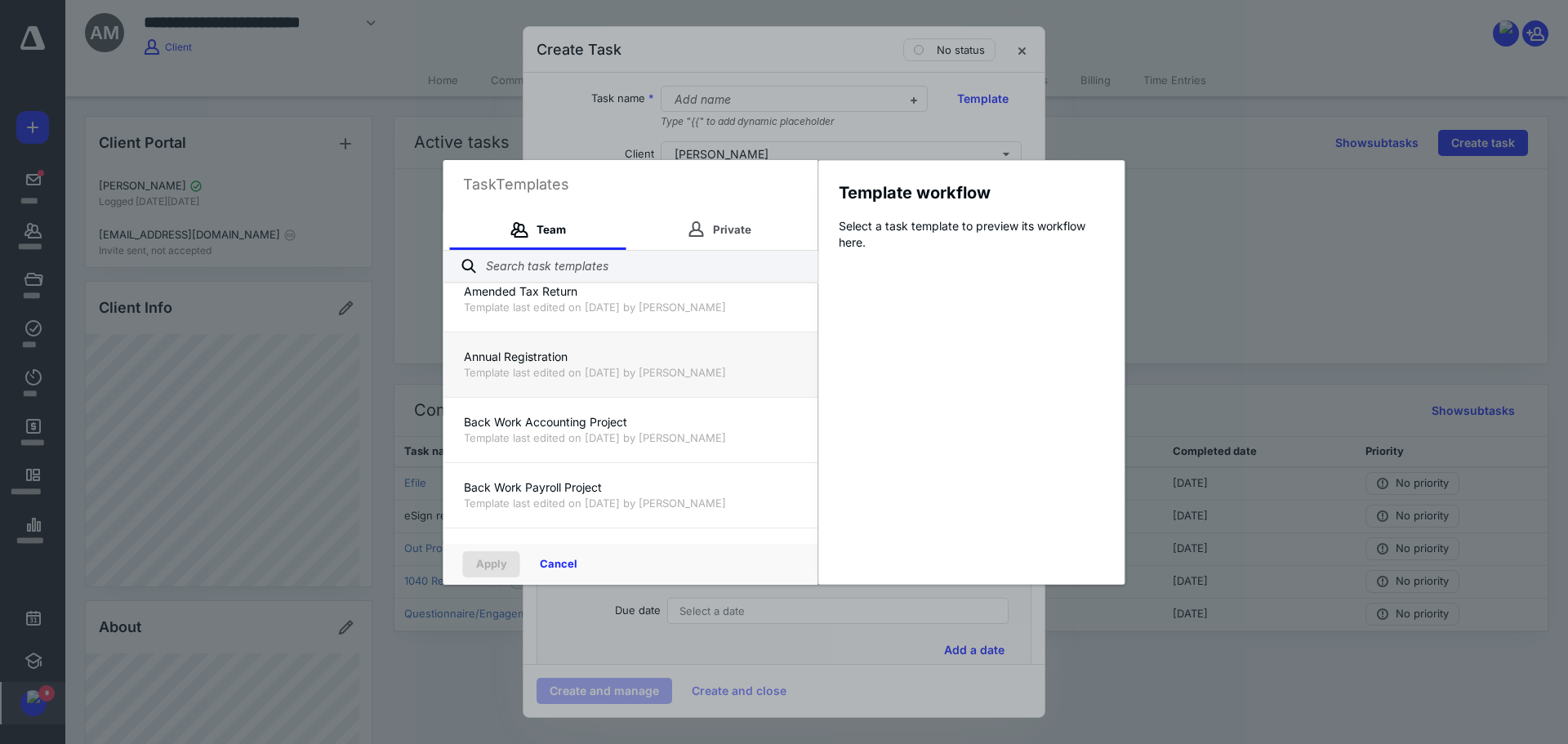 click on "Annual Registration" at bounding box center (630, 357) 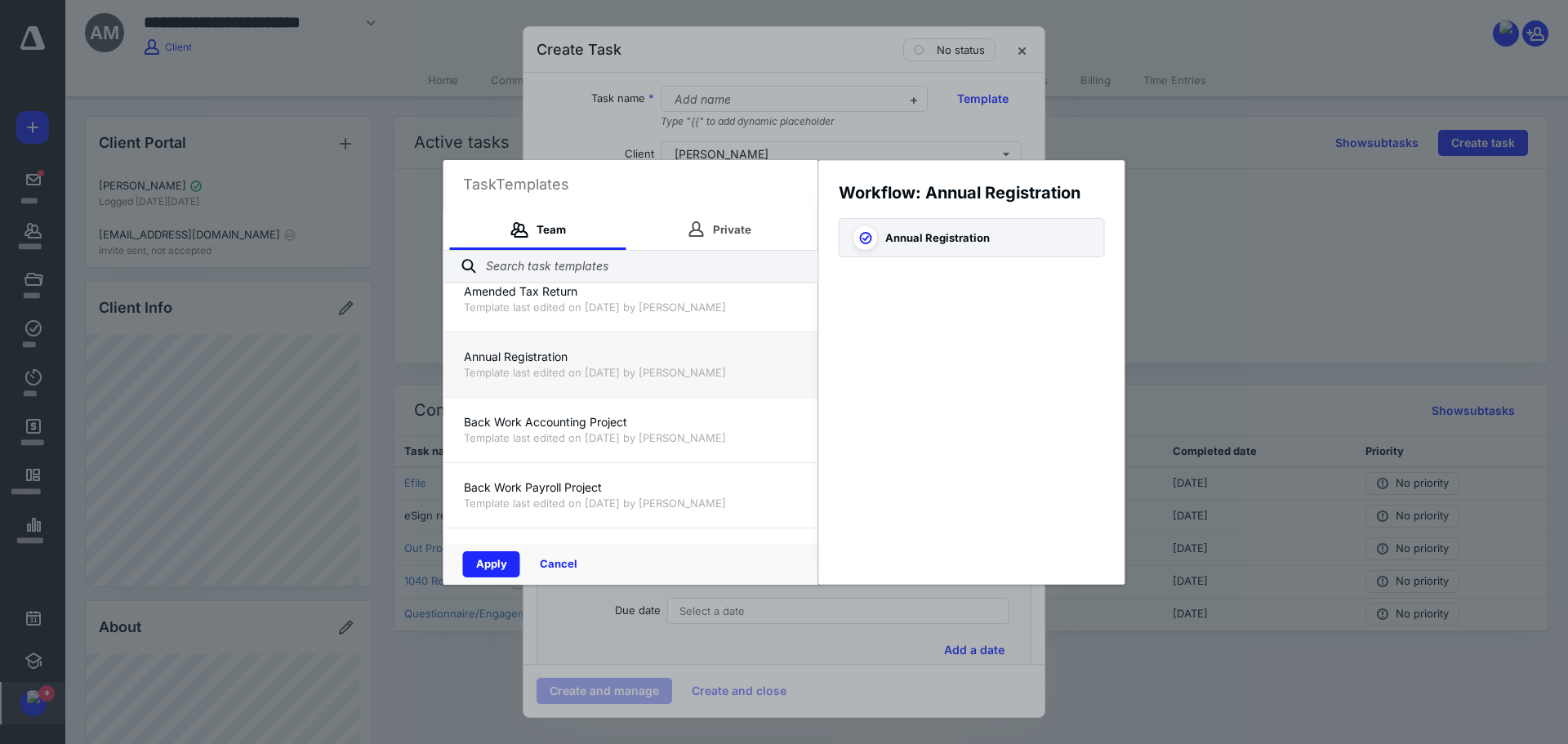 click on "Template last edited on [DATE] by [PERSON_NAME]" at bounding box center (630, 372) 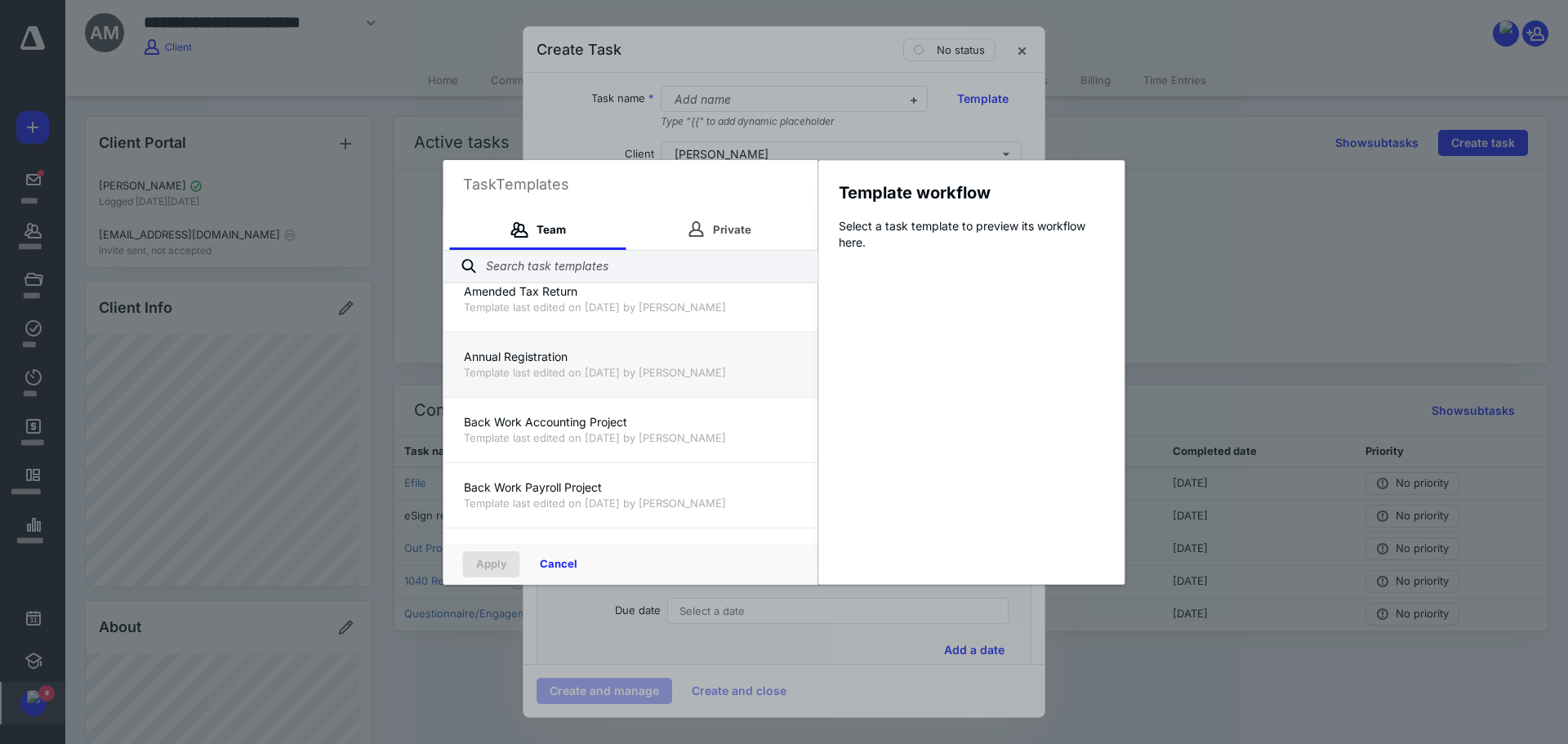 click on "Template last edited on [DATE] by [PERSON_NAME]" at bounding box center [630, 372] 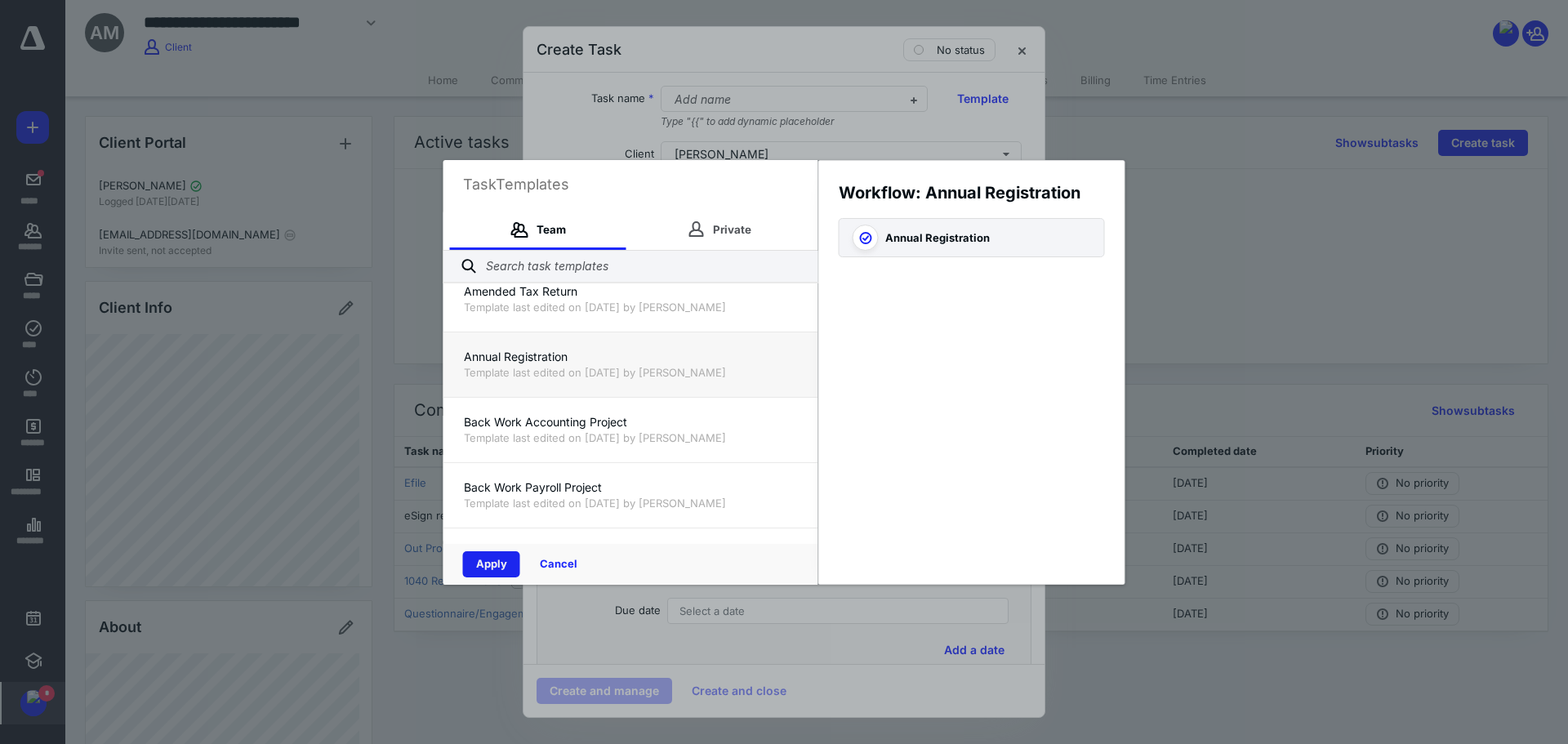 click on "Apply" at bounding box center [492, 564] 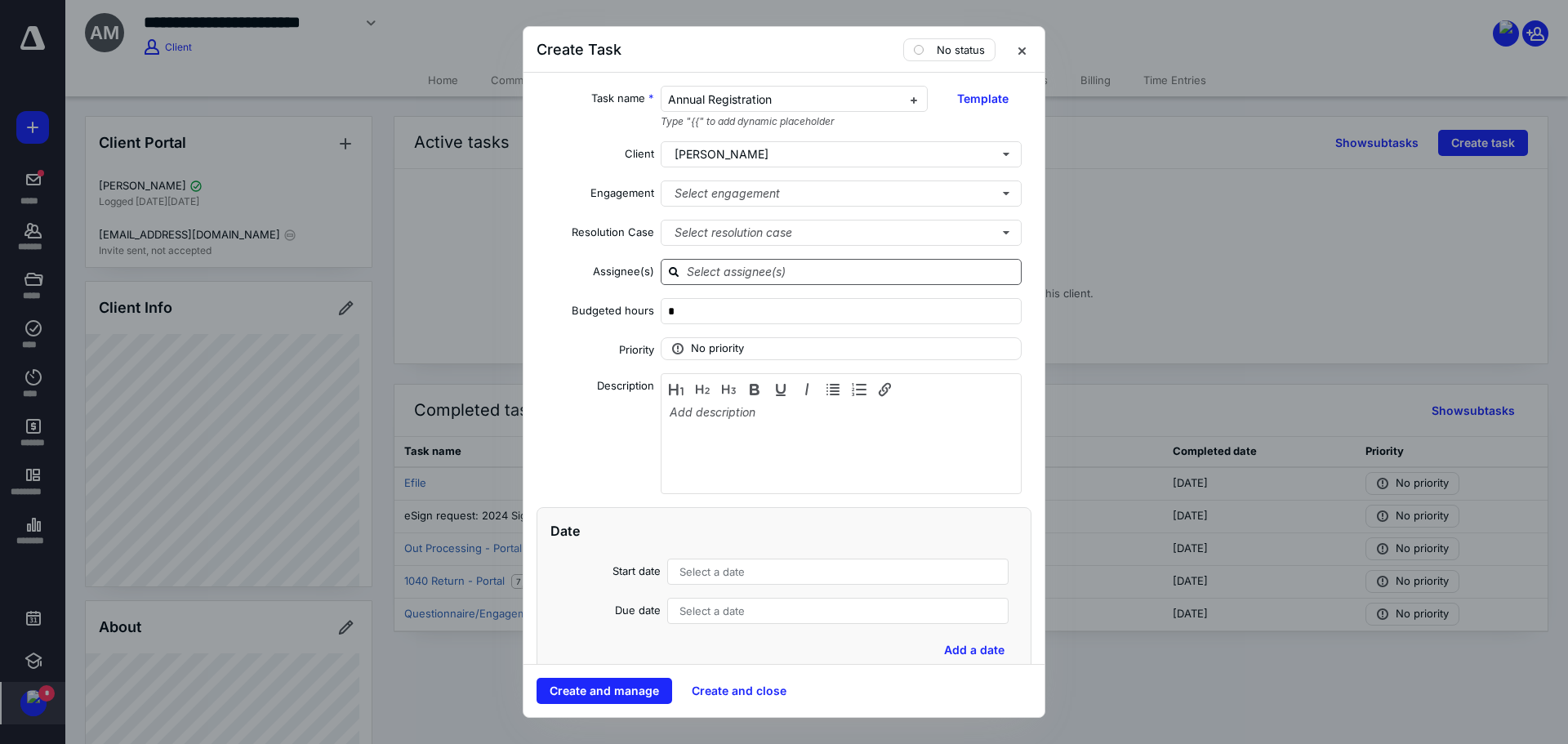 click at bounding box center [851, 271] 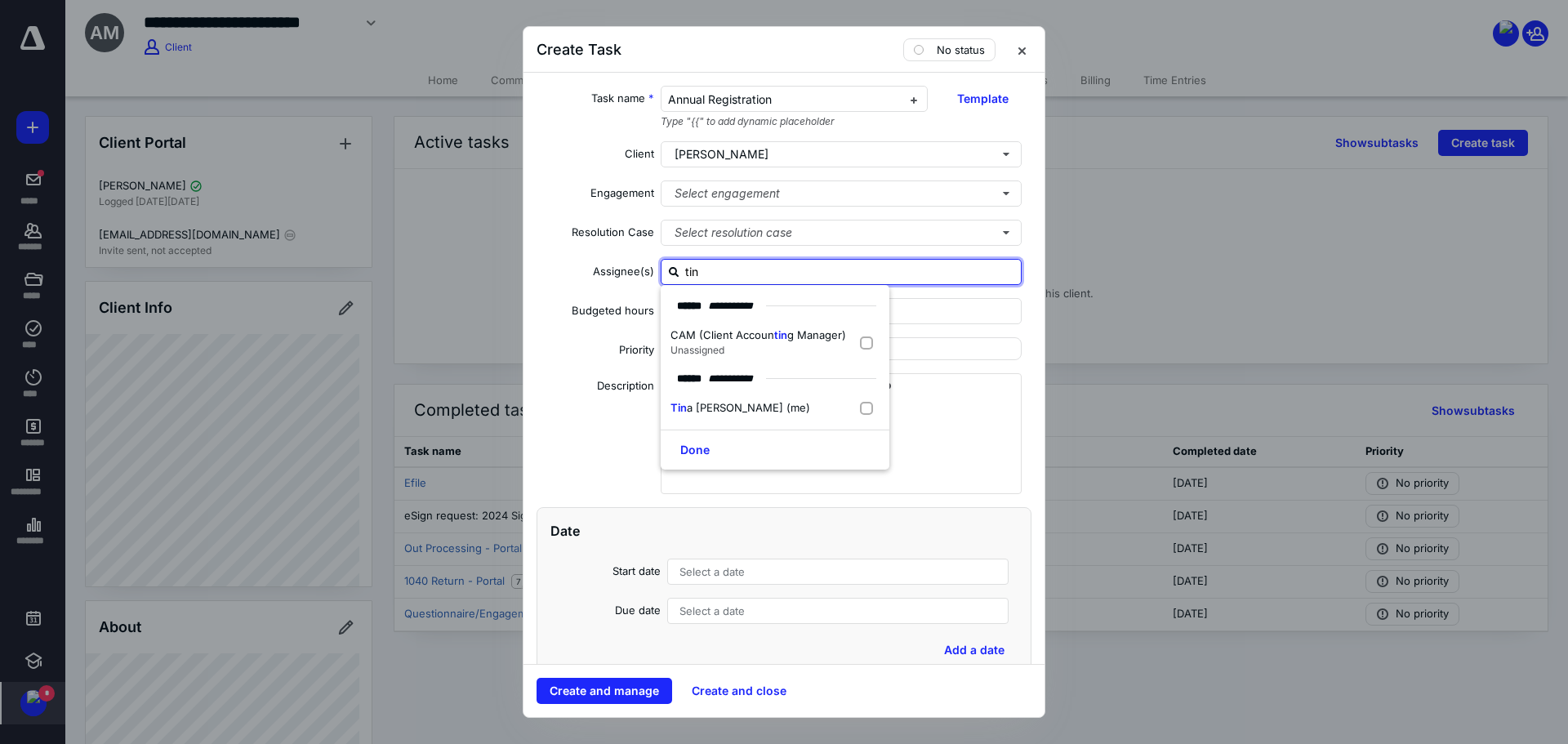 type on "[PERSON_NAME]" 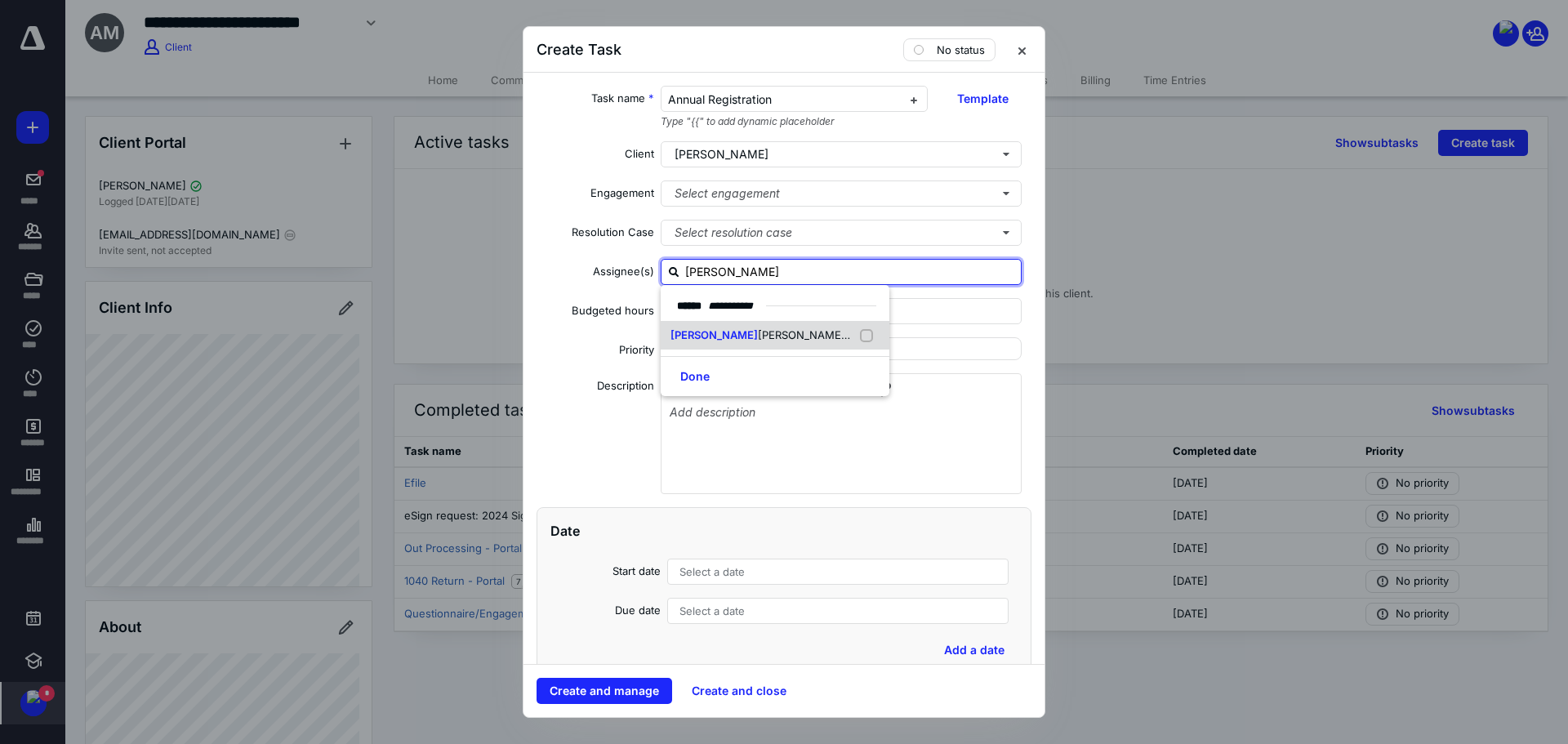 click on "[PERSON_NAME] (me)" at bounding box center [815, 335] 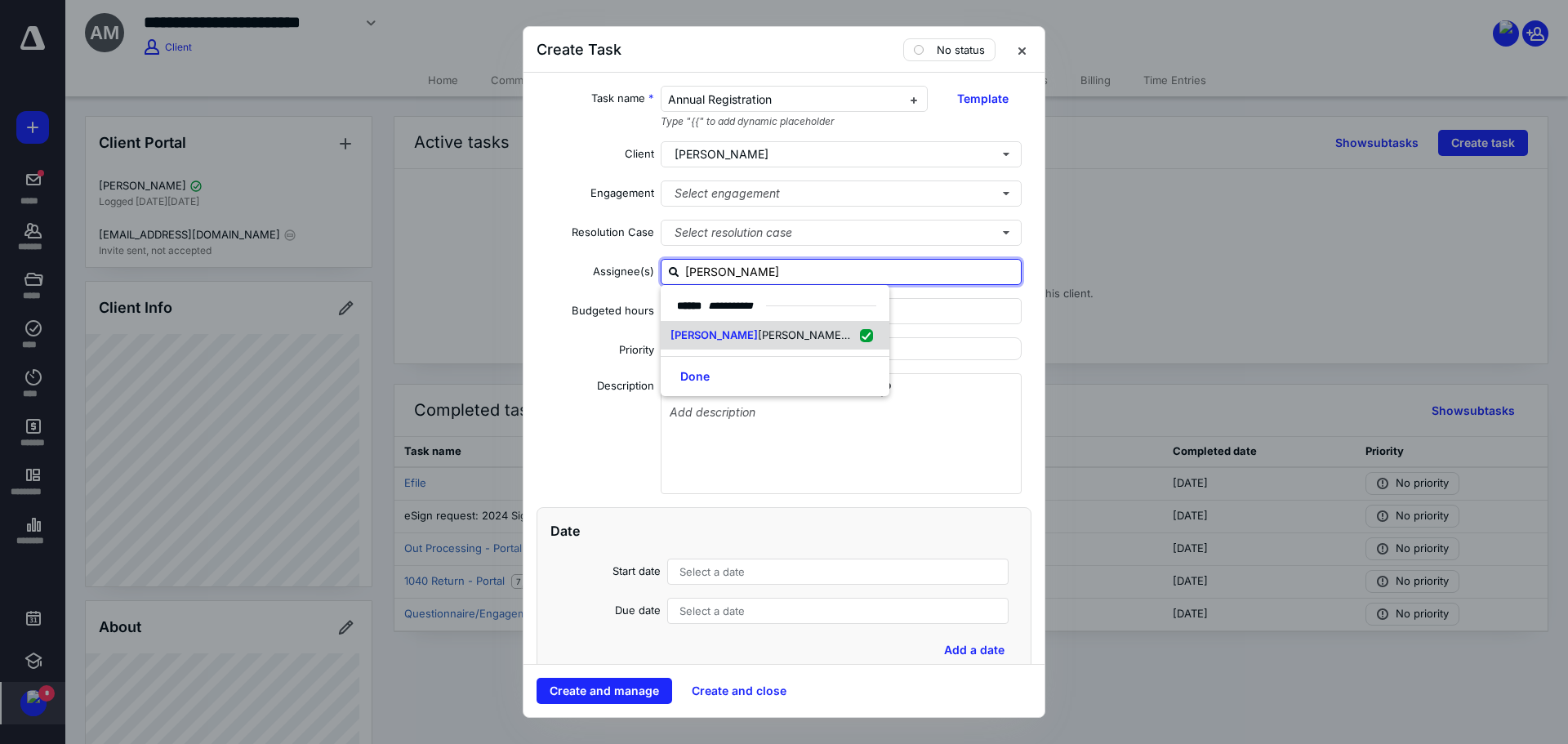 checkbox on "true" 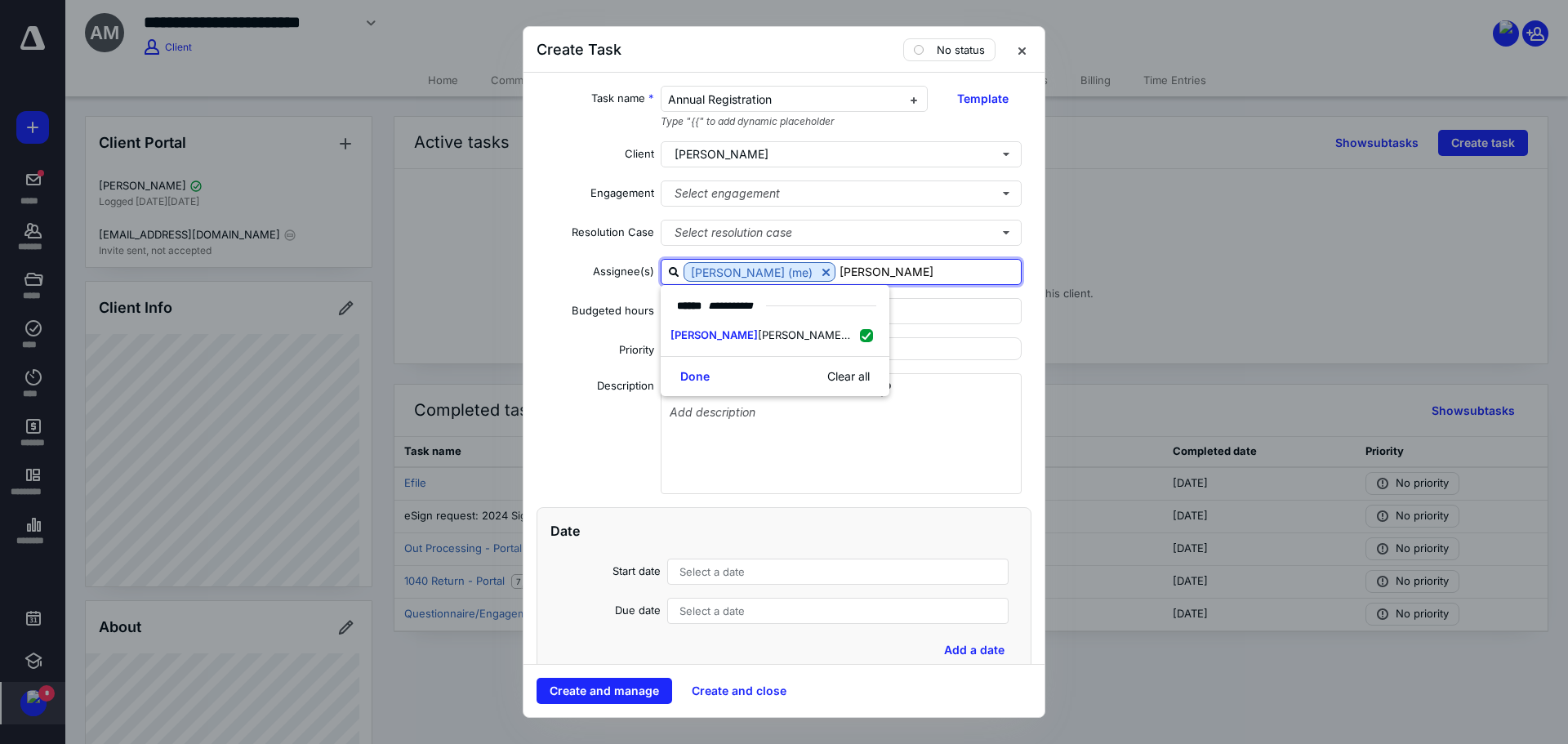 type on "[PERSON_NAME]" 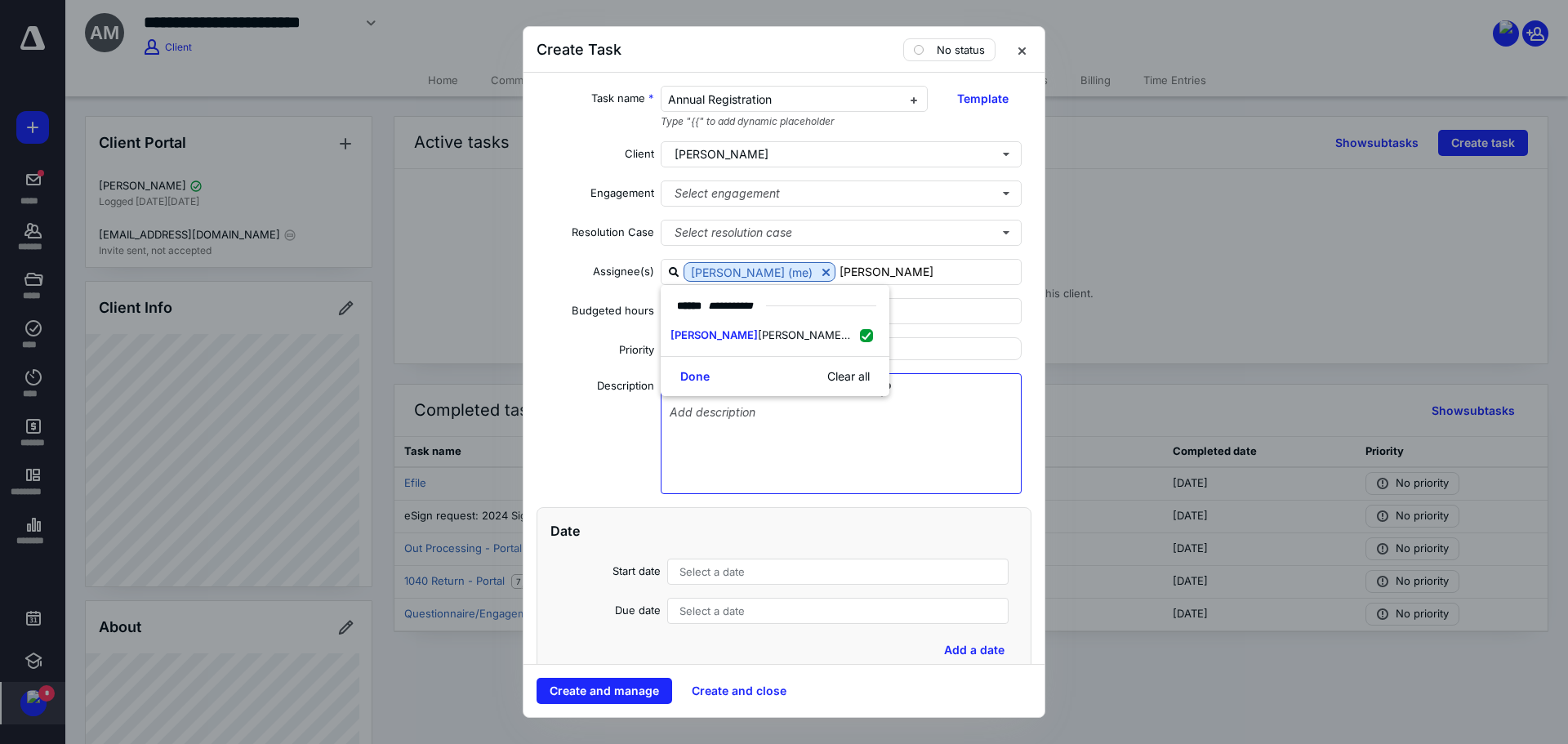click at bounding box center [841, 446] 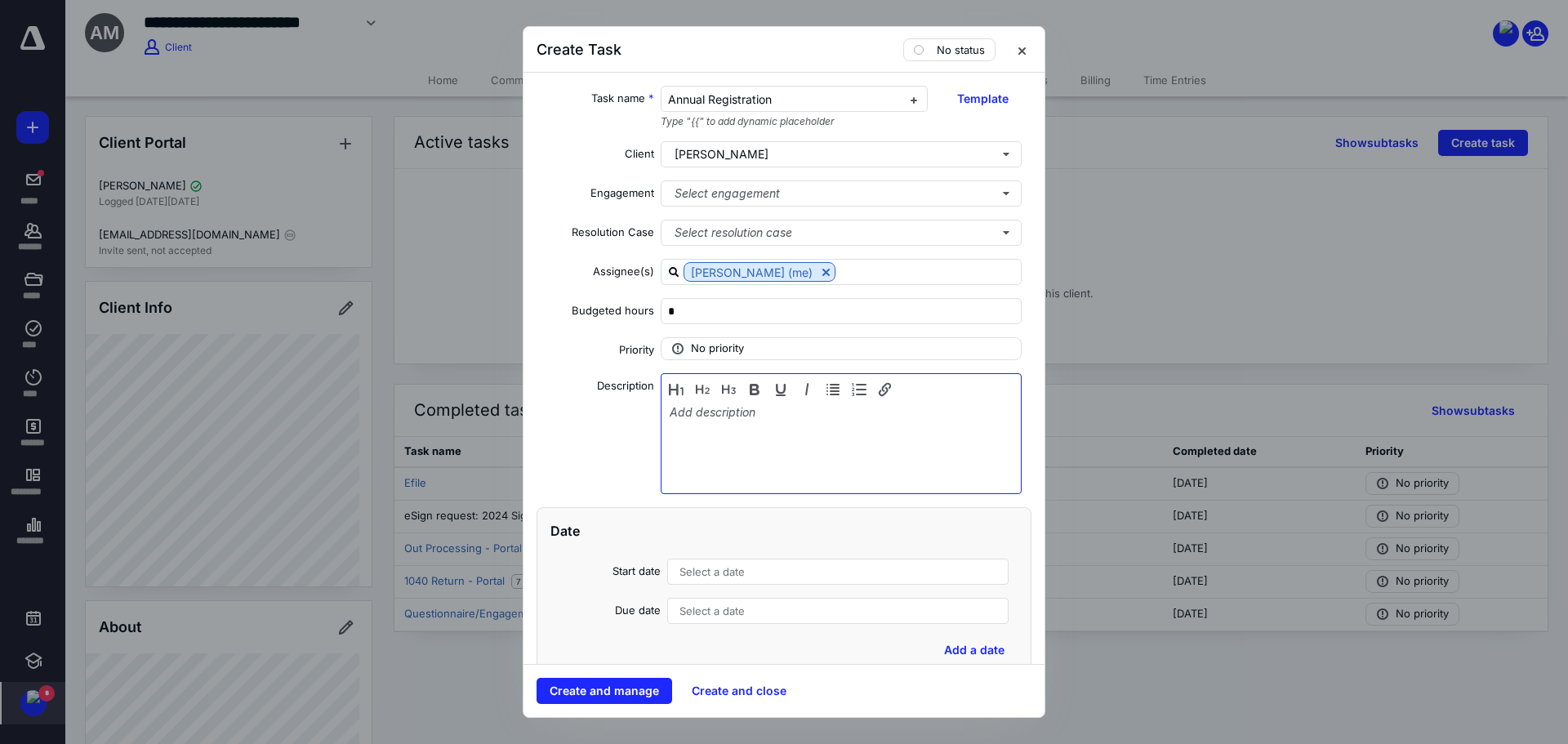 type 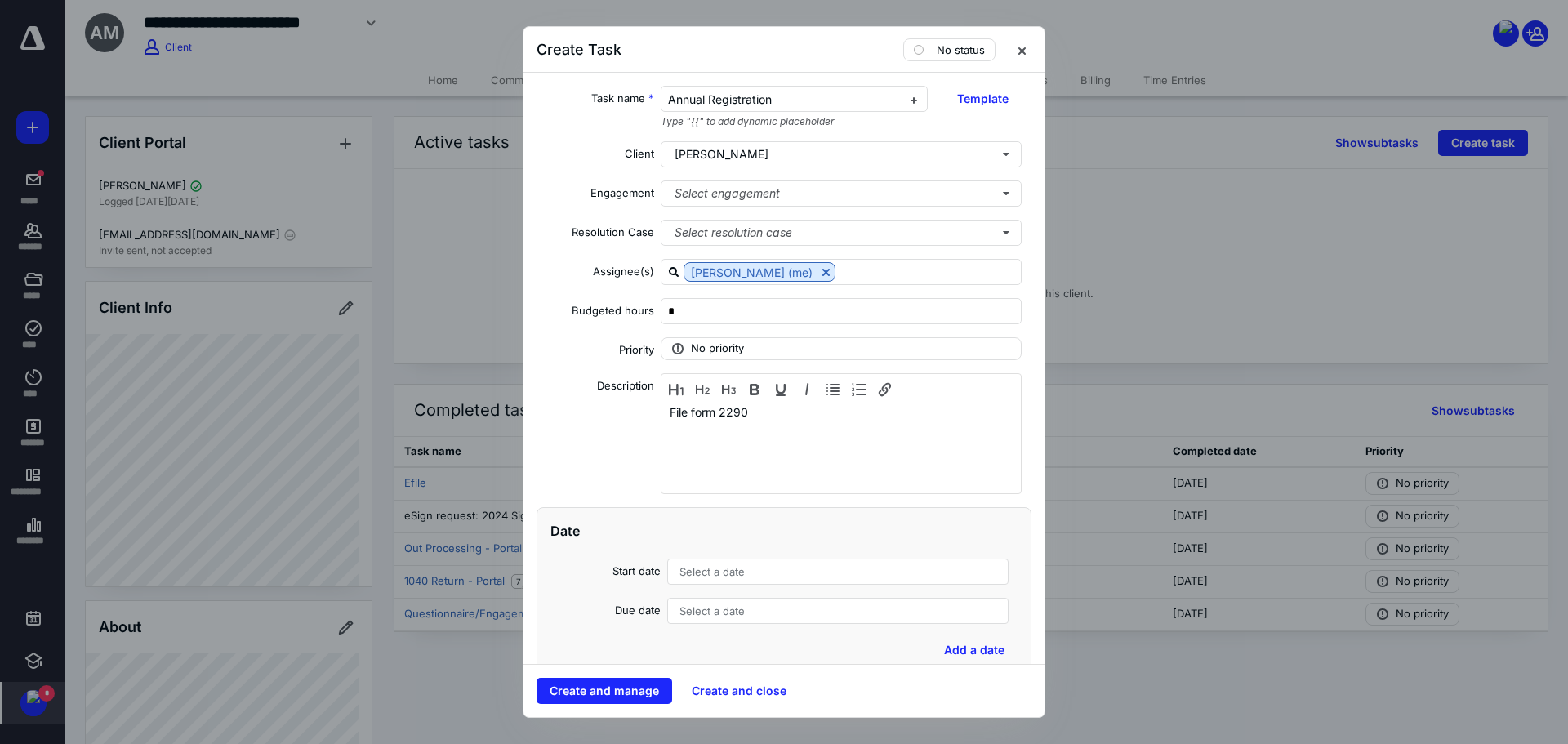 click on "Select a date" at bounding box center [712, 572] 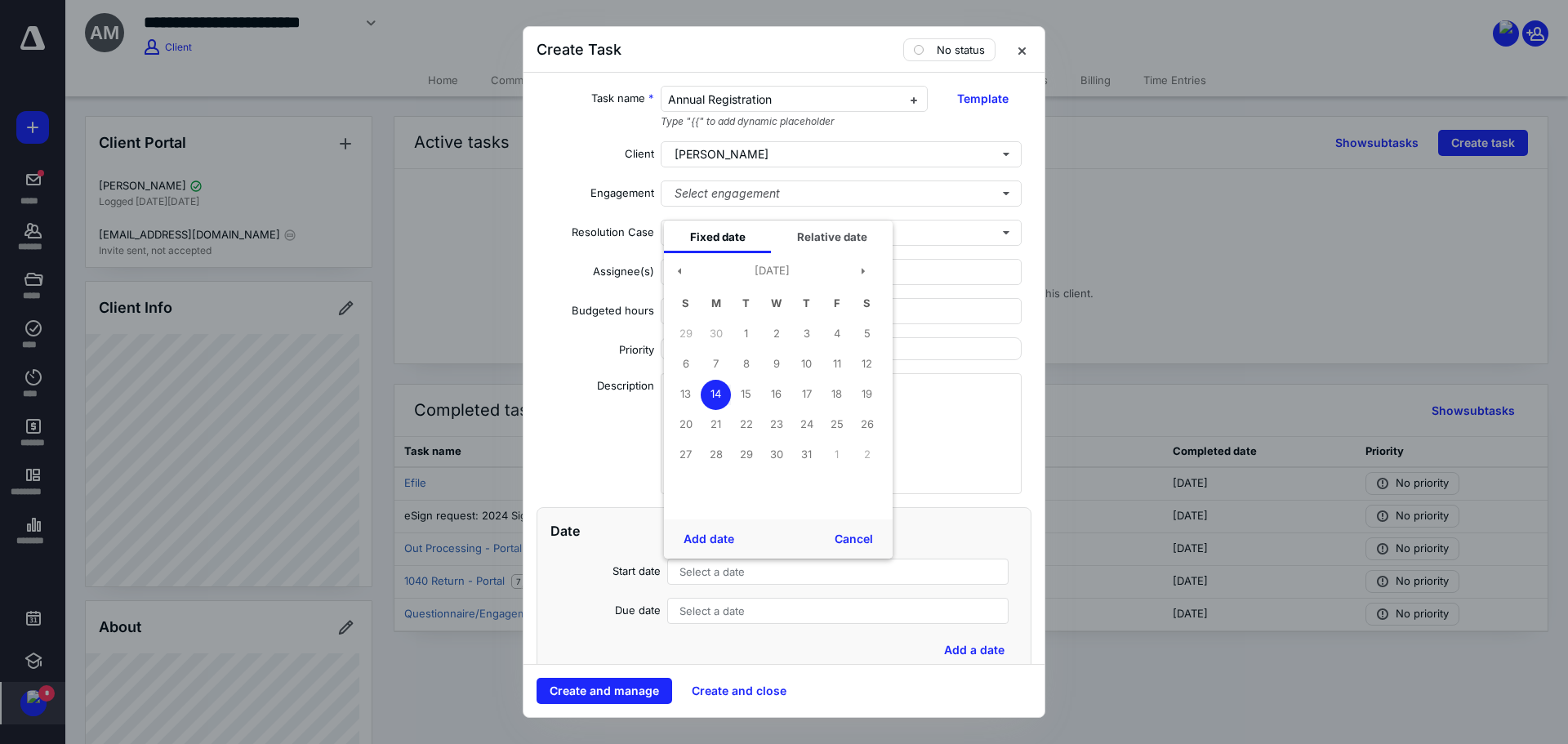 click on "14" at bounding box center (715, 394) 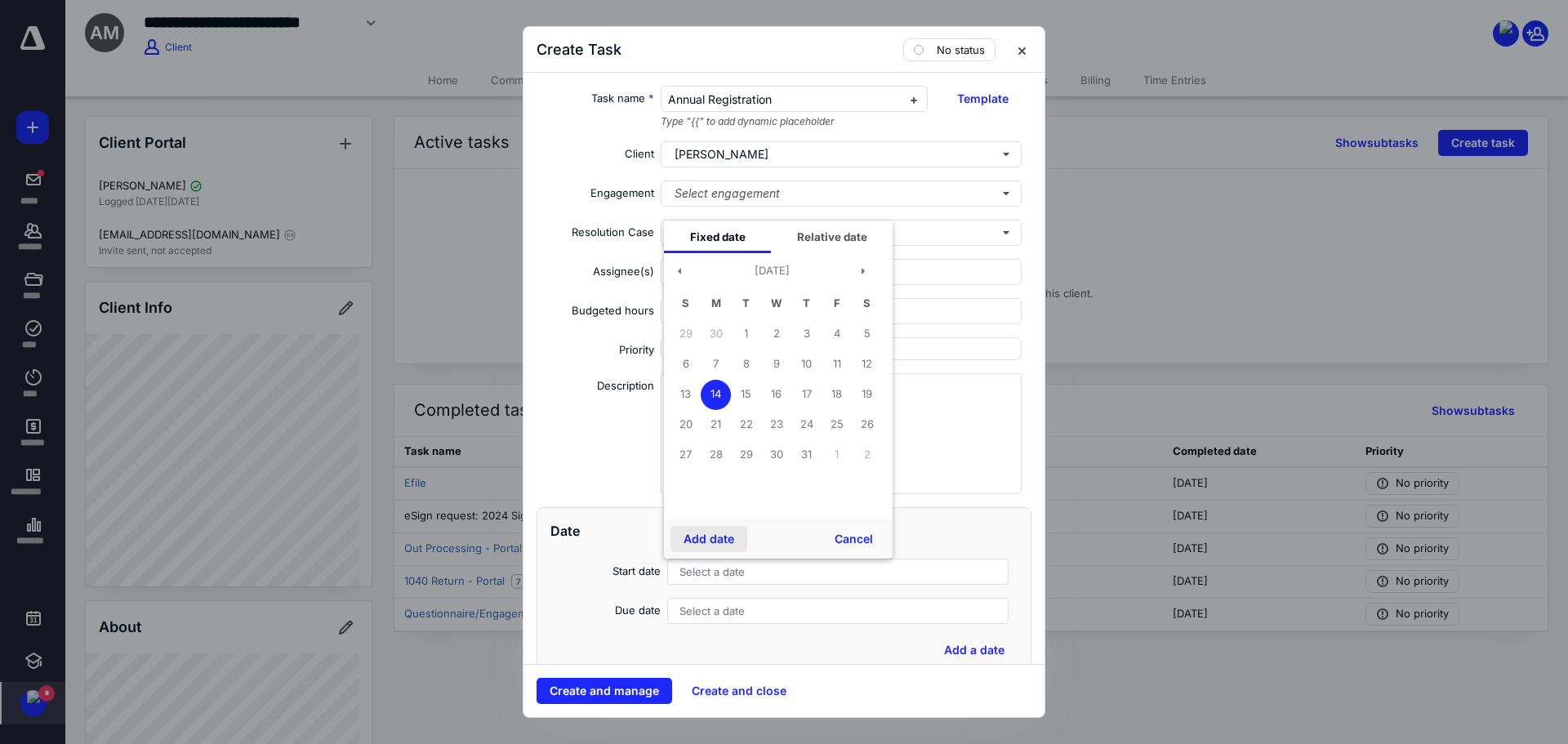 click on "Add date" at bounding box center [709, 539] 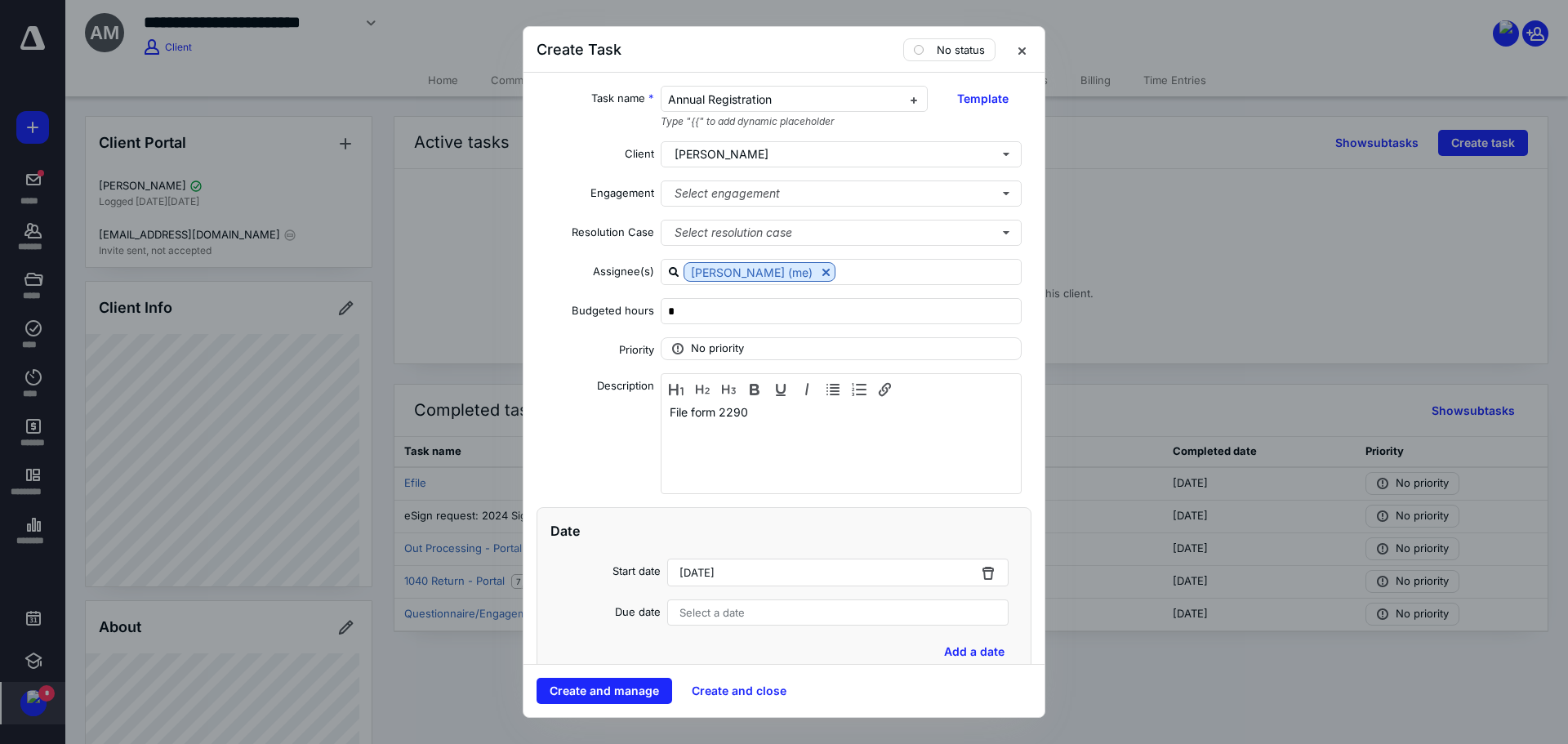click on "Select a date" at bounding box center (712, 613) 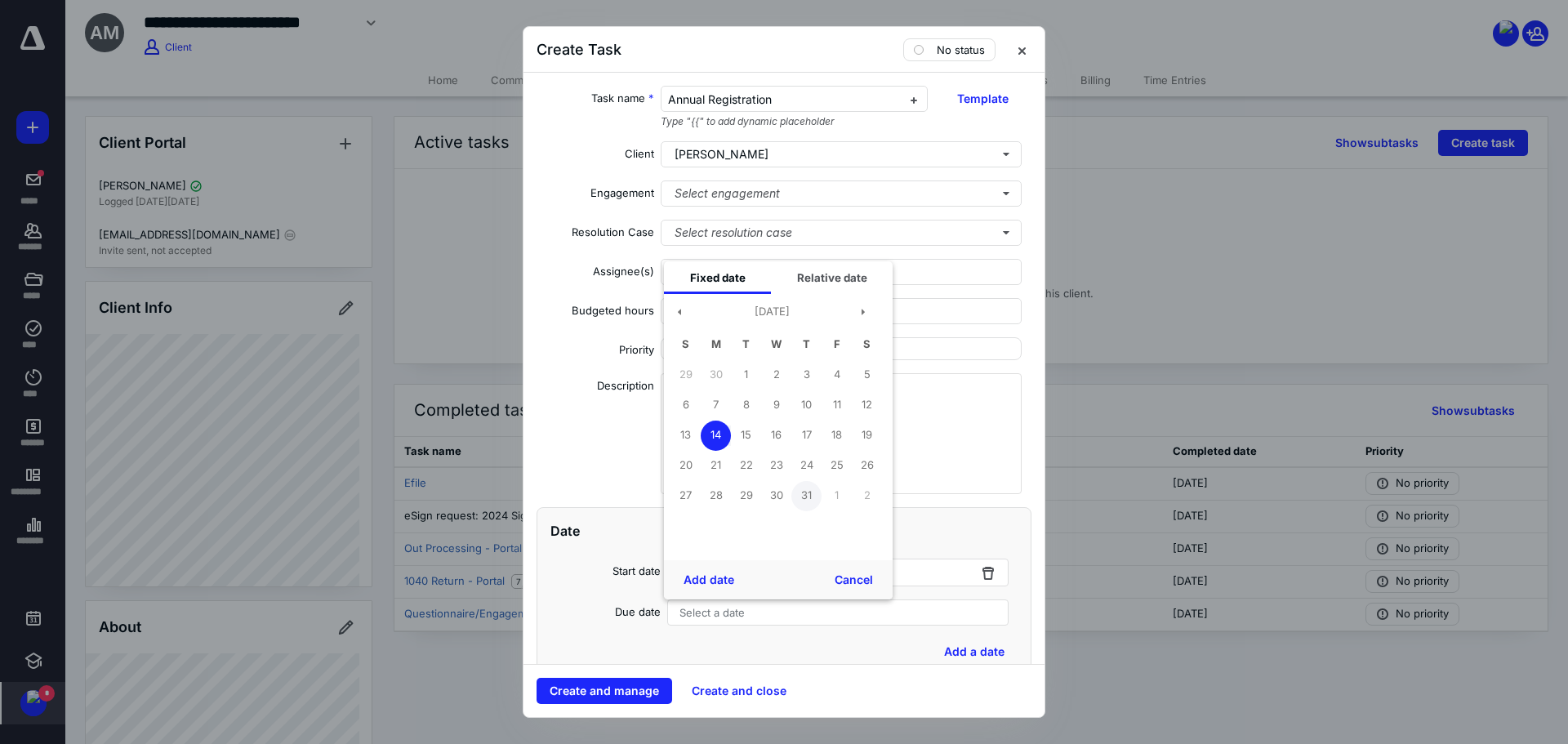 click on "31" at bounding box center [806, 496] 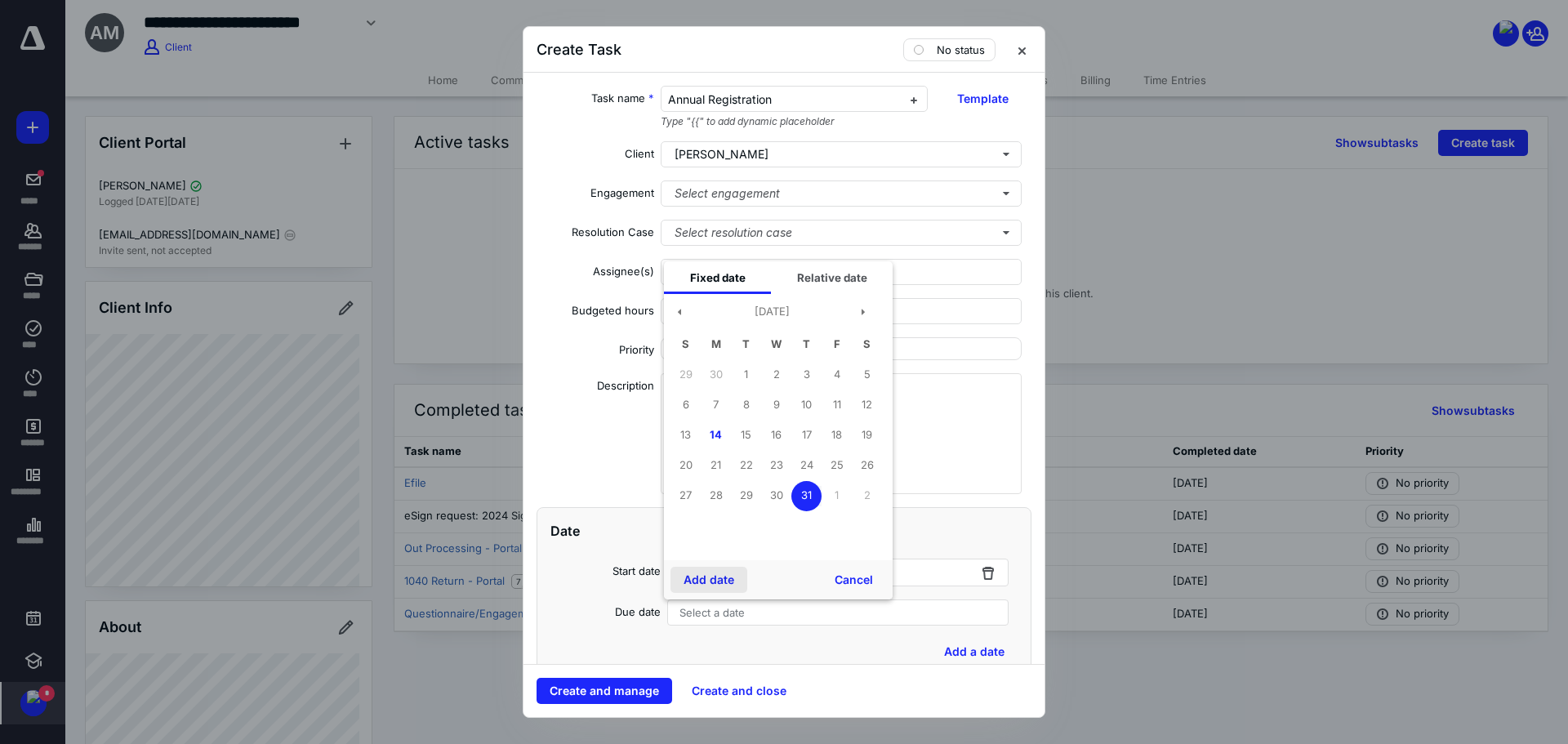 click on "Add date" at bounding box center [709, 580] 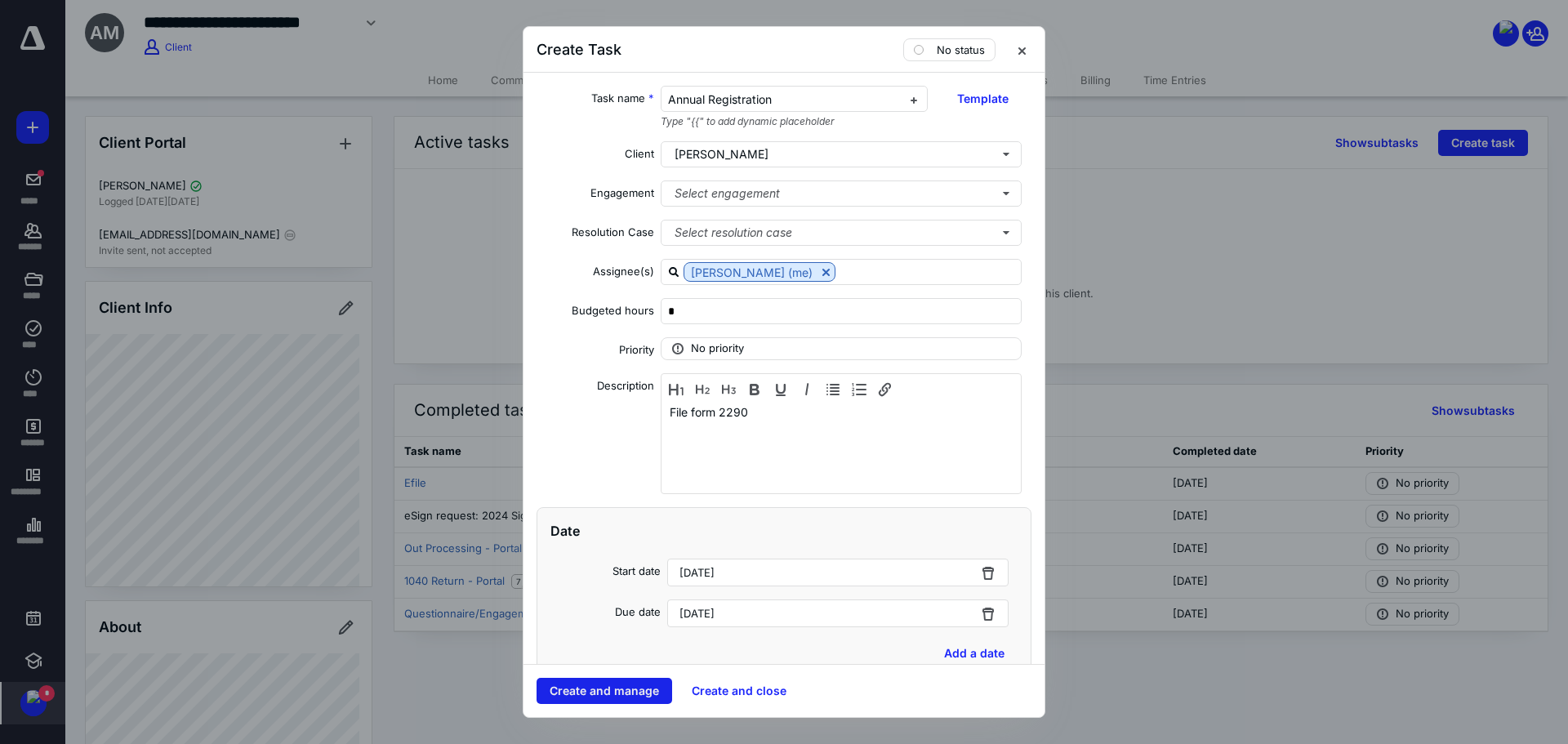 click on "Create and manage" at bounding box center [604, 691] 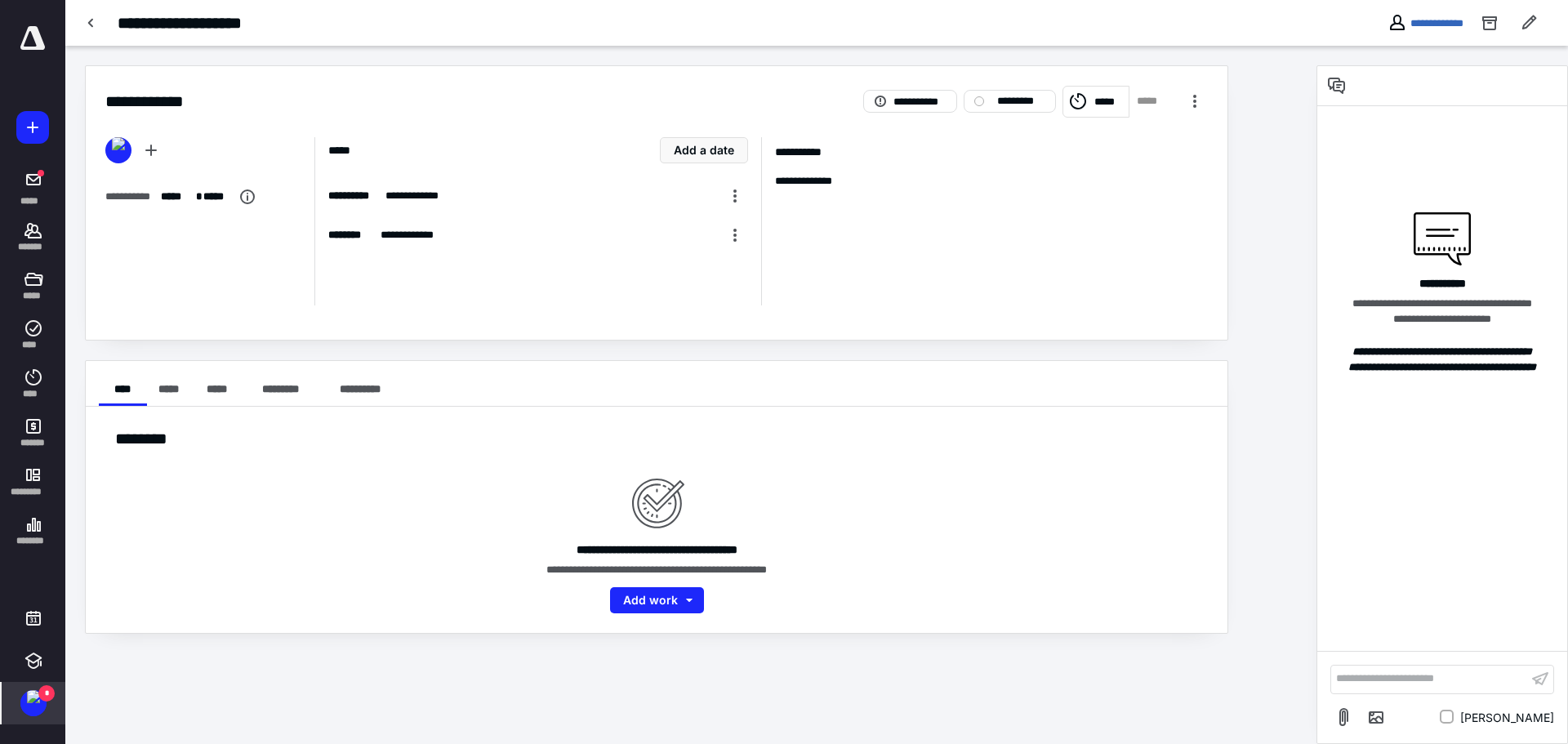 click on "**********" at bounding box center [1429, 679] 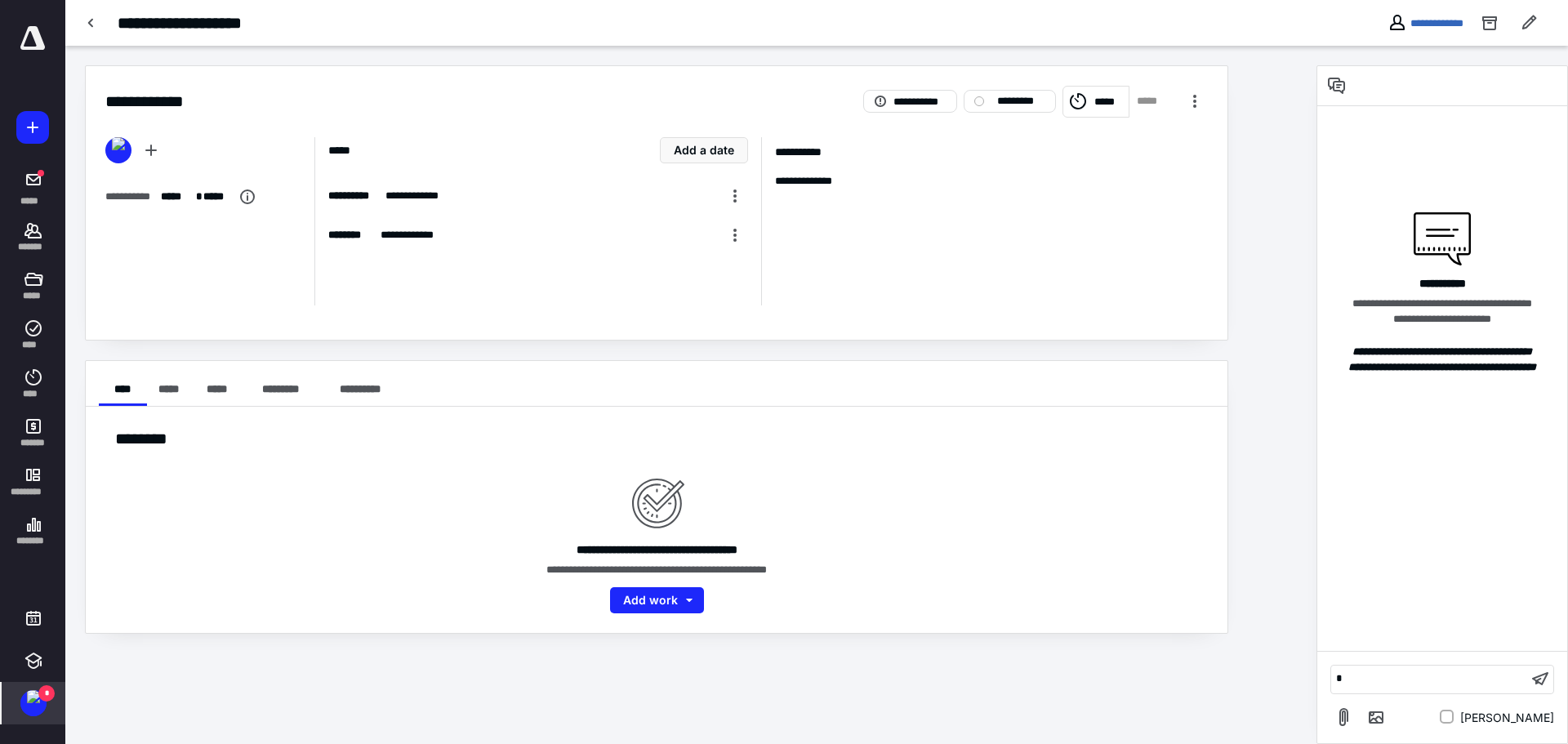 type 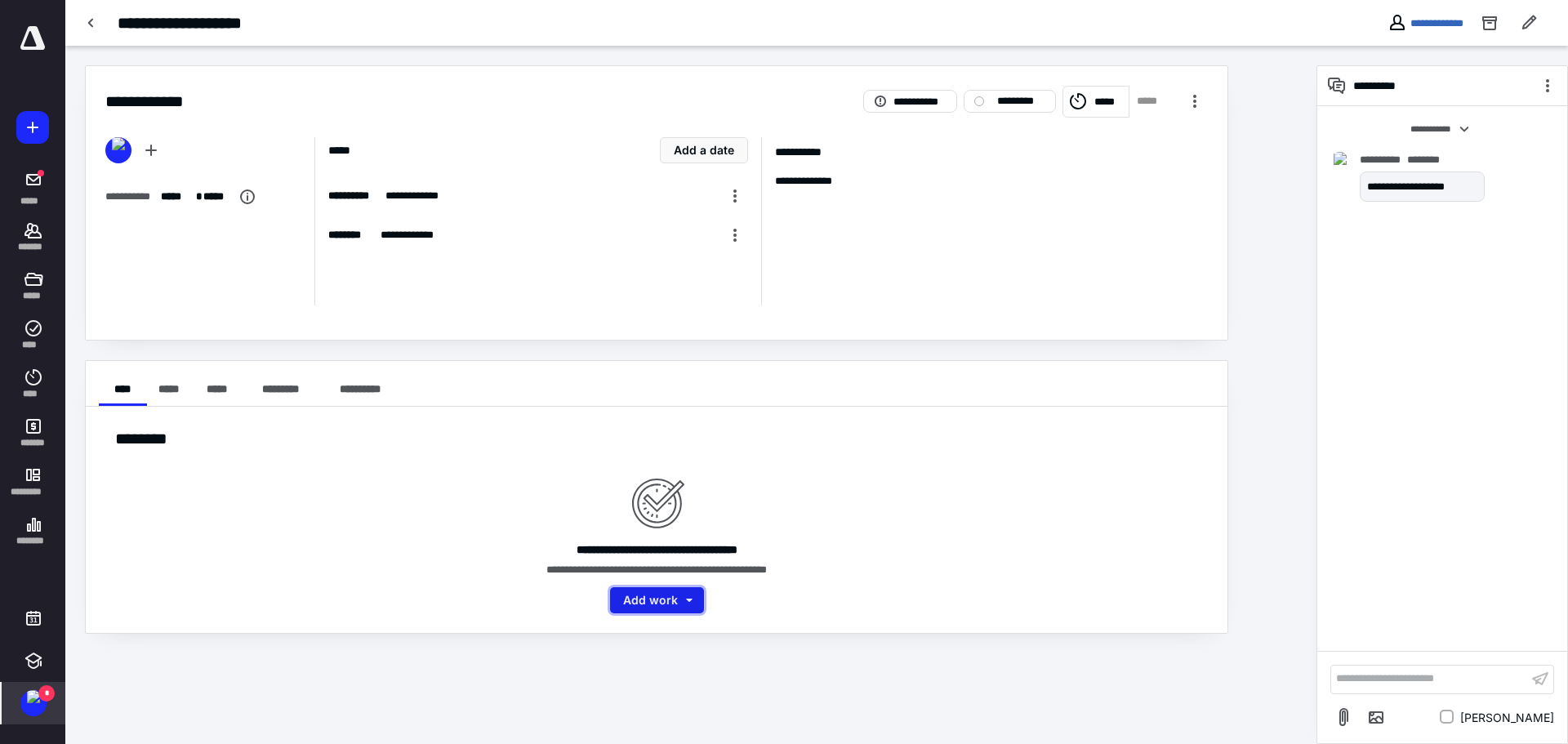 click on "Add work" at bounding box center [657, 600] 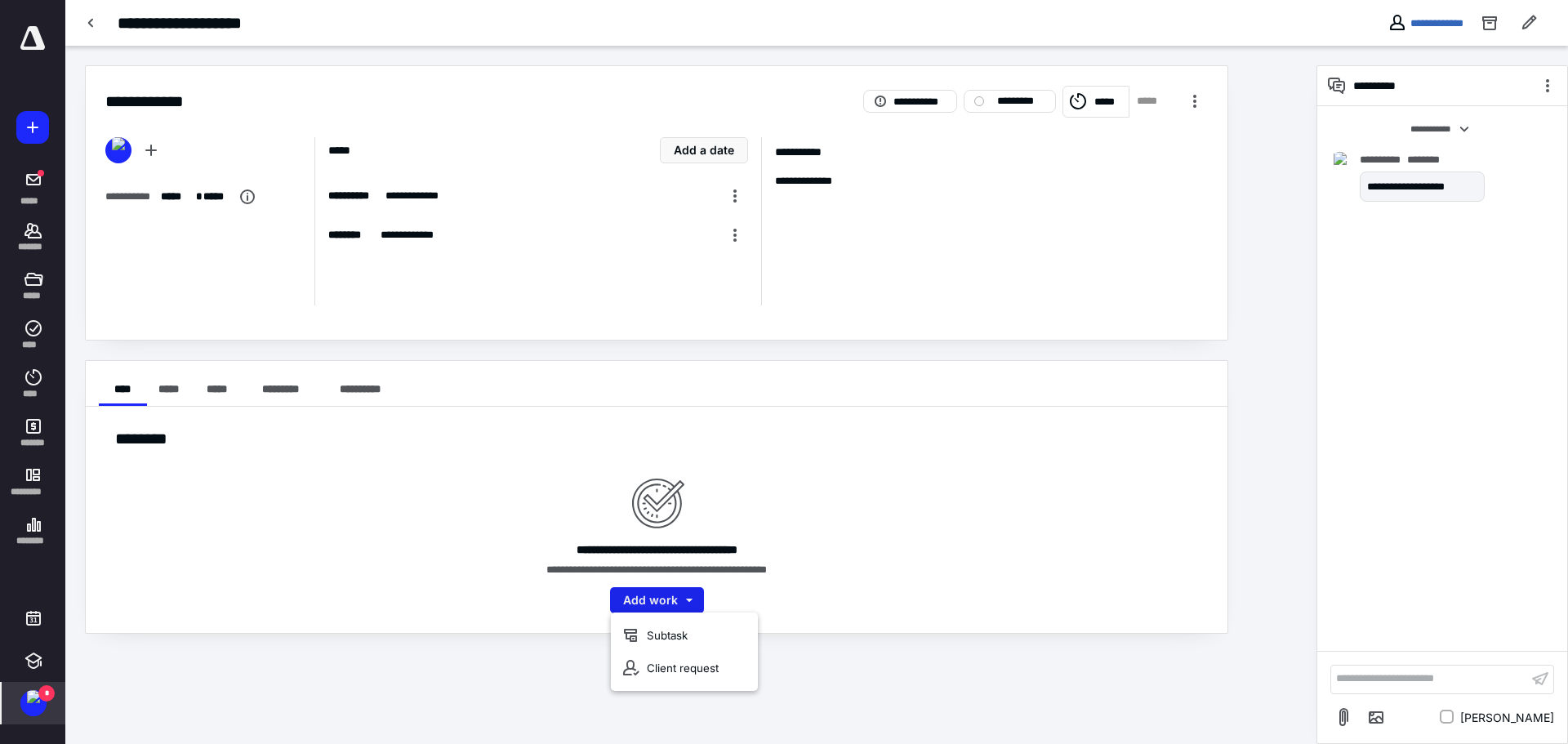 click on "Add work" at bounding box center (657, 600) 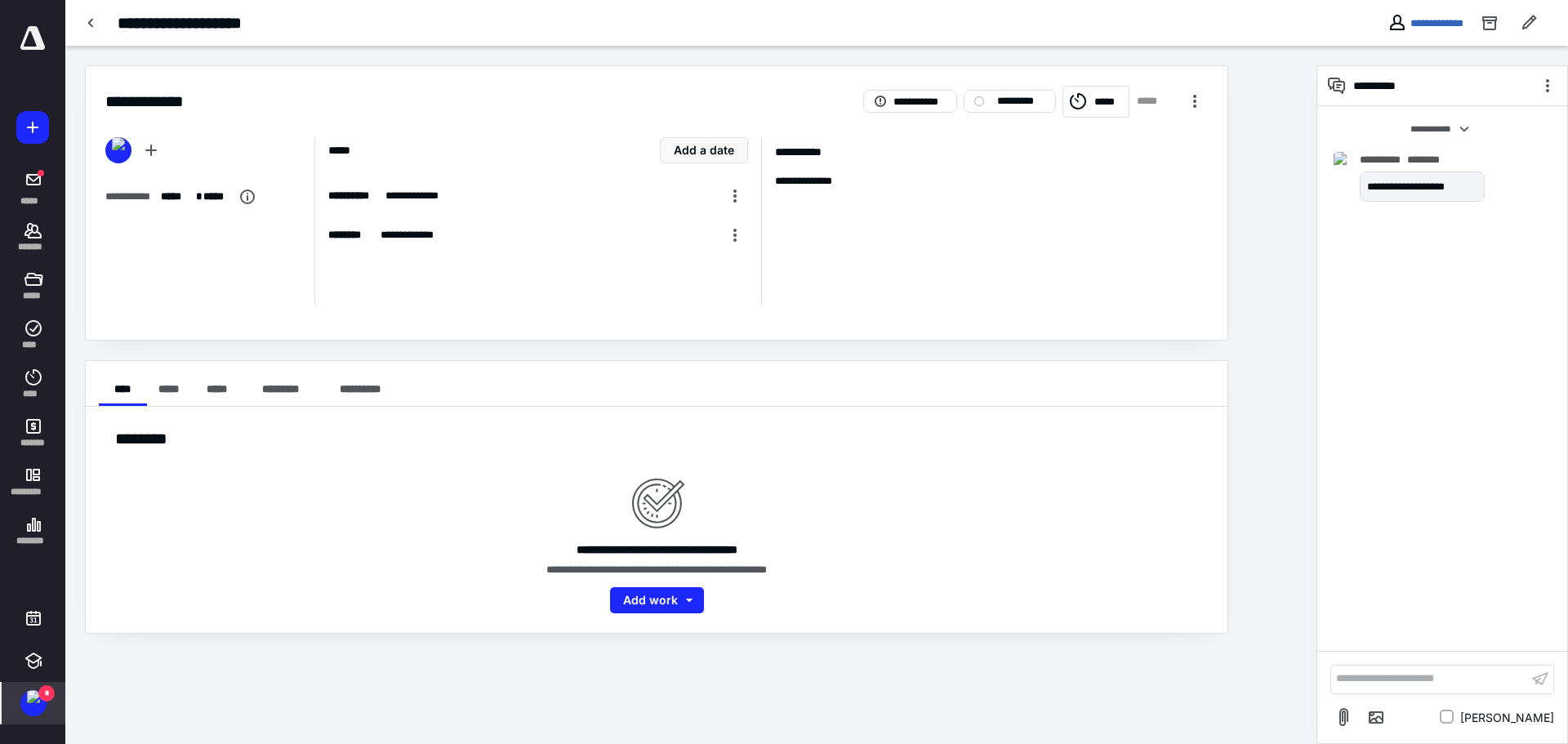click on "**********" at bounding box center (657, 519) 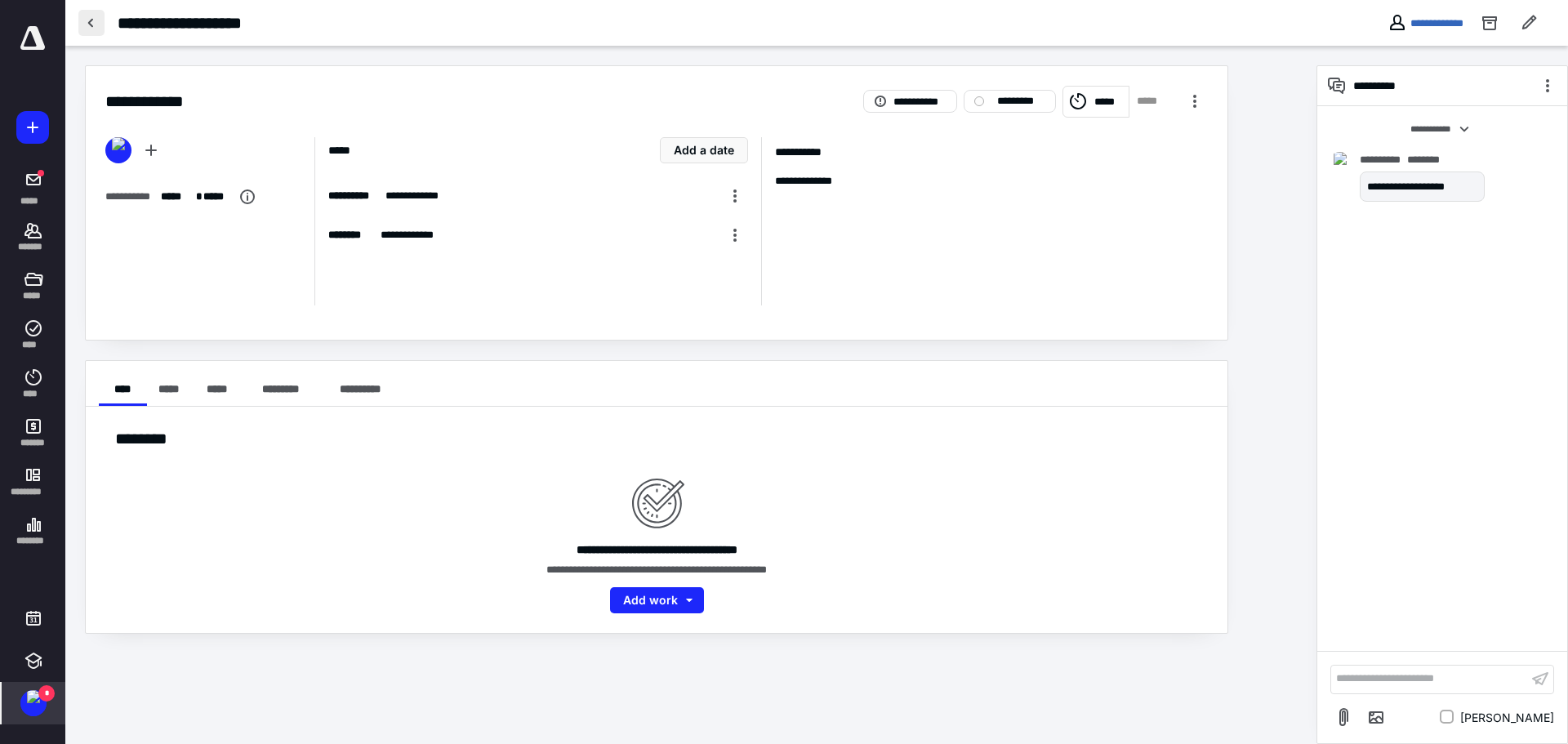 click at bounding box center (91, 23) 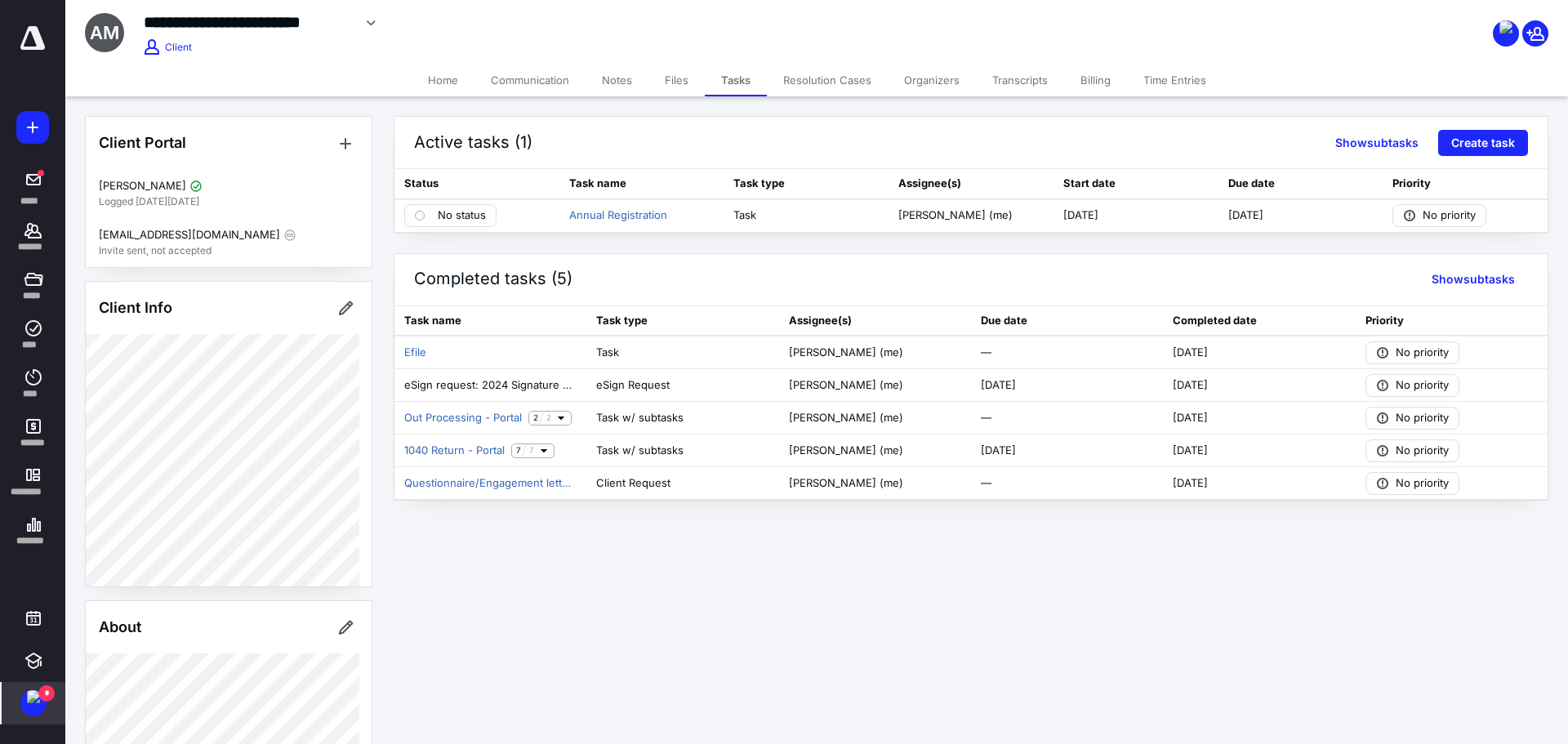 click on "Time Entries" at bounding box center [1174, 80] 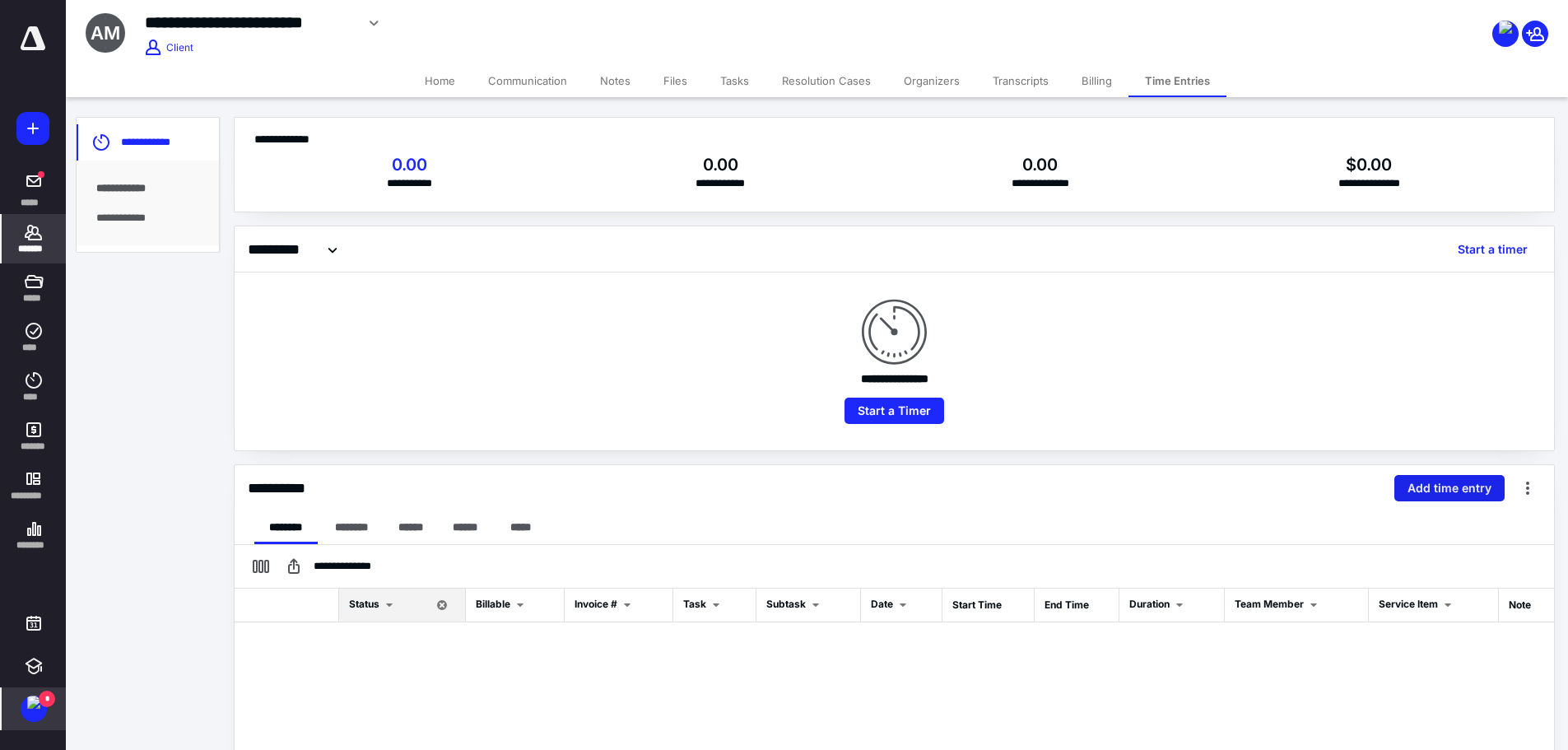 click on "Add time entry" at bounding box center [1449, 488] 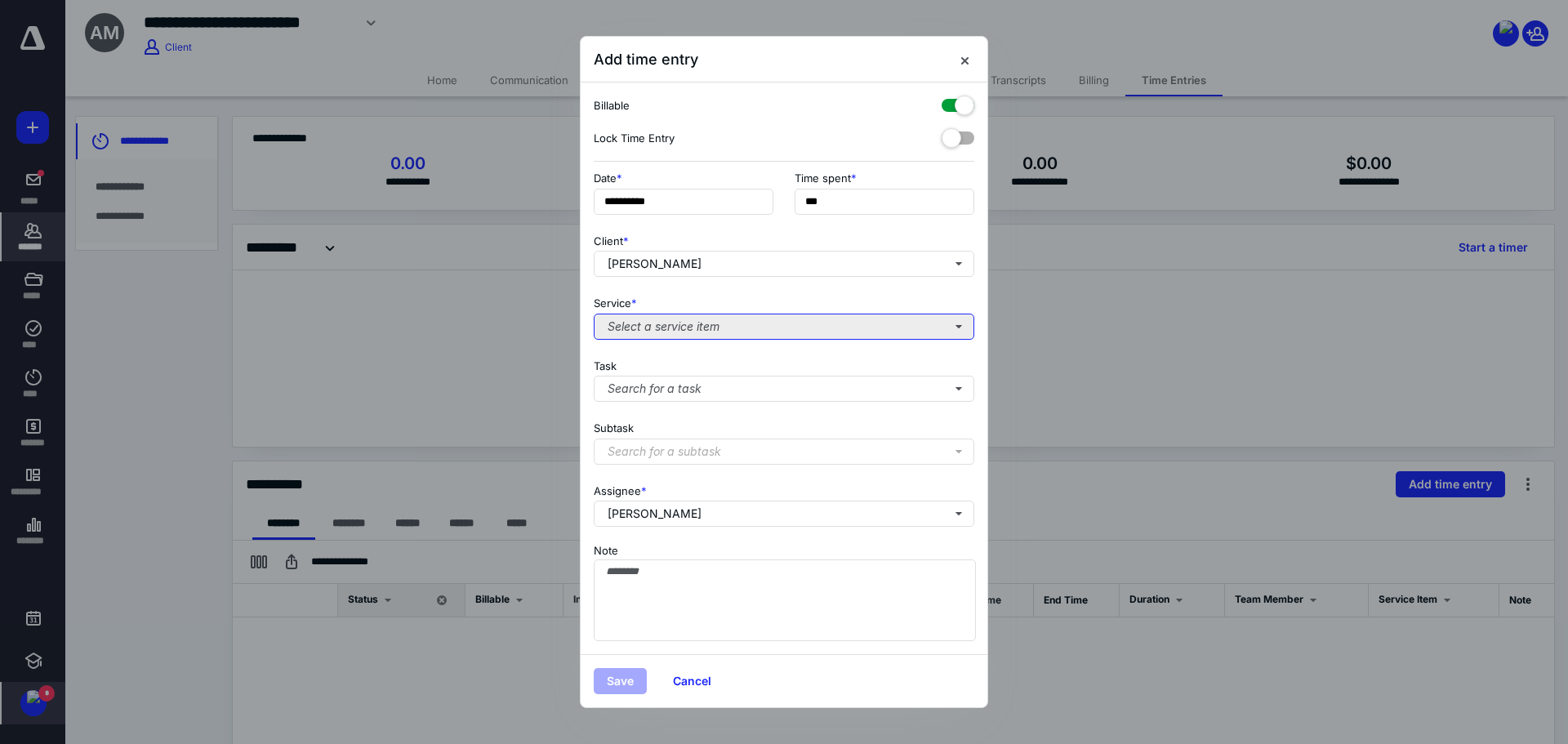 click on "Select a service item" at bounding box center [784, 327] 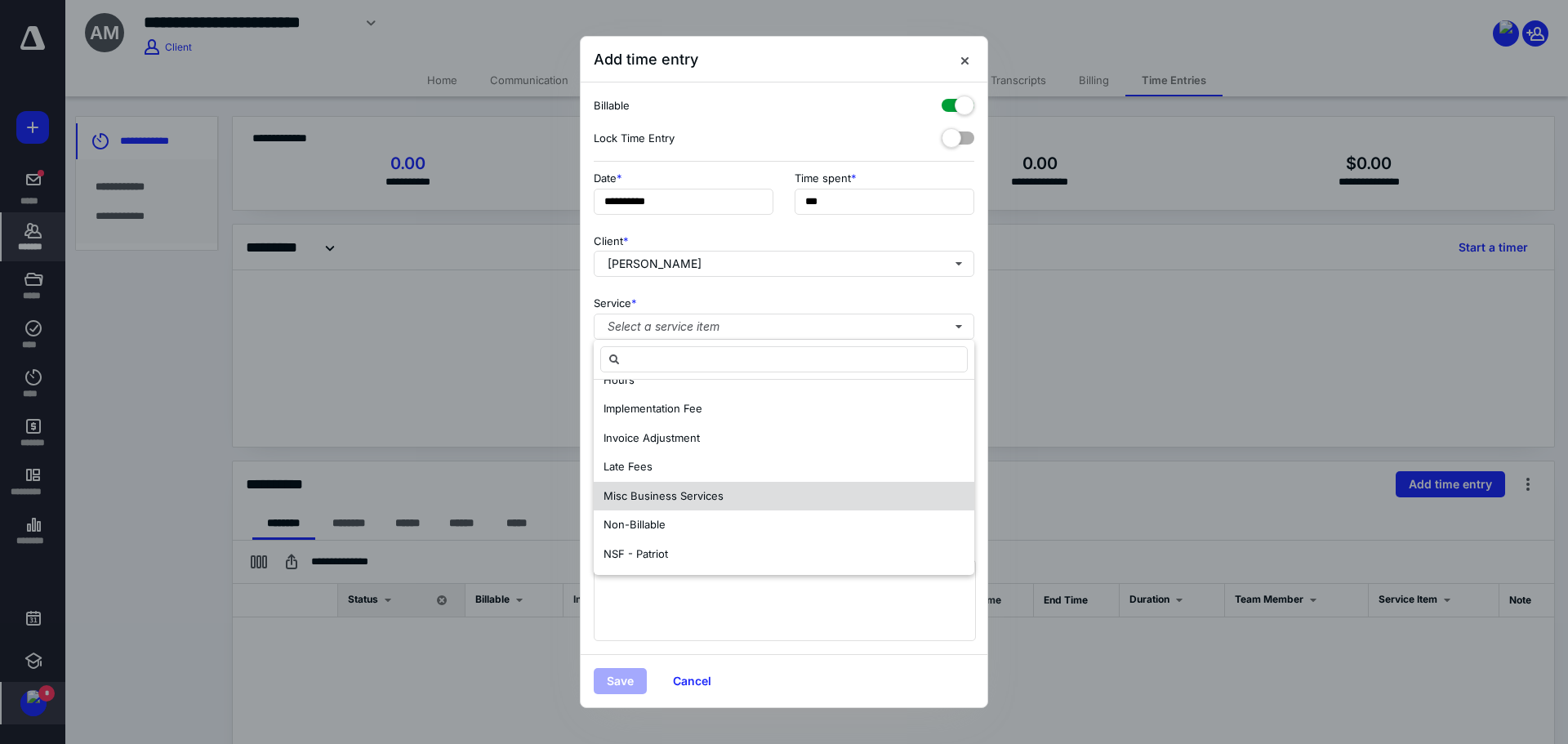 scroll, scrollTop: 653, scrollLeft: 0, axis: vertical 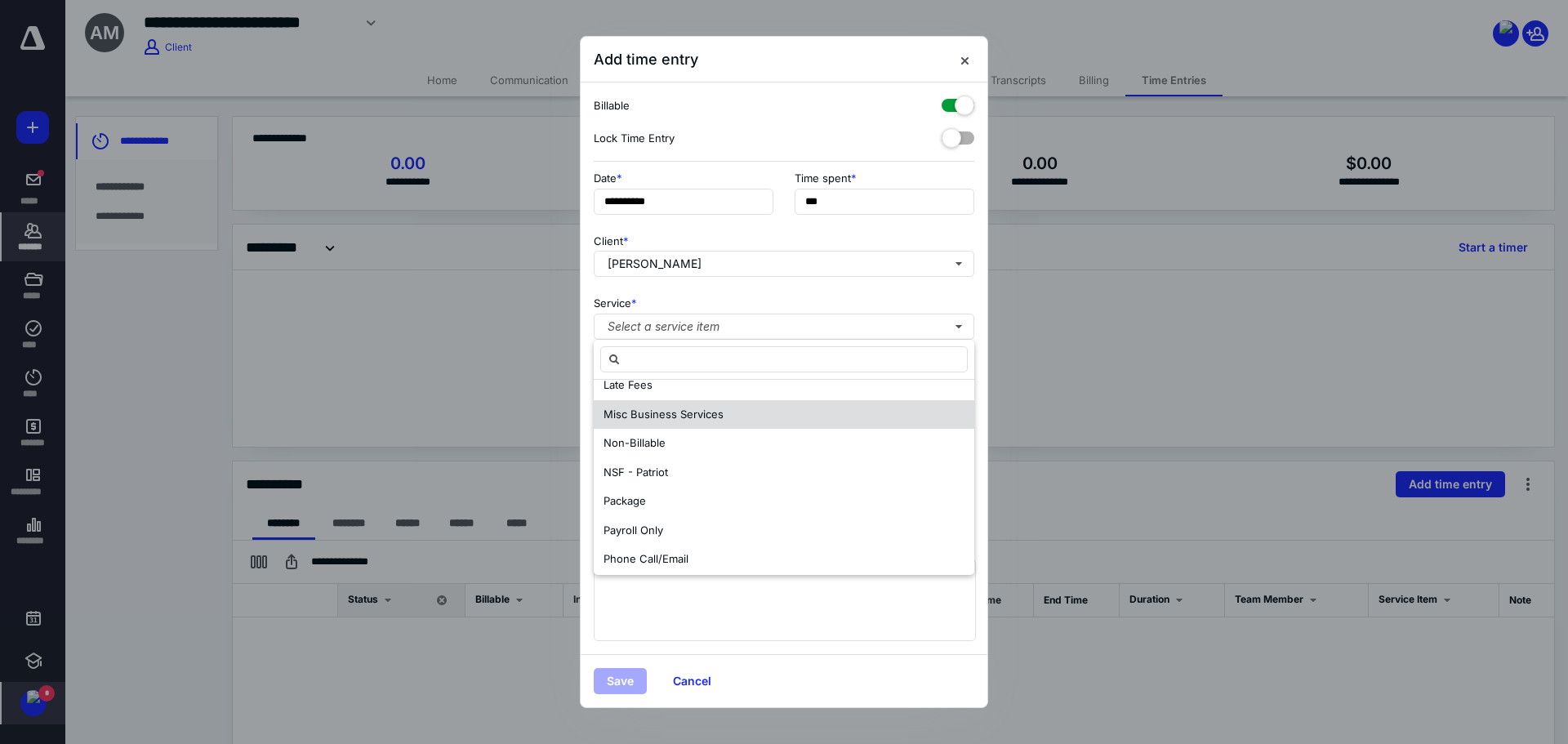 click on "Misc Business Services" at bounding box center (663, 414) 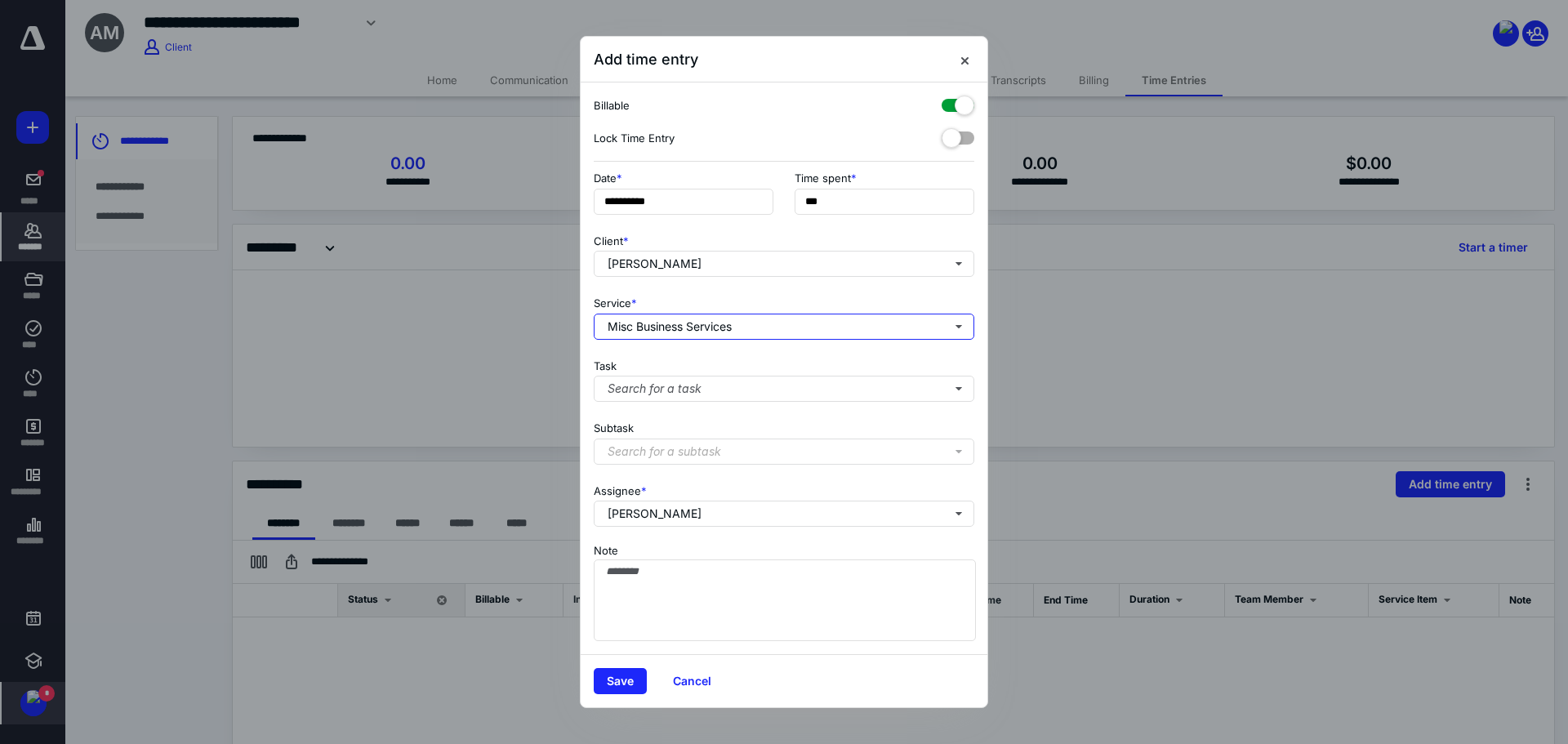 scroll, scrollTop: 0, scrollLeft: 0, axis: both 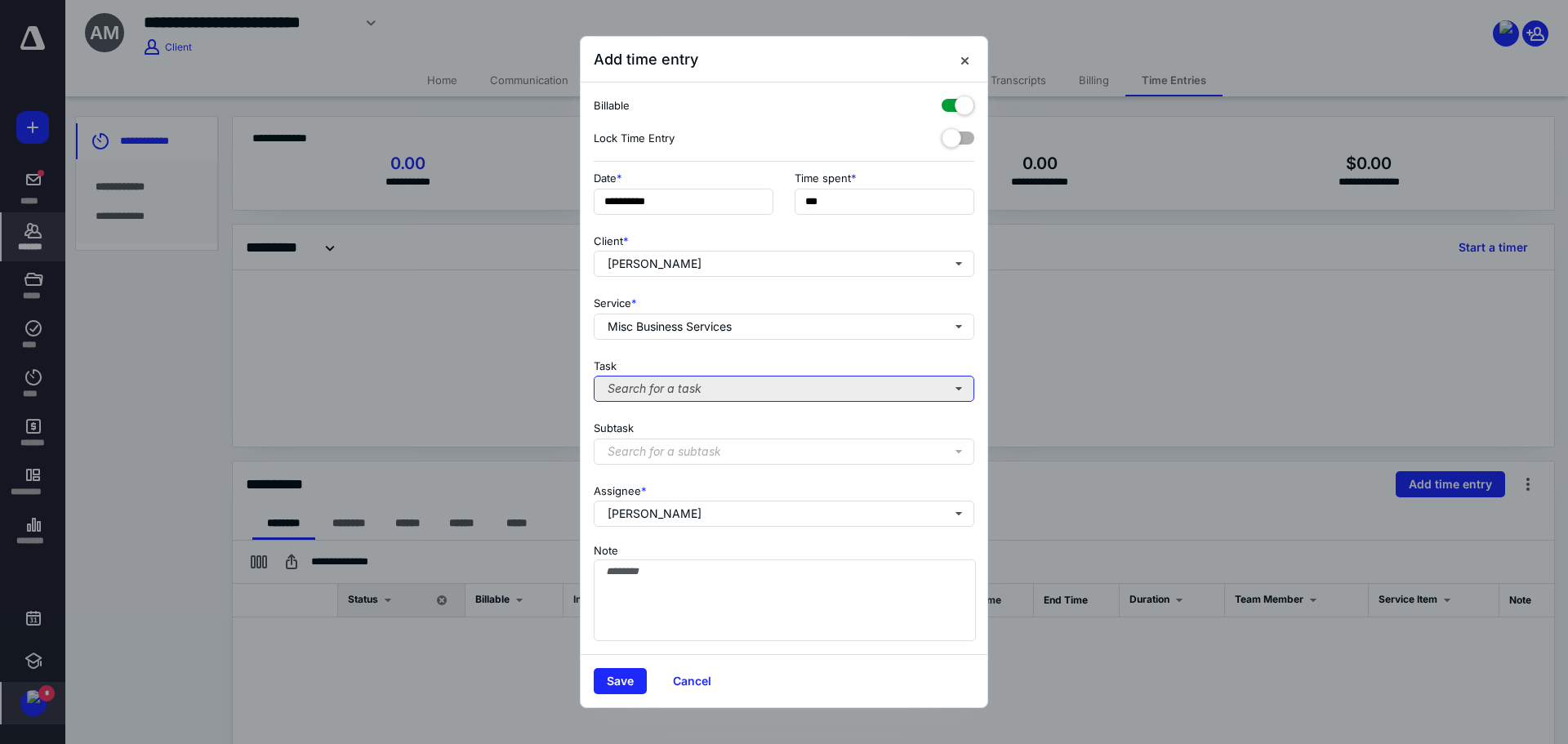 click on "Search for a task" at bounding box center [784, 389] 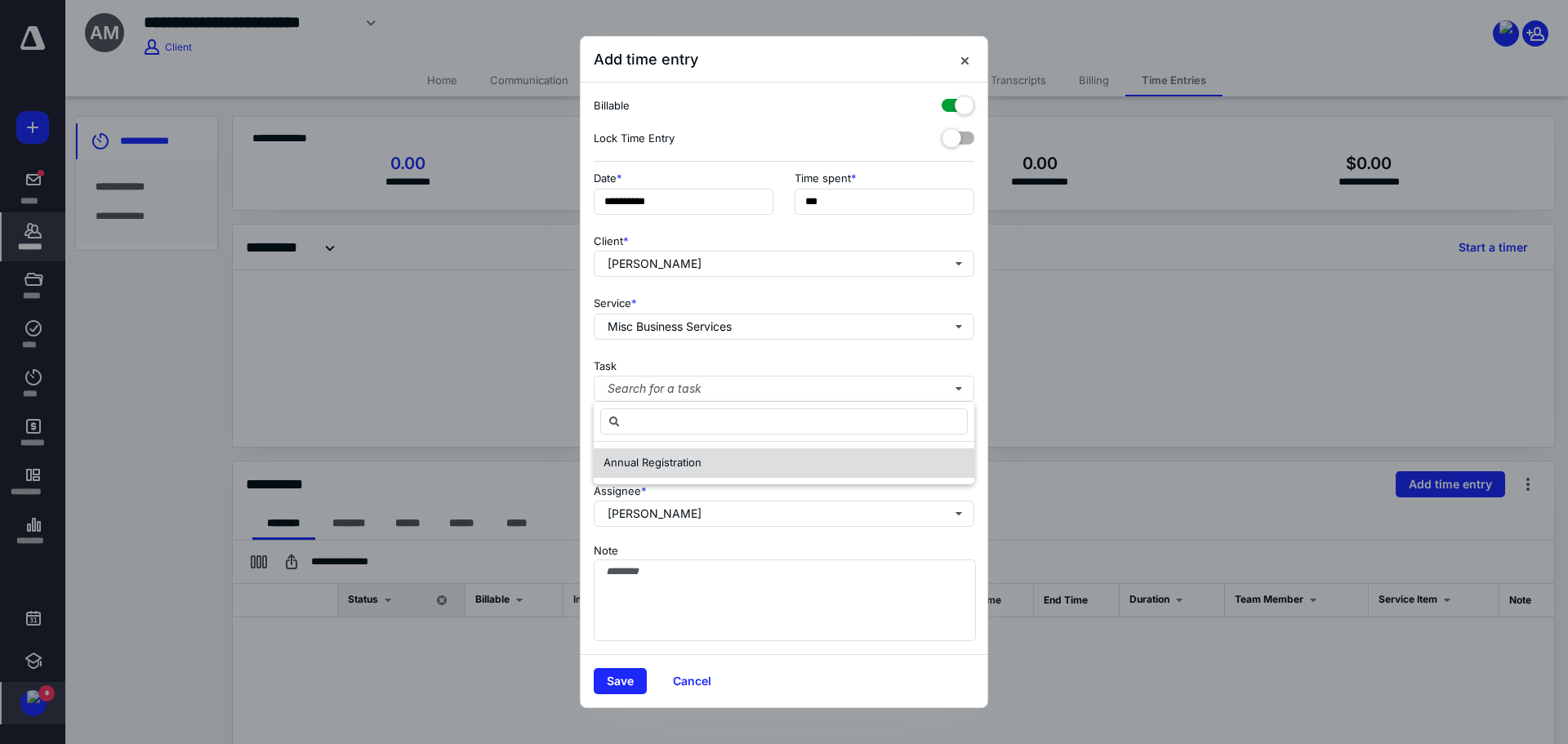 click on "Annual Registration" at bounding box center [653, 462] 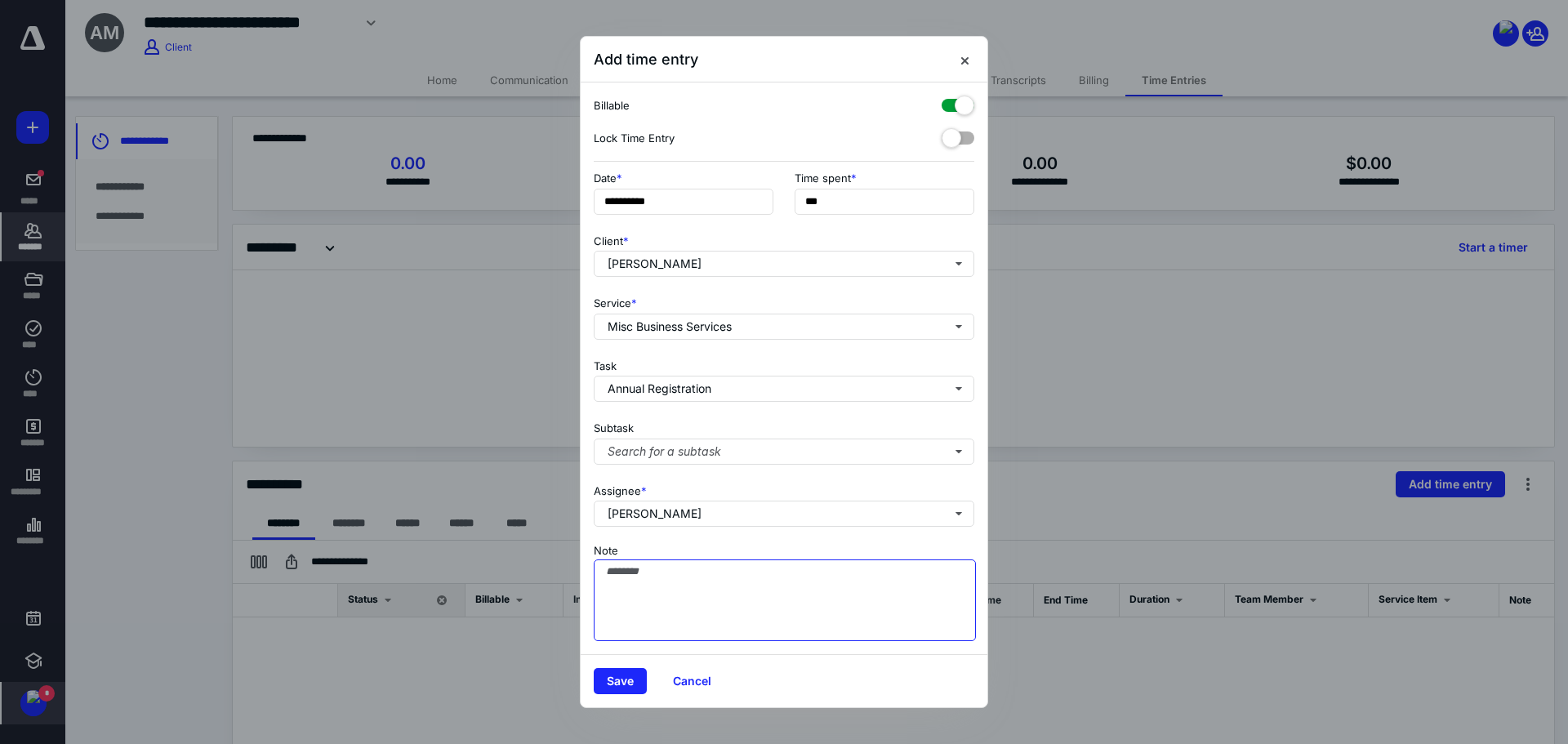 click on "Note" at bounding box center (785, 600) 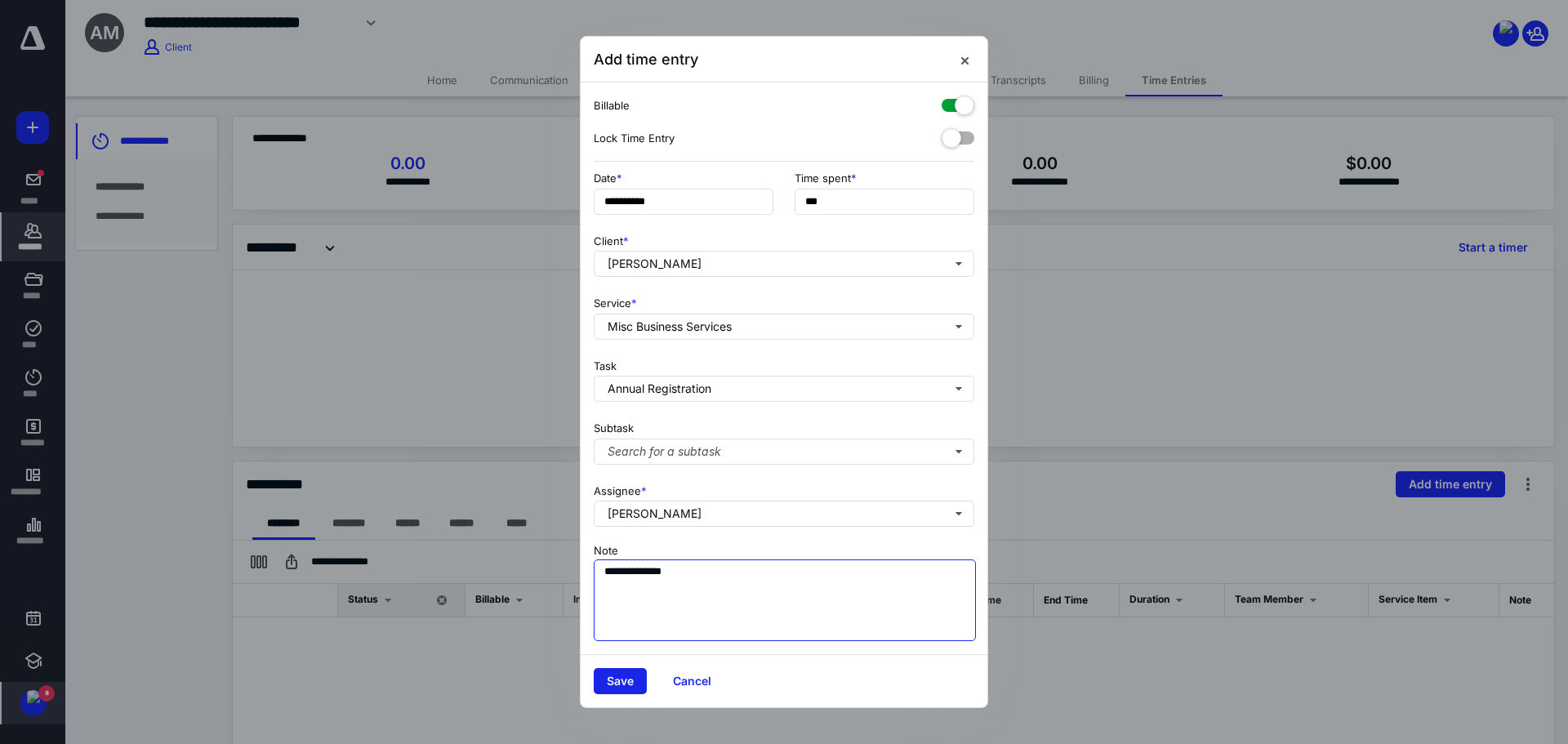 type on "**********" 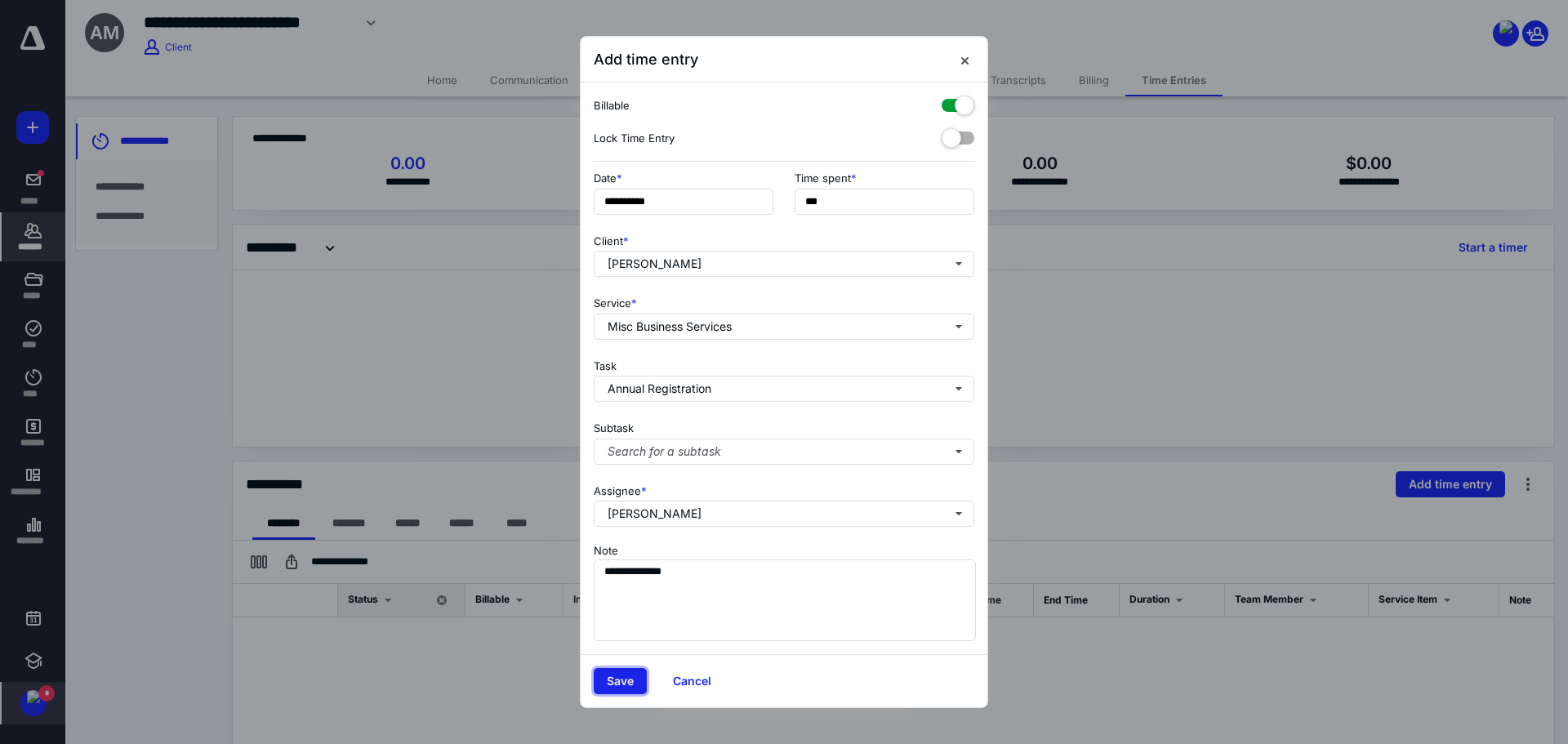 click on "Save" at bounding box center (620, 681) 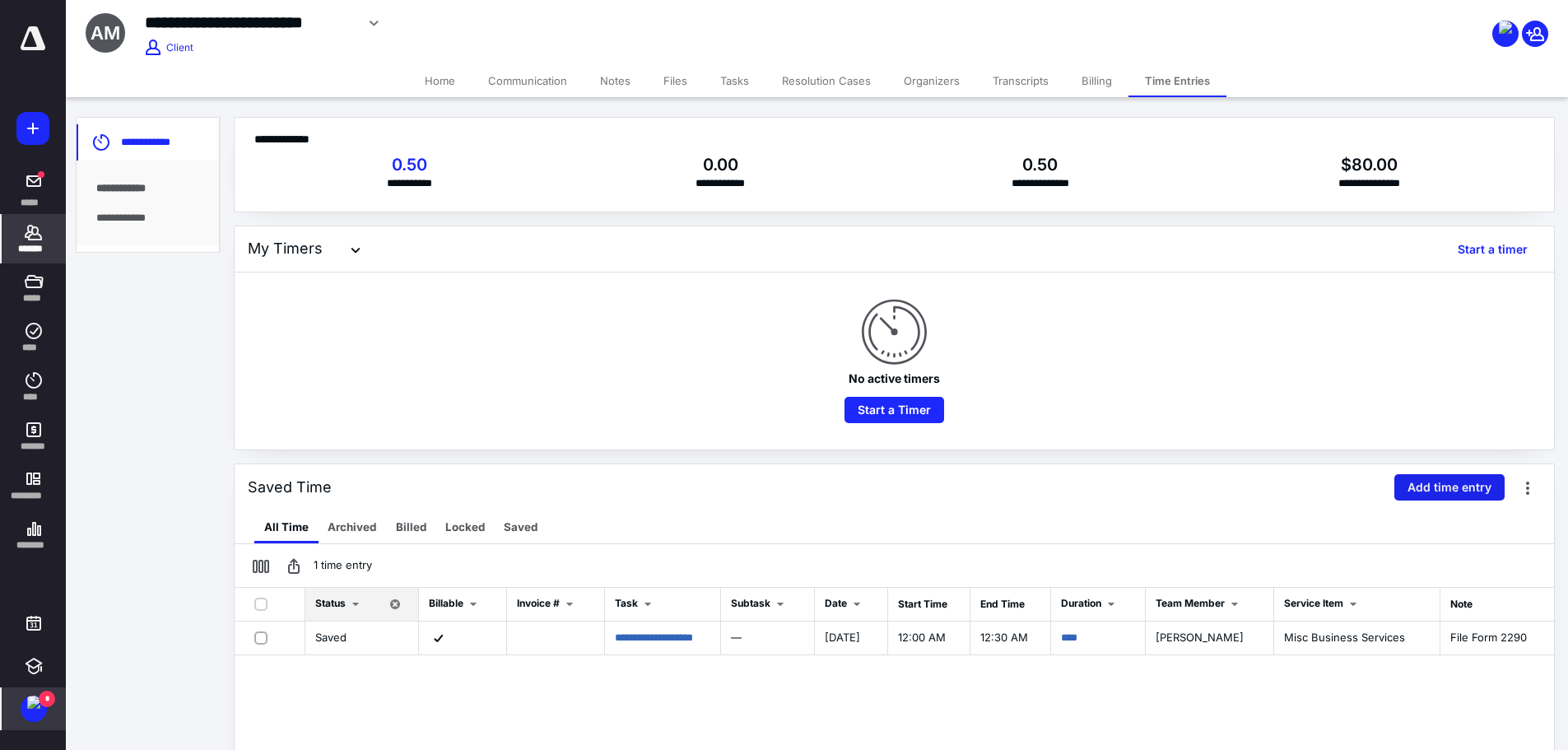 click on "Add time entry" at bounding box center [1449, 487] 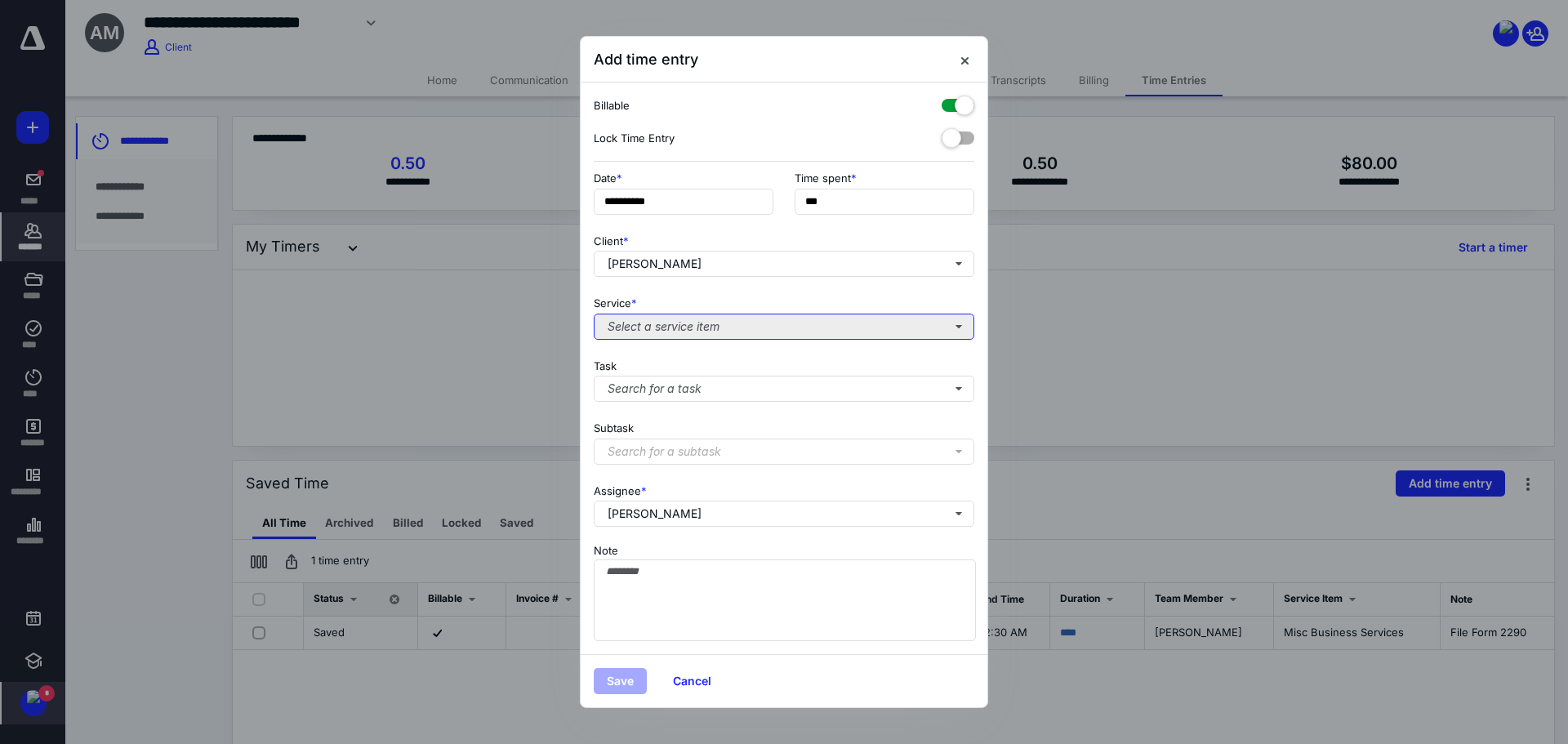 click on "Select a service item" at bounding box center (784, 327) 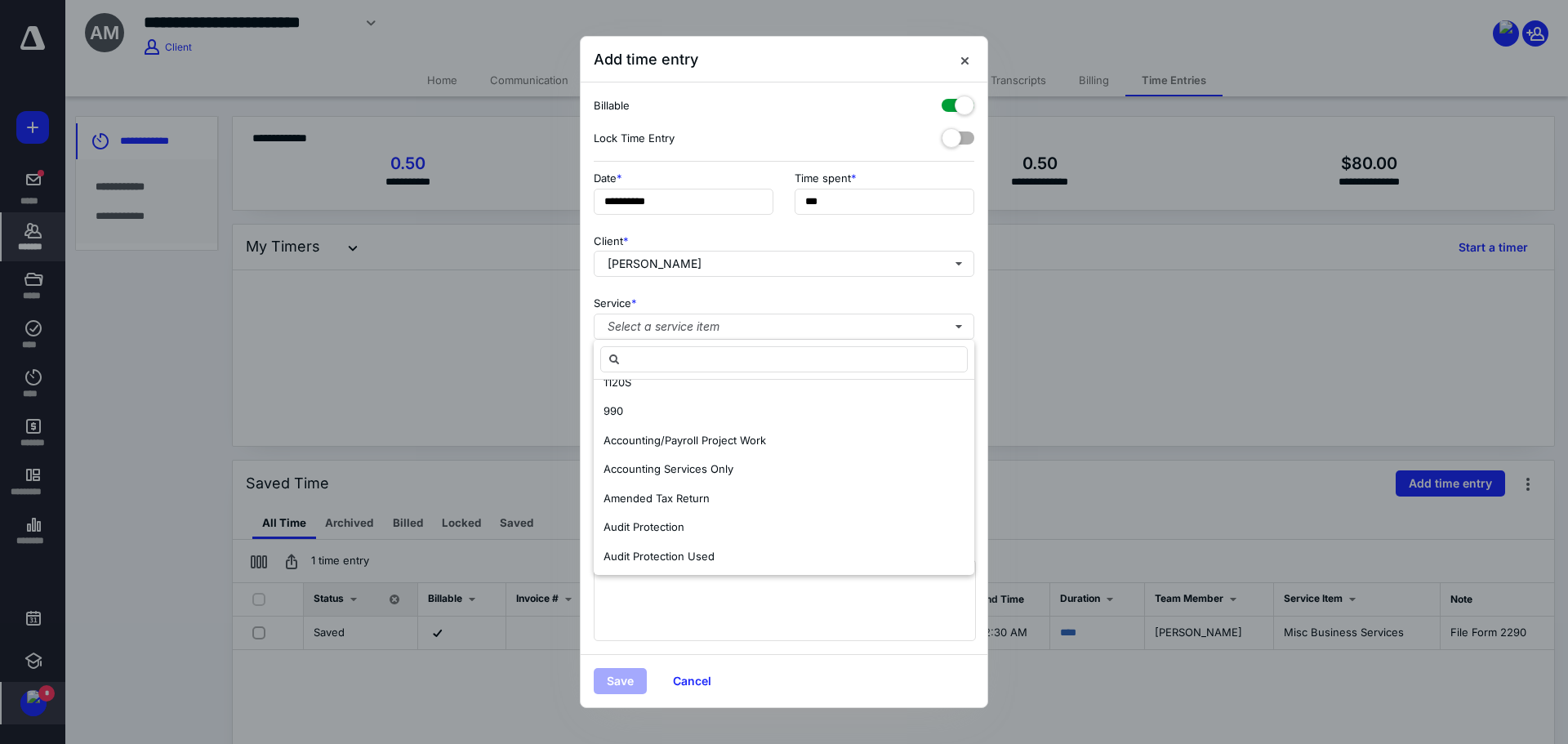 scroll, scrollTop: 327, scrollLeft: 0, axis: vertical 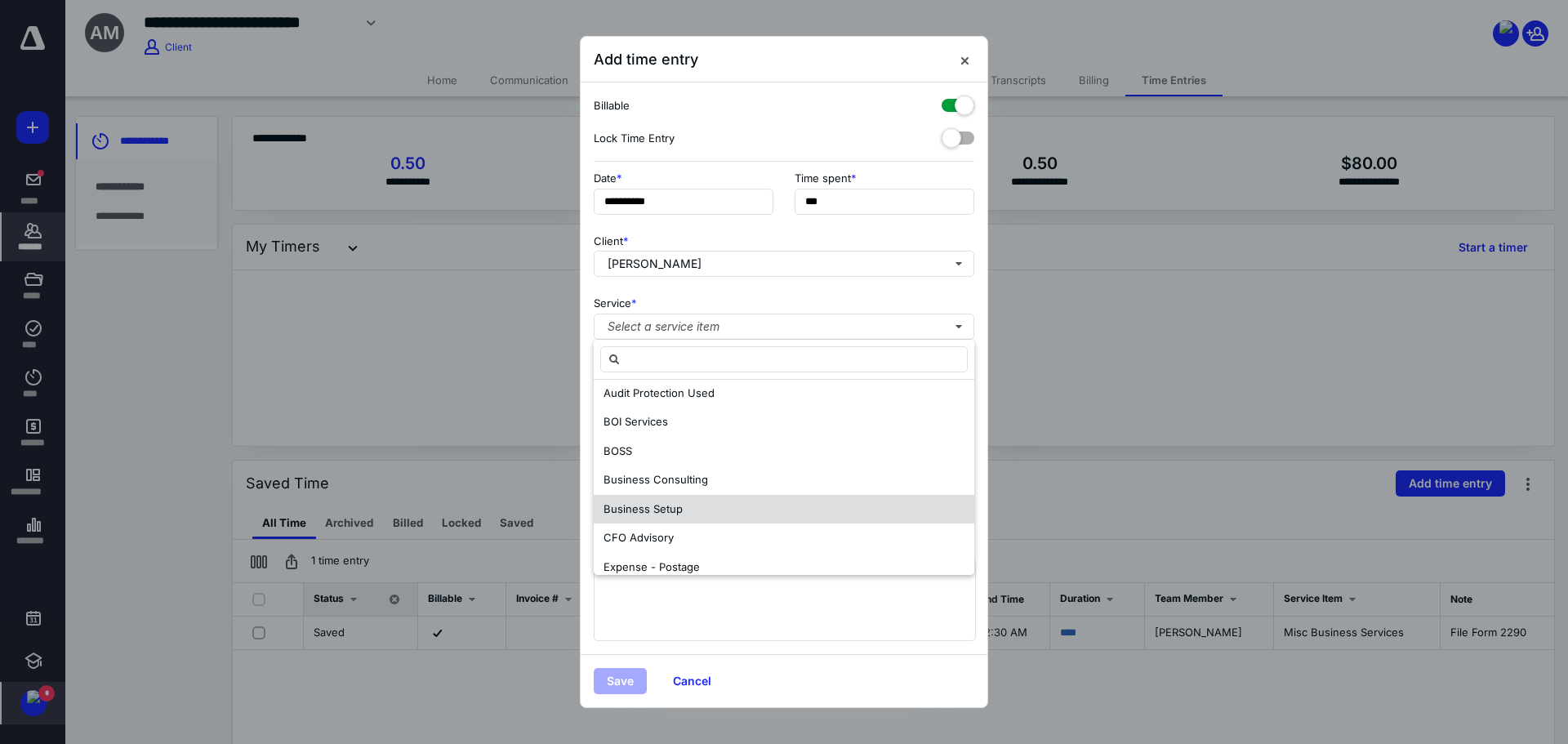 click on "Business Setup" at bounding box center (643, 509) 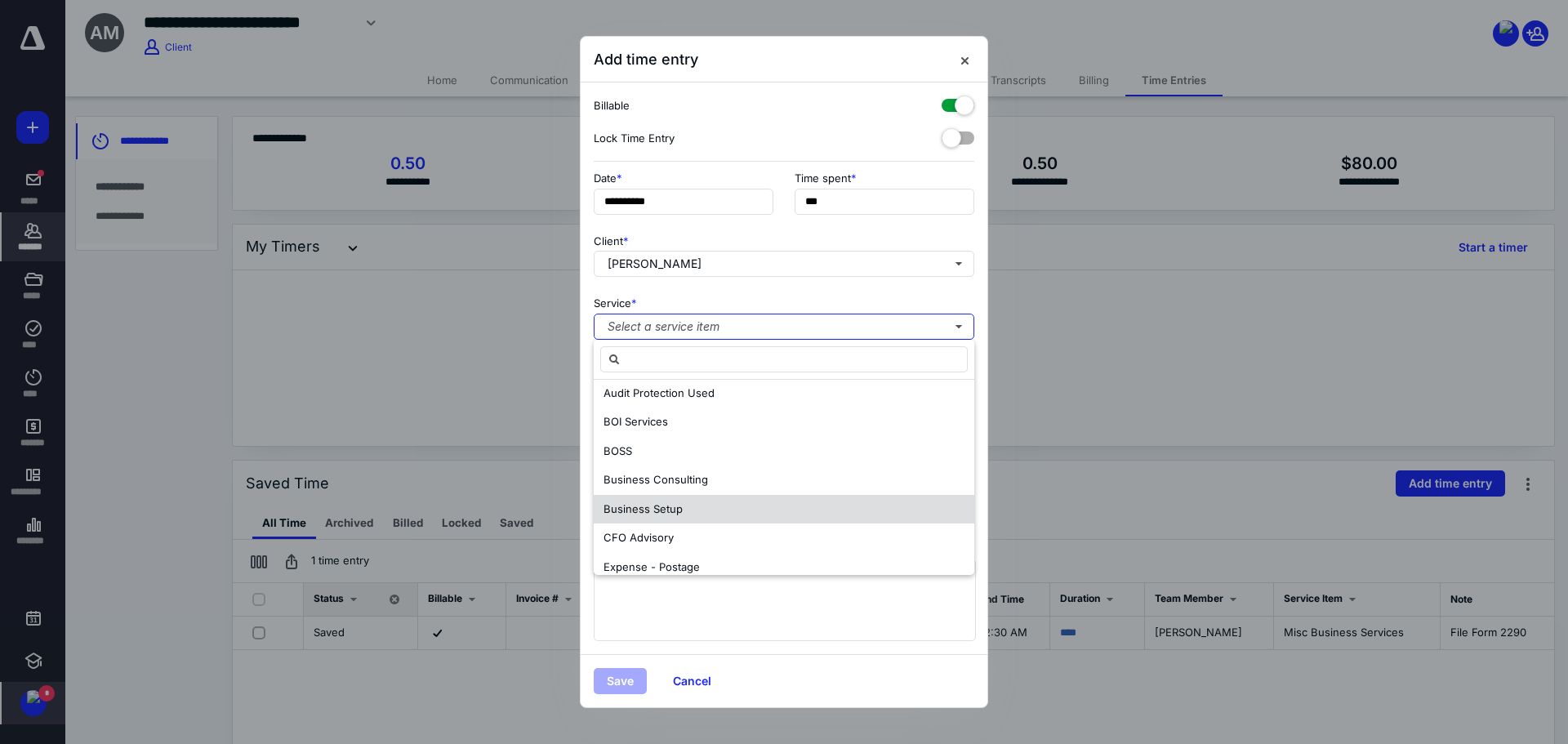 scroll, scrollTop: 0, scrollLeft: 0, axis: both 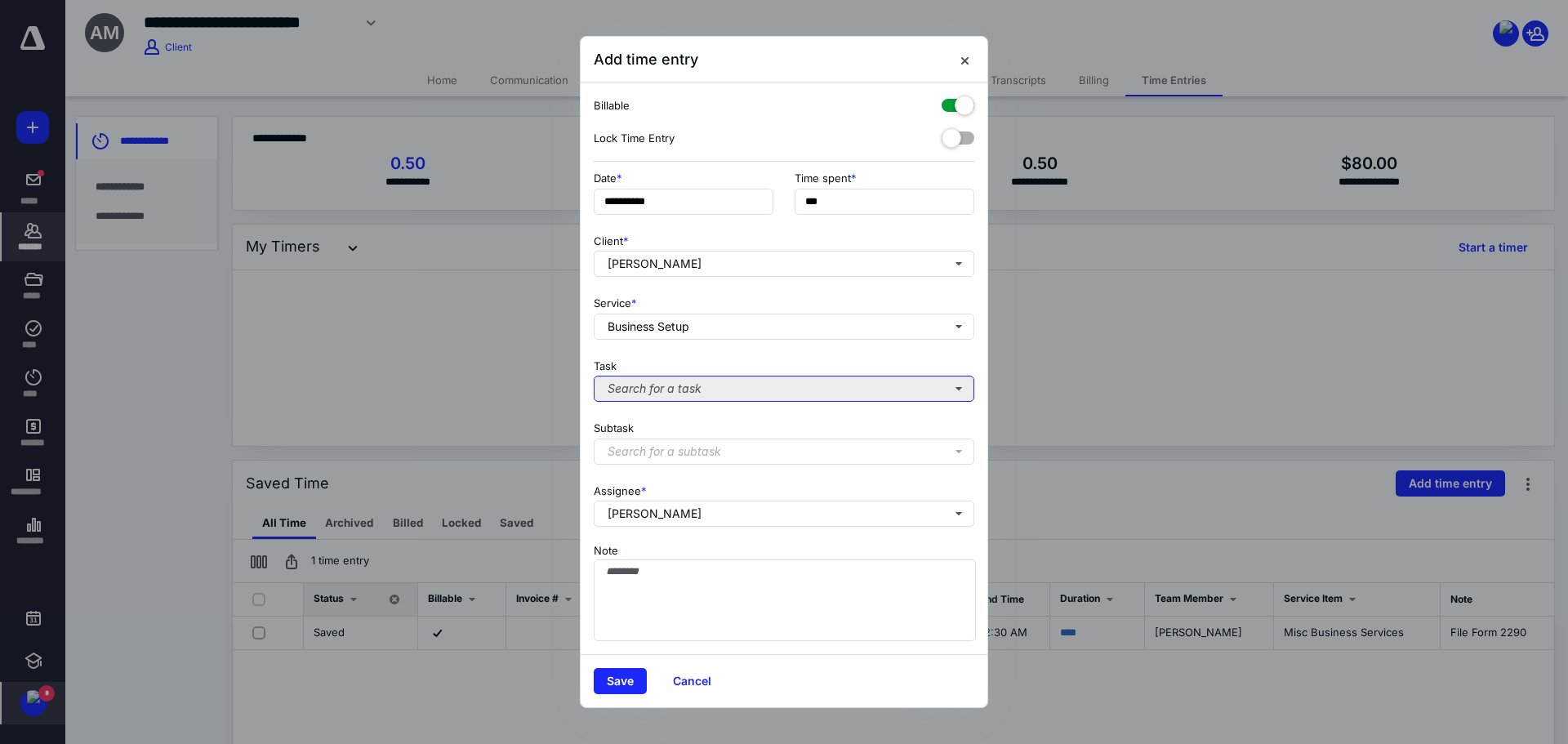 click on "Search for a task" at bounding box center [784, 389] 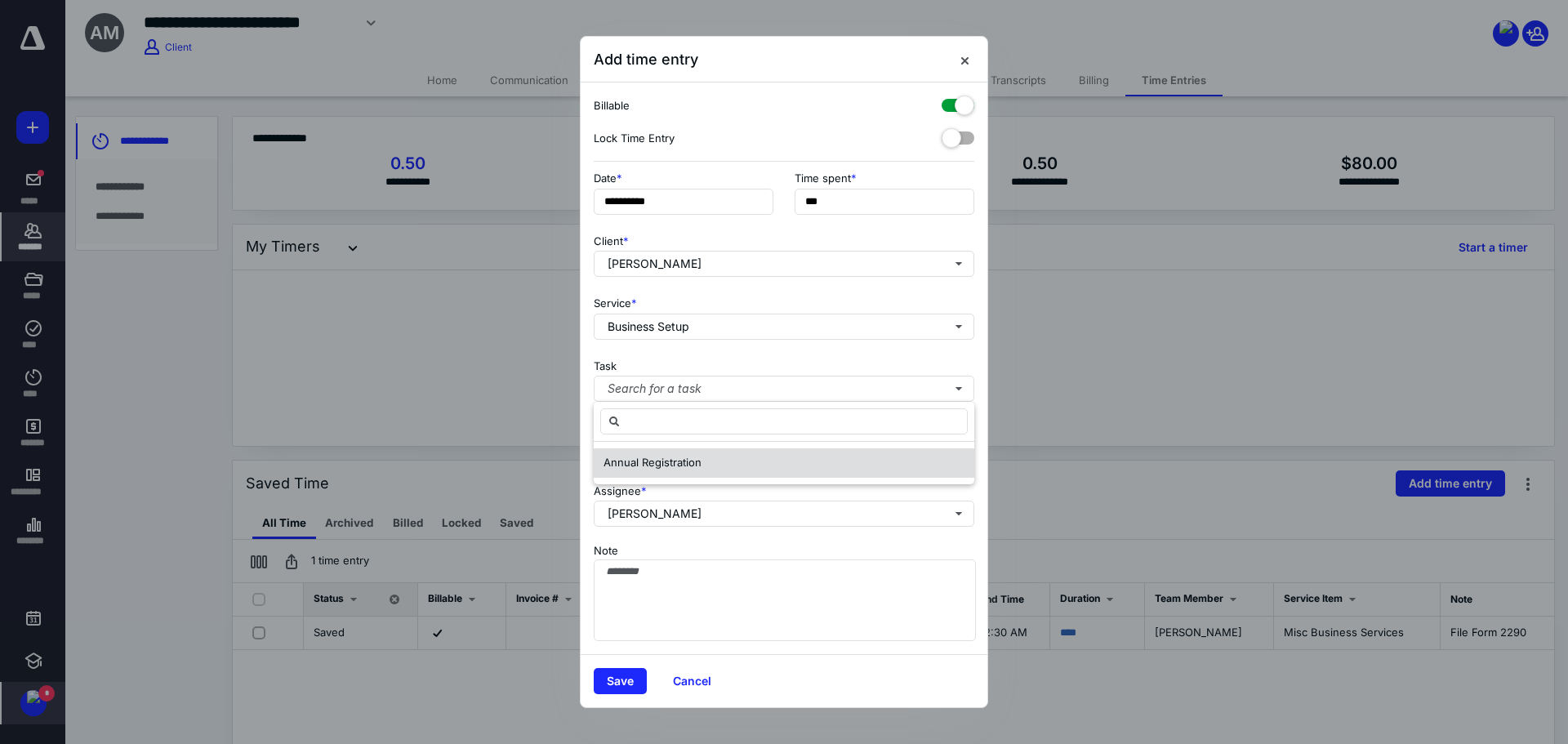 click on "Annual Registration" at bounding box center (653, 462) 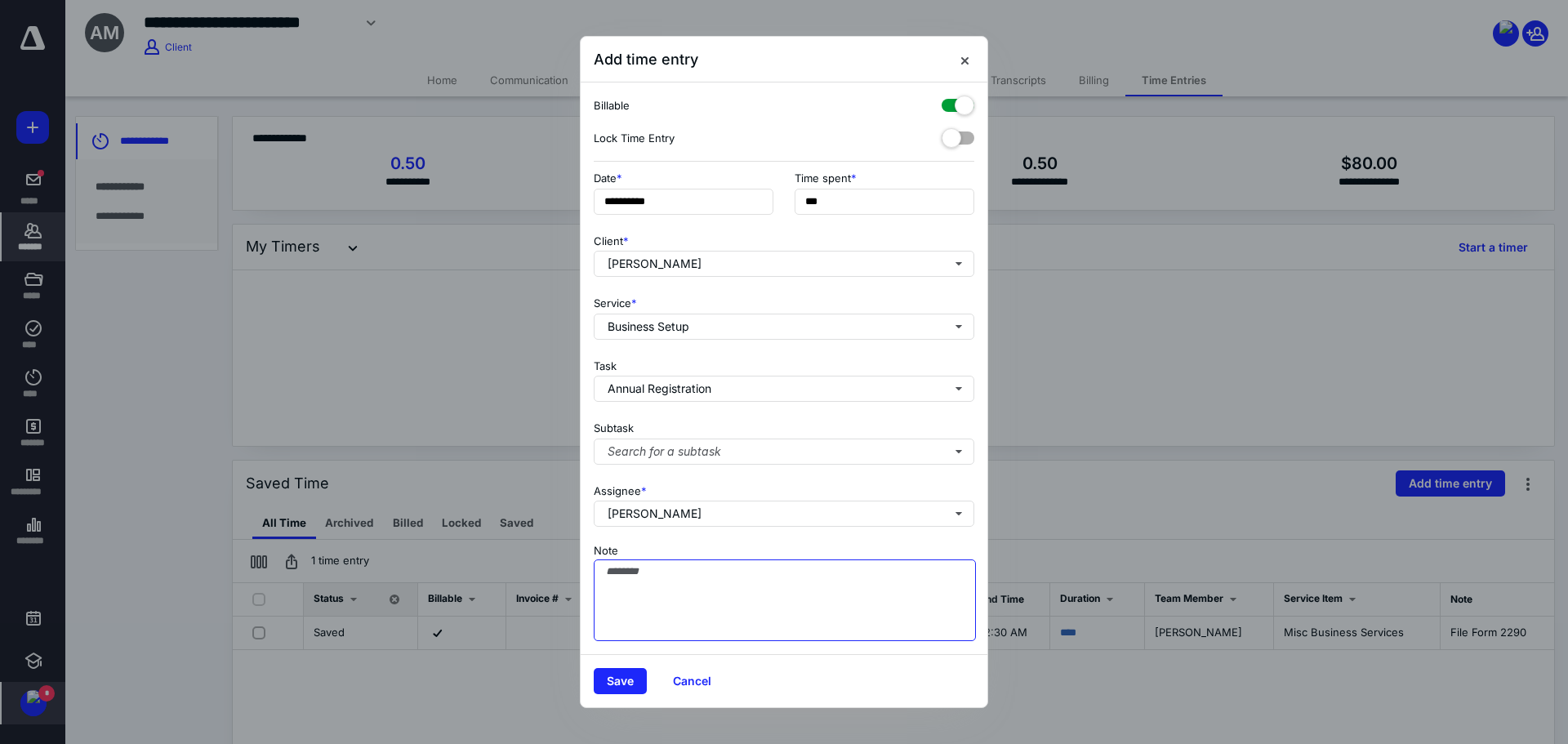 click on "Note" at bounding box center [785, 600] 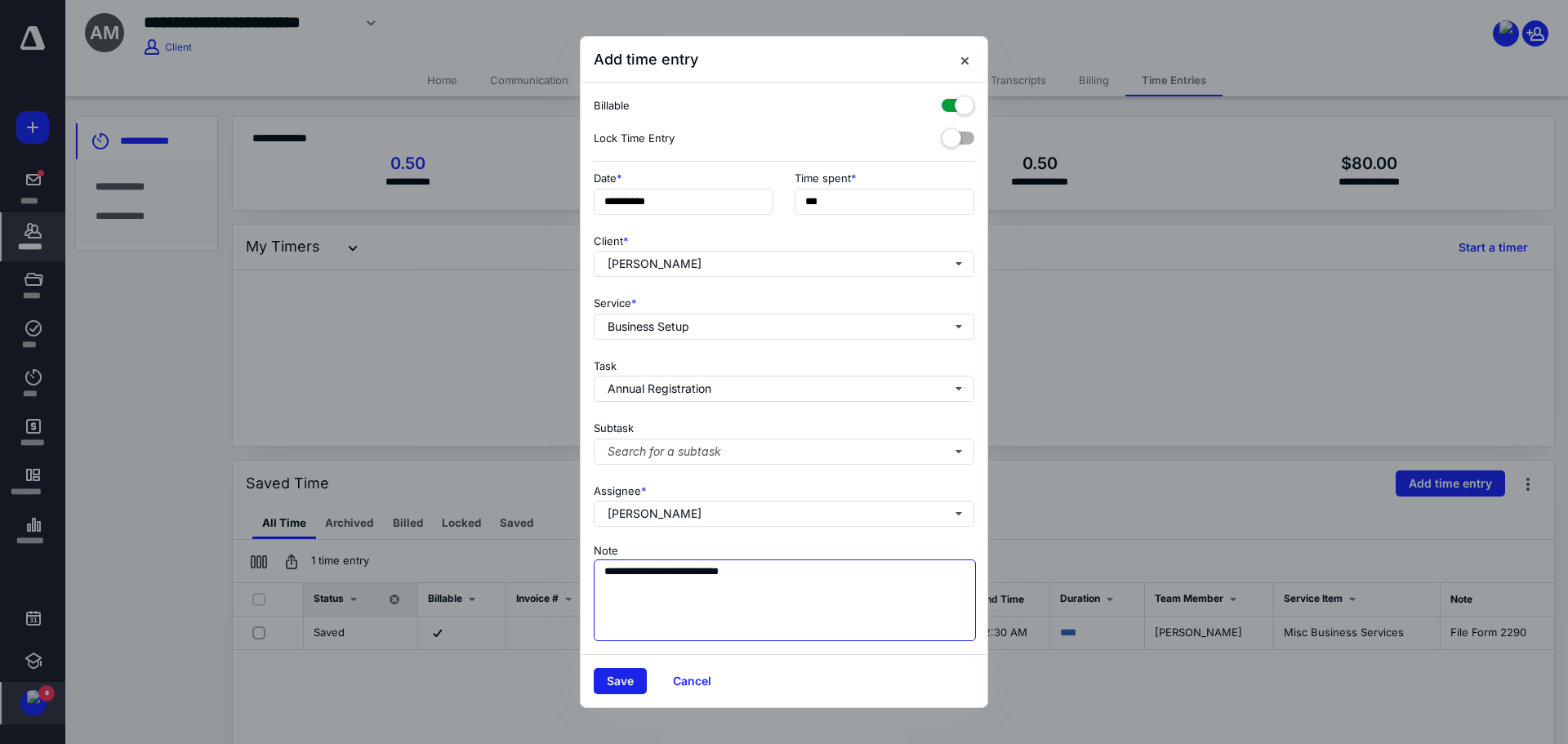 type on "**********" 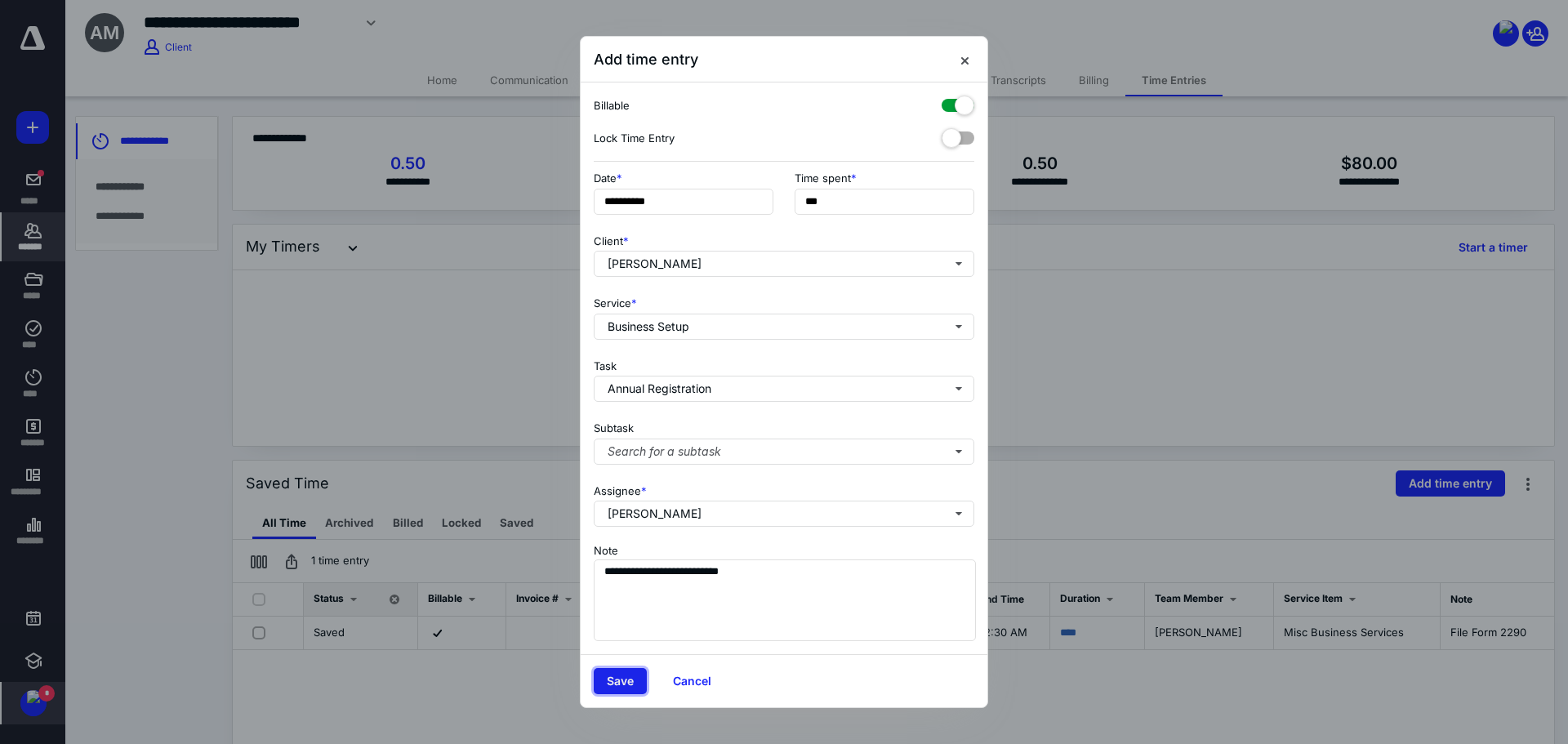 click on "Save" at bounding box center (620, 681) 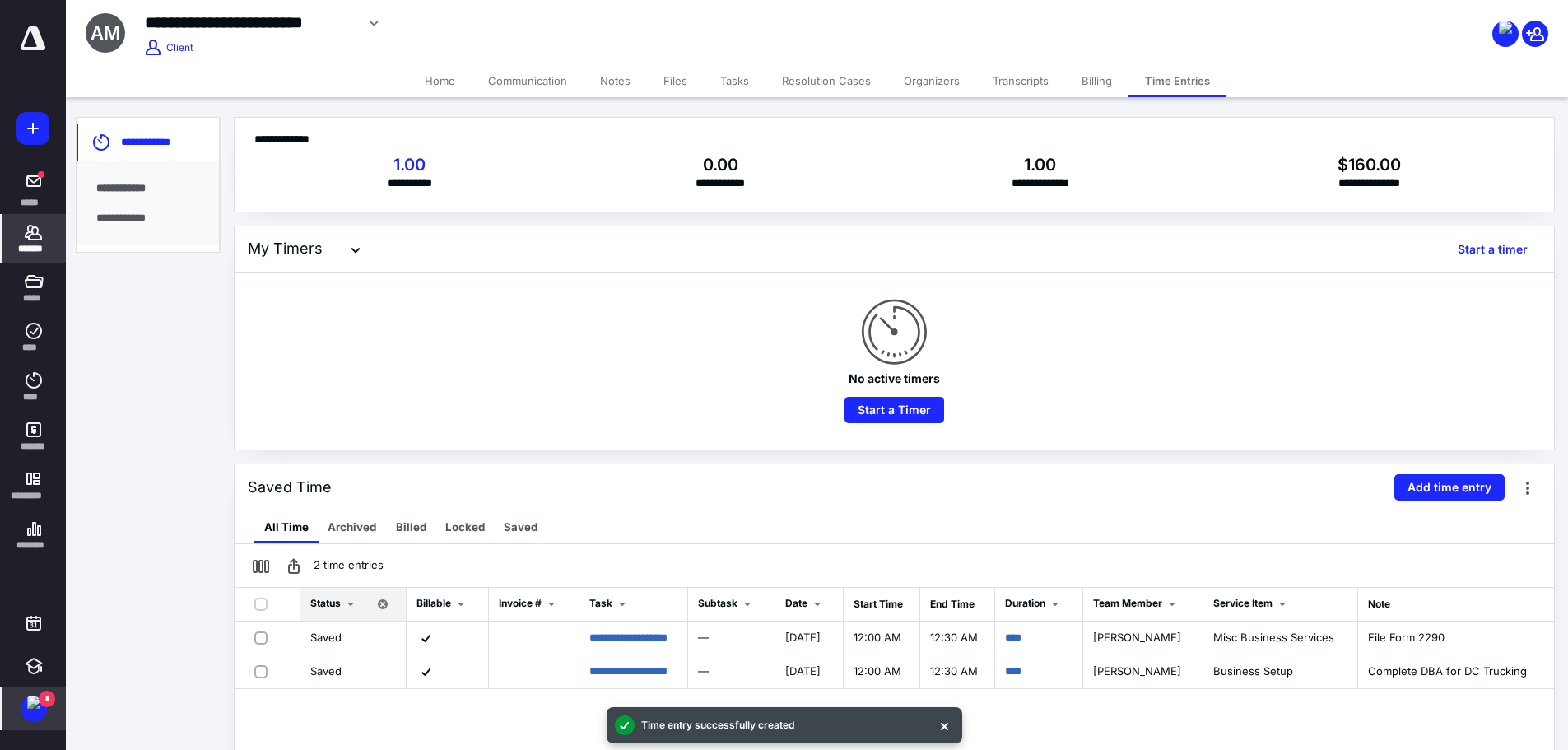 click on "Billing" at bounding box center (1096, 81) 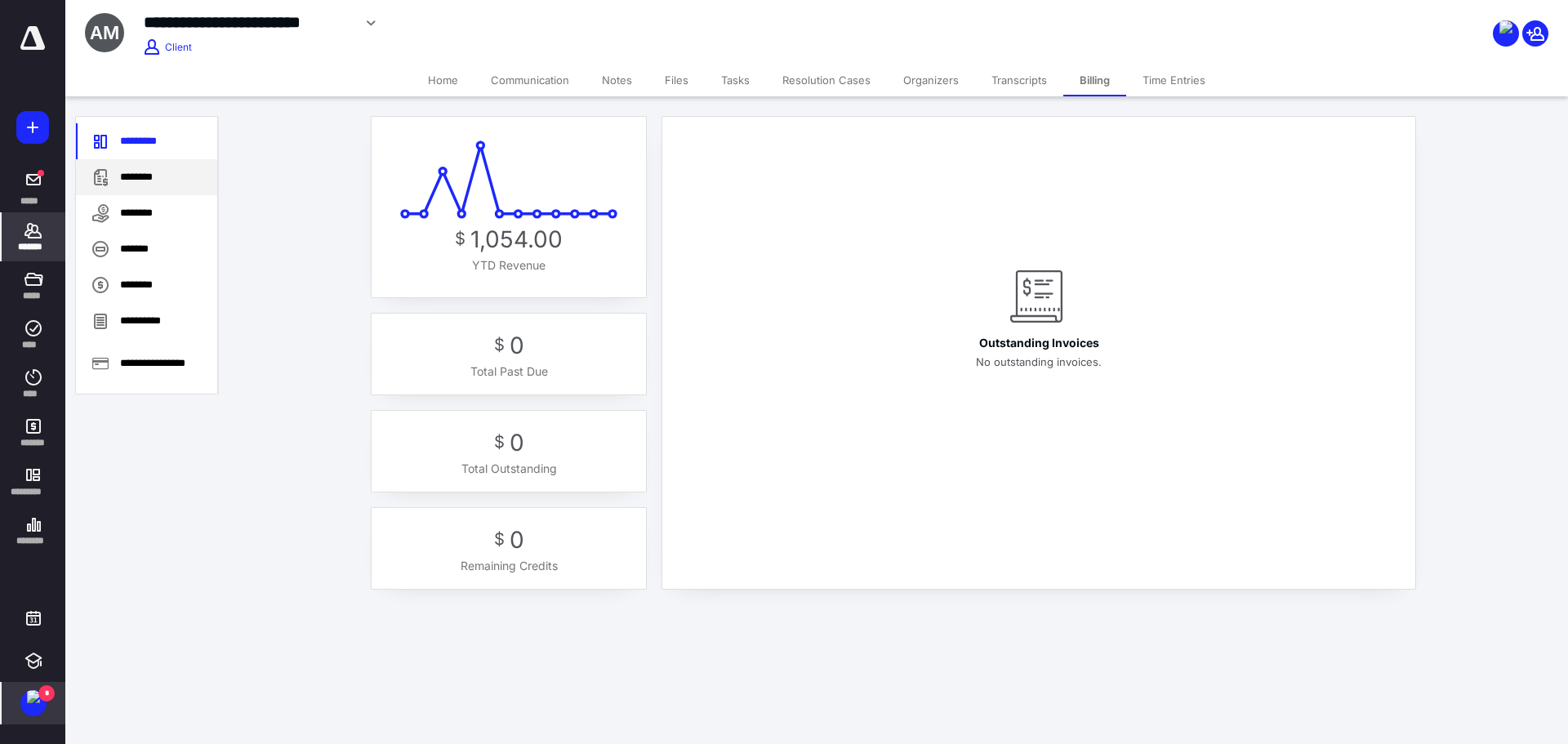 click on "********" at bounding box center [146, 177] 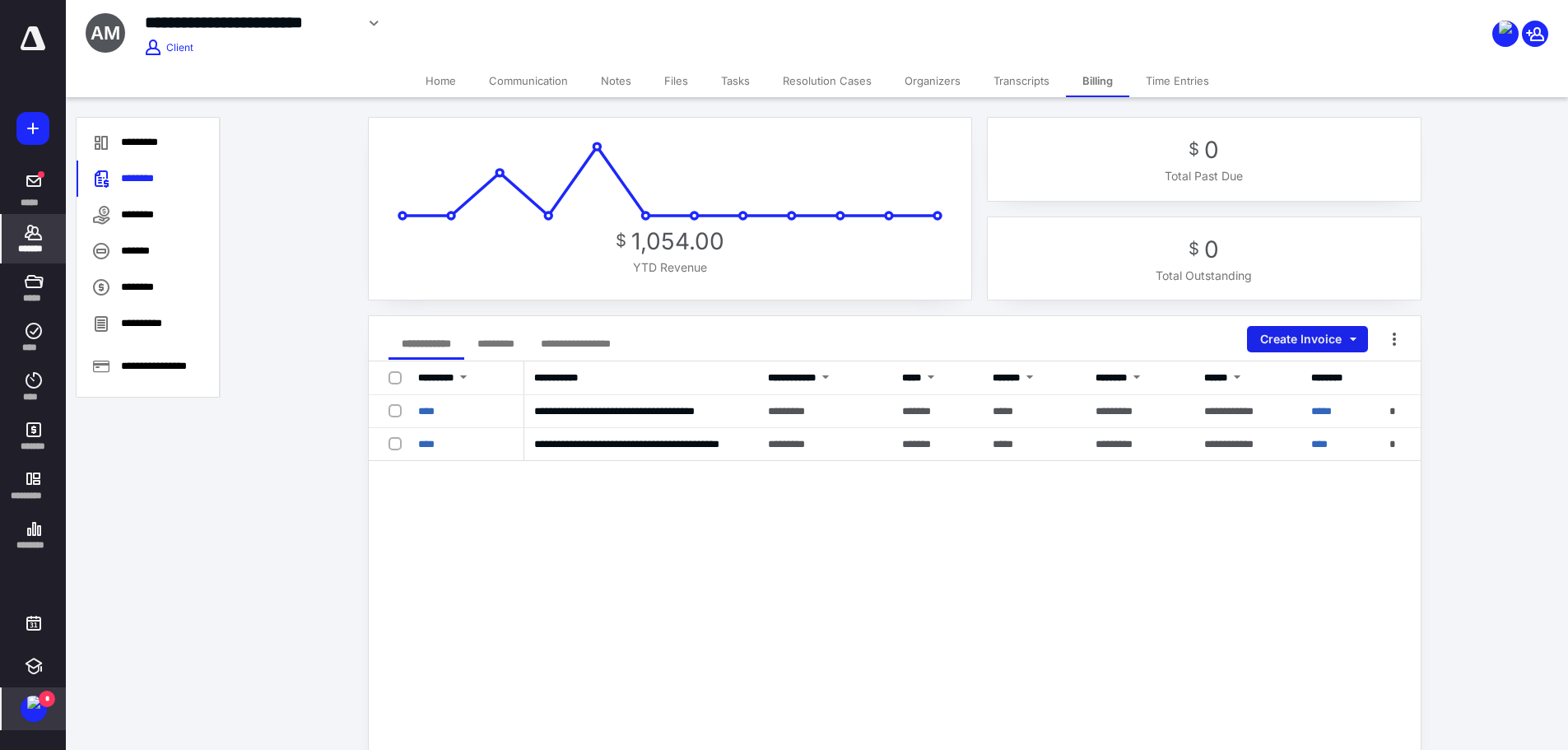 click on "Create Invoice" at bounding box center (1307, 339) 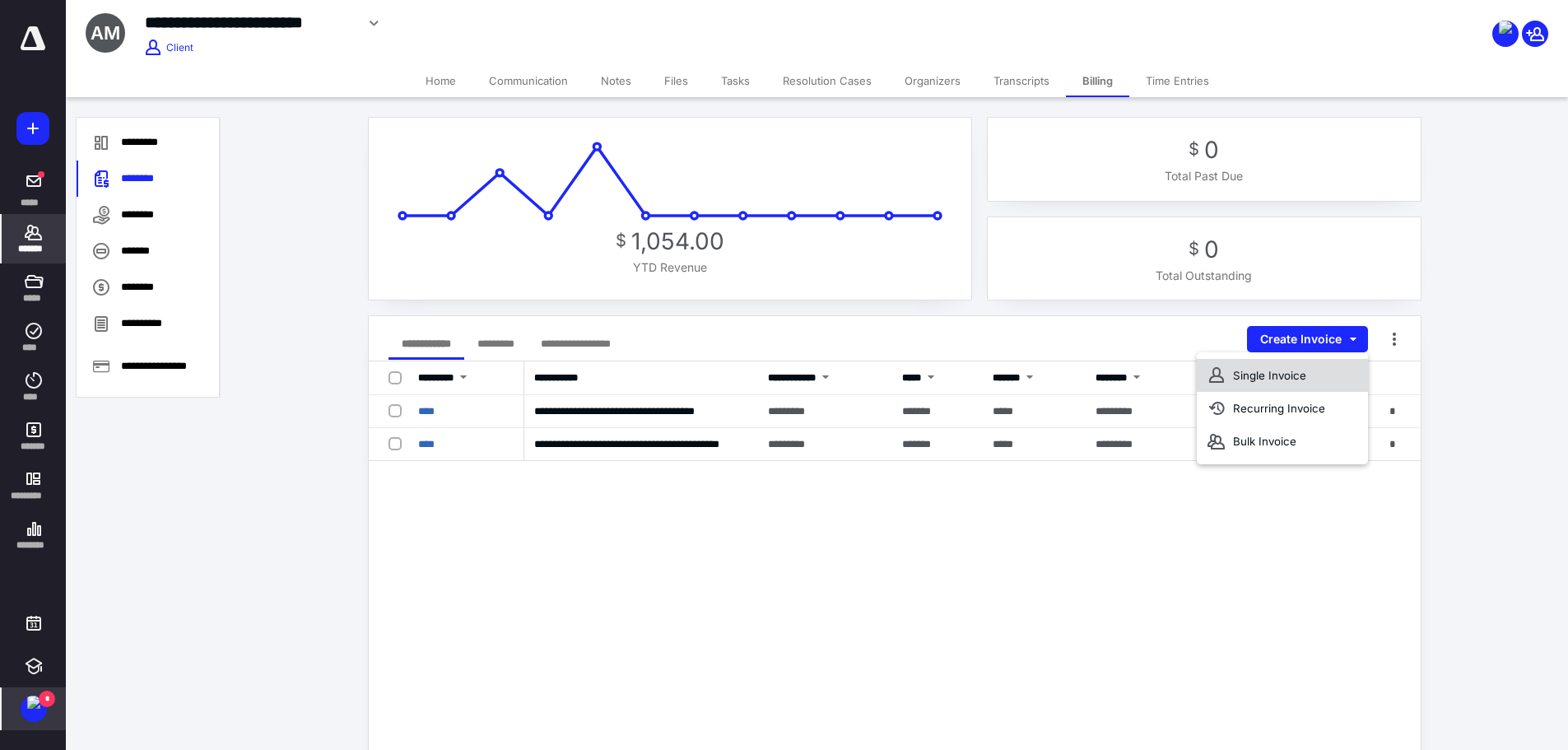 click on "Single Invoice" at bounding box center (1282, 375) 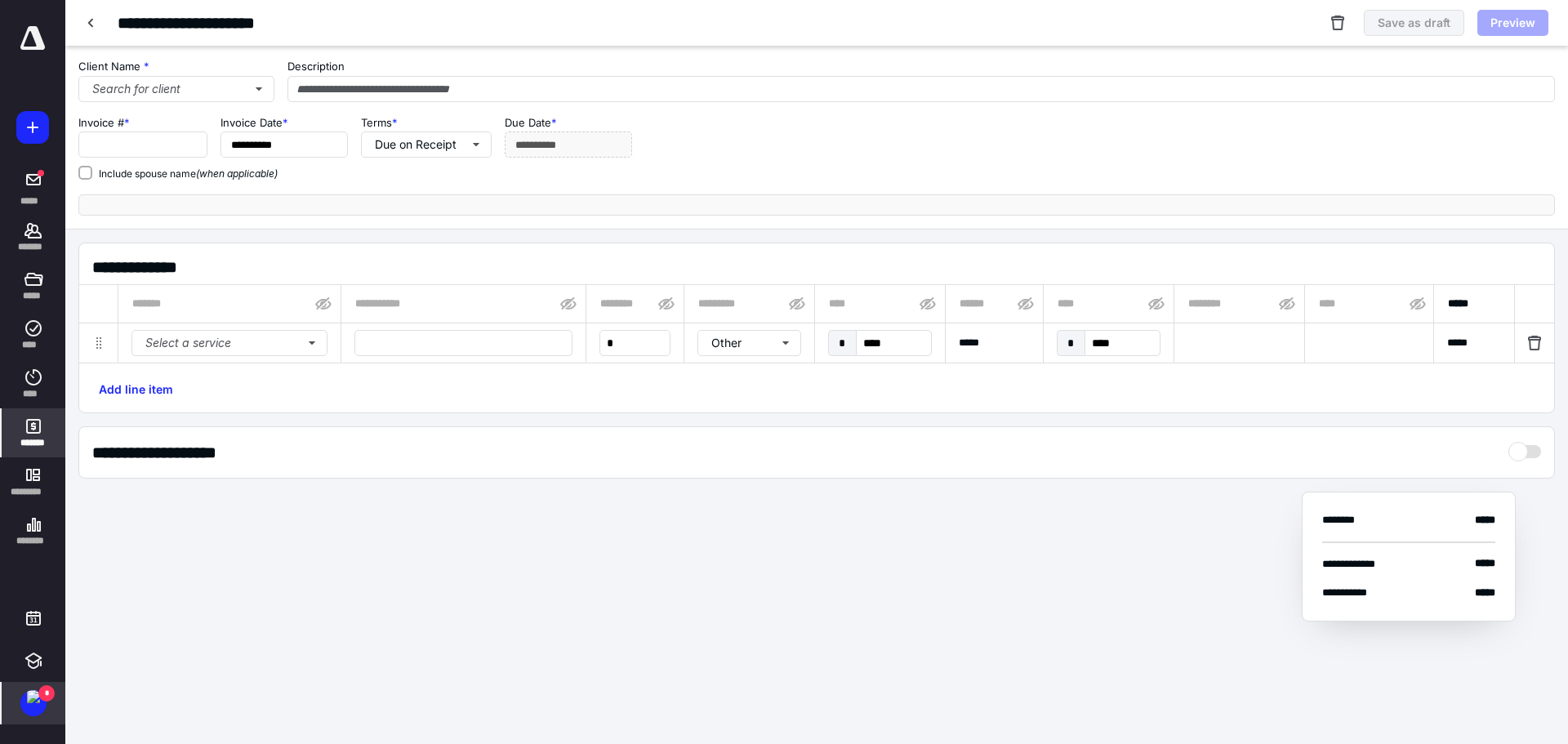checkbox on "true" 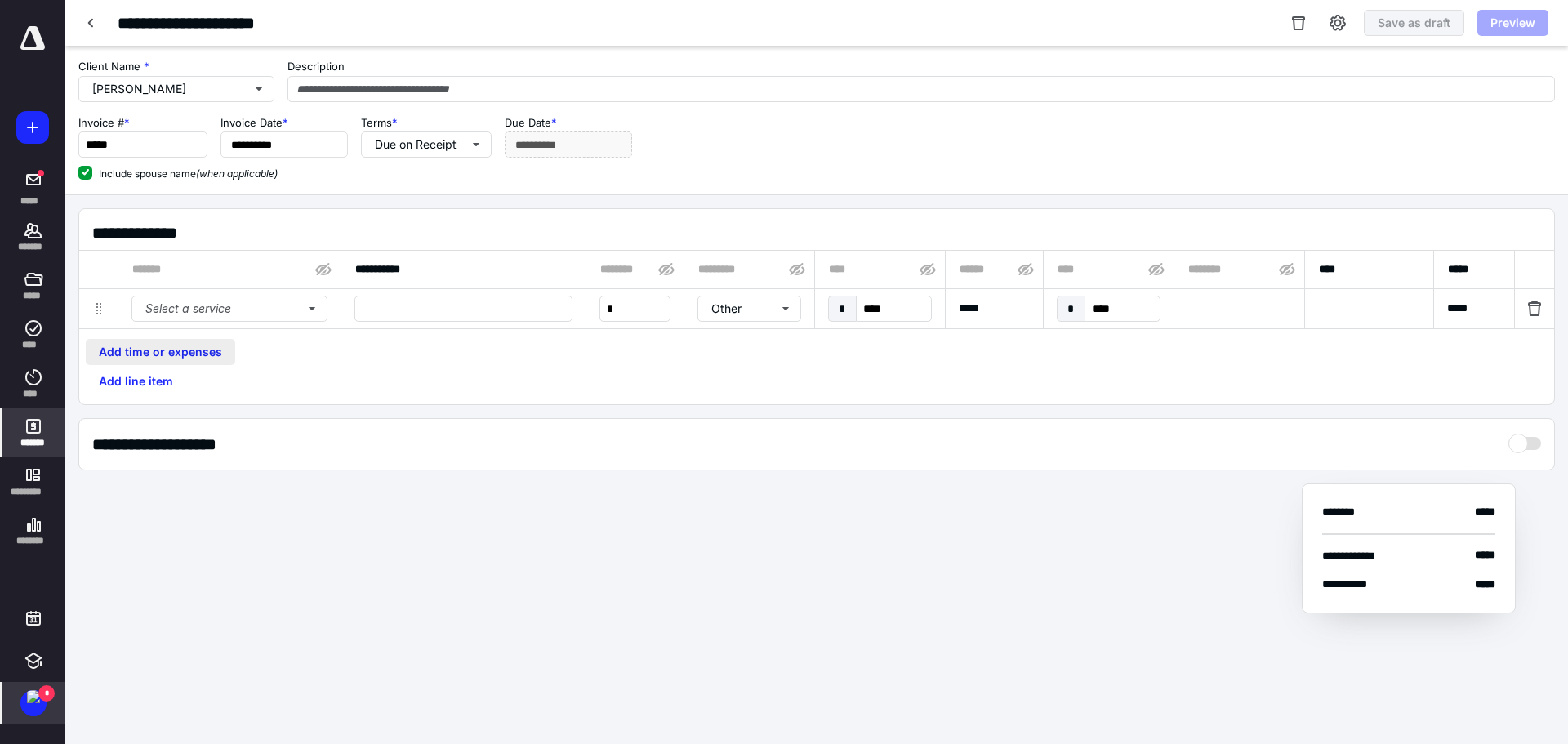 click on "Add time or expenses" at bounding box center [160, 352] 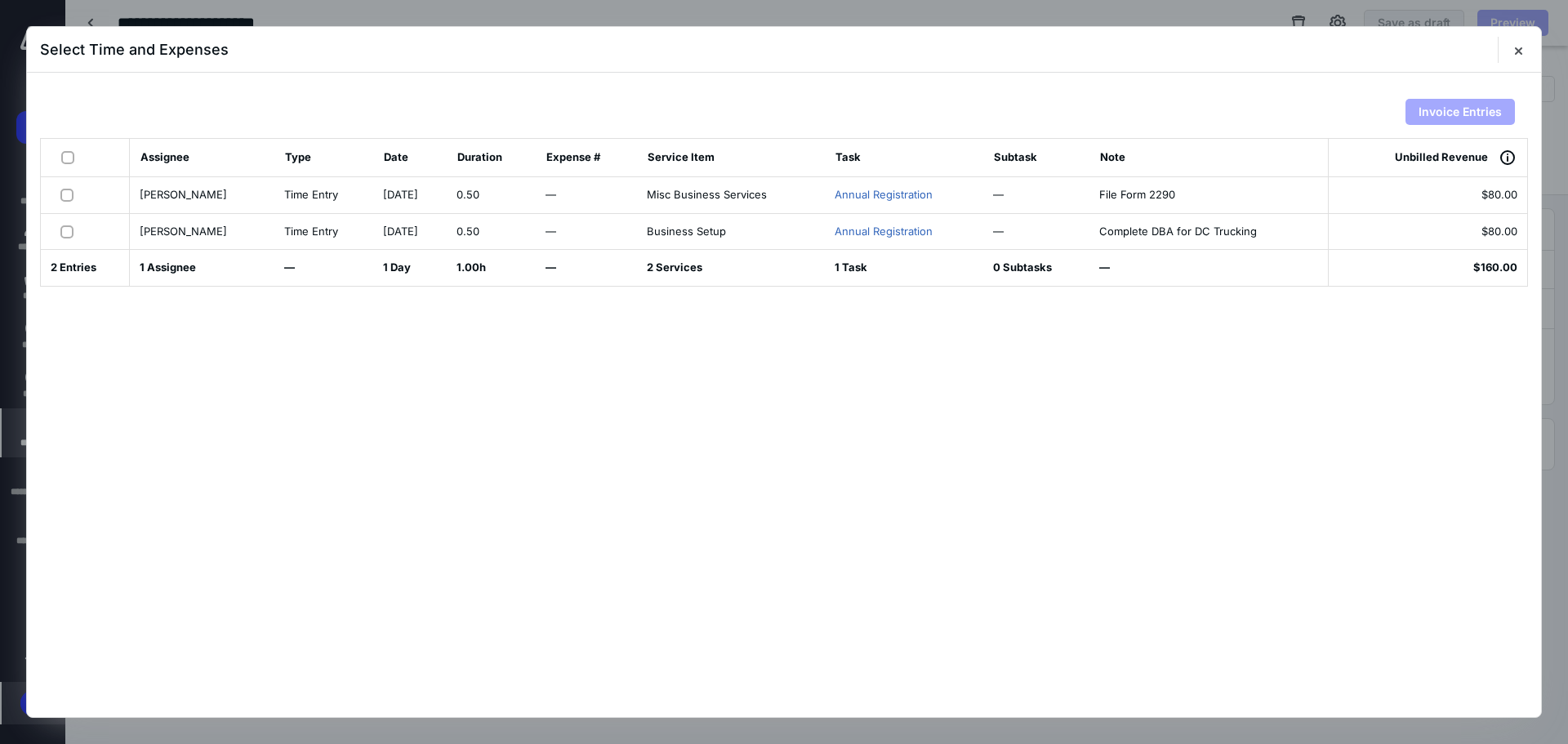 click at bounding box center (70, 194) 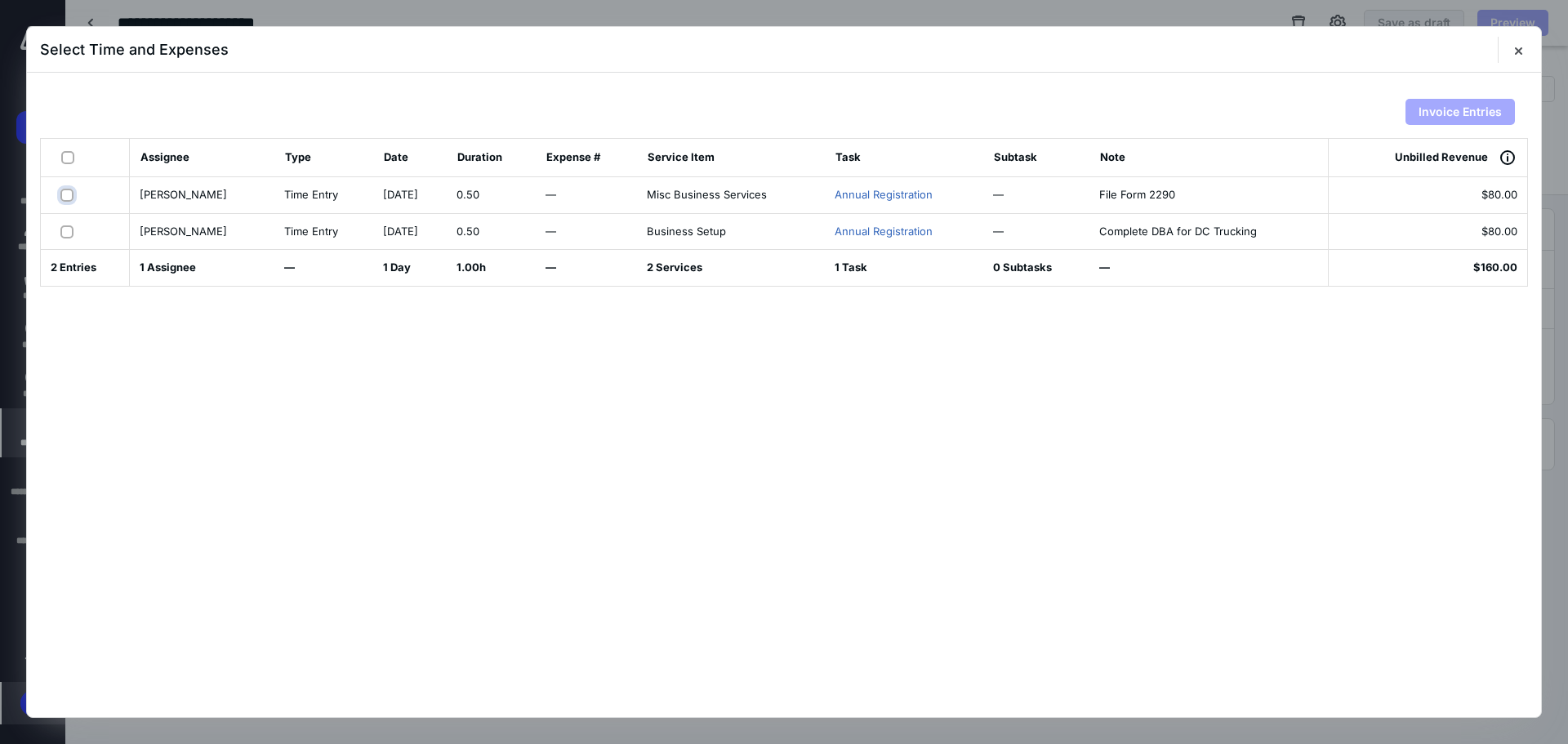 click at bounding box center (69, 194) 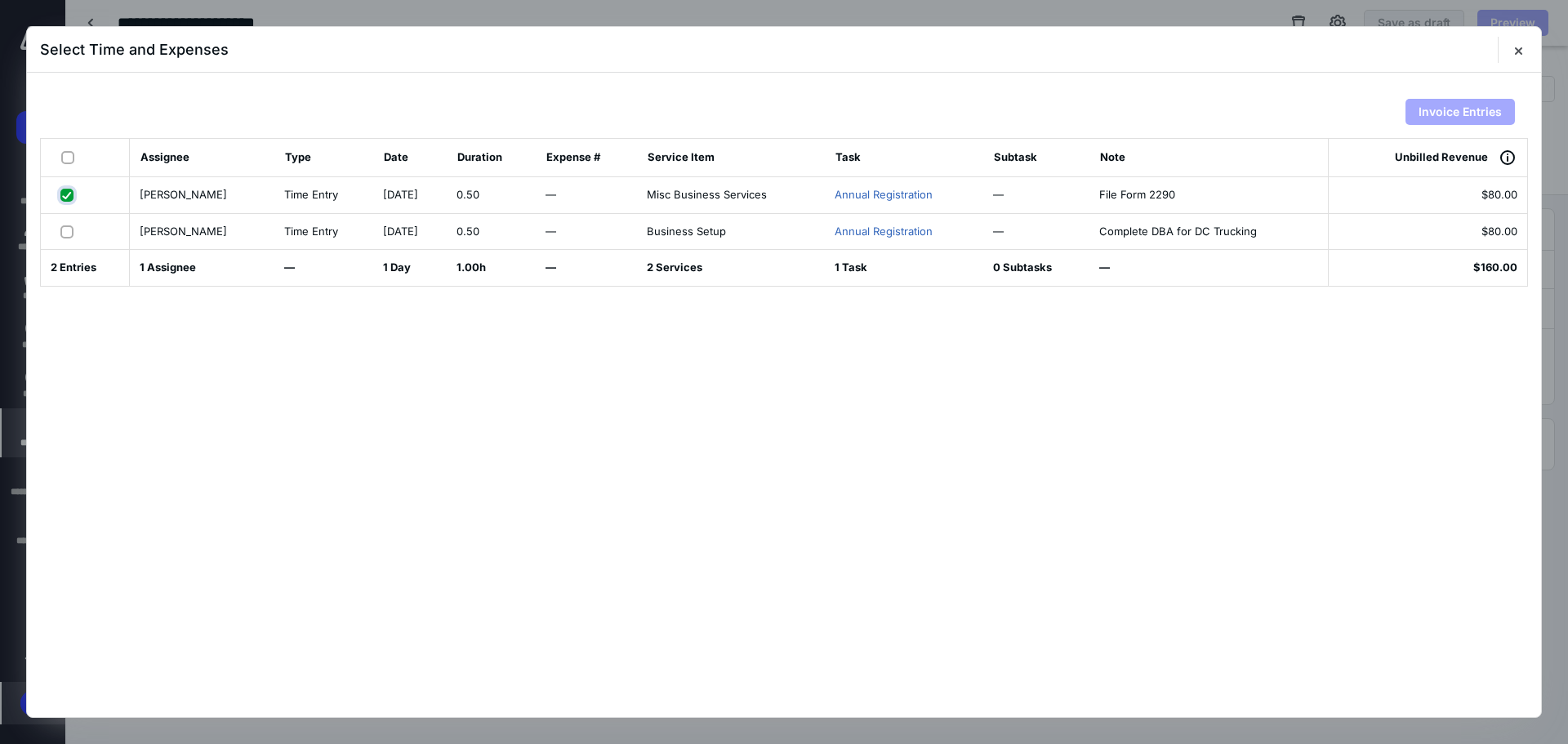 checkbox on "true" 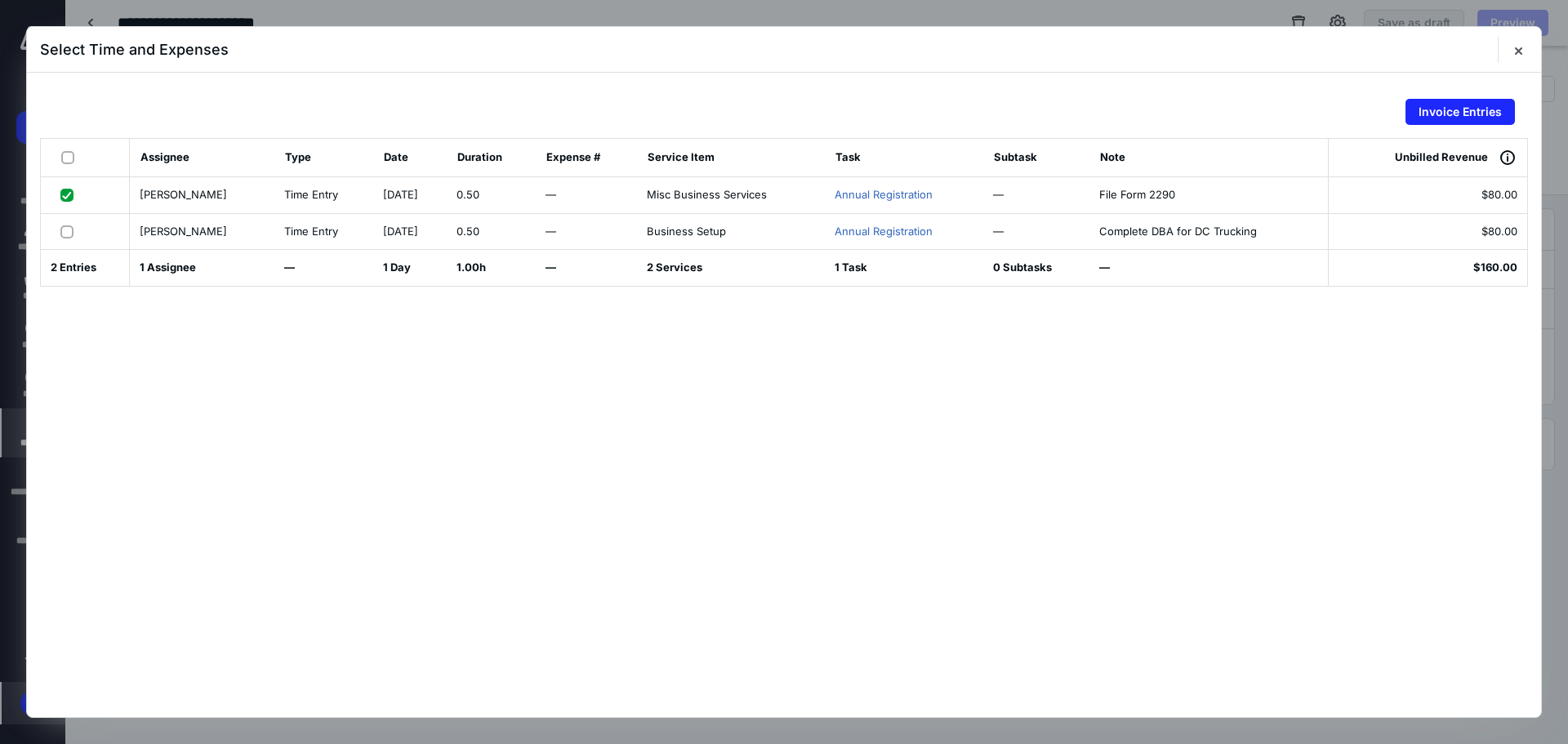 click at bounding box center (70, 231) 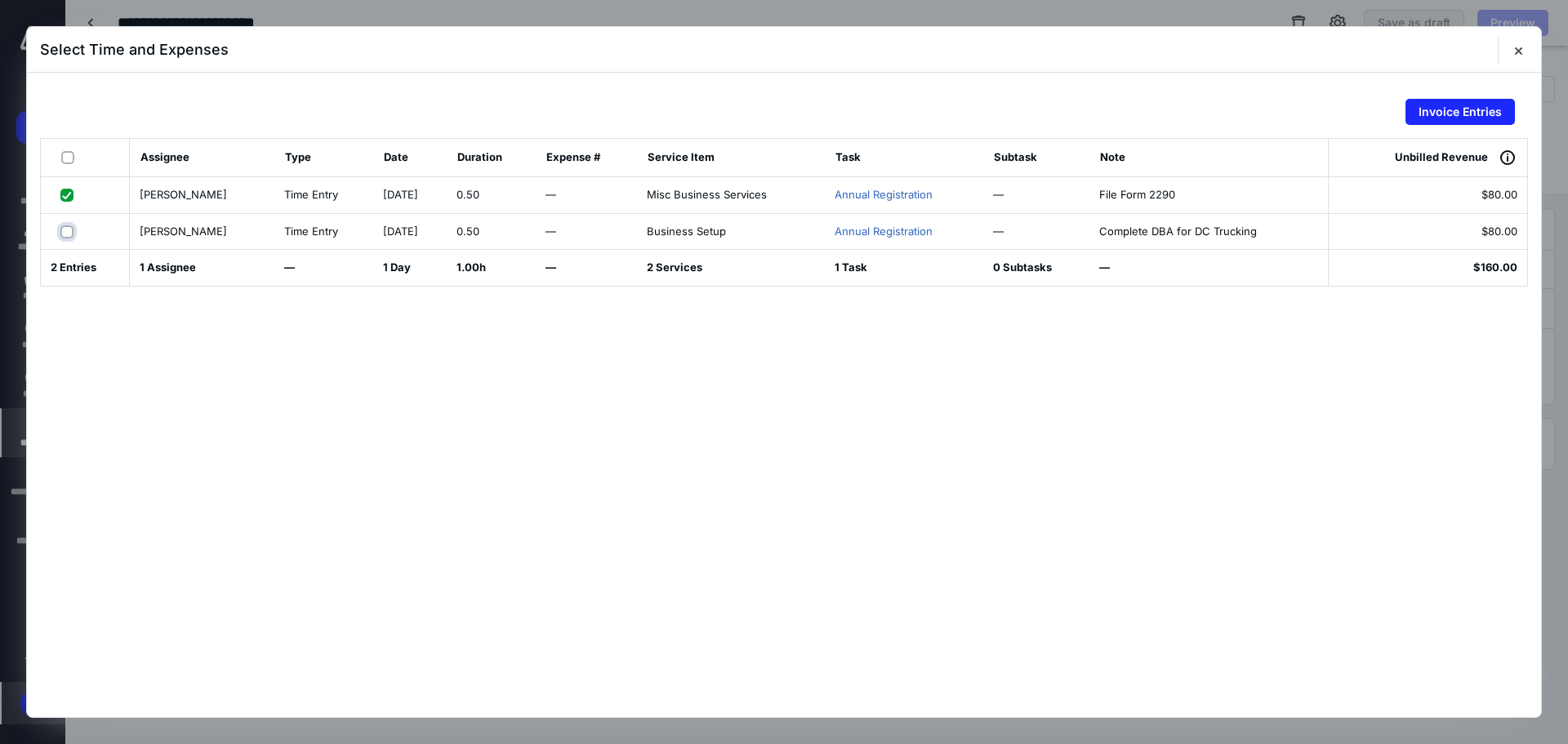 click at bounding box center (69, 231) 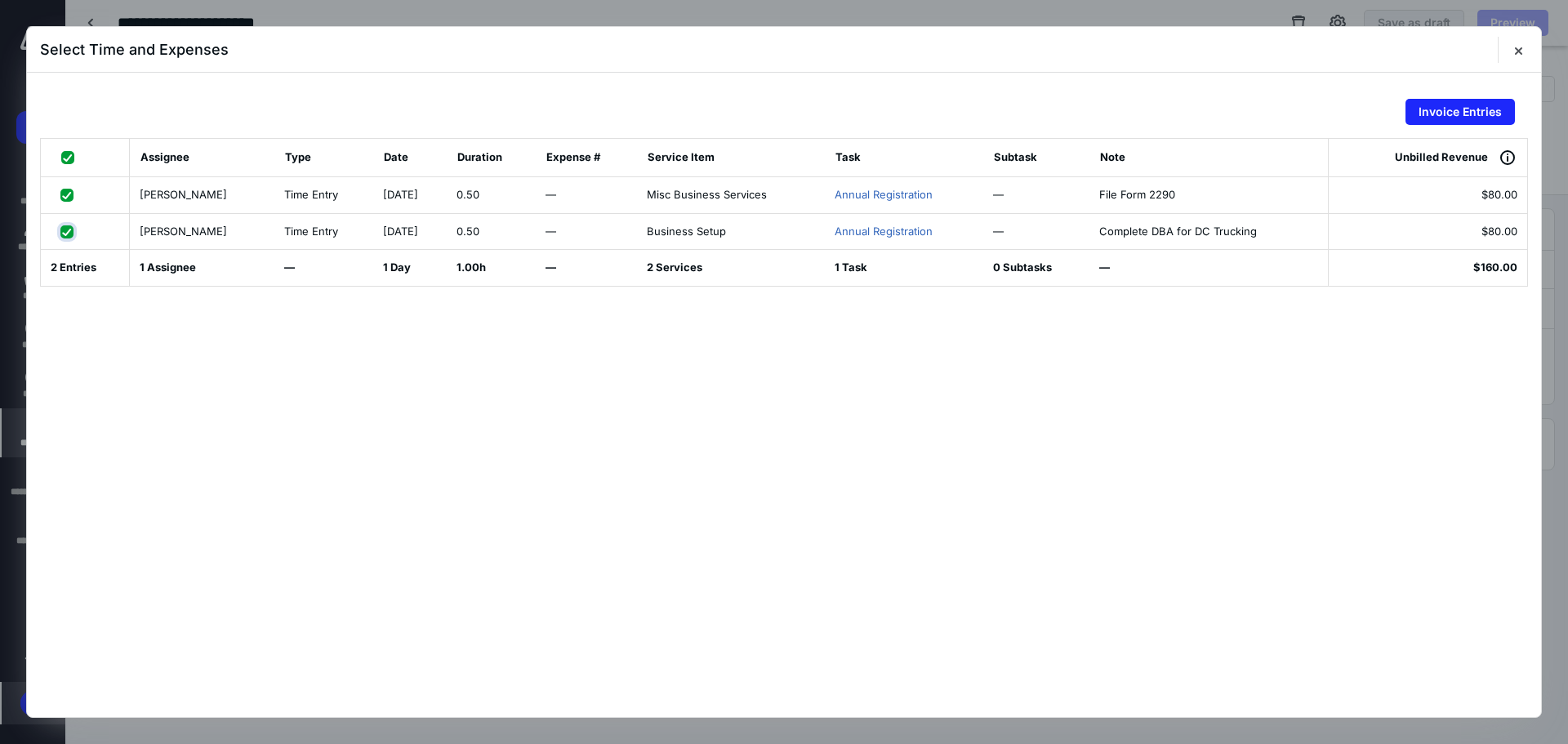 checkbox on "true" 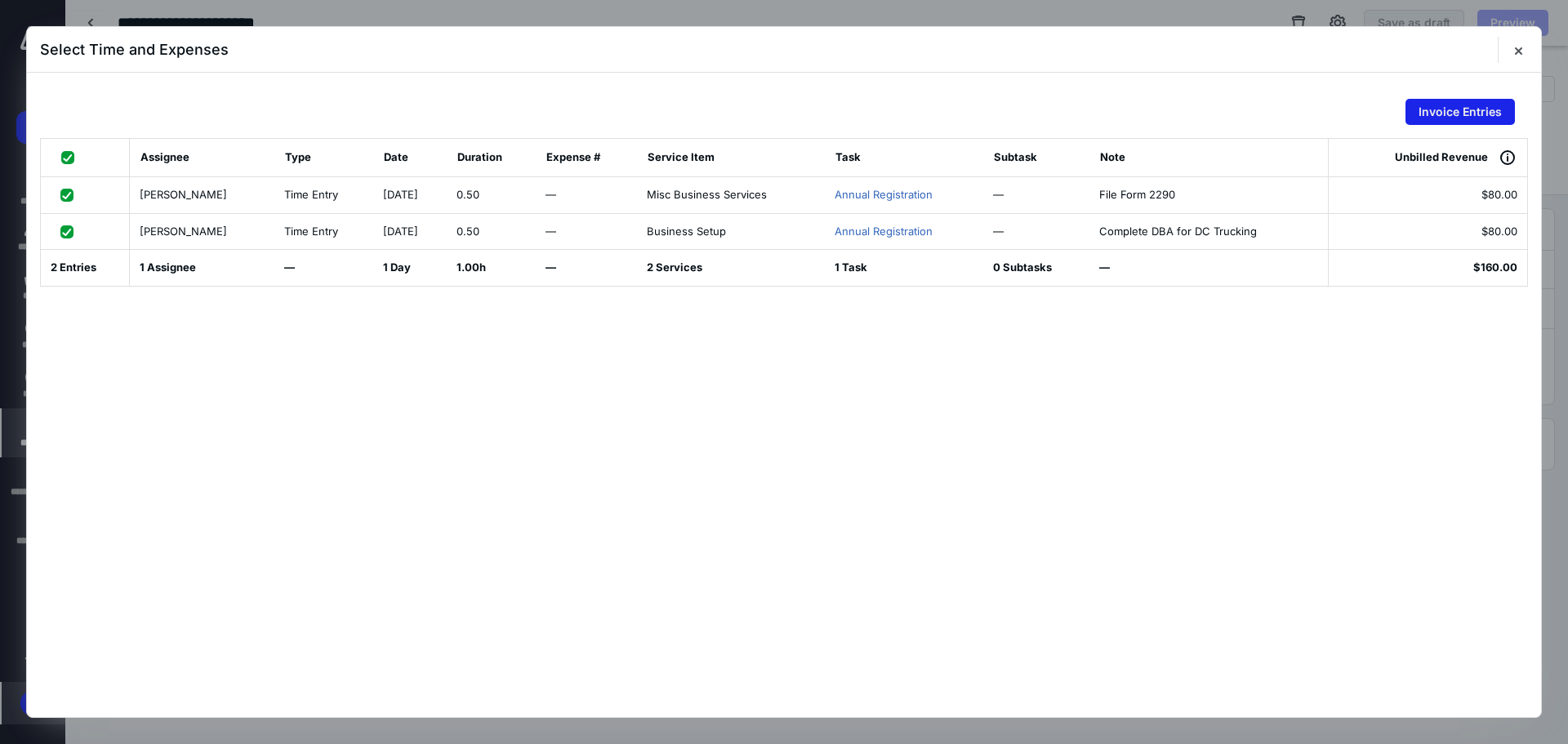 click on "Invoice Entries" at bounding box center (1460, 112) 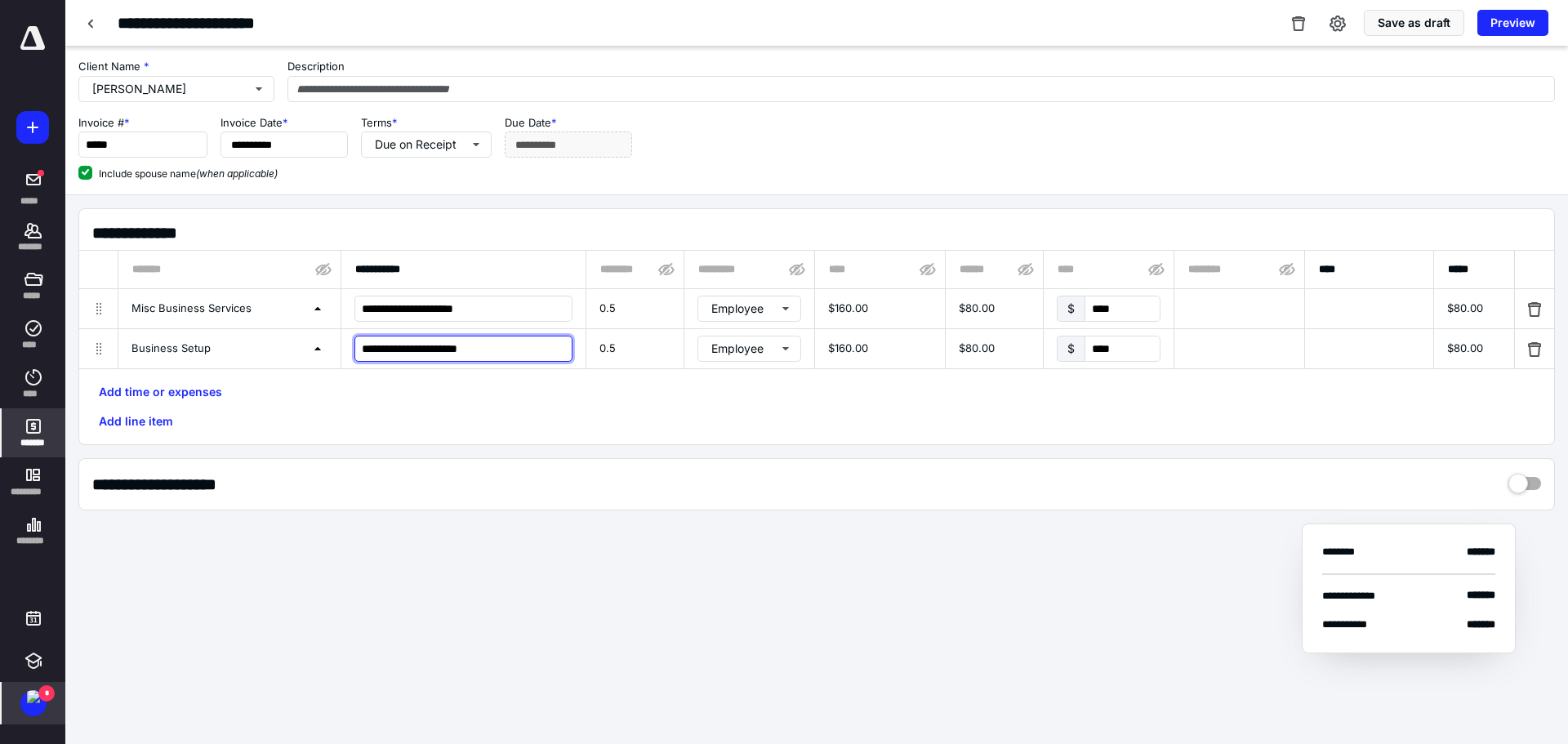 click on "**********" at bounding box center [463, 349] 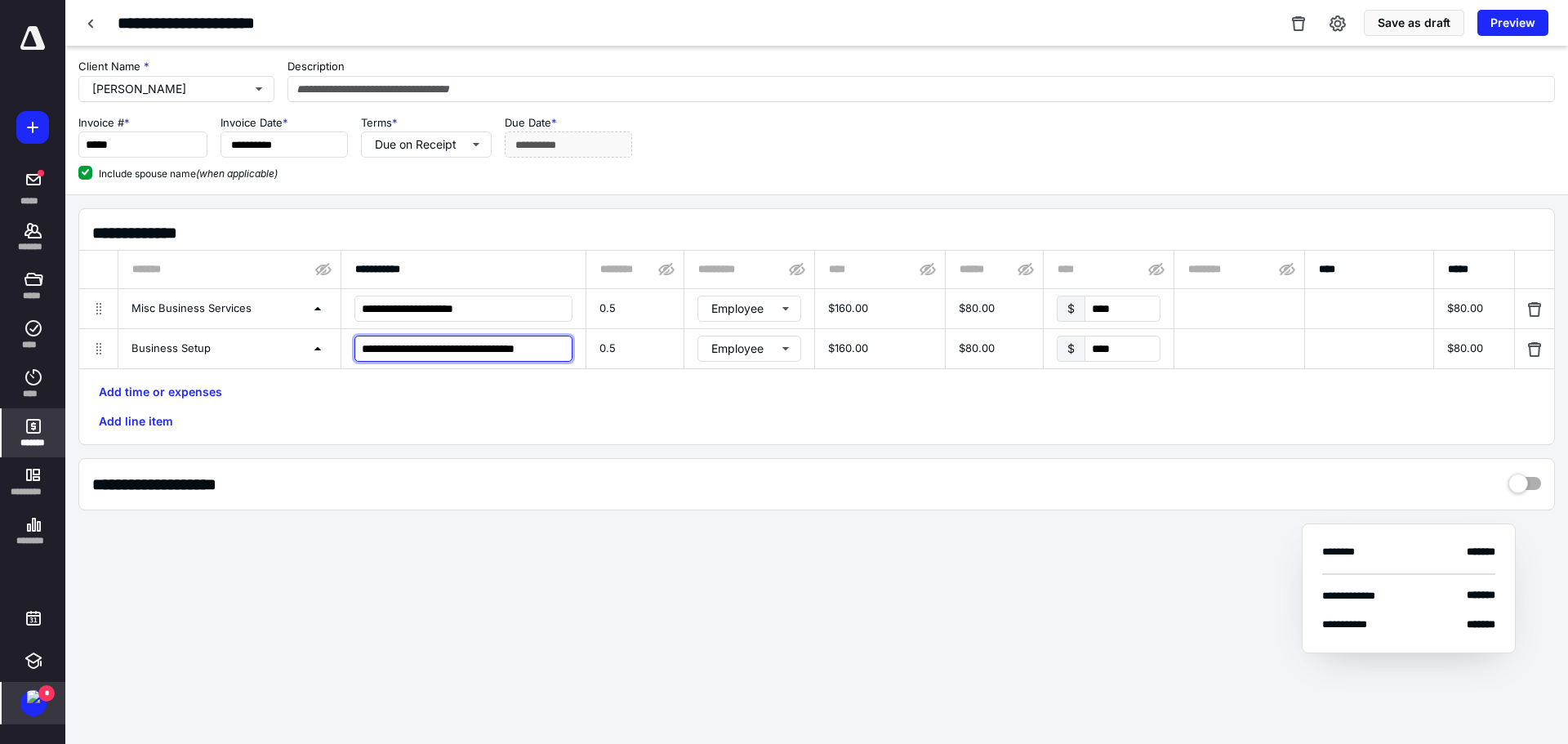 scroll, scrollTop: 0, scrollLeft: 12, axis: horizontal 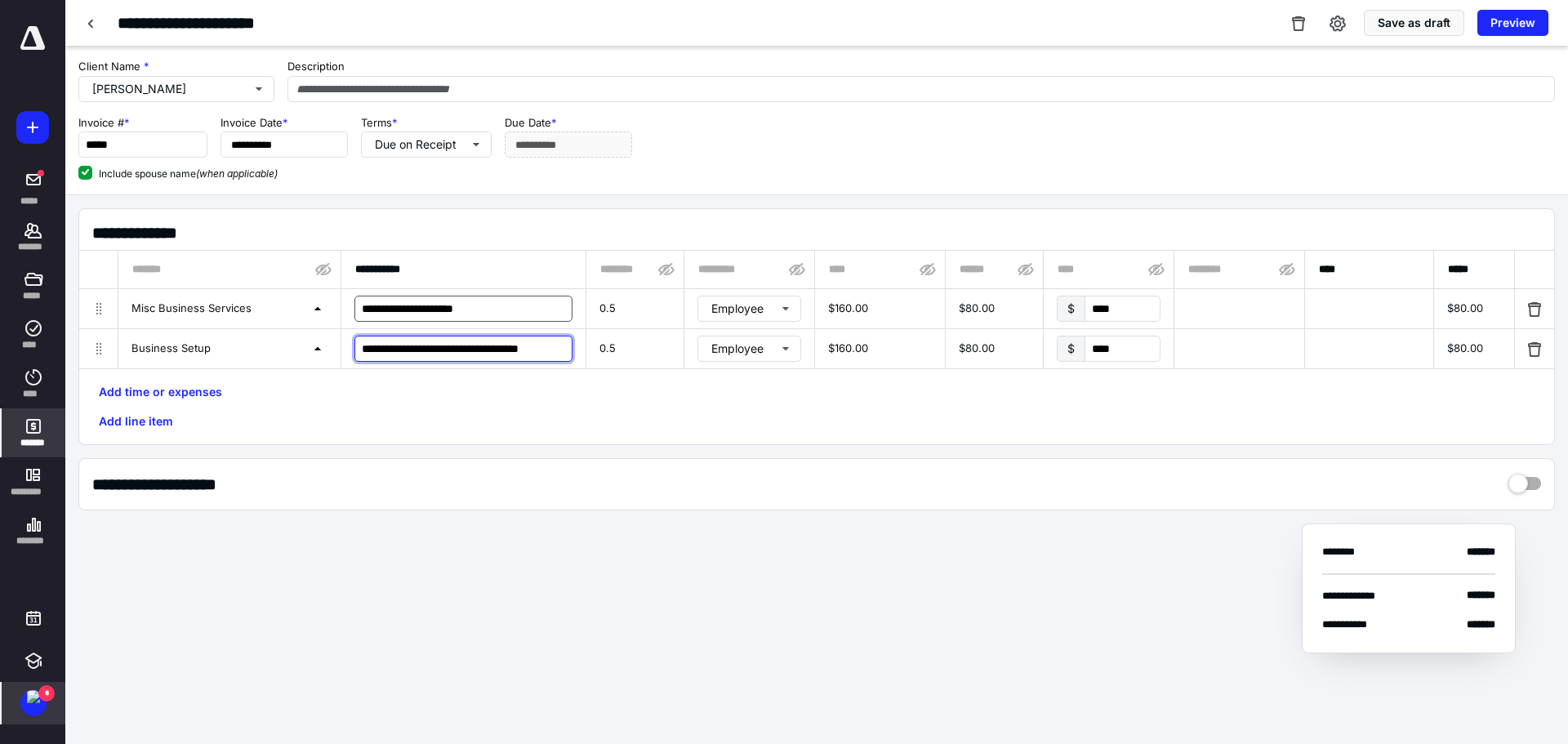 type on "**********" 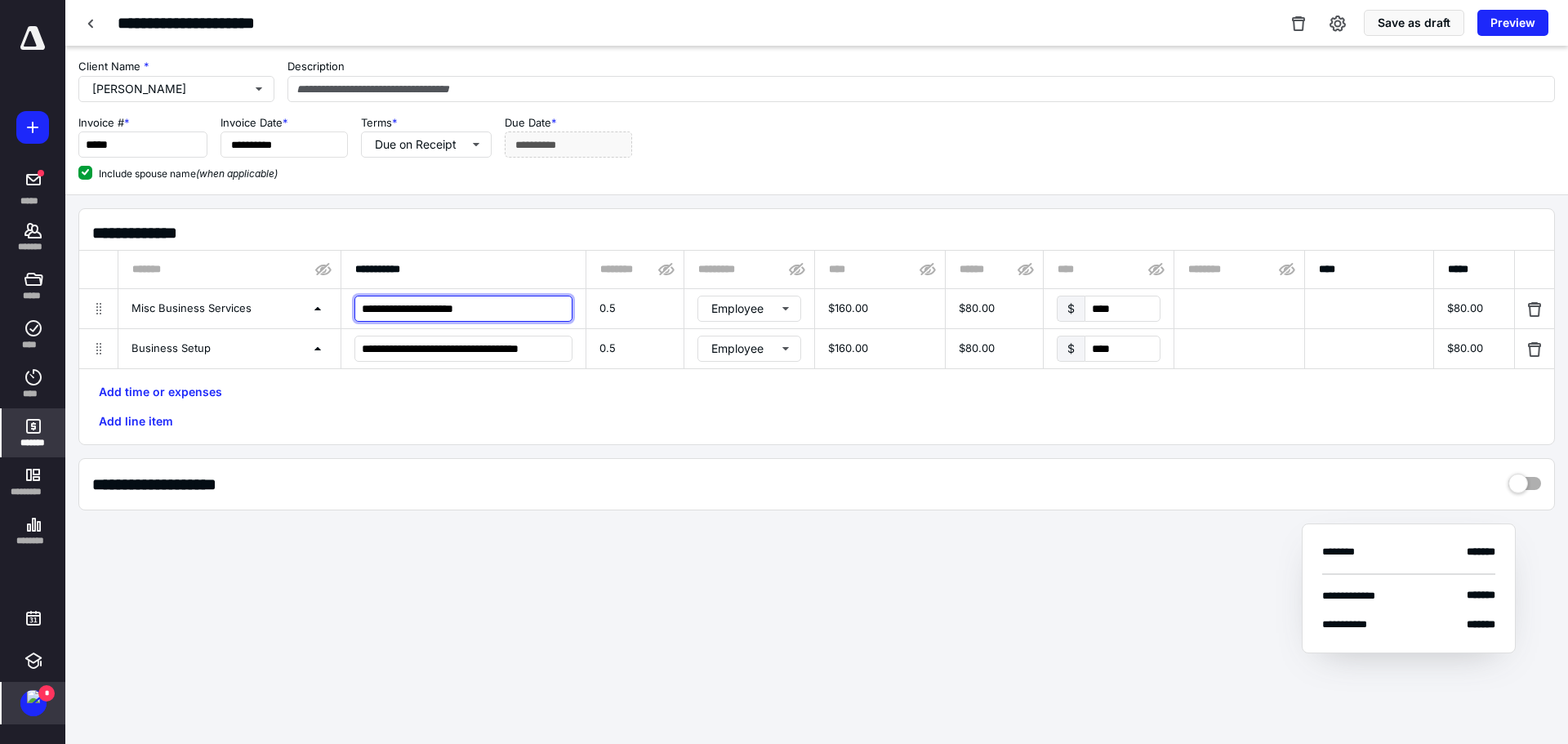 scroll, scrollTop: 0, scrollLeft: 0, axis: both 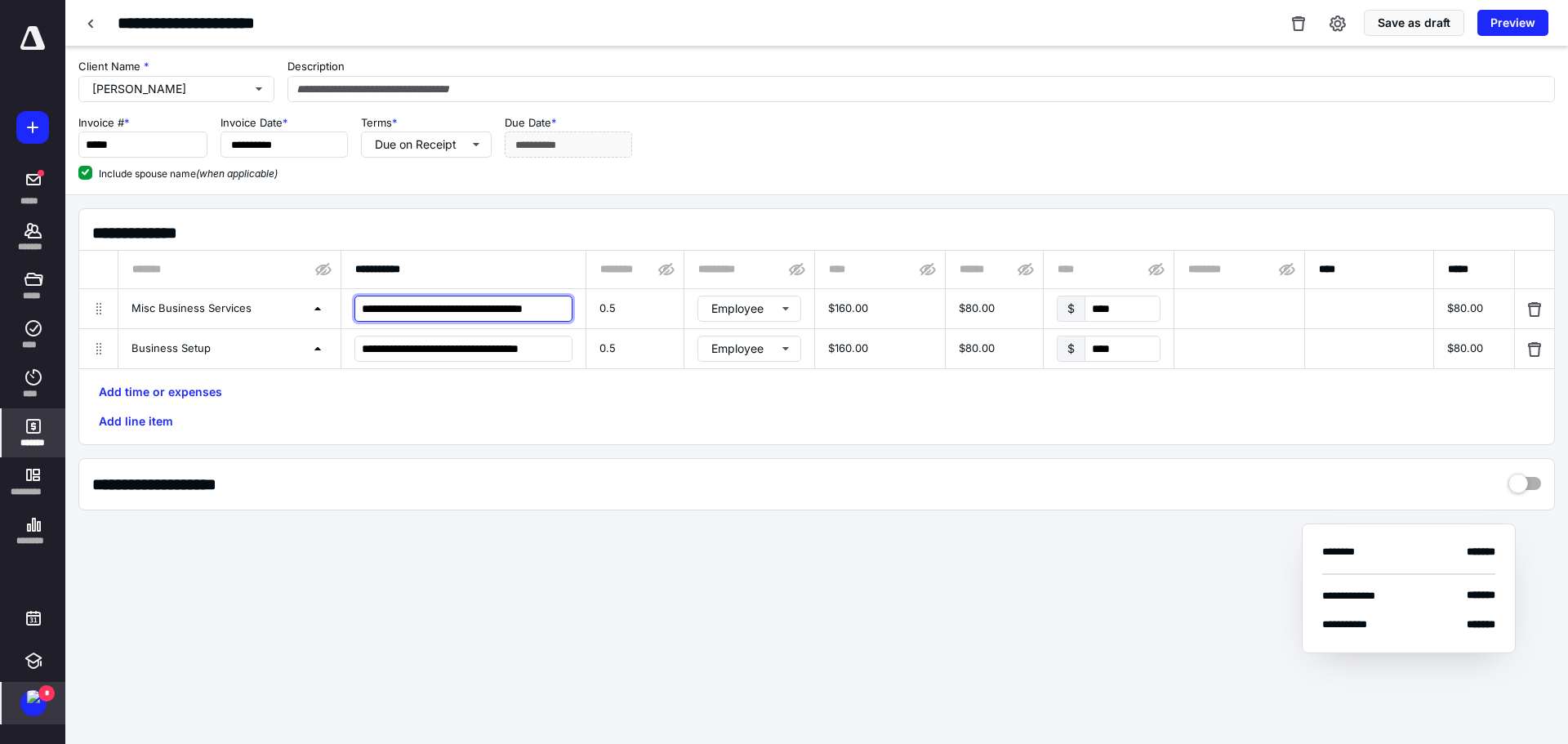 type on "**********" 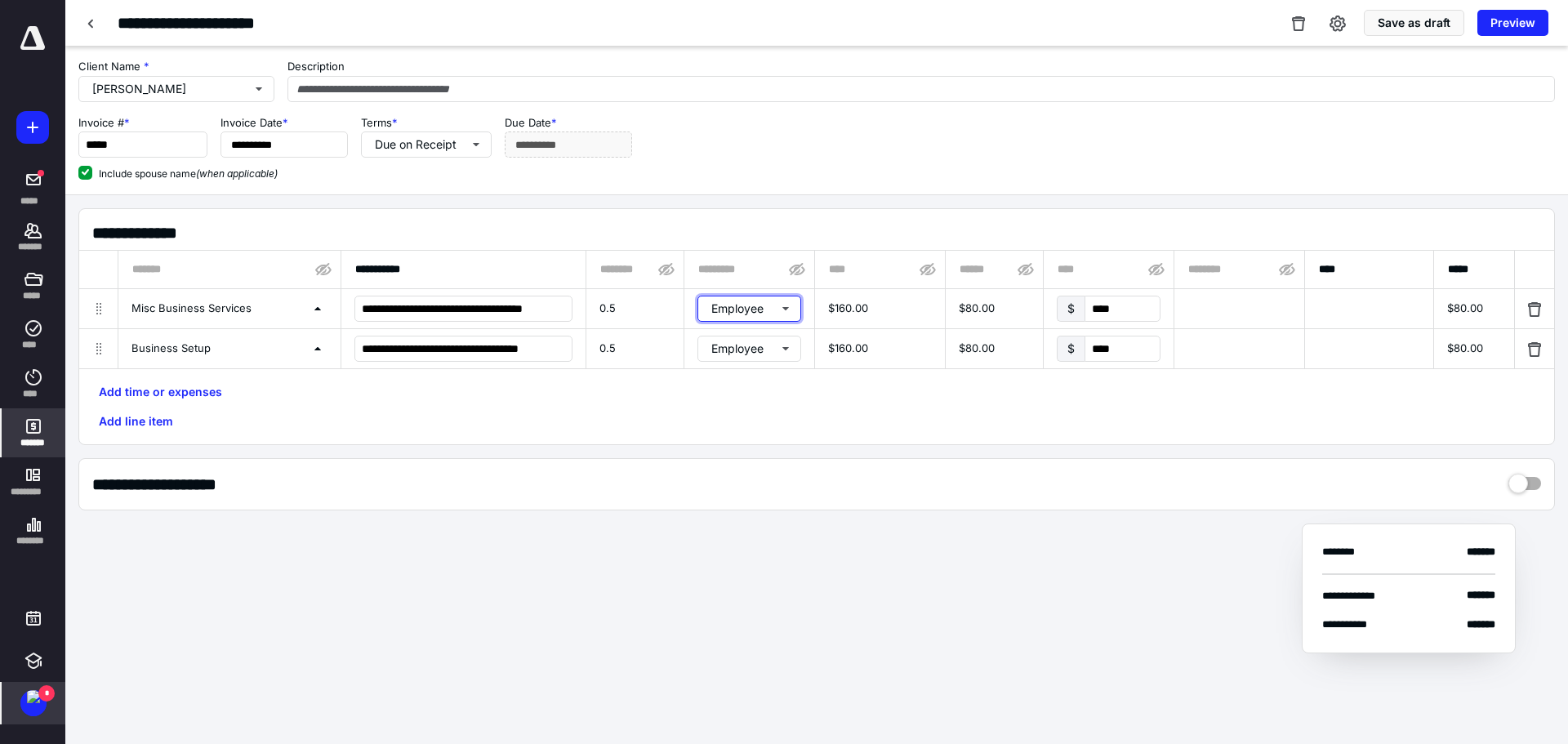 scroll, scrollTop: 0, scrollLeft: 0, axis: both 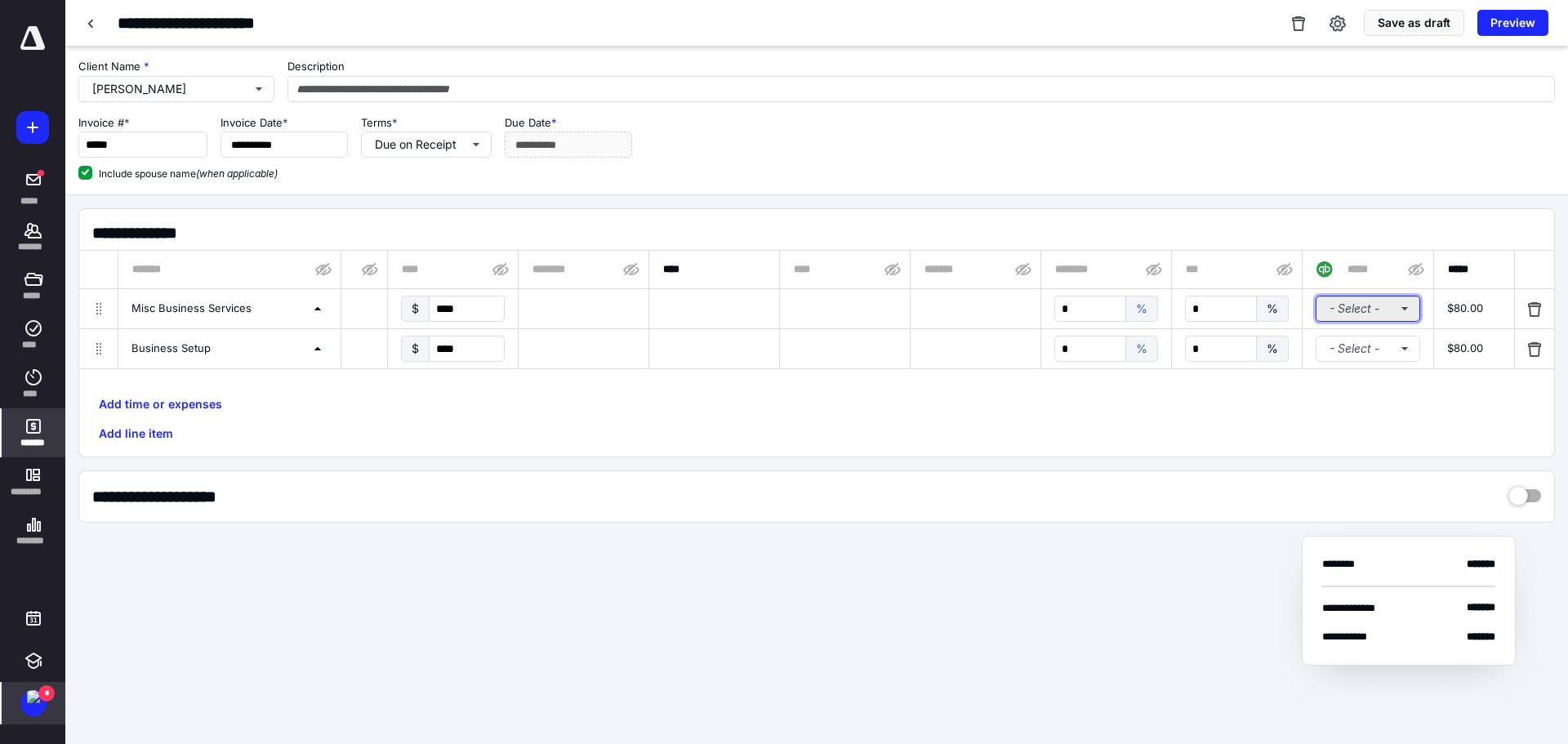click on "- Select -" at bounding box center (1368, 309) 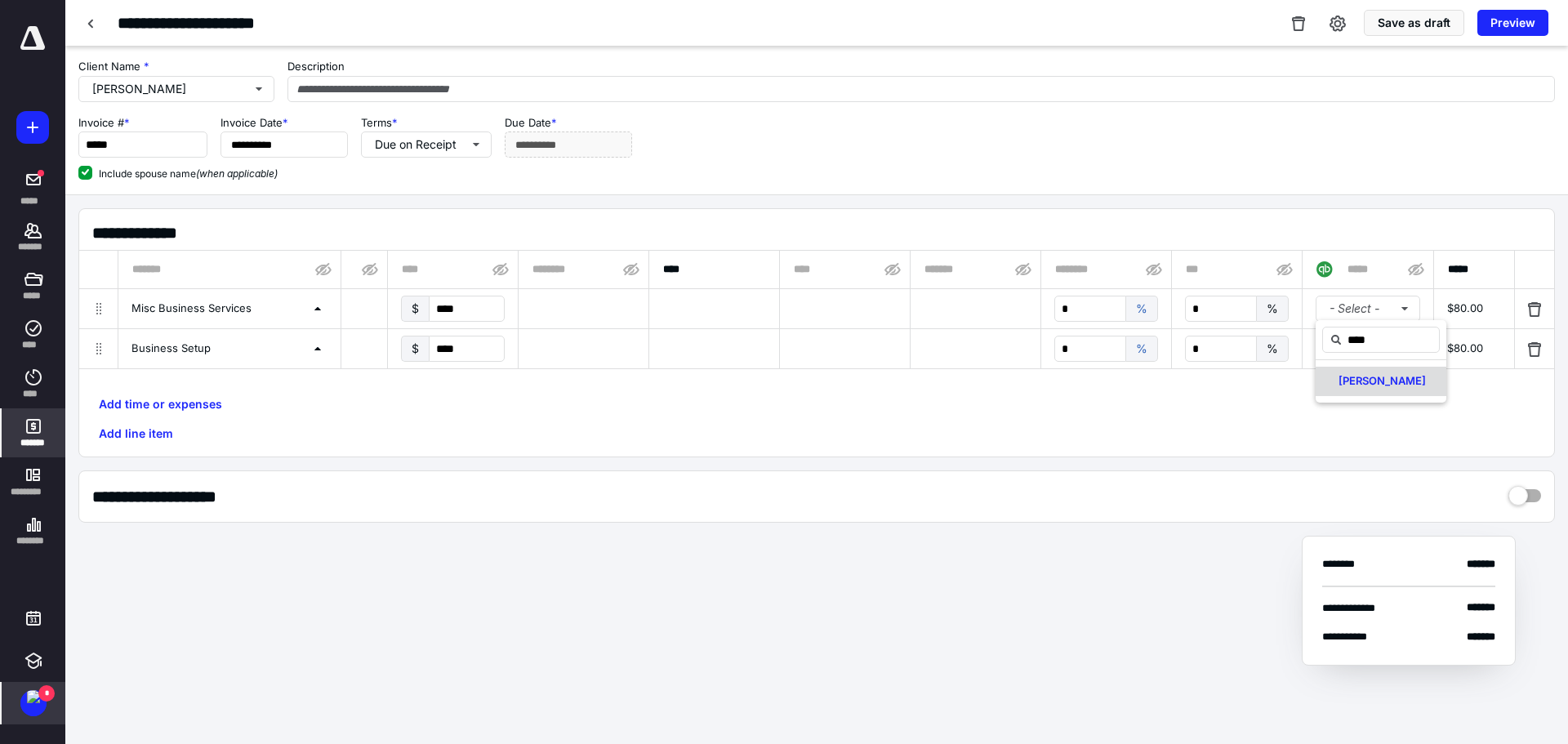 click on "[PERSON_NAME]" at bounding box center (1382, 381) 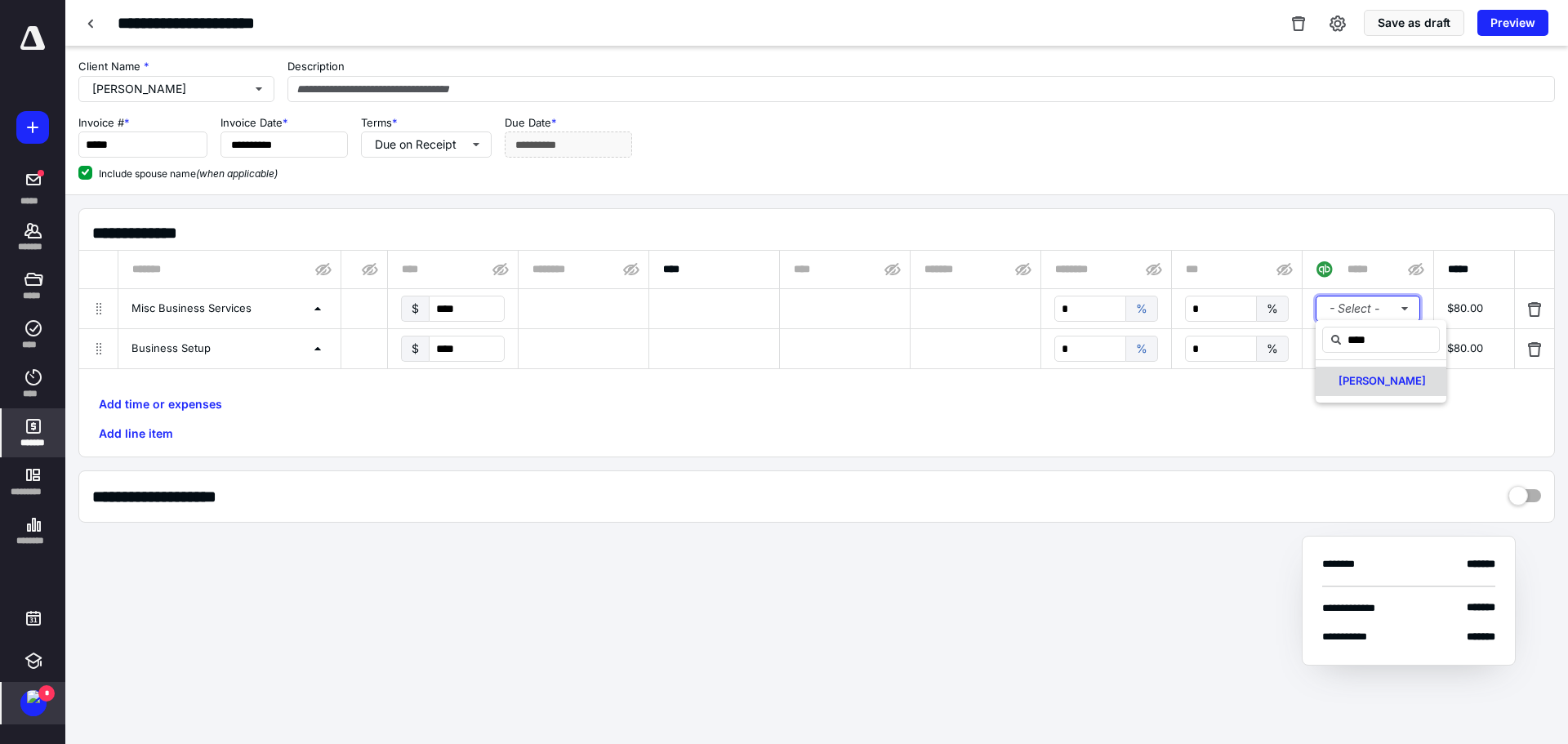type 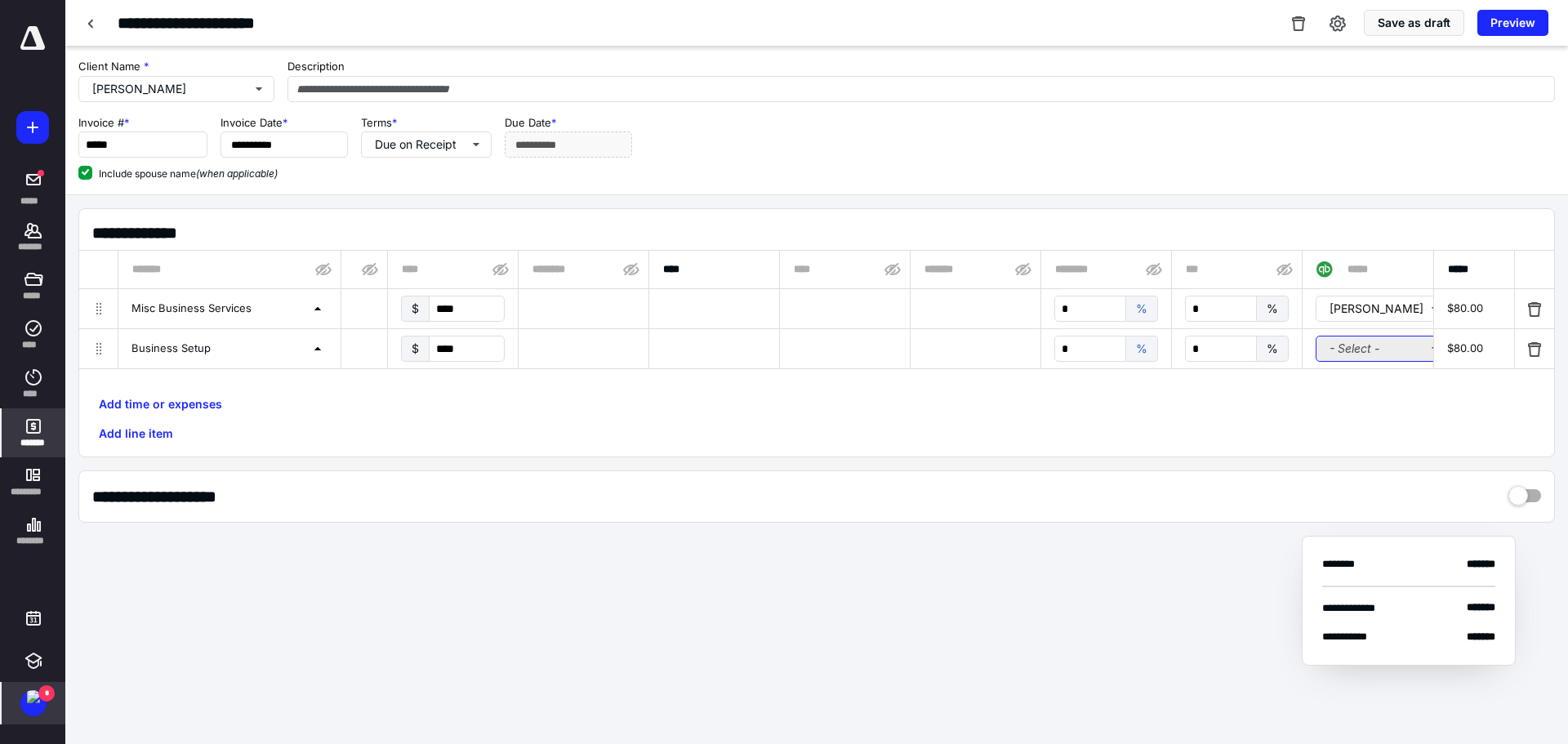 click on "- Select -" at bounding box center (1383, 349) 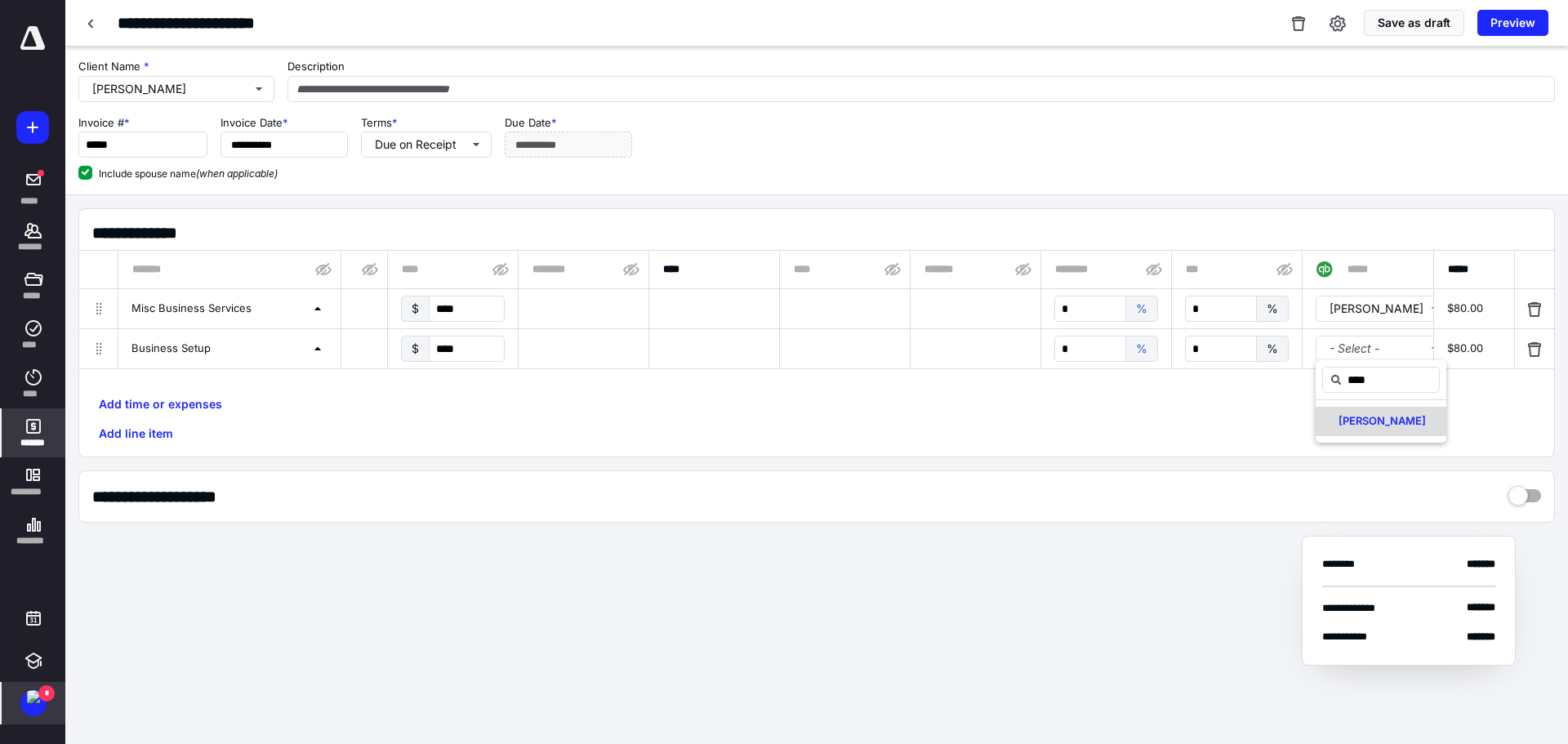 click on "[PERSON_NAME]" at bounding box center [1382, 421] 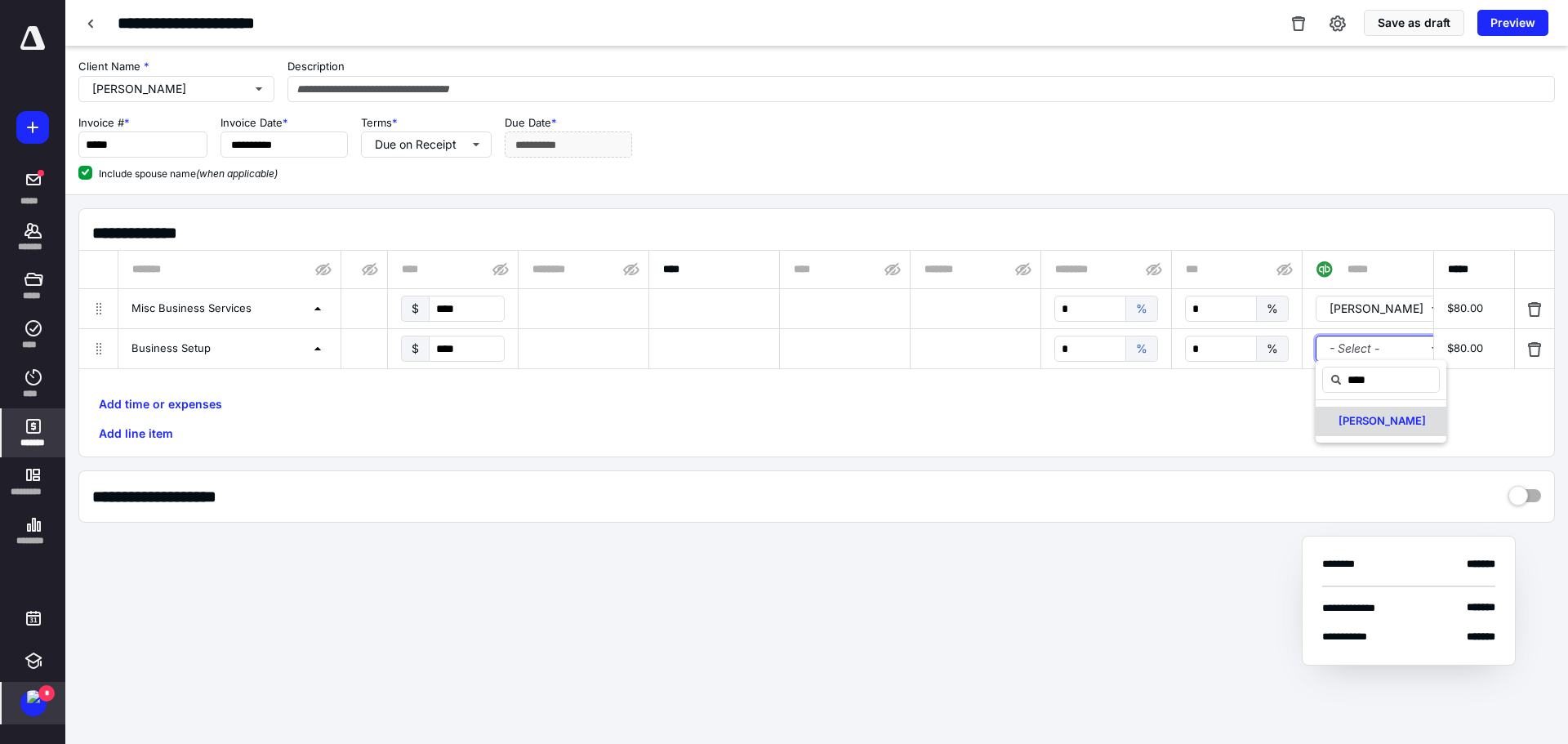 type 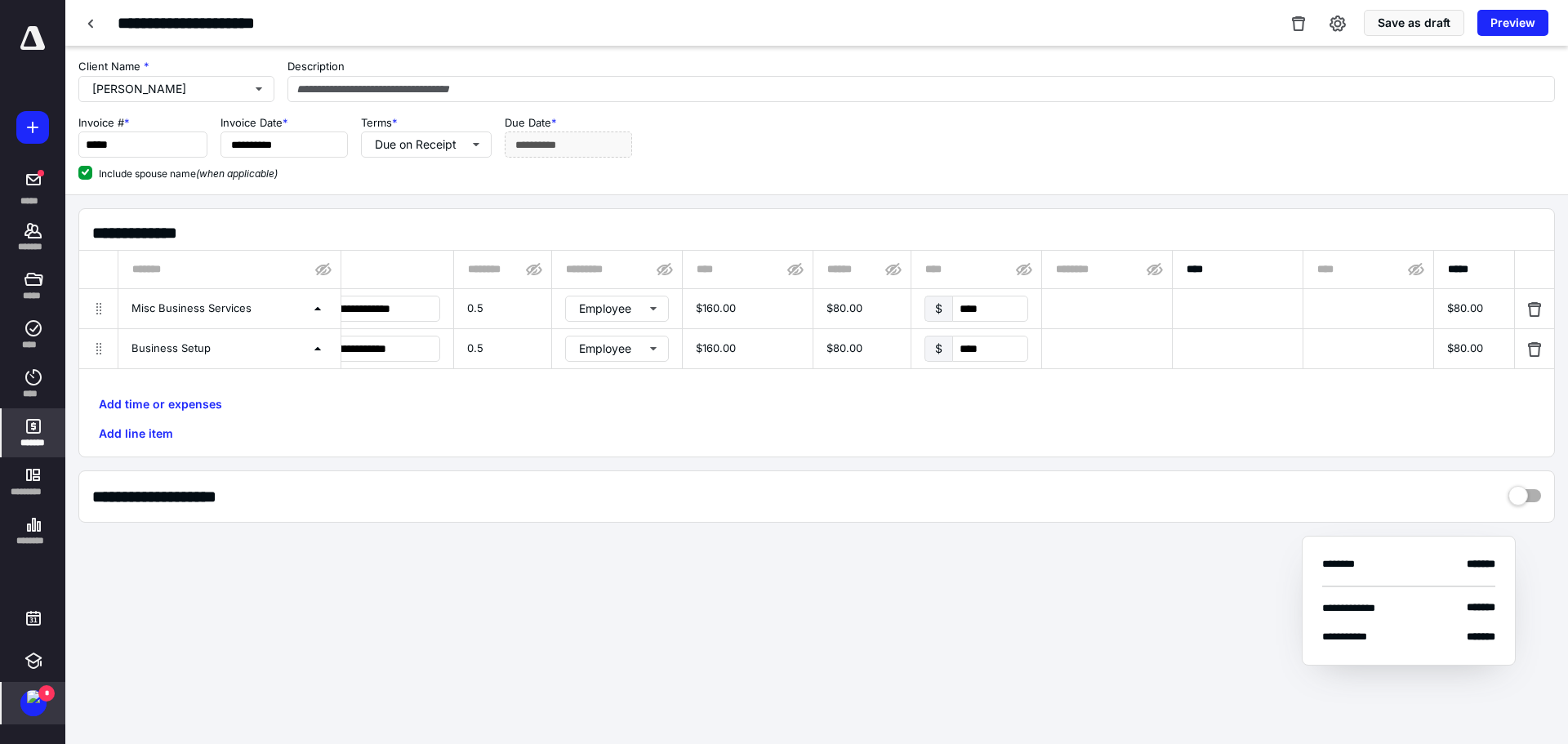 scroll, scrollTop: 0, scrollLeft: 185, axis: horizontal 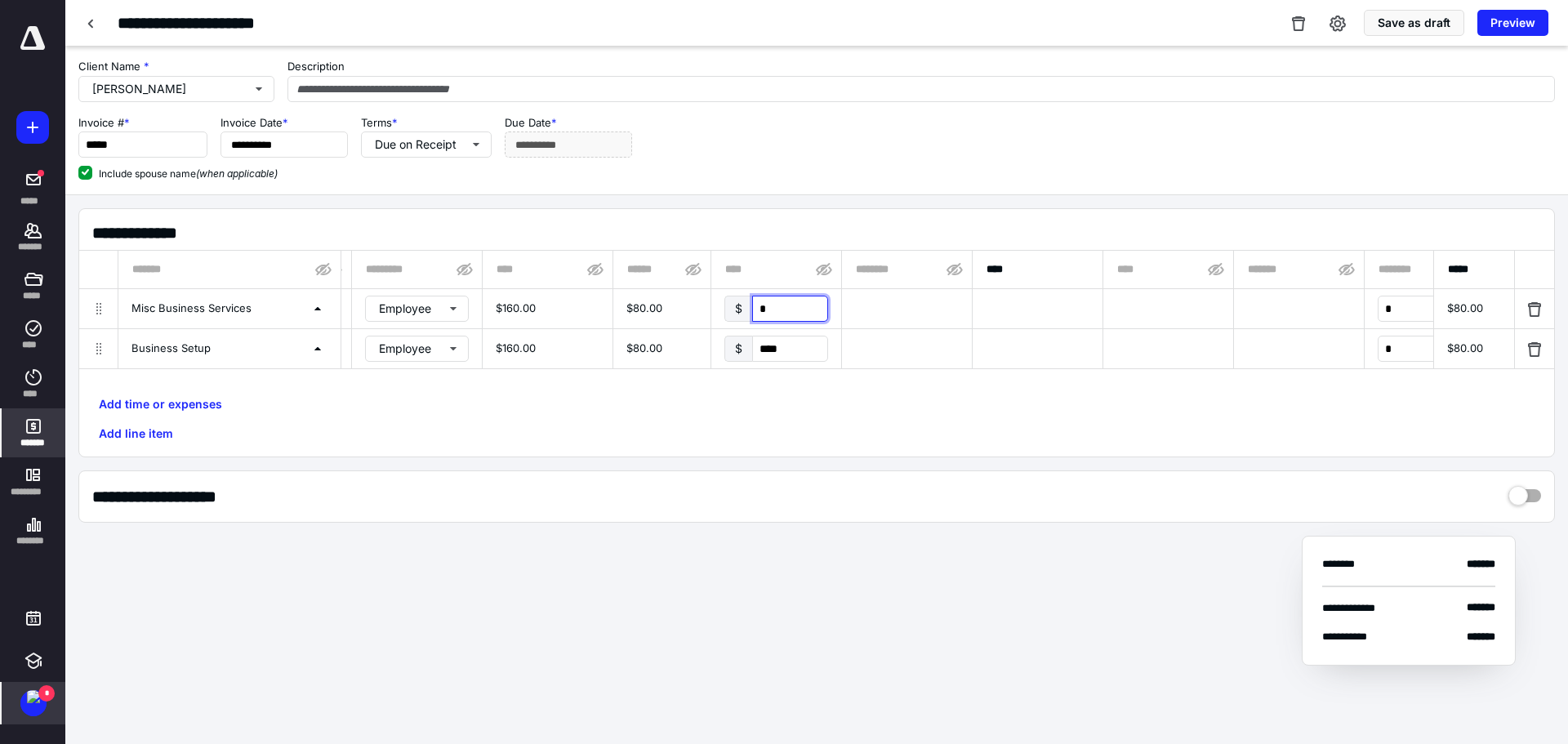 type on "**" 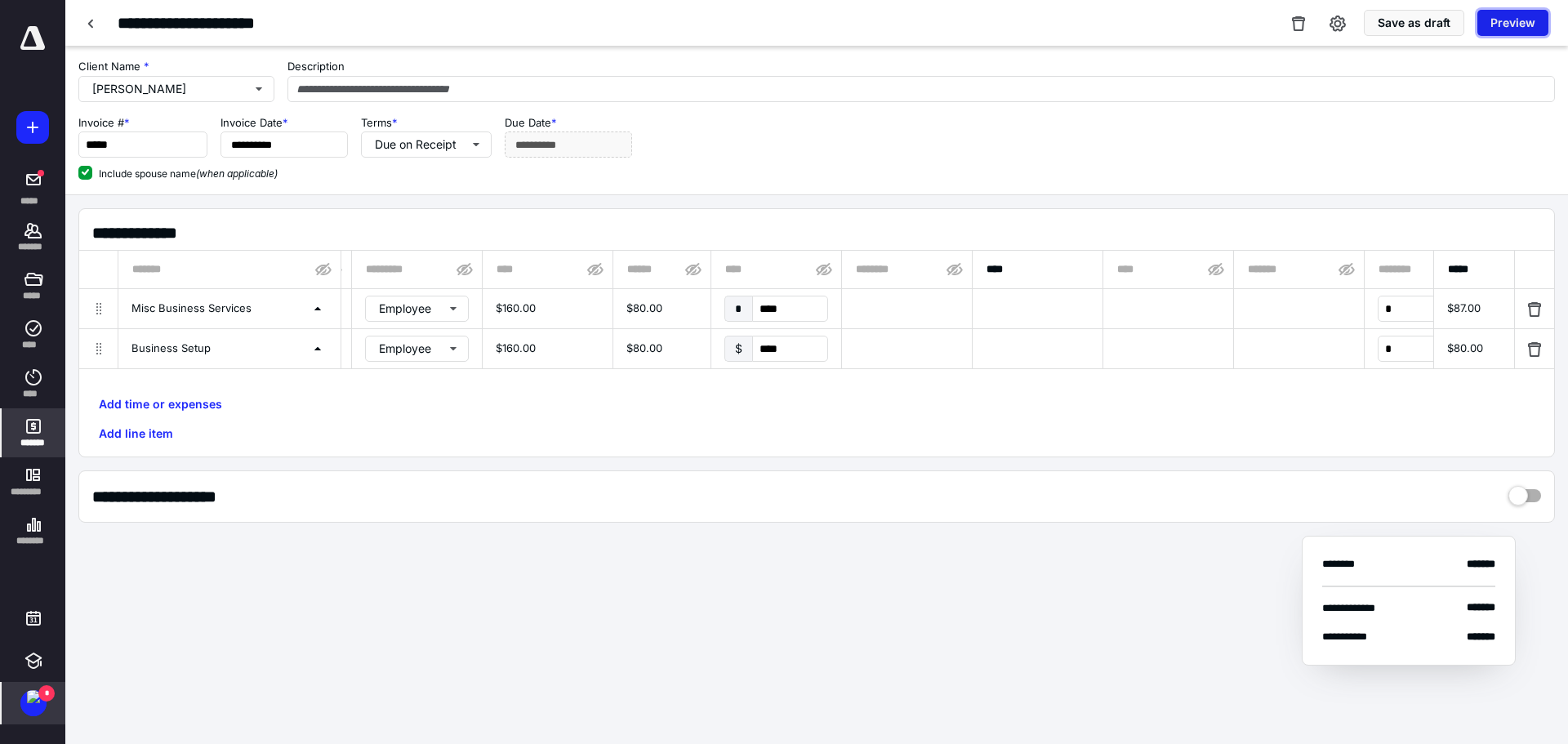 click on "Preview" at bounding box center [1512, 23] 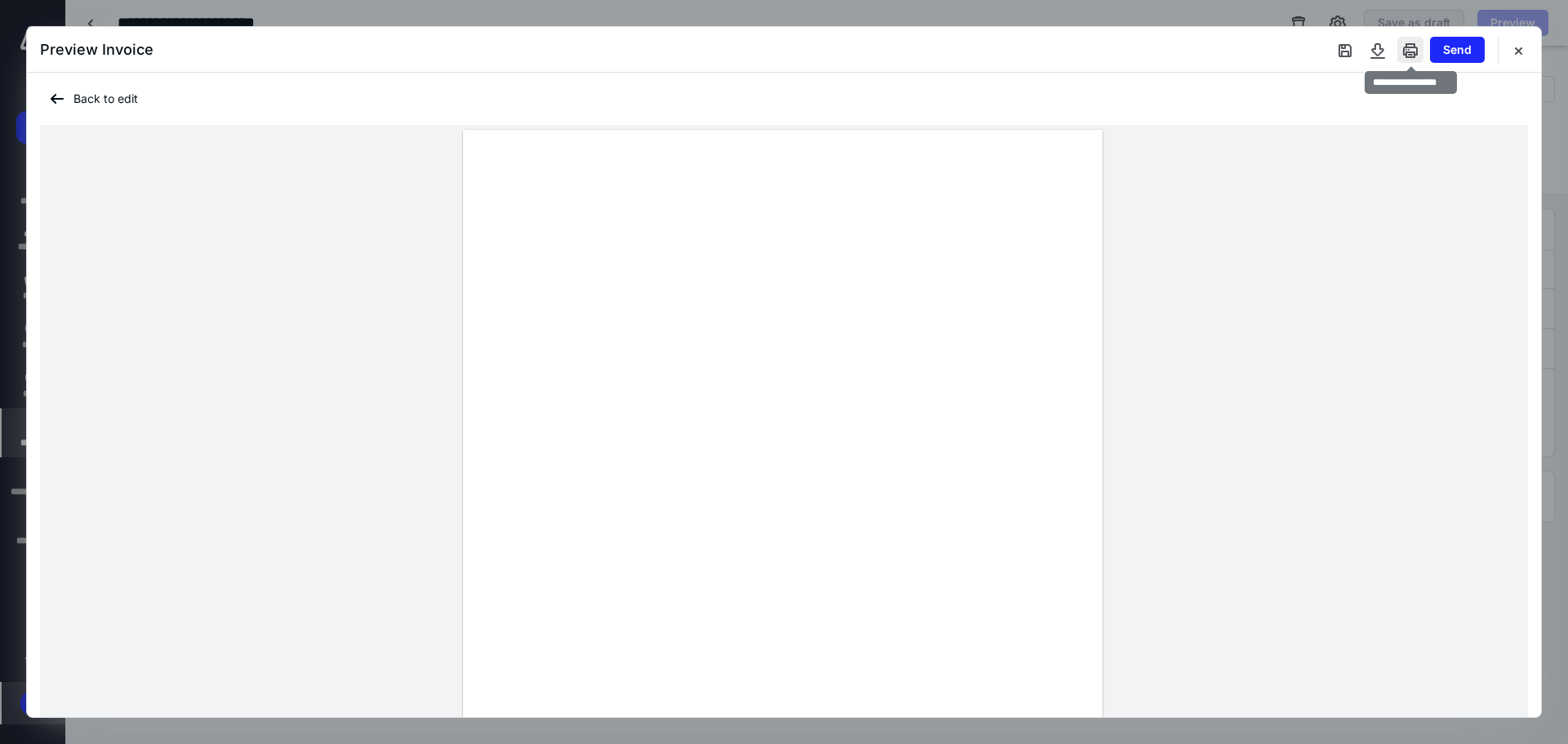 click at bounding box center [1410, 50] 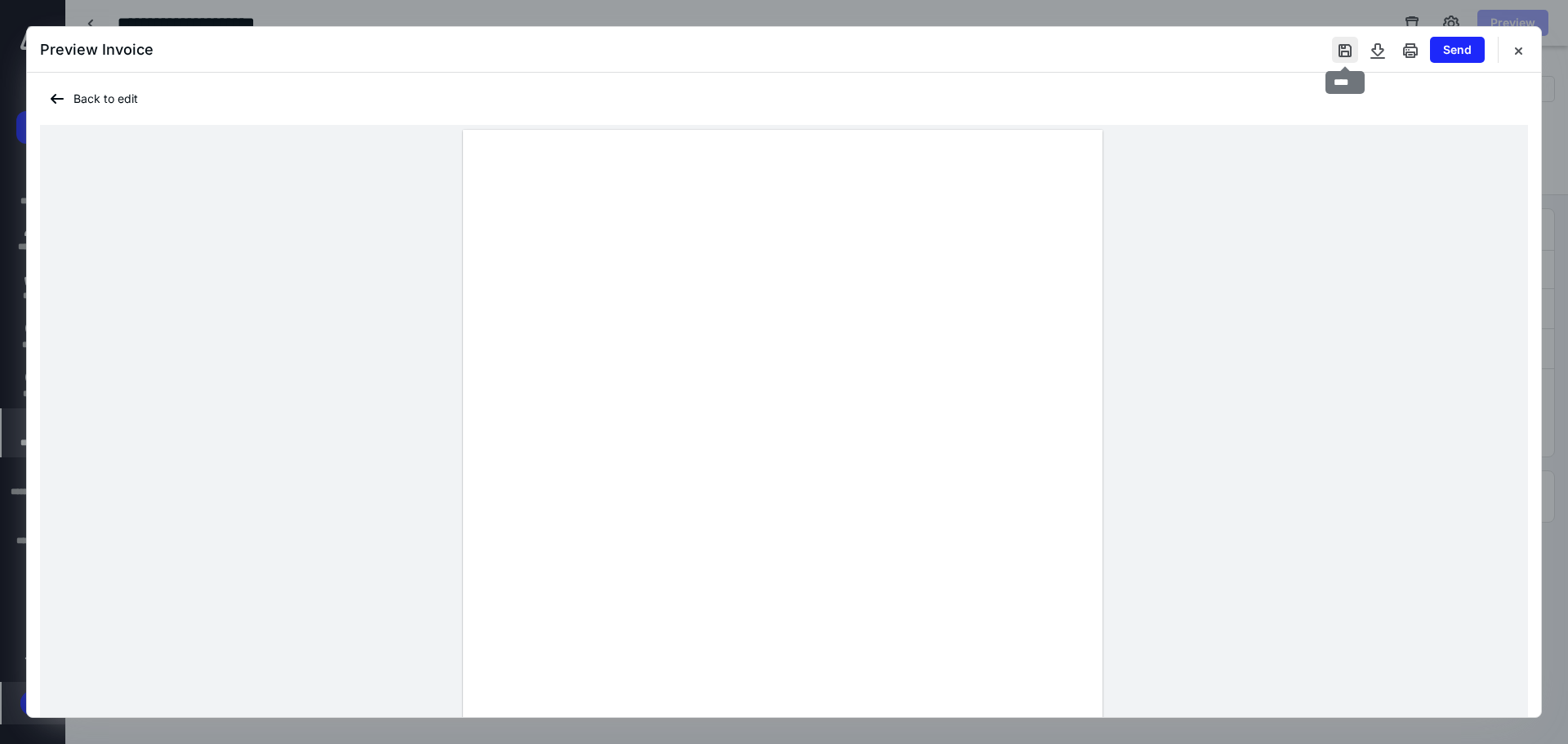 click at bounding box center [1345, 50] 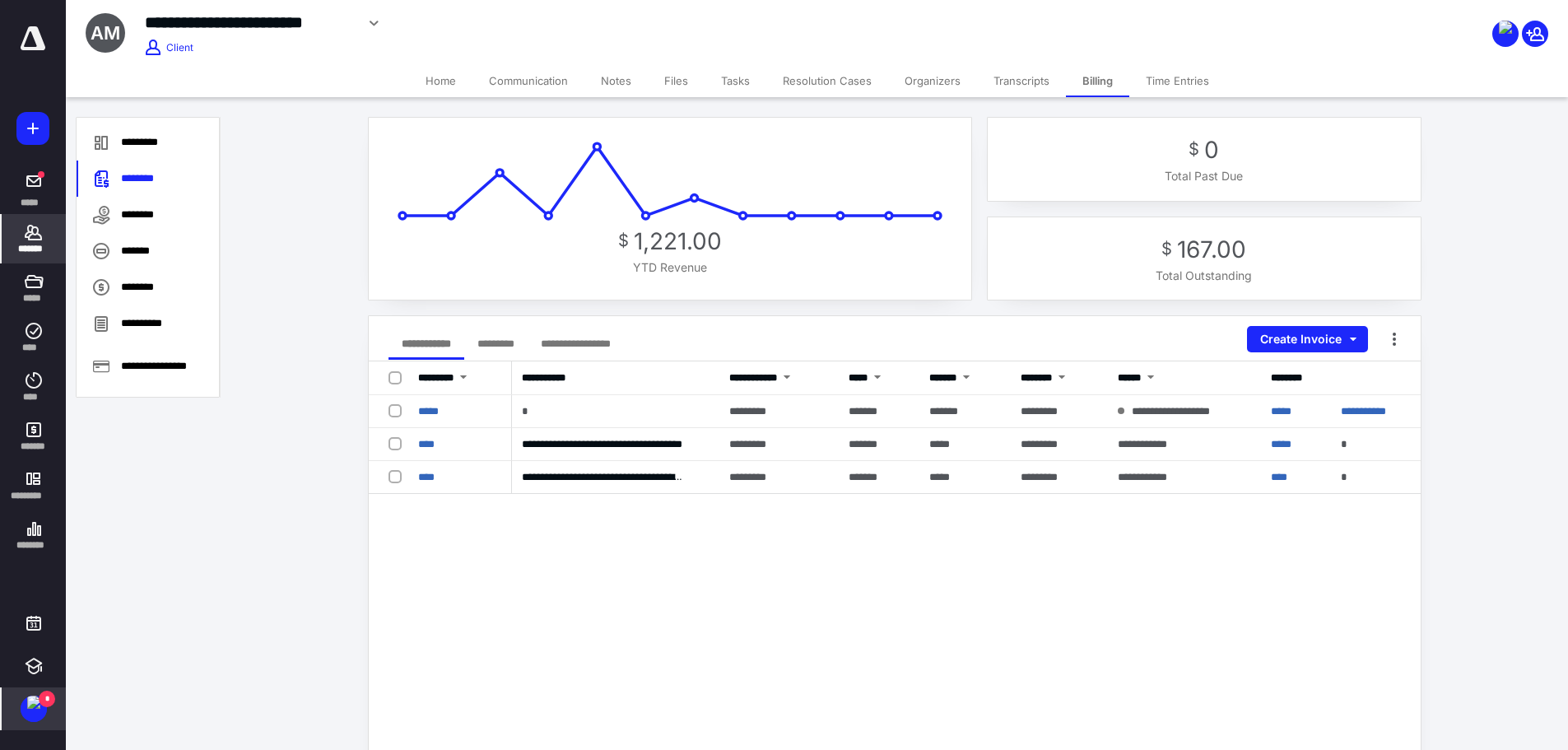 click on "Files" at bounding box center [676, 81] 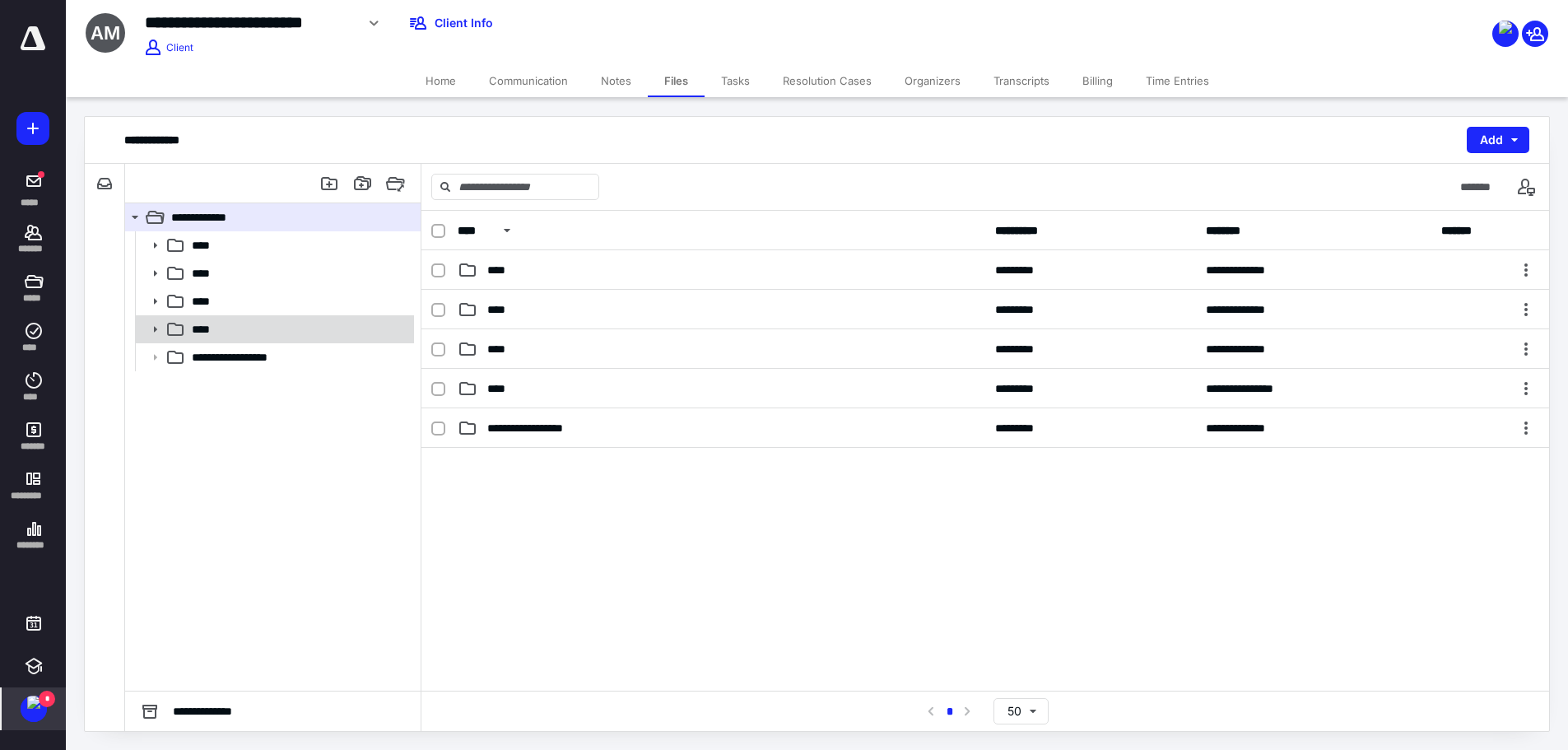 click on "****" at bounding box center (298, 329) 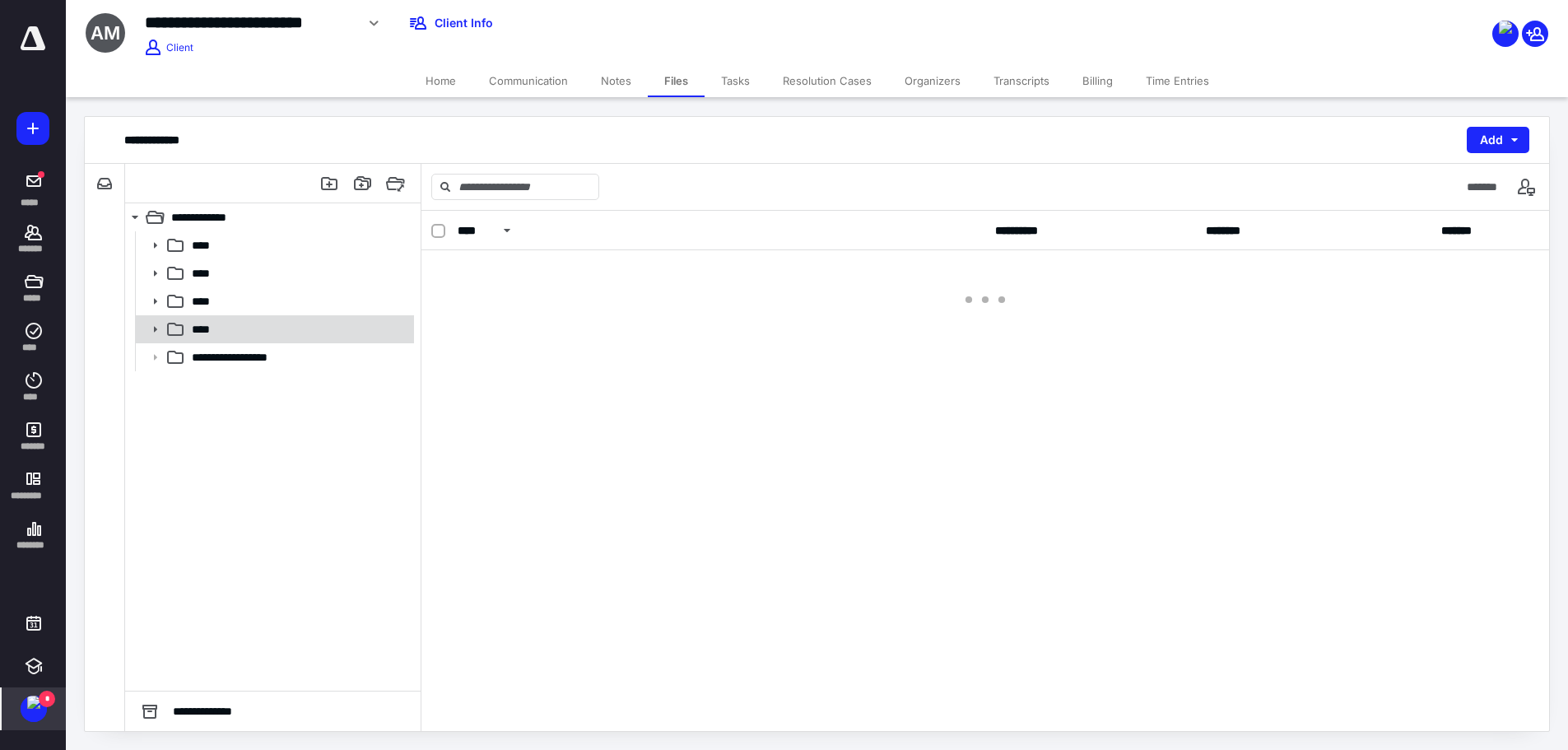 click on "****" at bounding box center (298, 329) 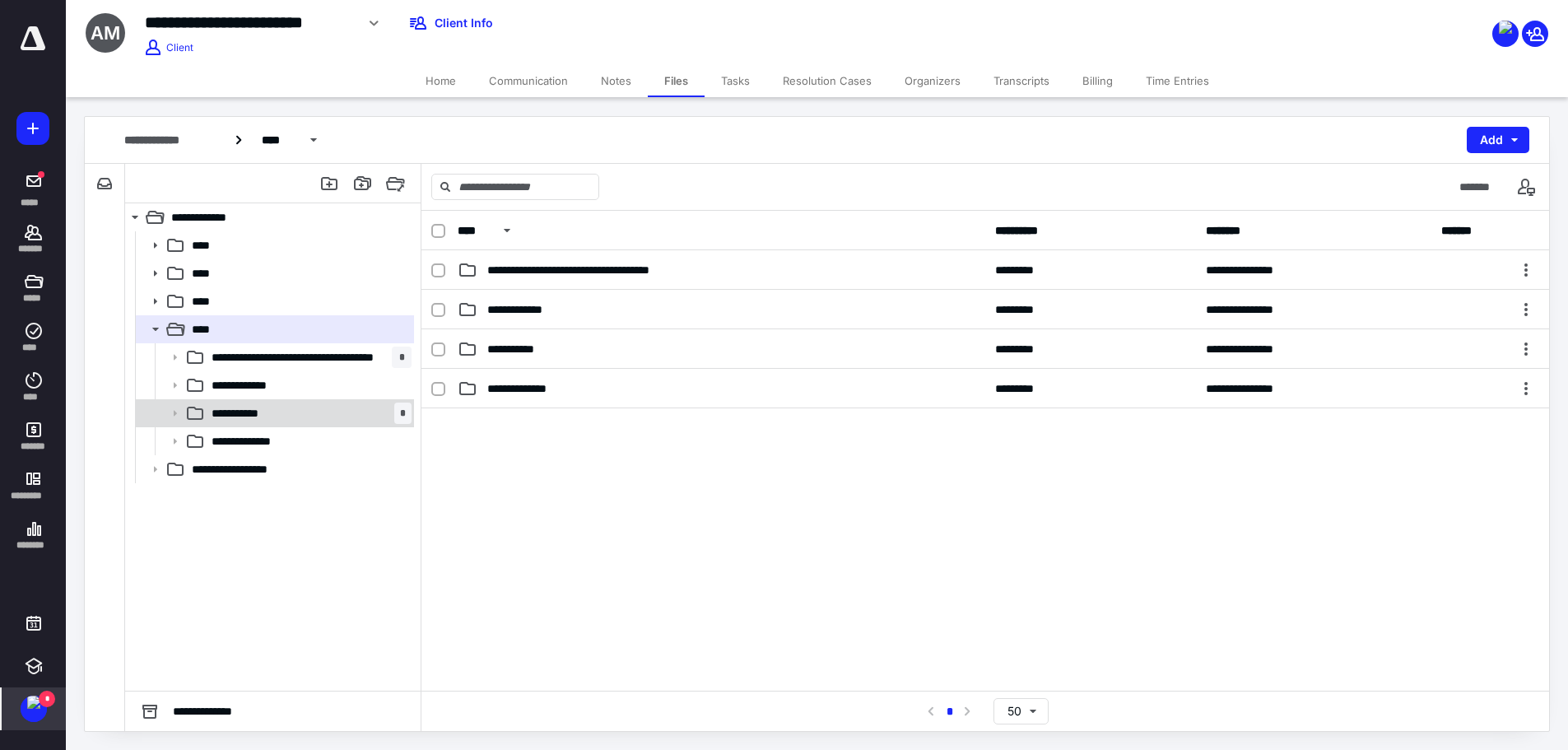 click on "**********" at bounding box center [308, 413] 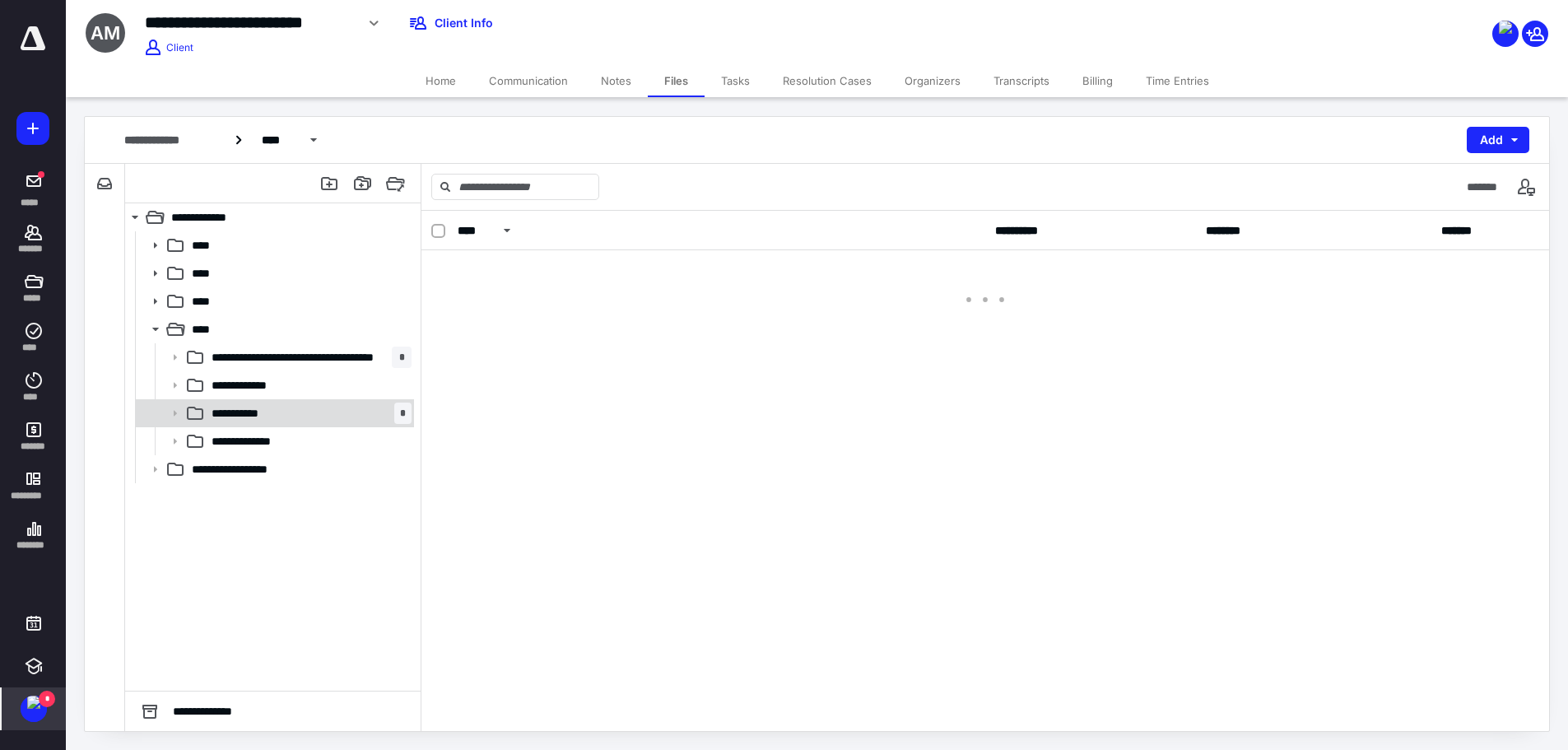 click on "**********" at bounding box center [308, 413] 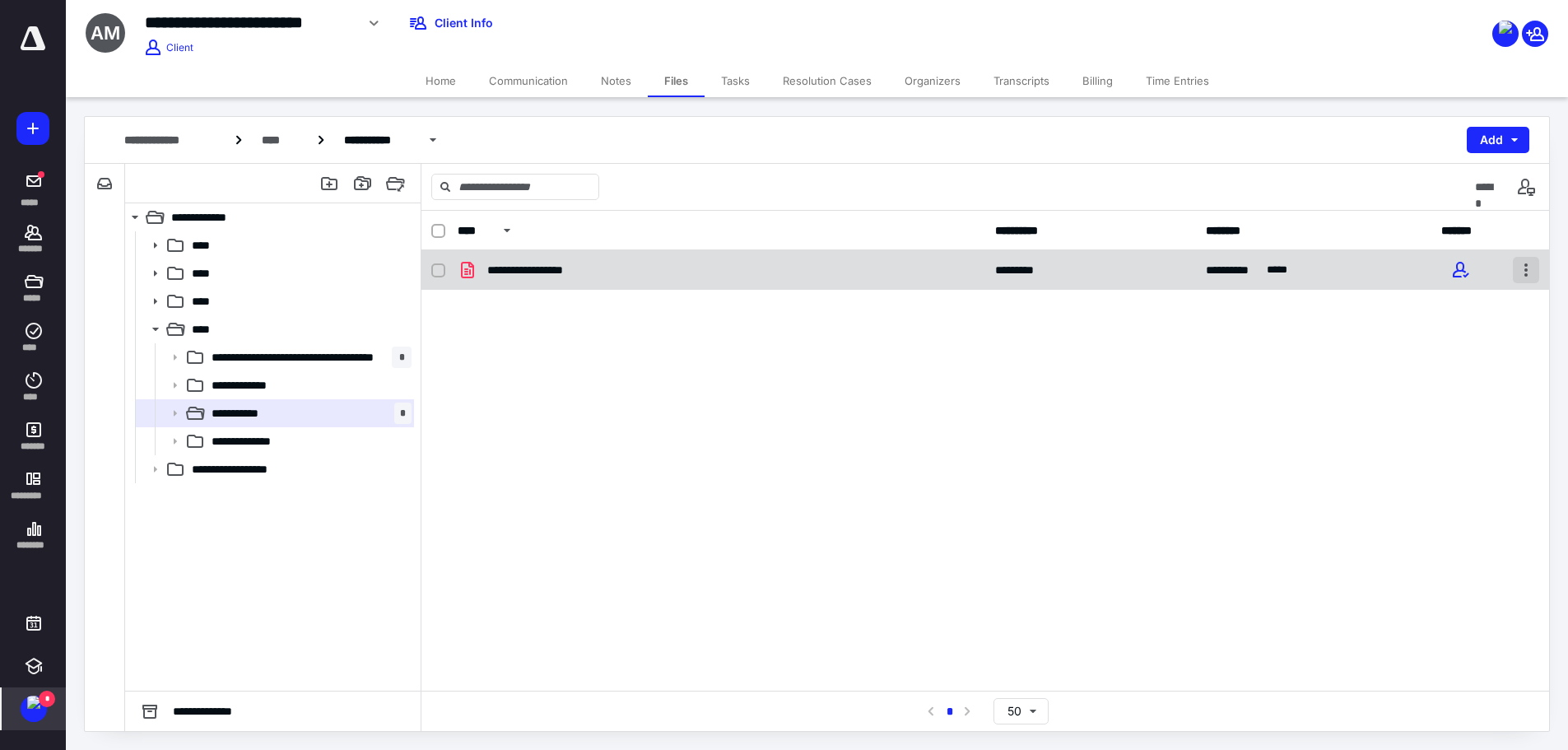 click at bounding box center [1526, 270] 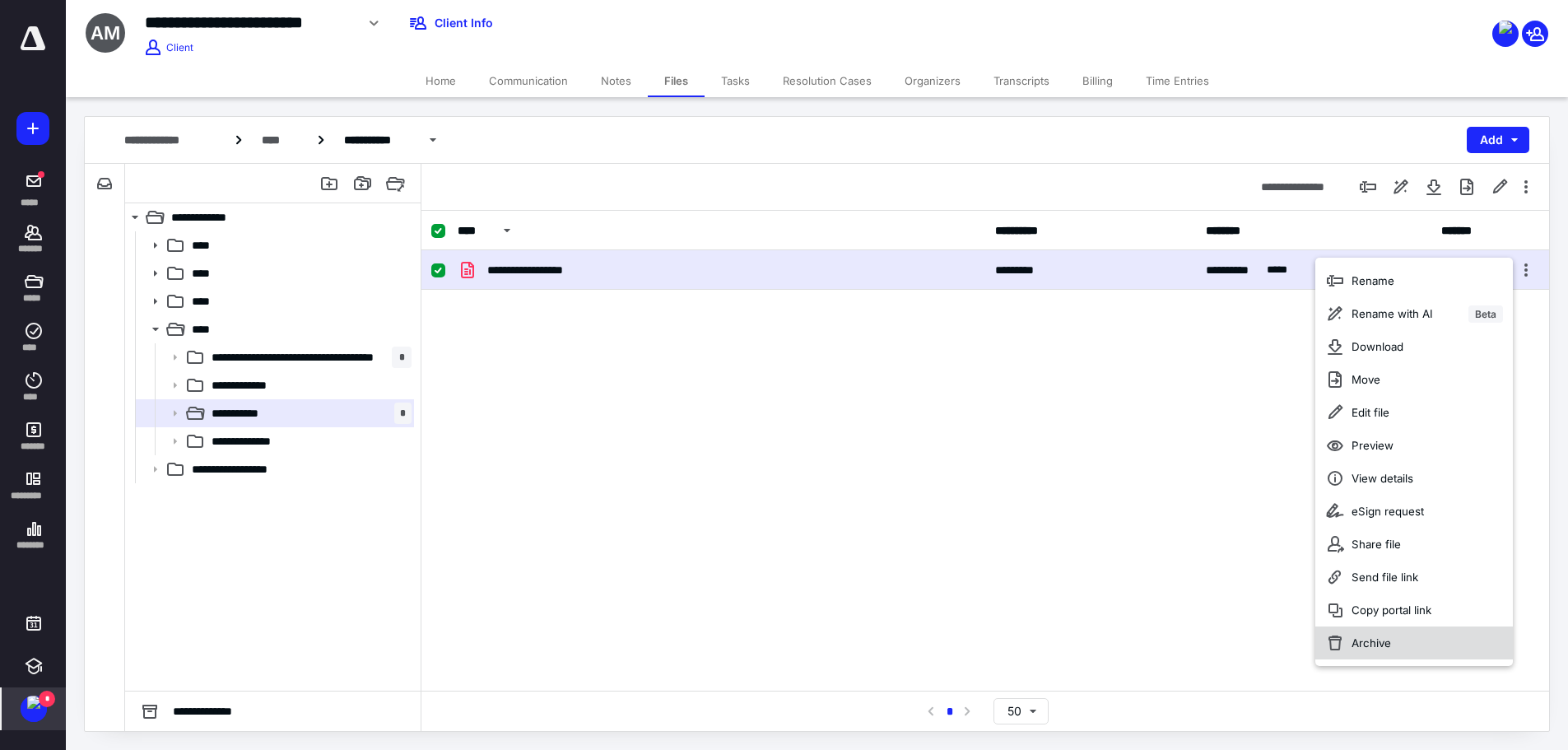 click on "Archive" at bounding box center [1414, 643] 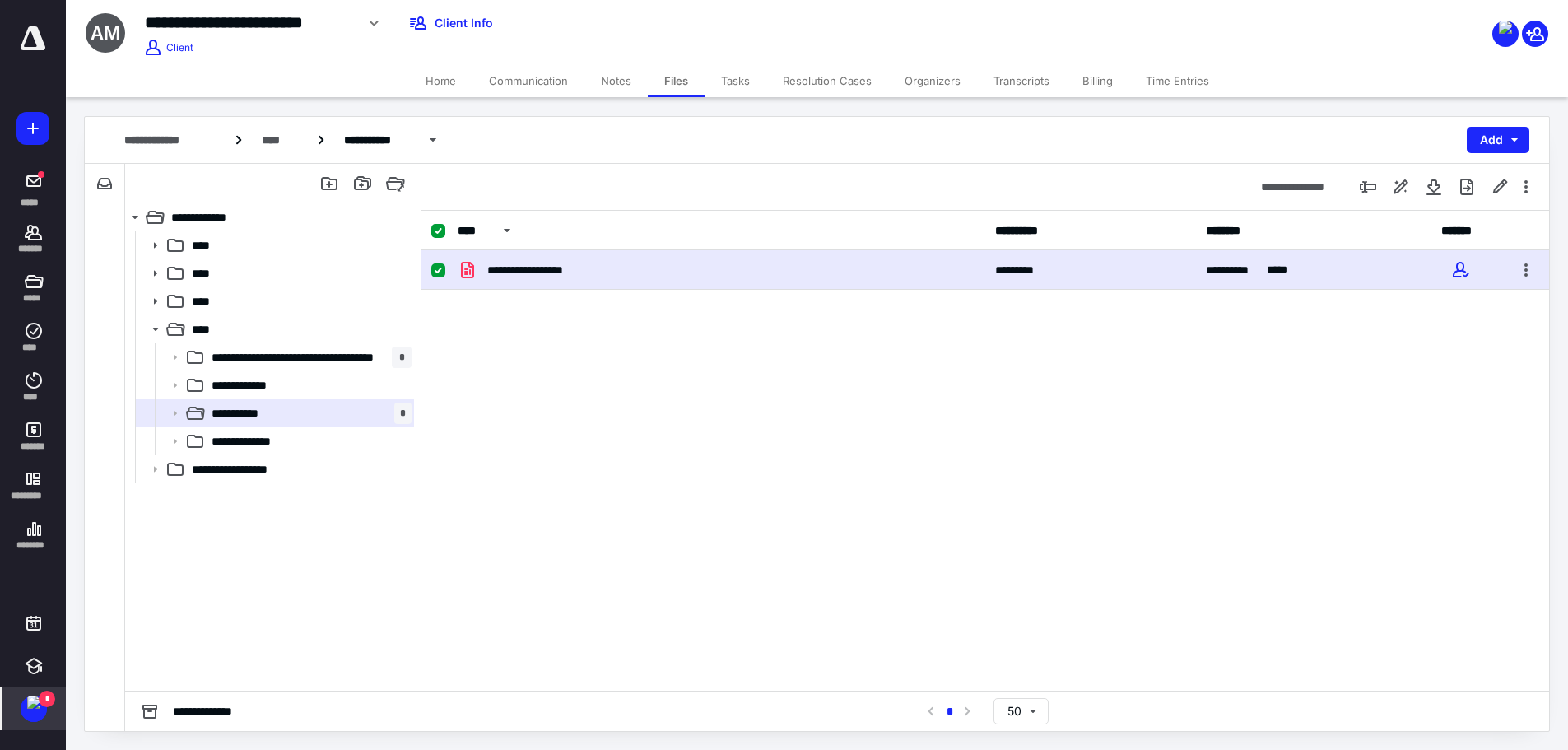 checkbox on "false" 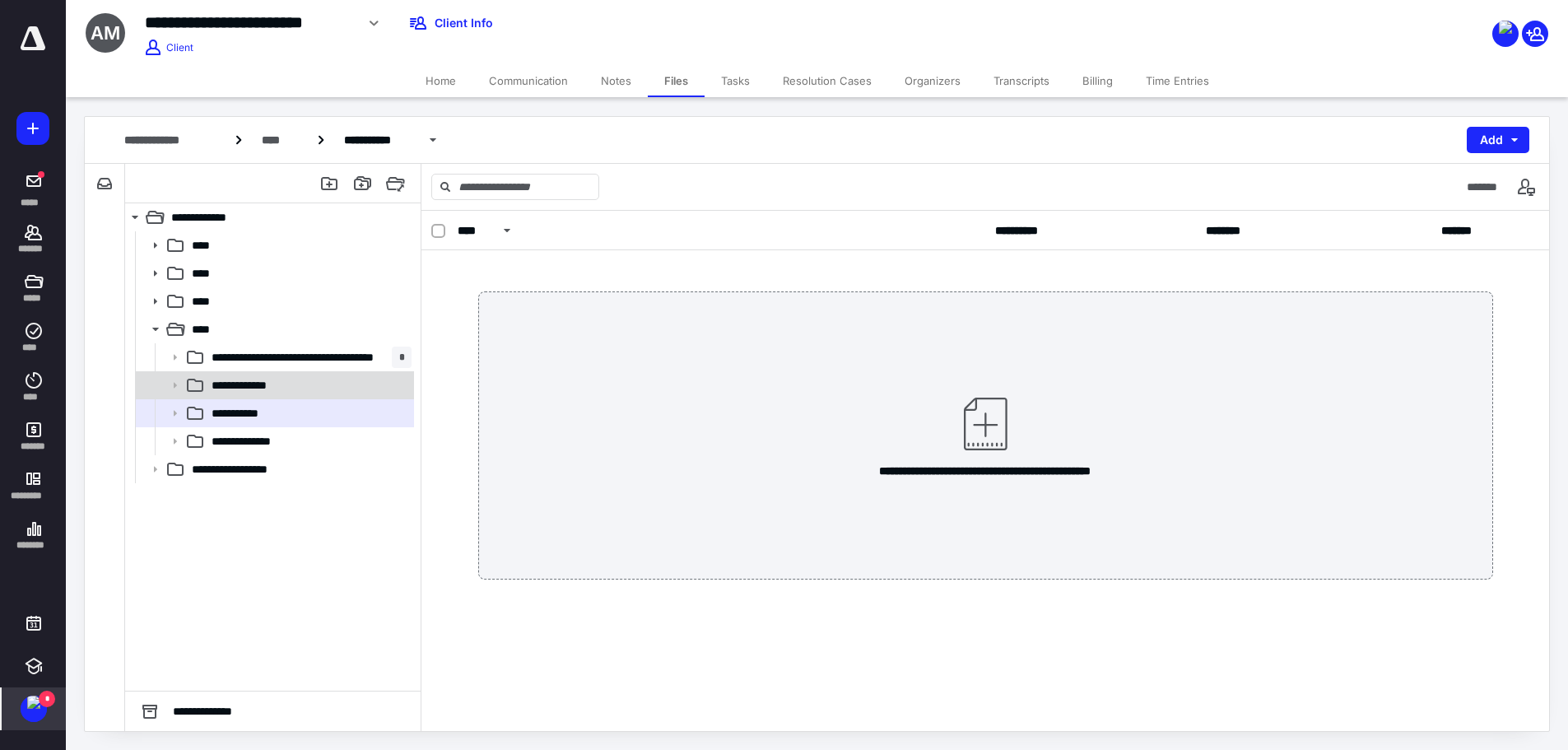 click on "**********" at bounding box center [273, 385] 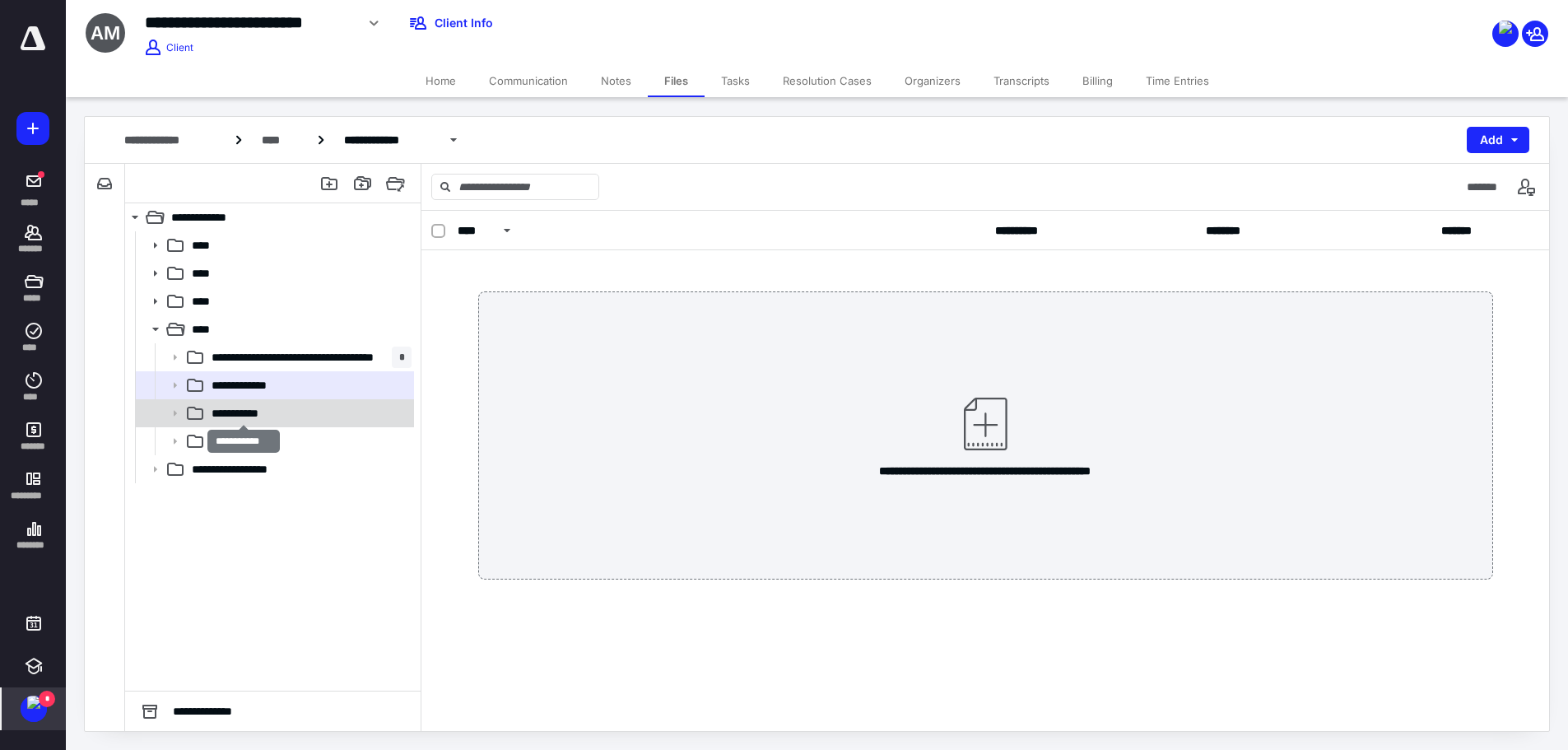 click on "**********" at bounding box center (244, 413) 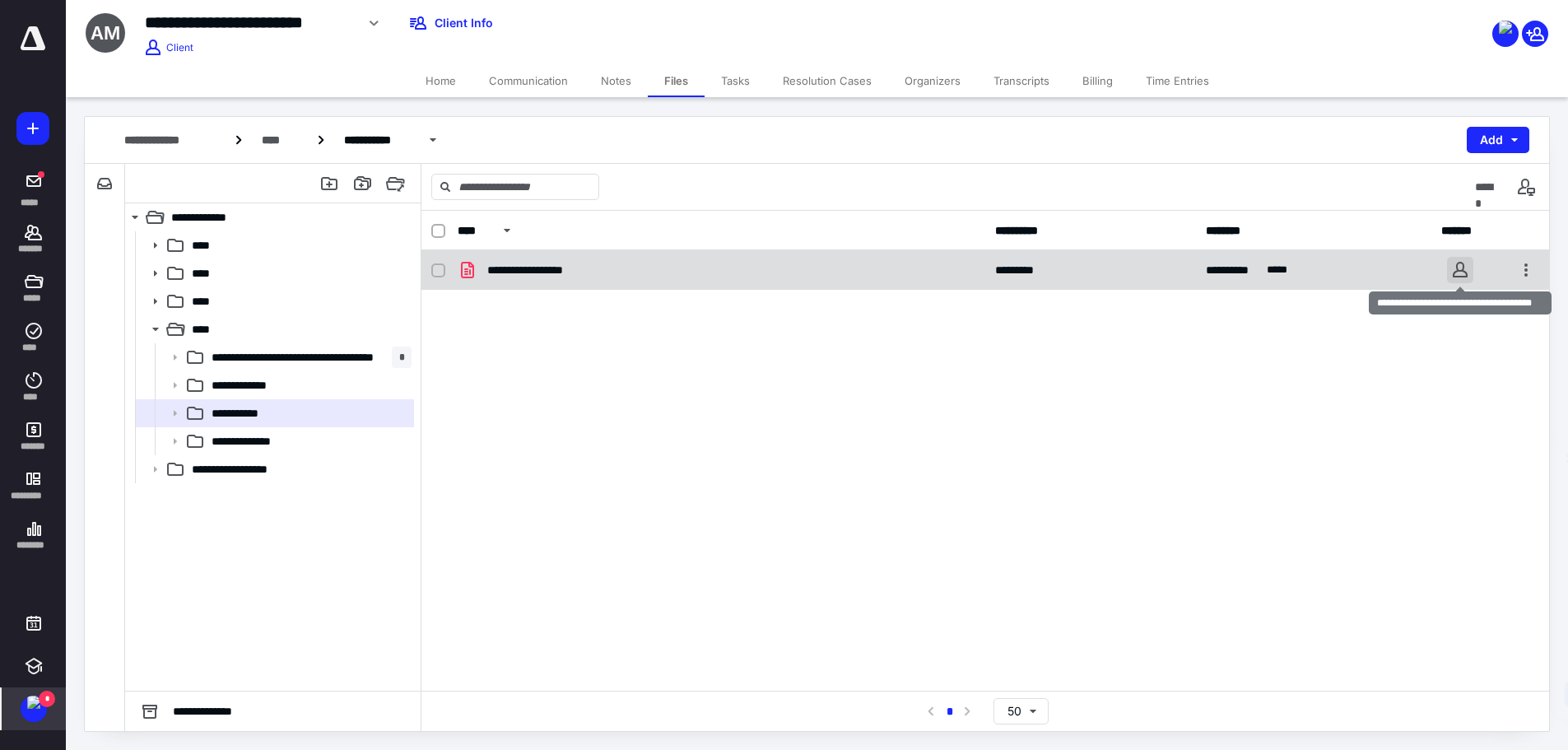 click at bounding box center [1460, 270] 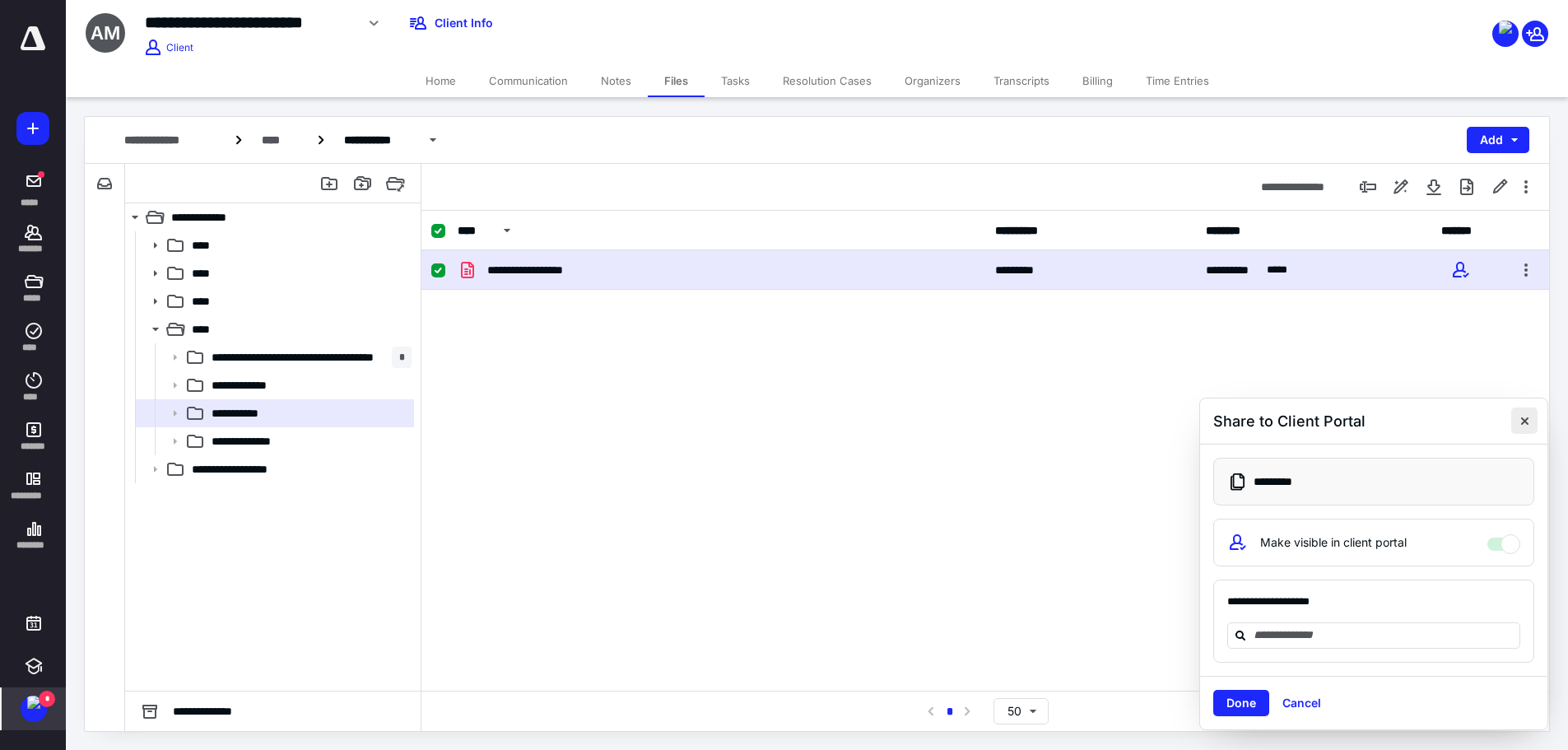click at bounding box center (1524, 421) 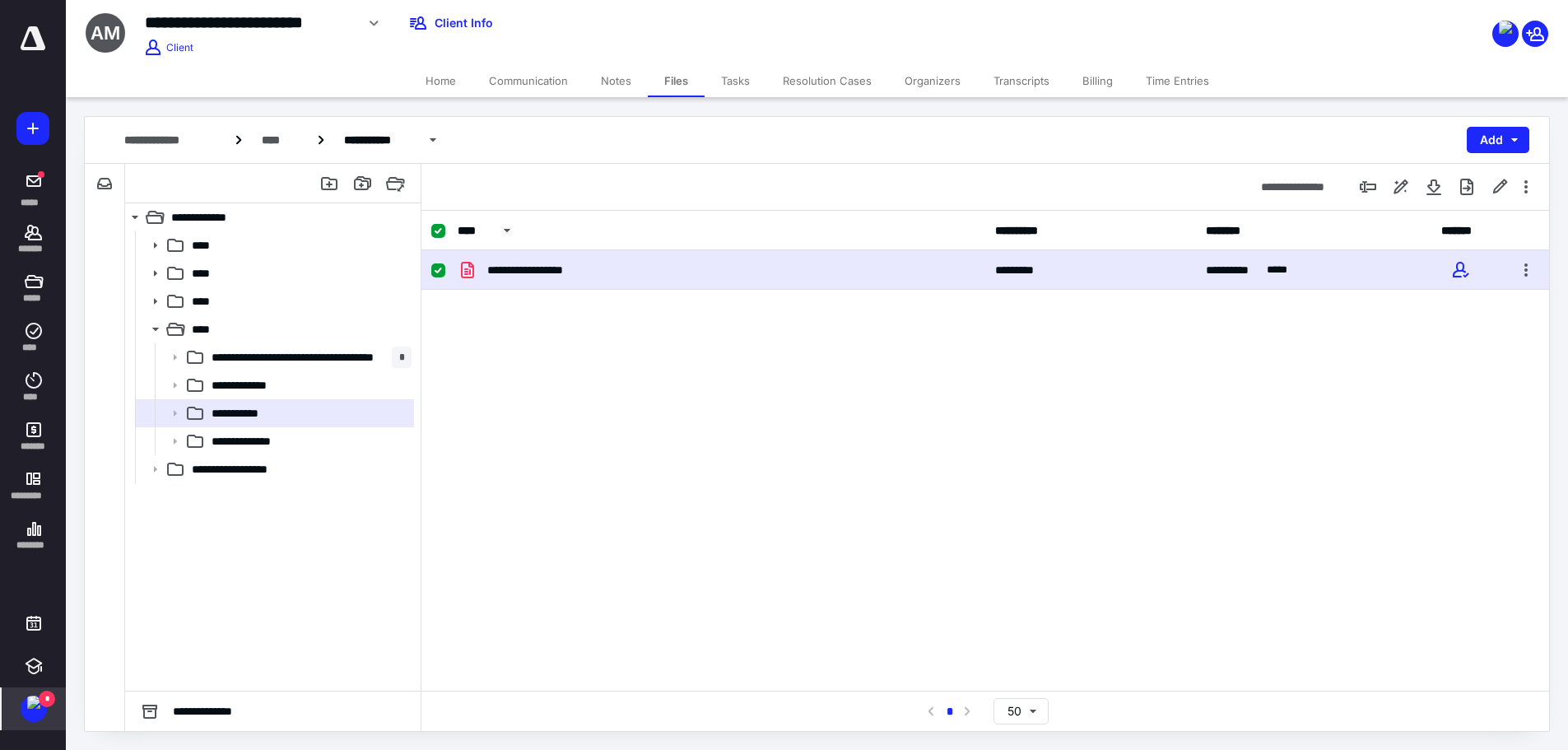click on "Home" at bounding box center [440, 81] 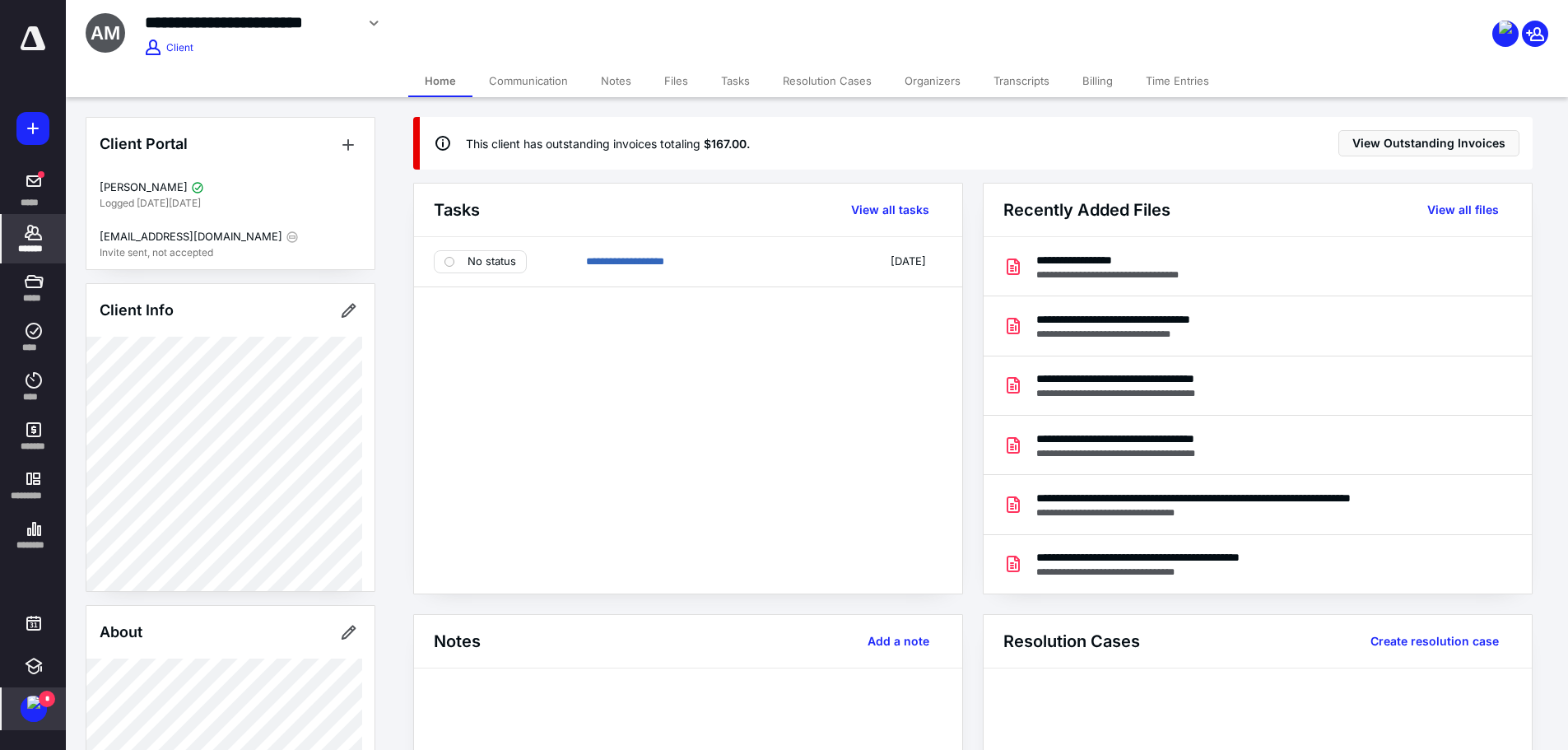 click 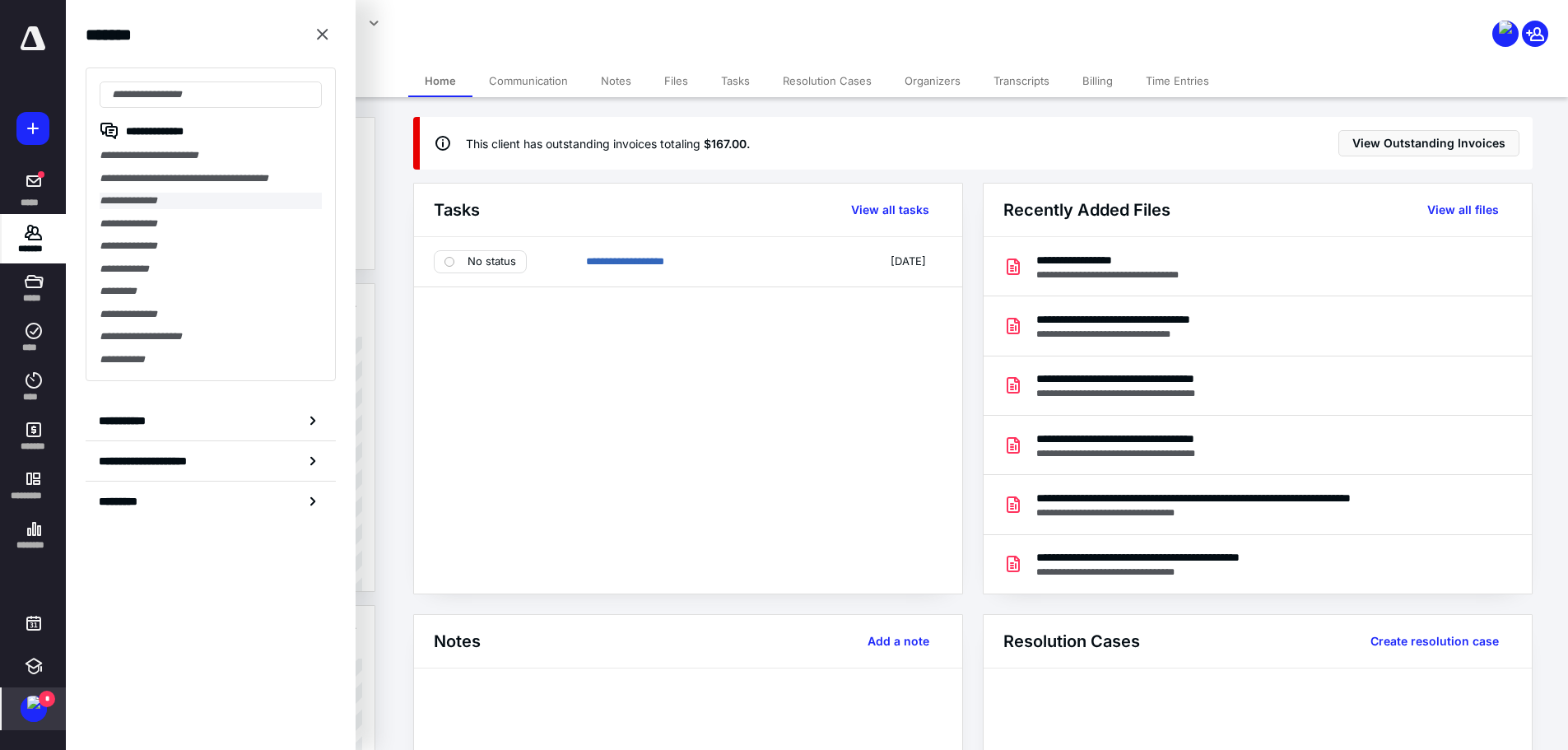 click on "**********" at bounding box center [211, 201] 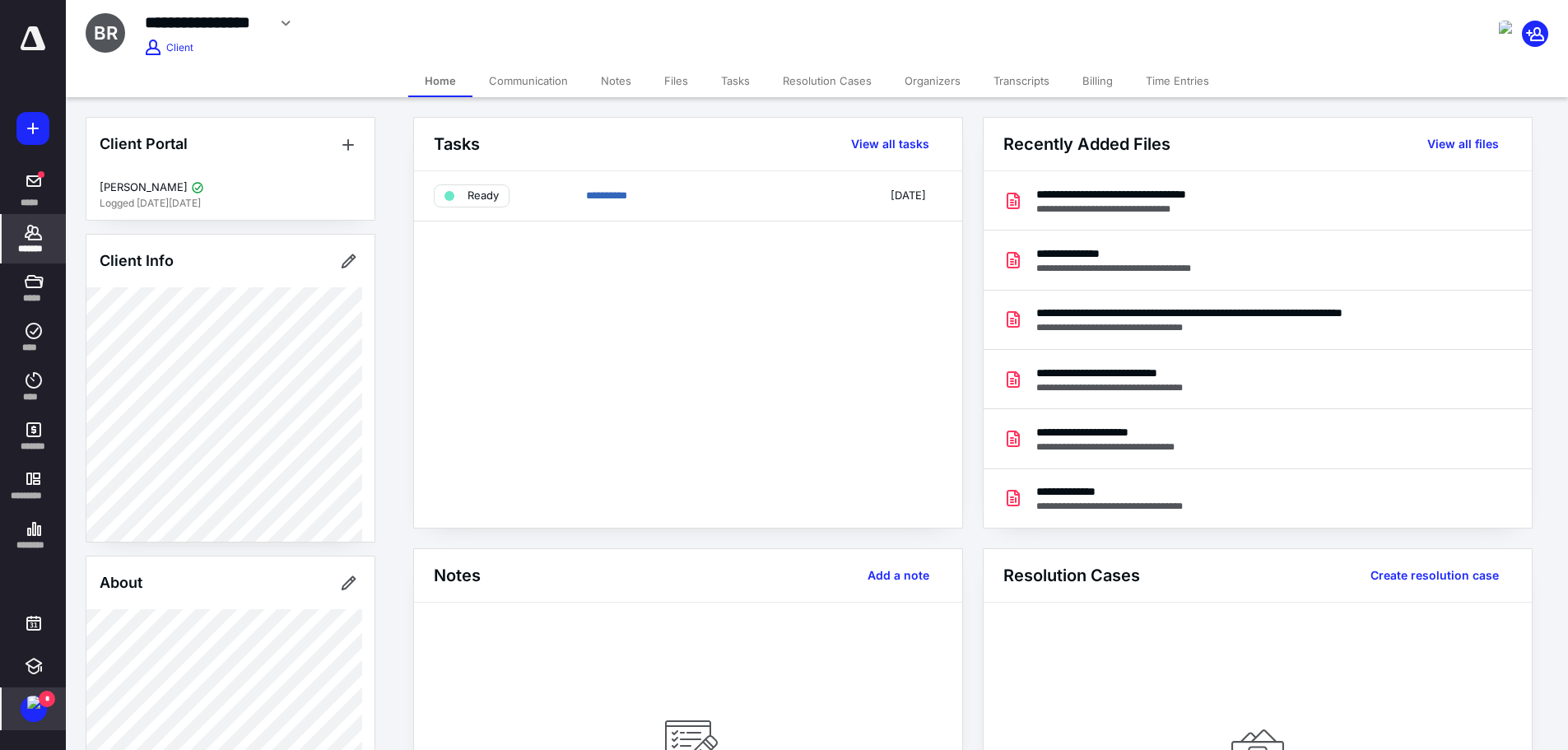 click on "Time Entries" at bounding box center [1177, 81] 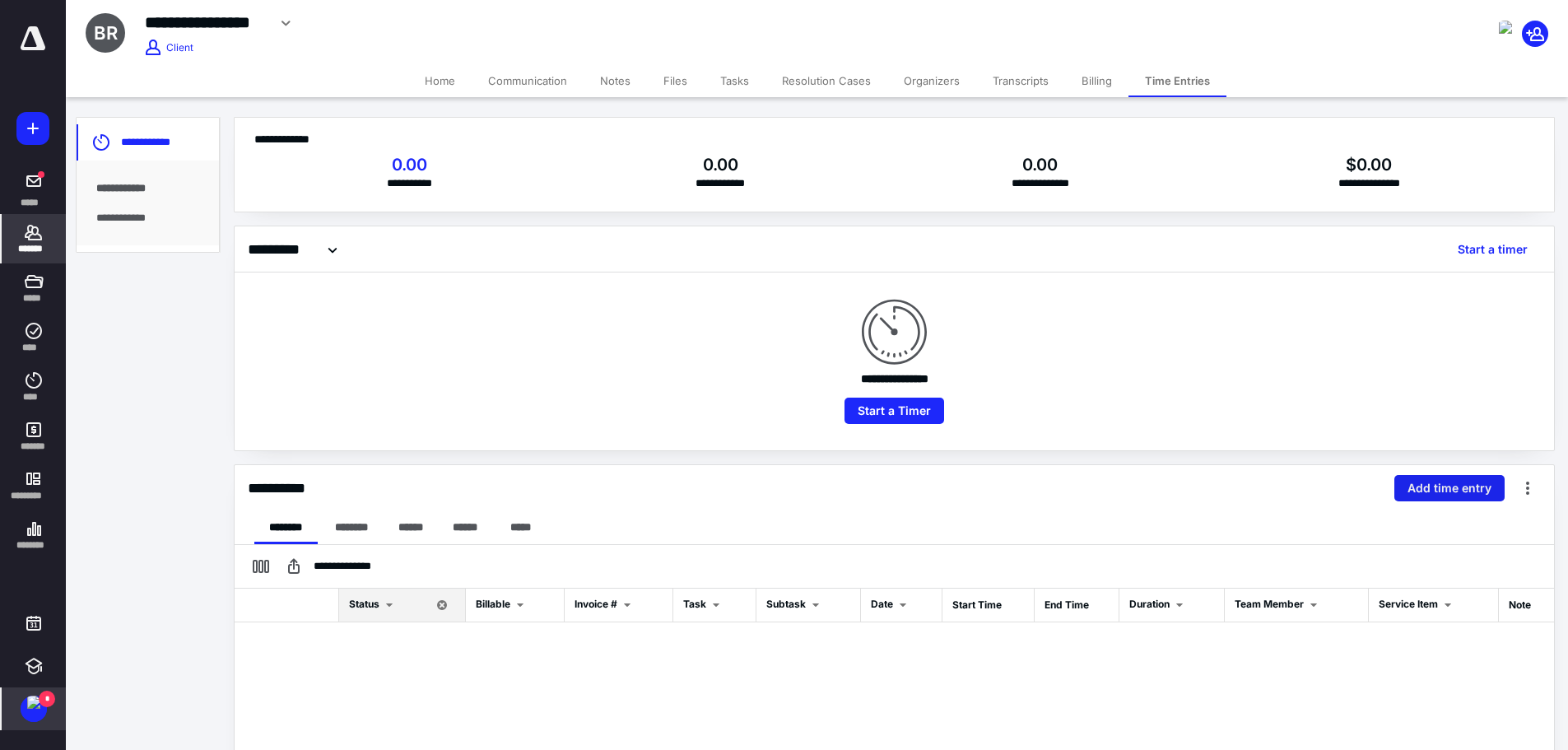 click on "Add time entry" at bounding box center (1449, 488) 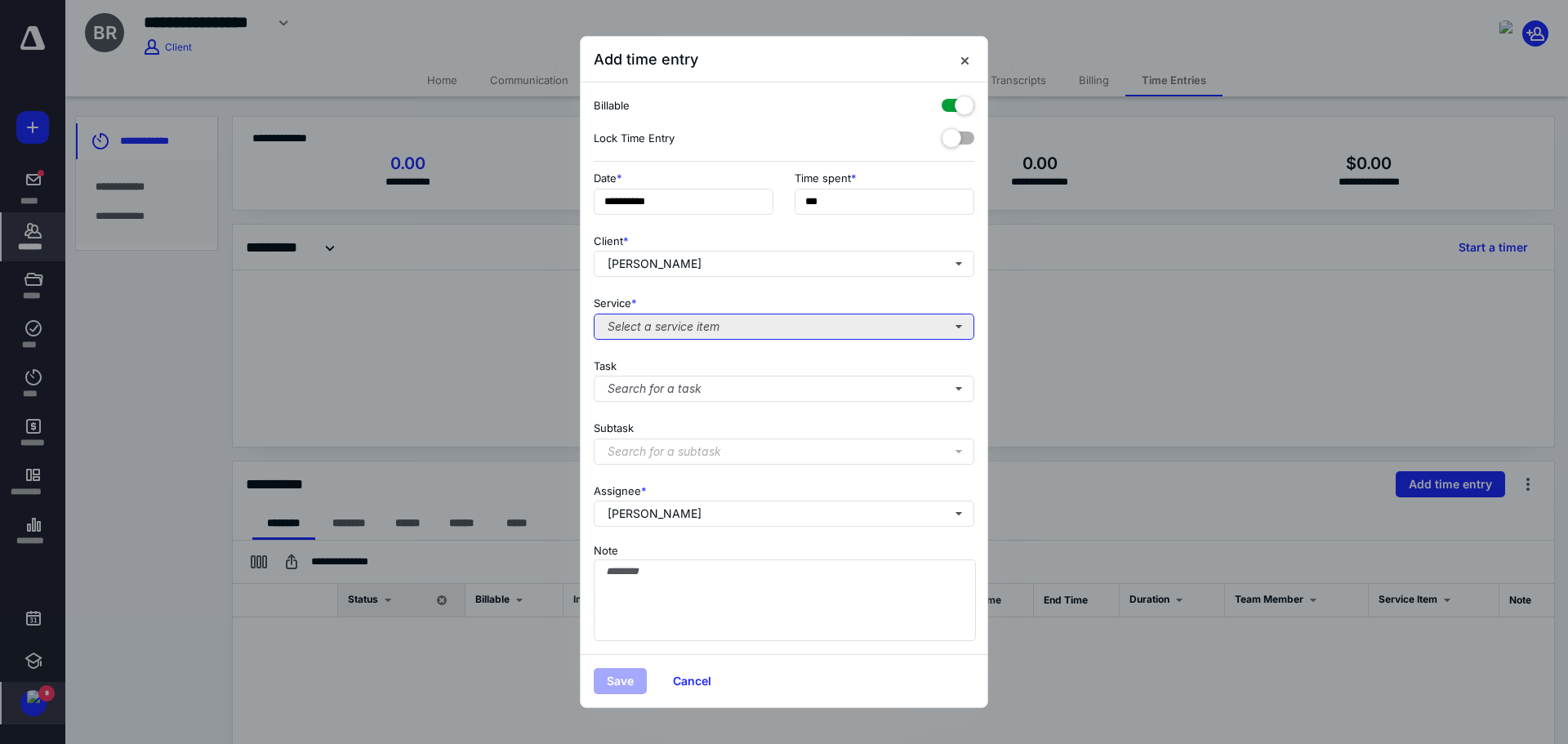 click on "Select a service item" at bounding box center [784, 327] 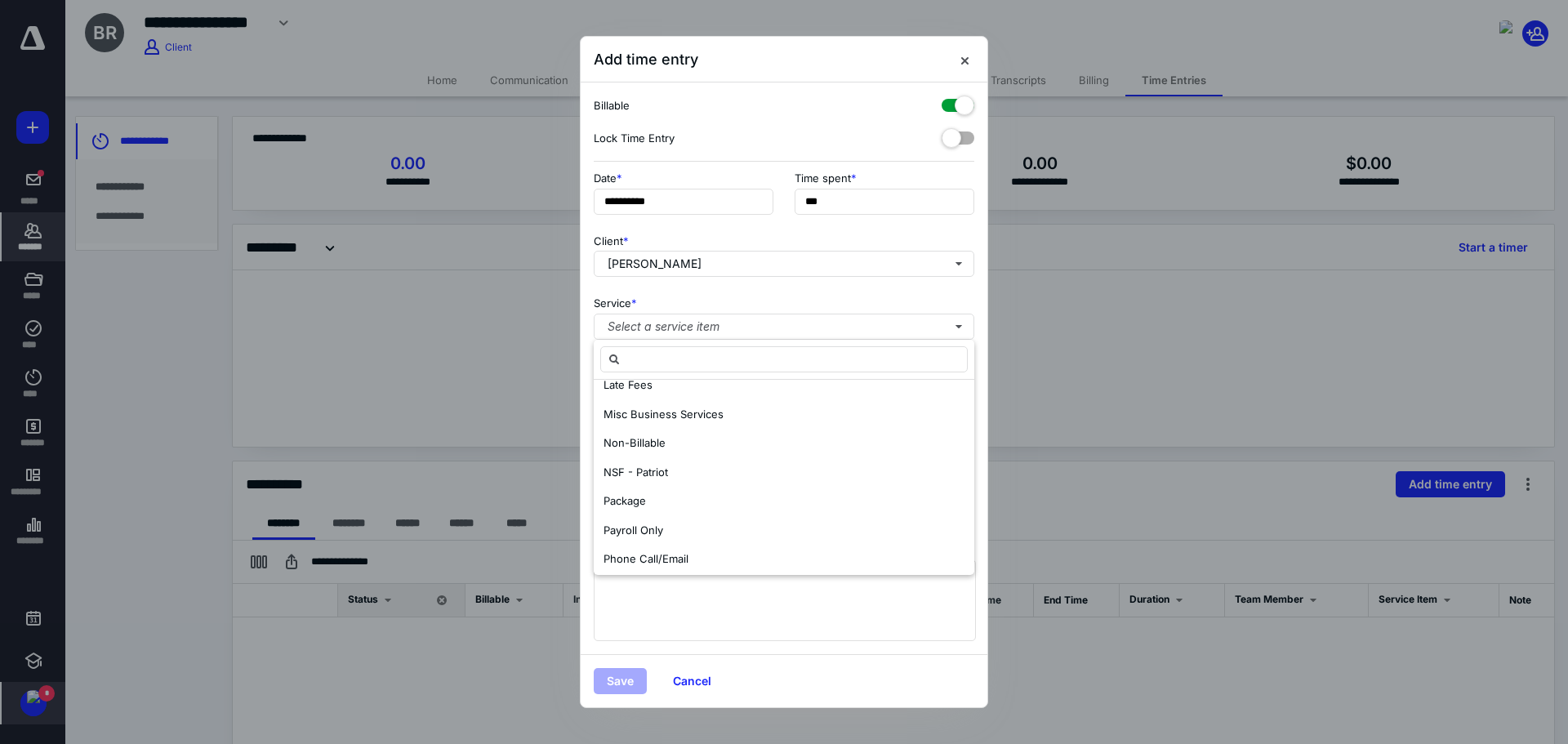scroll, scrollTop: 898, scrollLeft: 0, axis: vertical 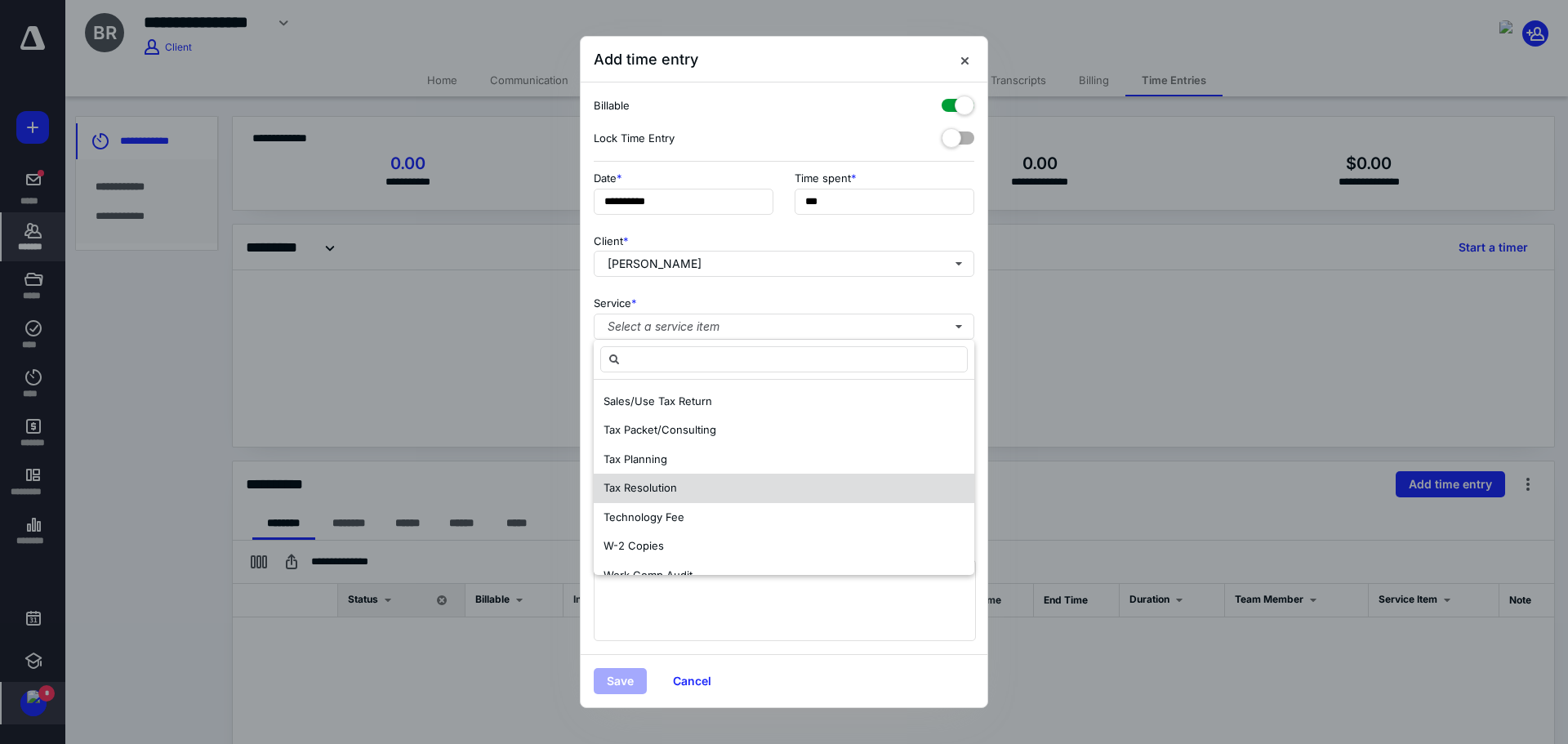 click on "Tax Resolution" at bounding box center [784, 488] 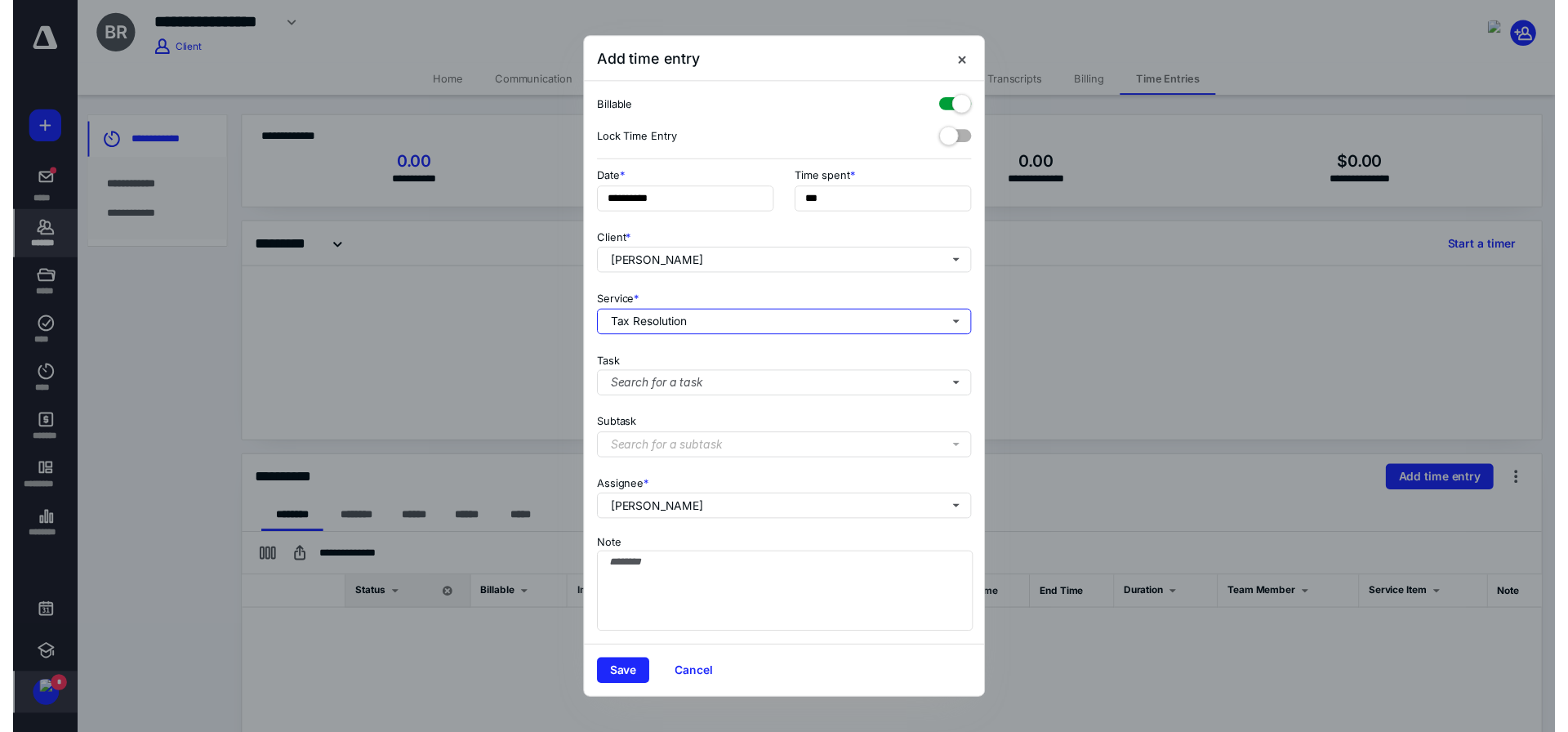 scroll, scrollTop: 0, scrollLeft: 0, axis: both 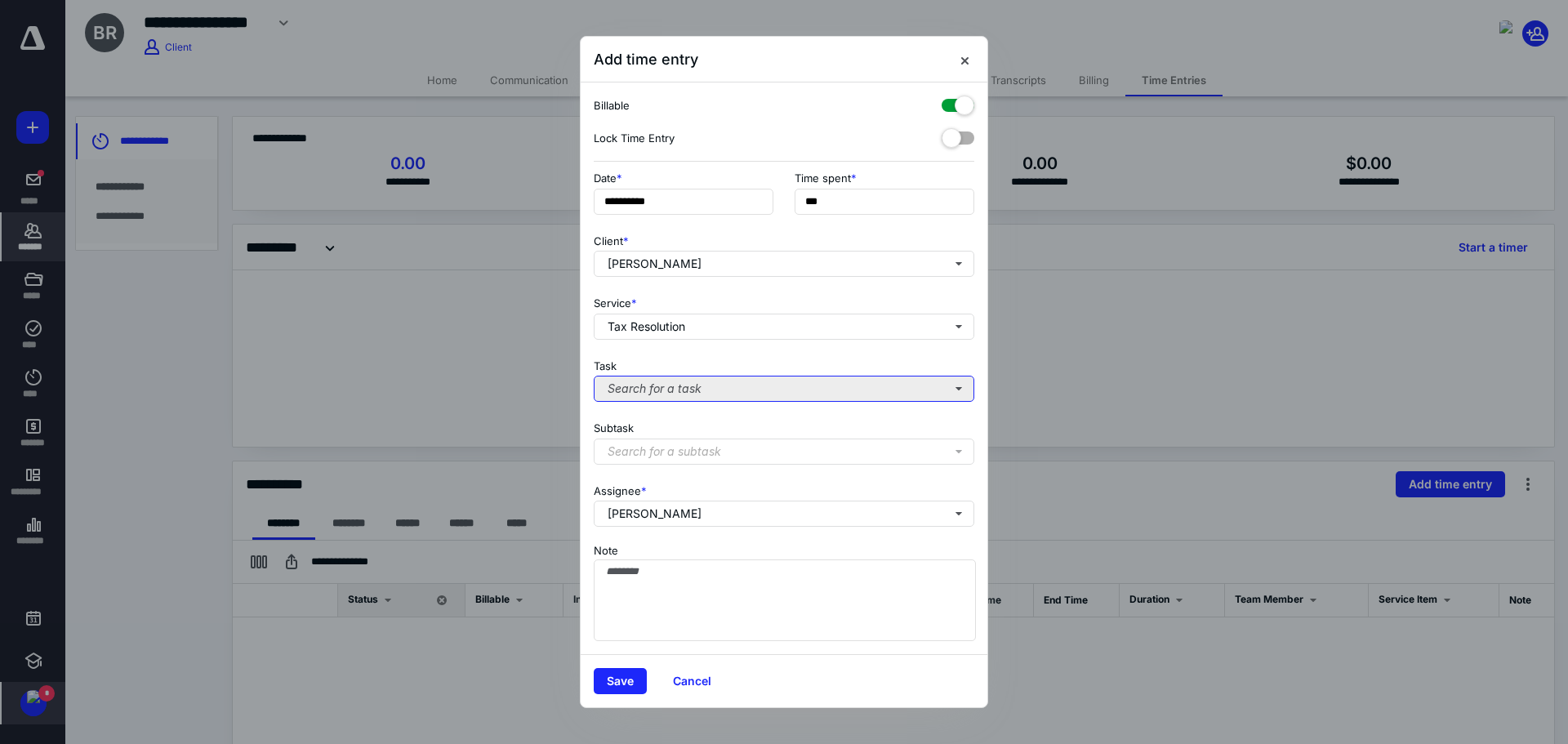 click on "Search for a task" at bounding box center (784, 389) 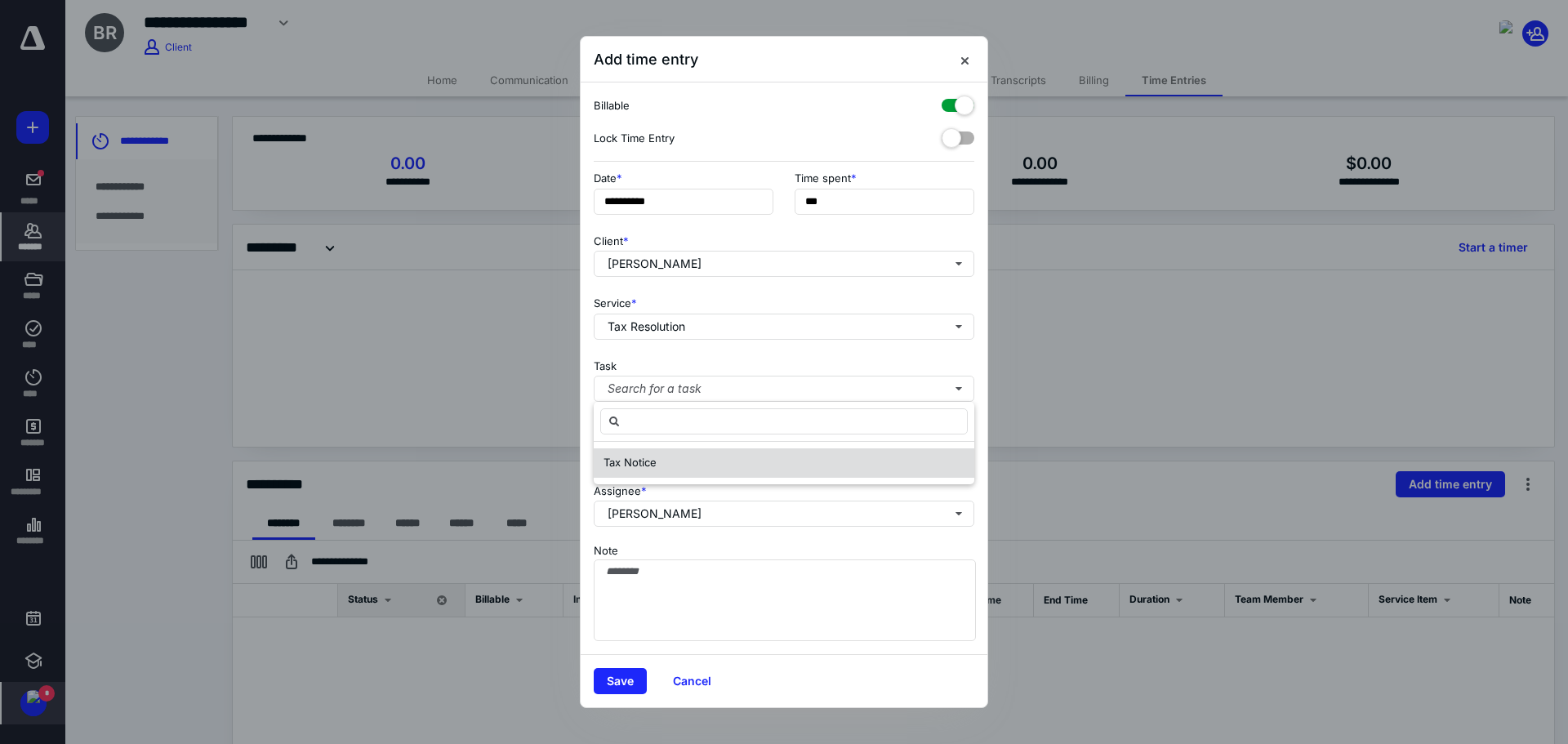 click on "Tax Notice" at bounding box center [630, 462] 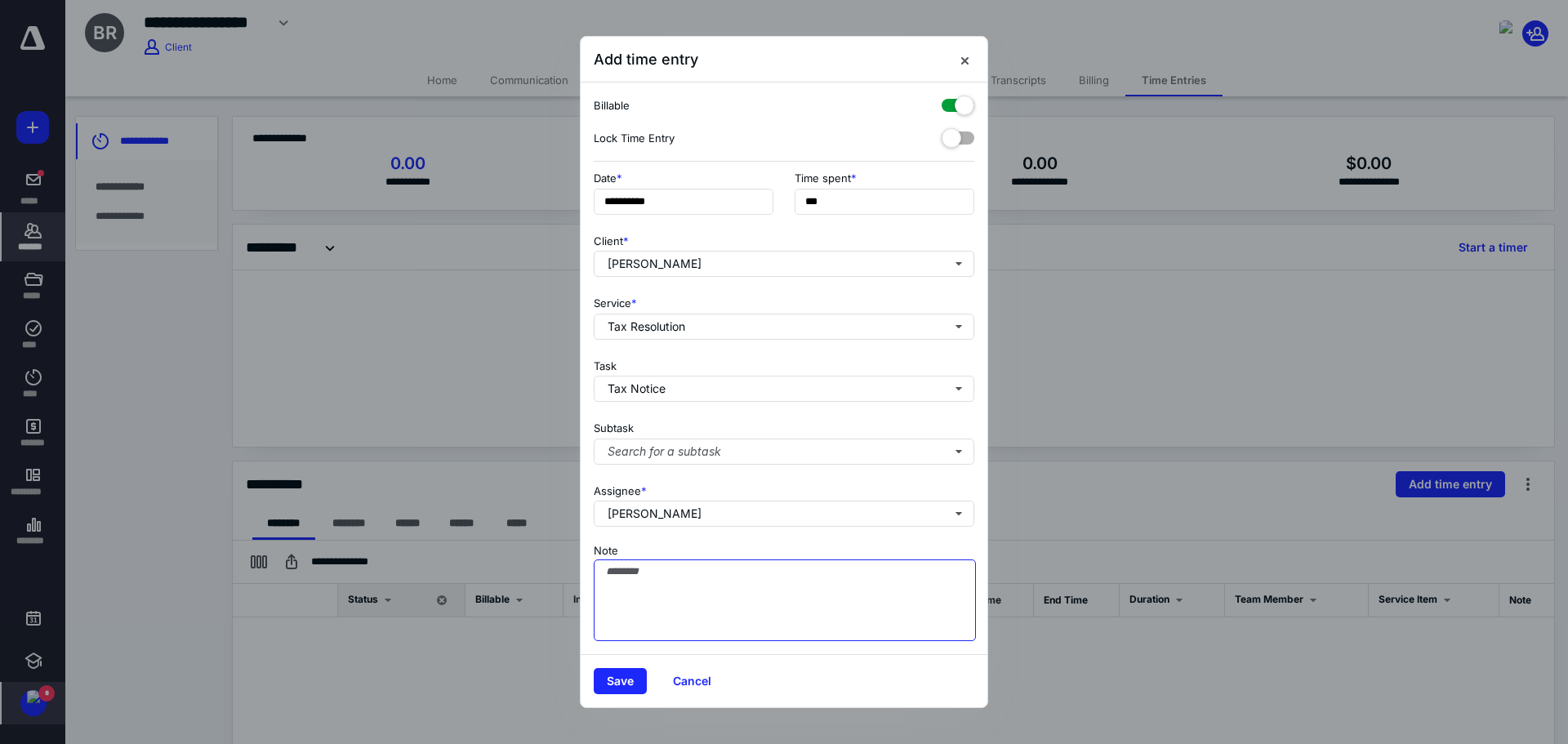 click on "Note" at bounding box center (785, 600) 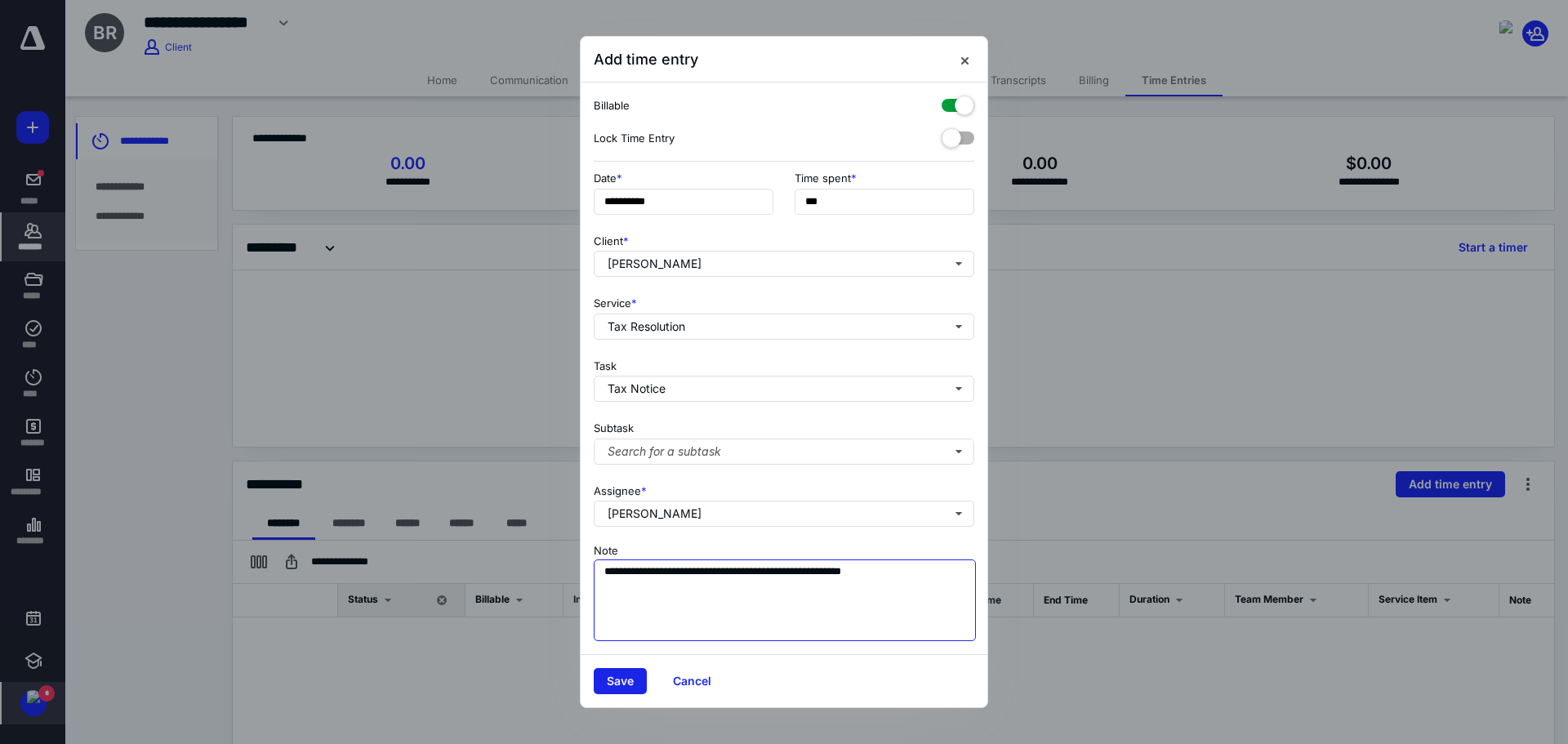 type on "**********" 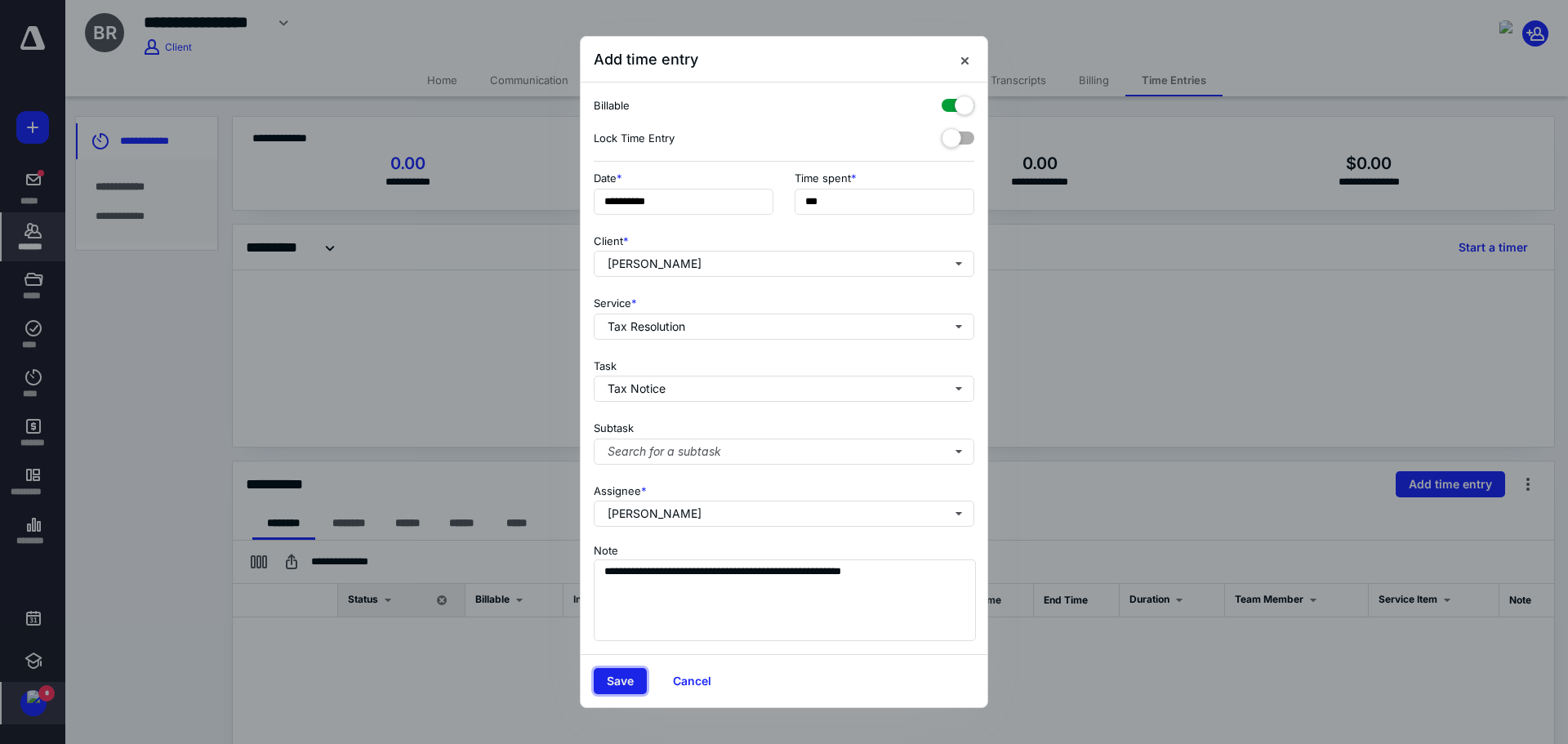 click on "Save" at bounding box center (620, 681) 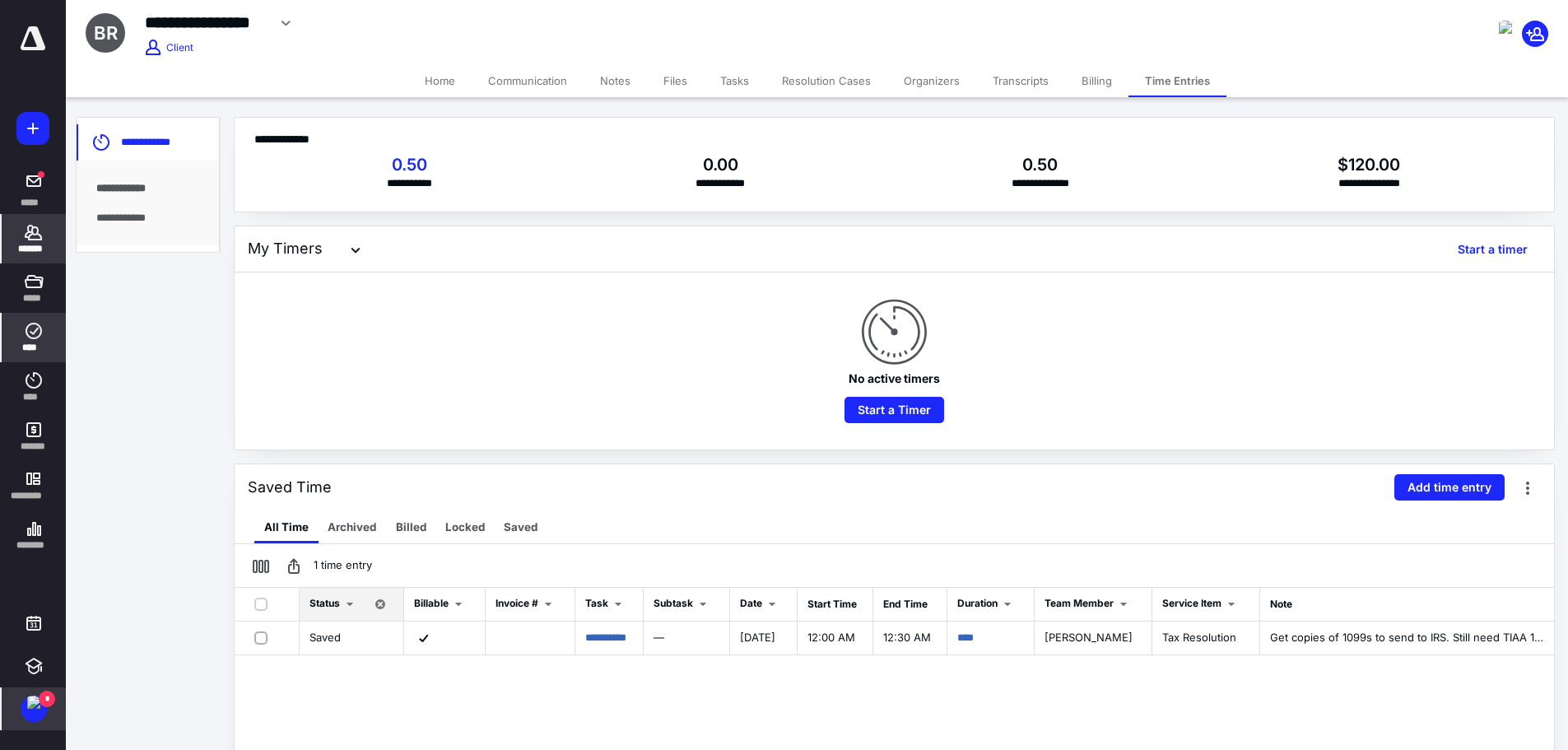 click 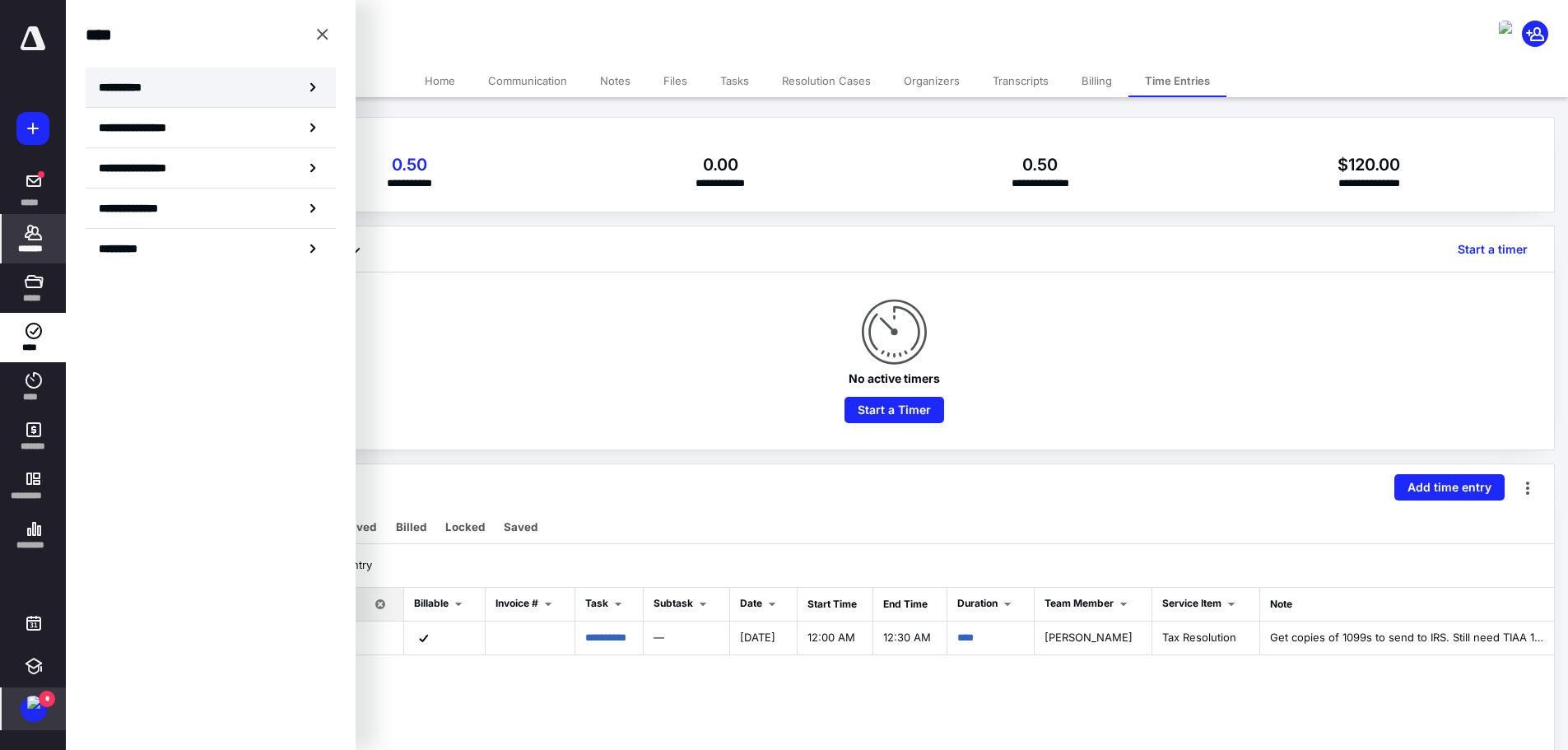 click on "**********" at bounding box center (126, 87) 